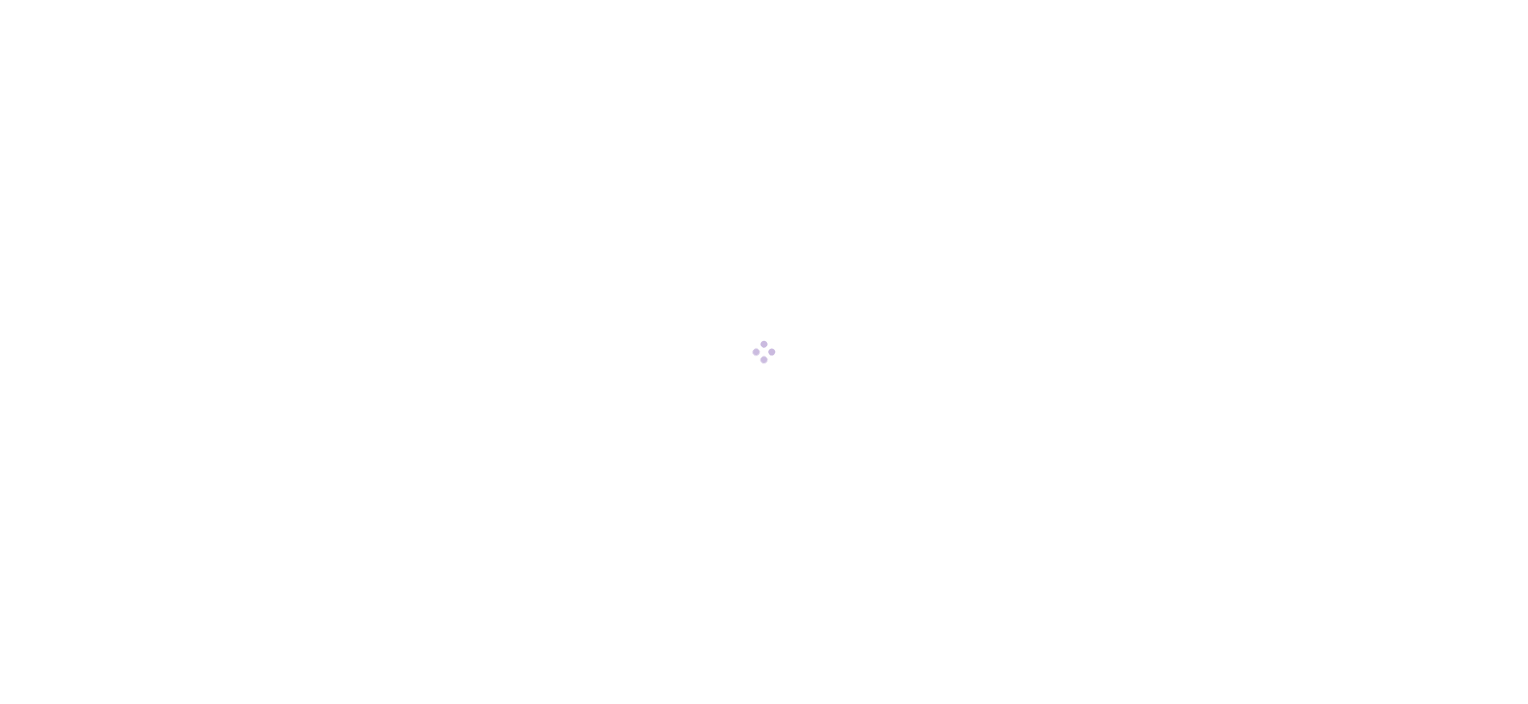 scroll, scrollTop: 0, scrollLeft: 0, axis: both 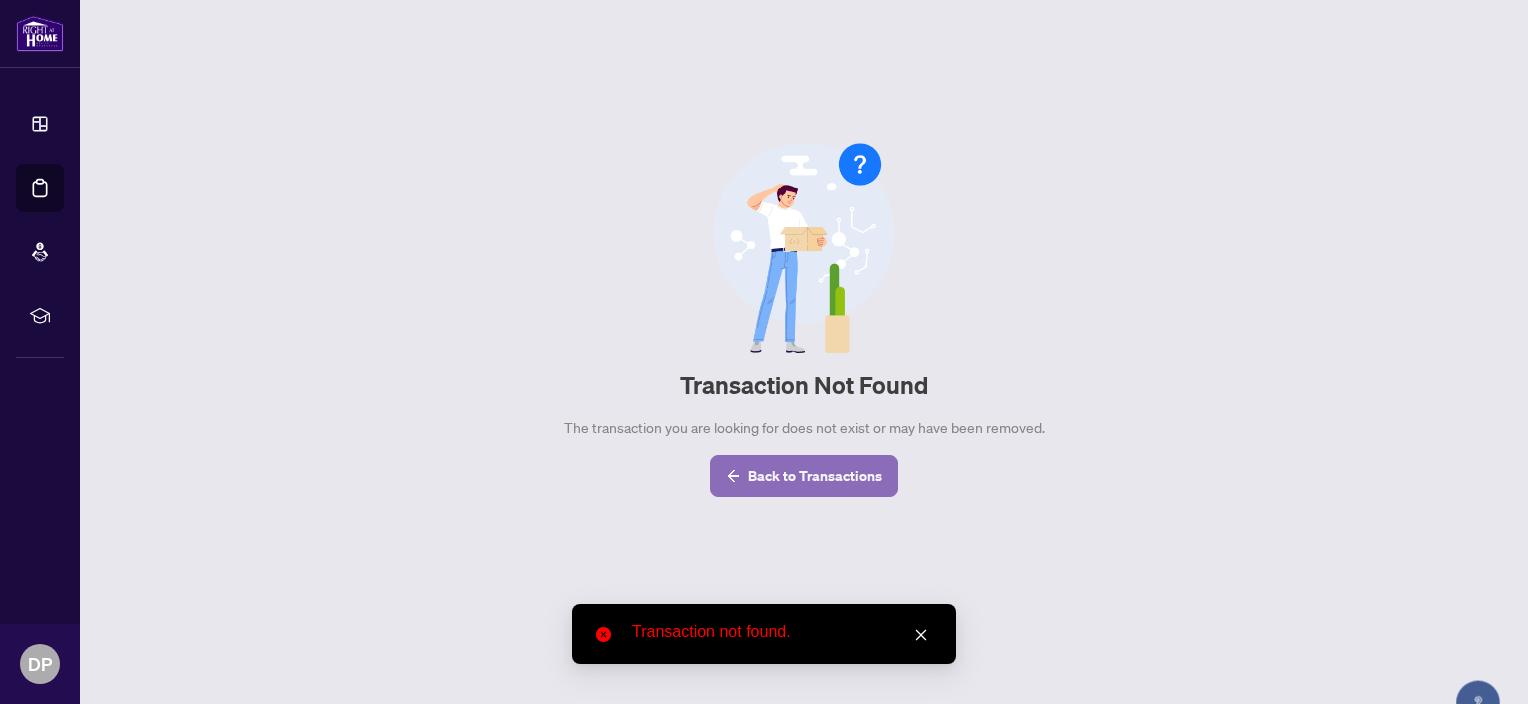 click on "Back to Transactions" at bounding box center (815, 476) 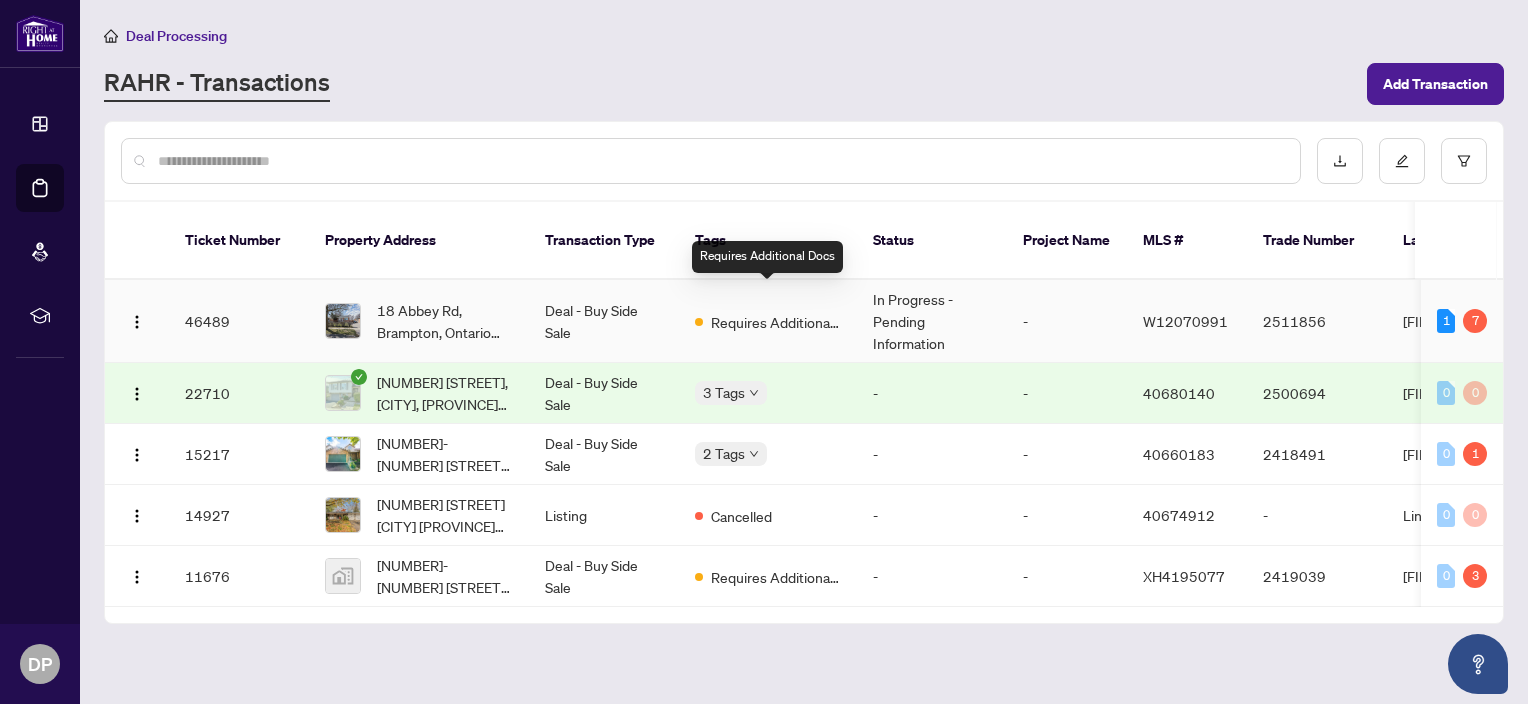 click on "Requires Additional Docs" at bounding box center [776, 322] 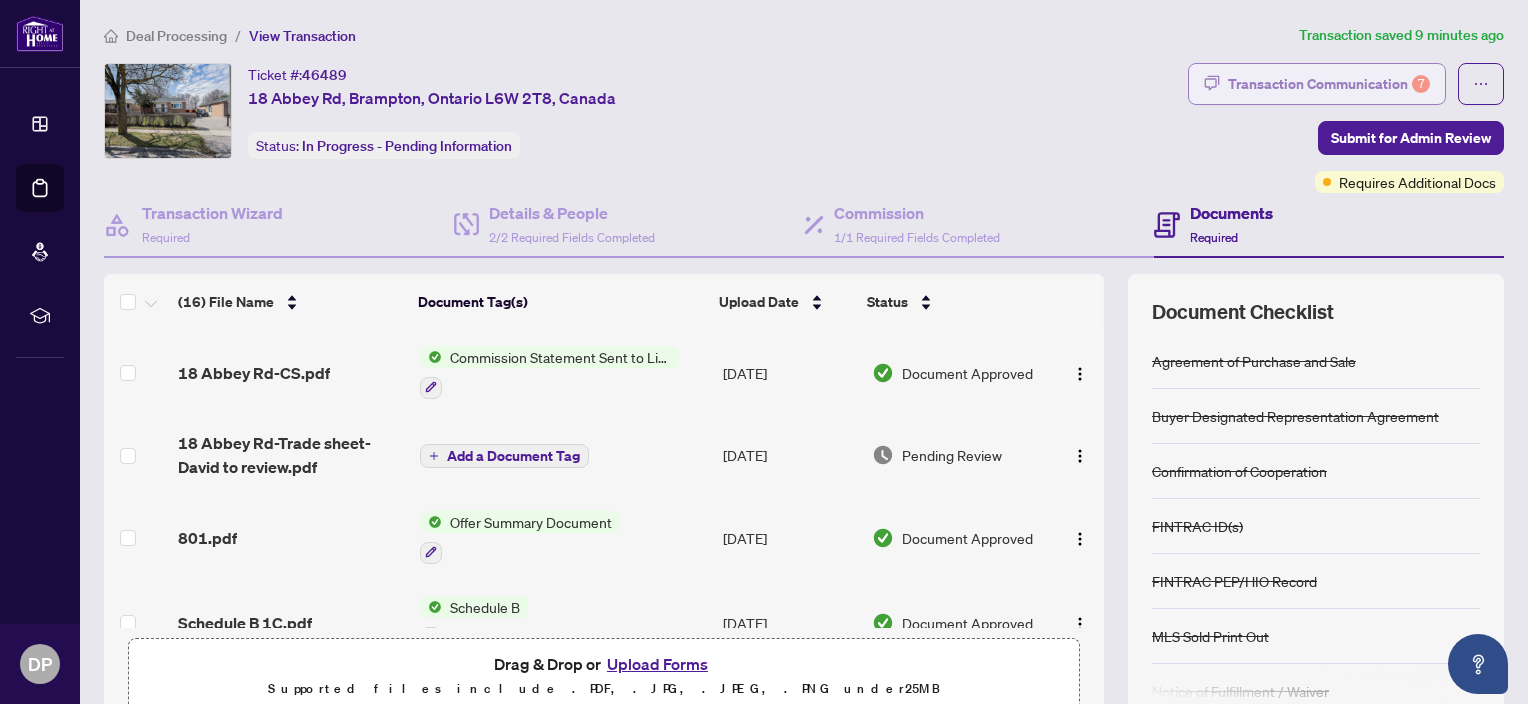 click on "Transaction Communication 7" at bounding box center (1329, 84) 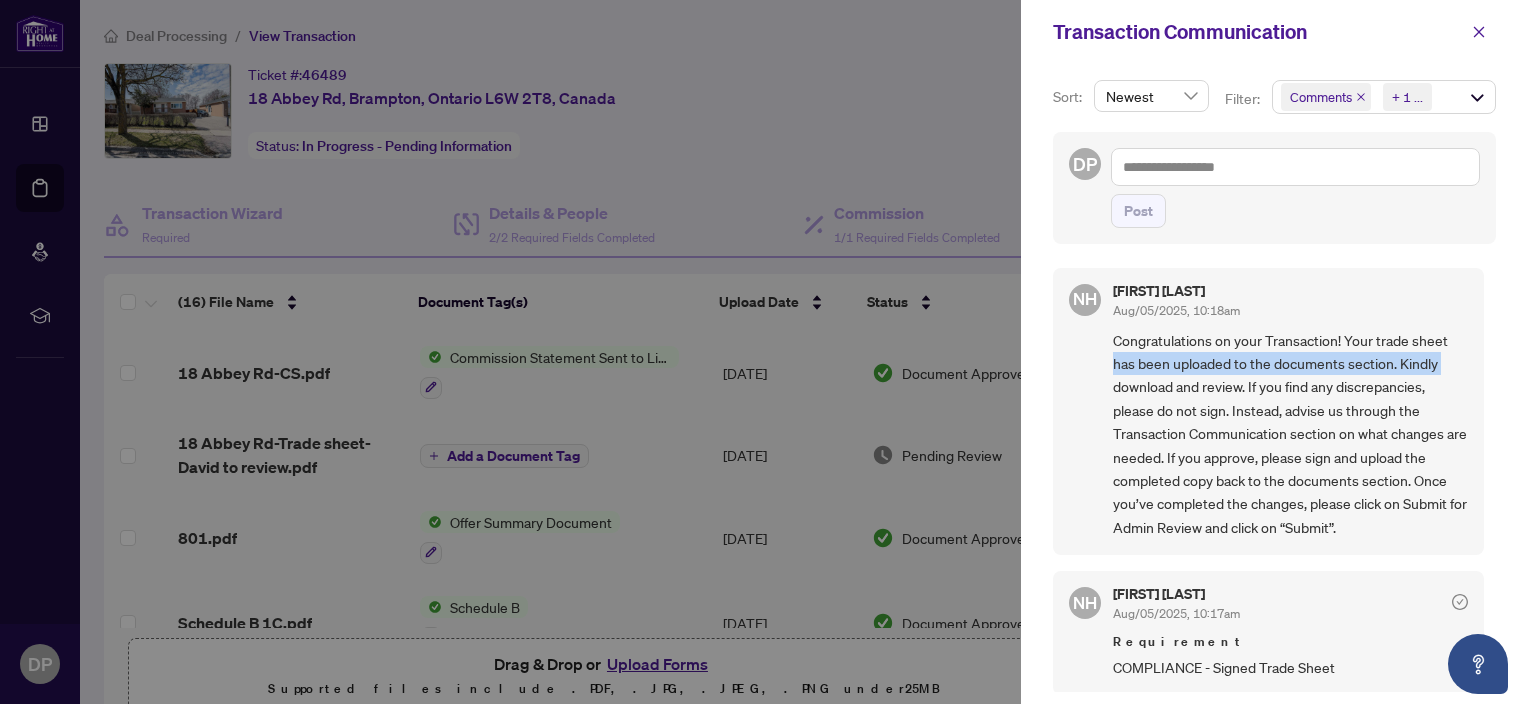 drag, startPoint x: 1484, startPoint y: 342, endPoint x: 1486, endPoint y: 364, distance: 22.090721 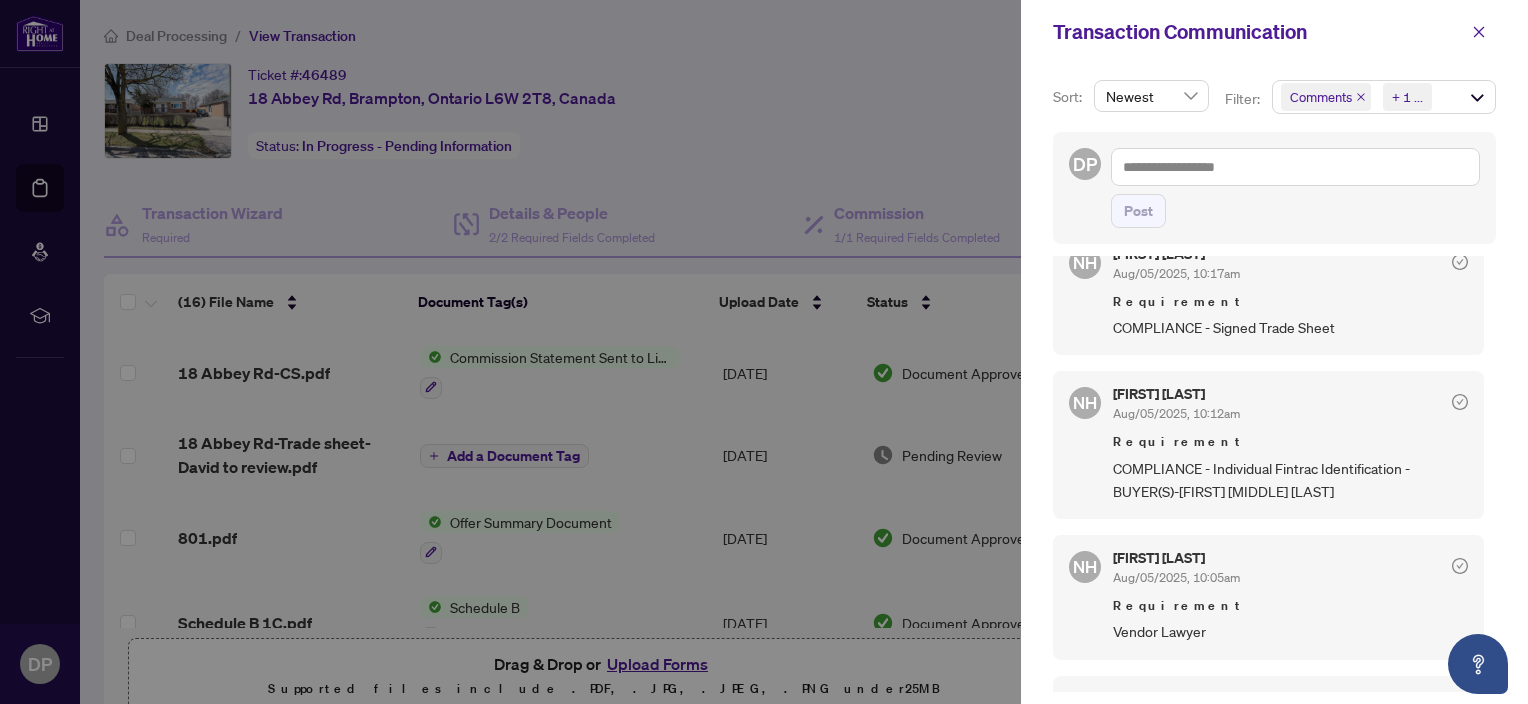 scroll, scrollTop: 342, scrollLeft: 0, axis: vertical 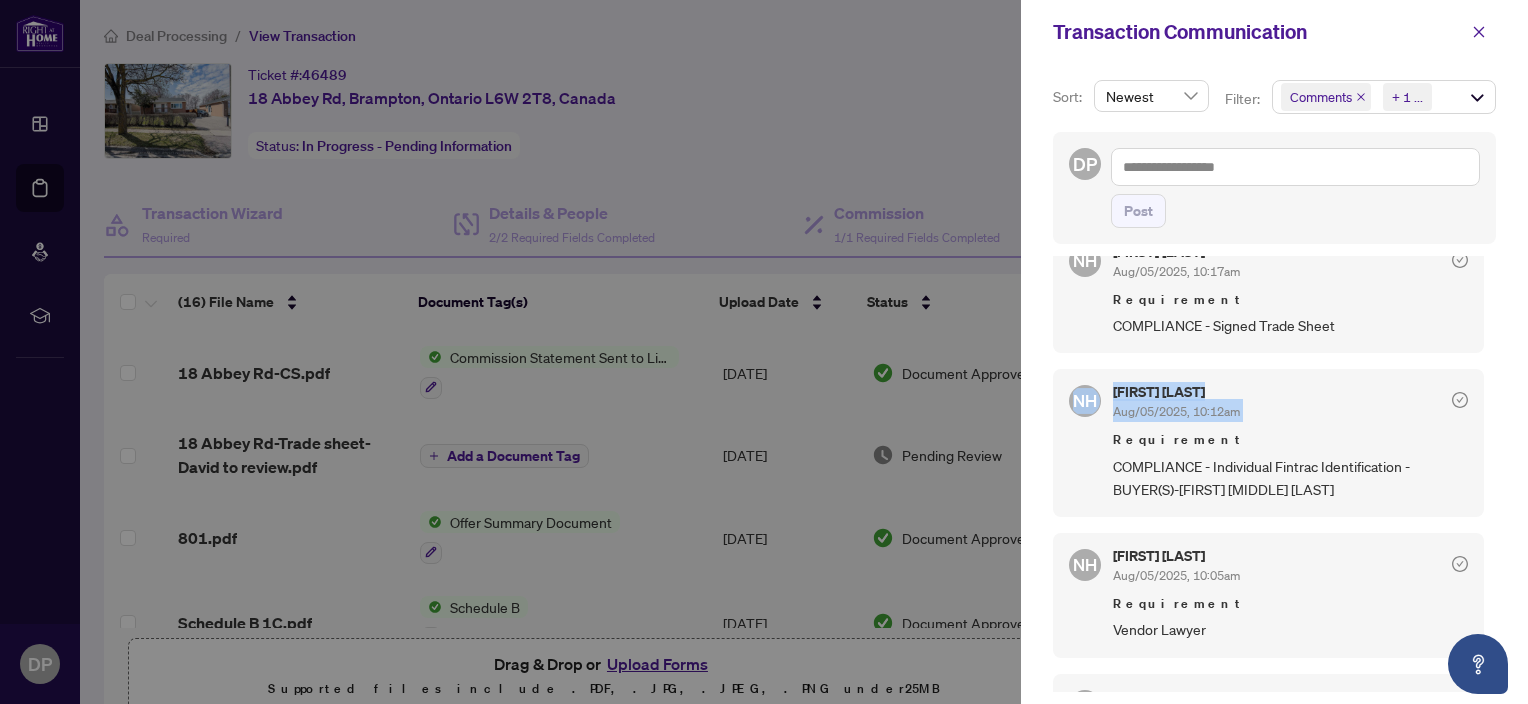 drag, startPoint x: 1484, startPoint y: 418, endPoint x: 1499, endPoint y: 335, distance: 84.34453 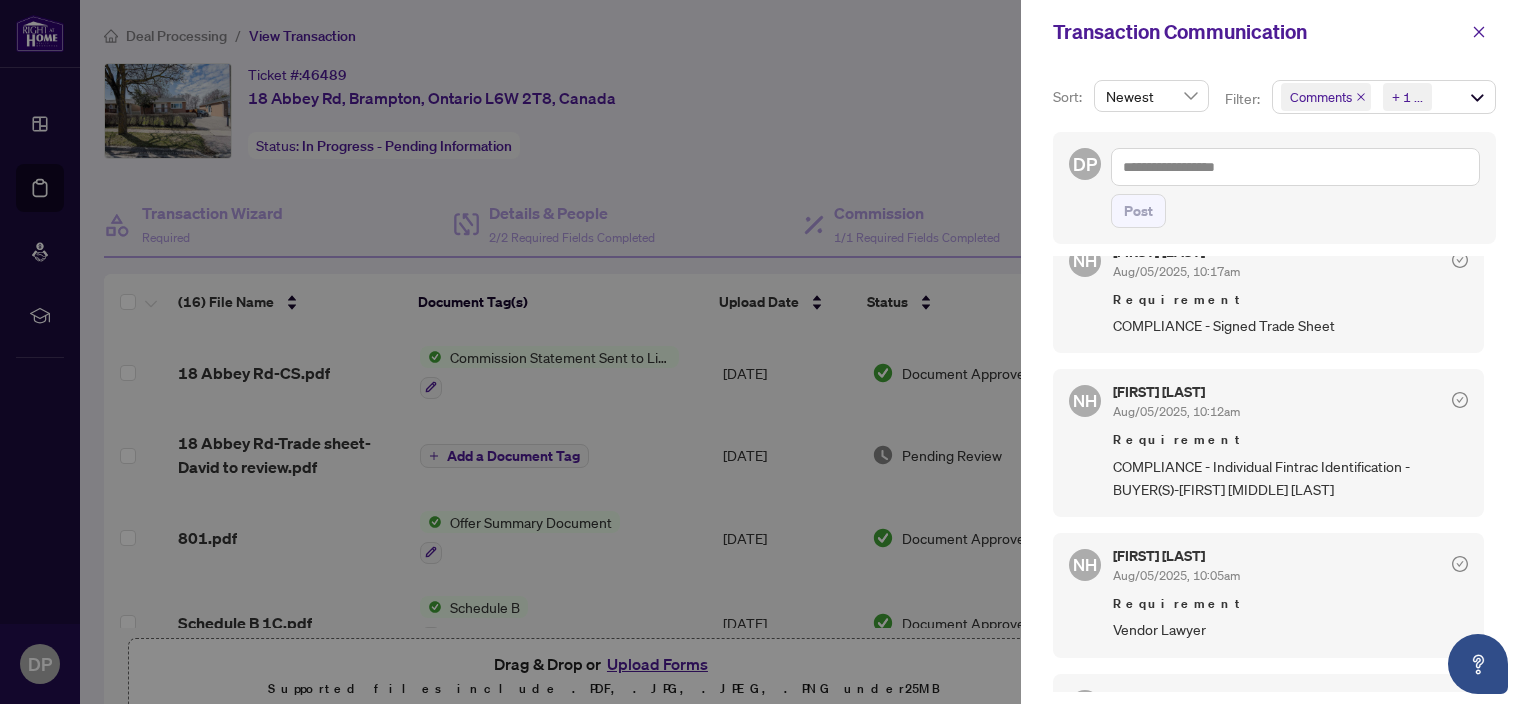 click at bounding box center [764, 352] 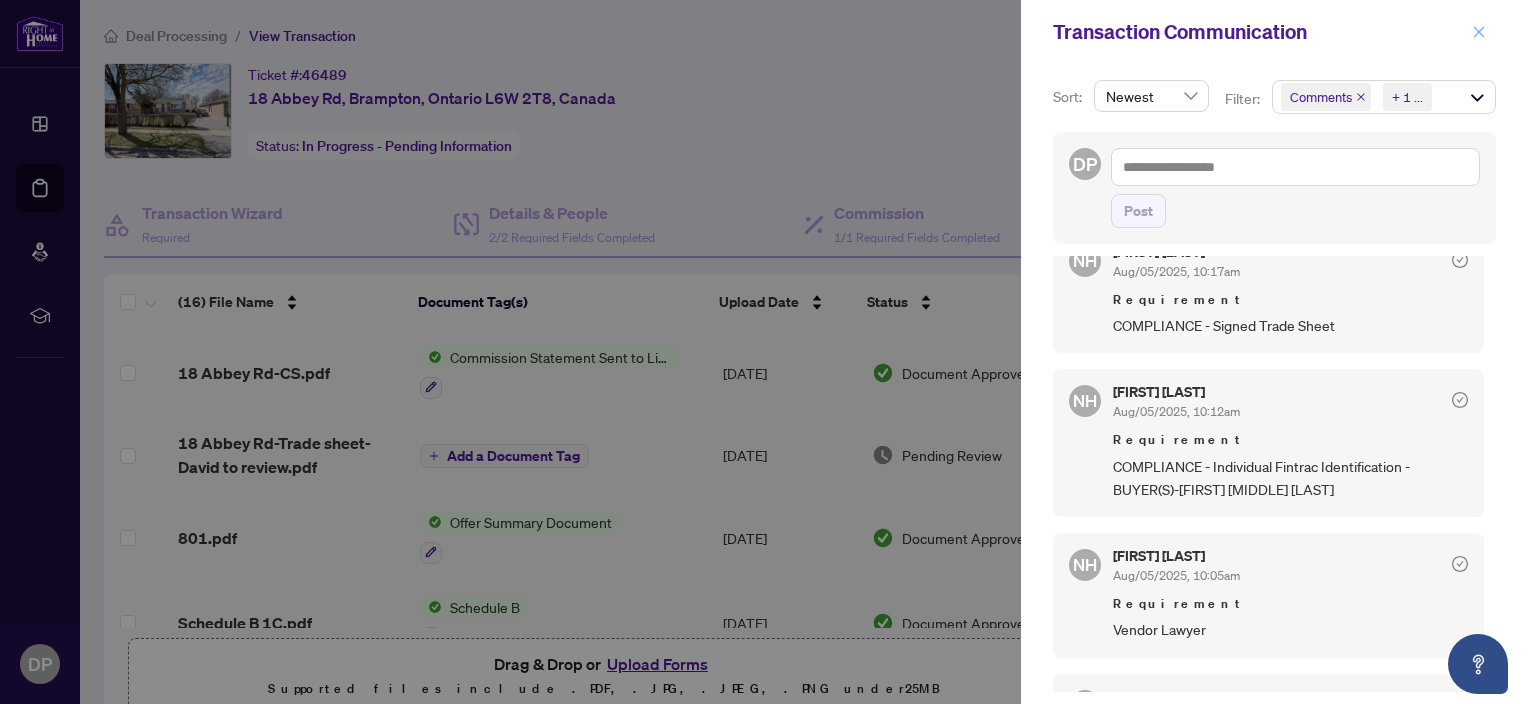 click 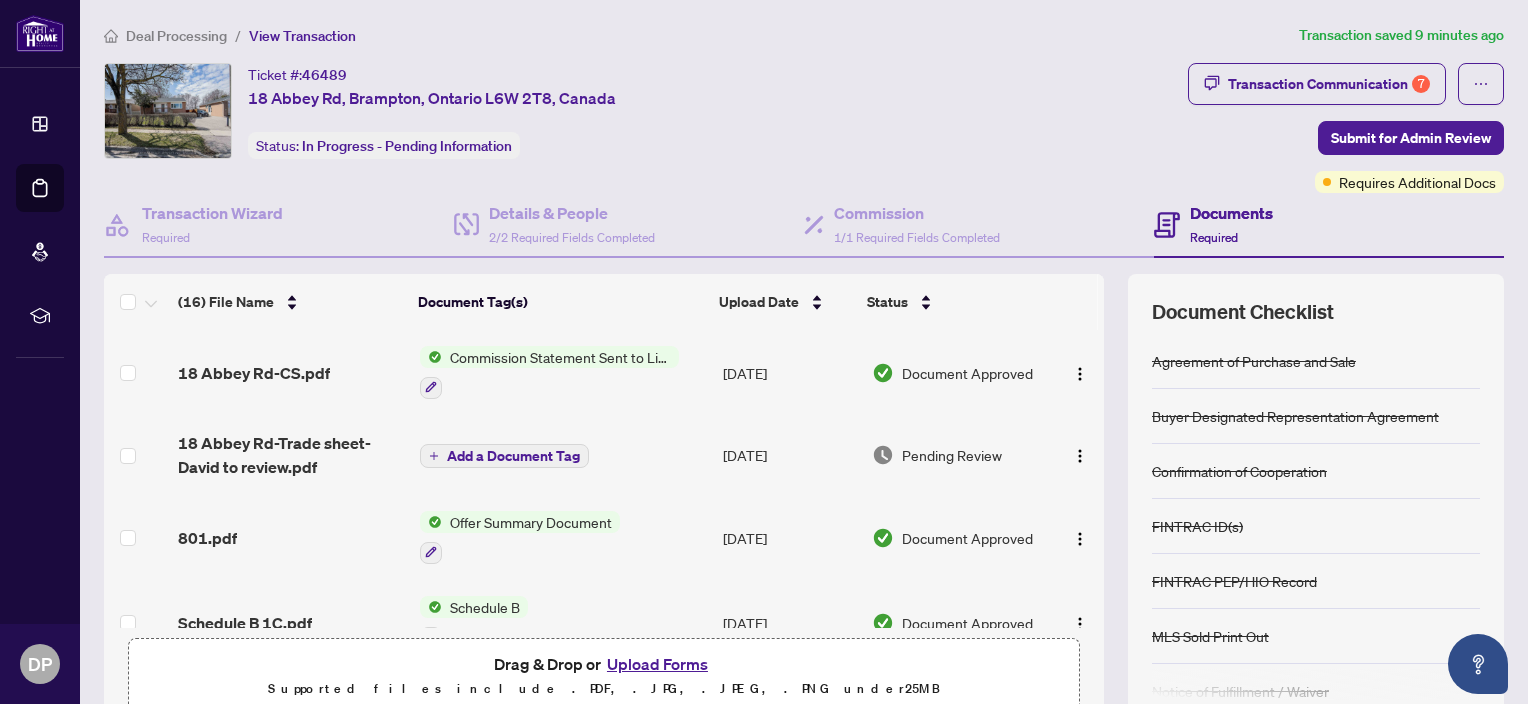 click on "Pending Review" at bounding box center (952, 455) 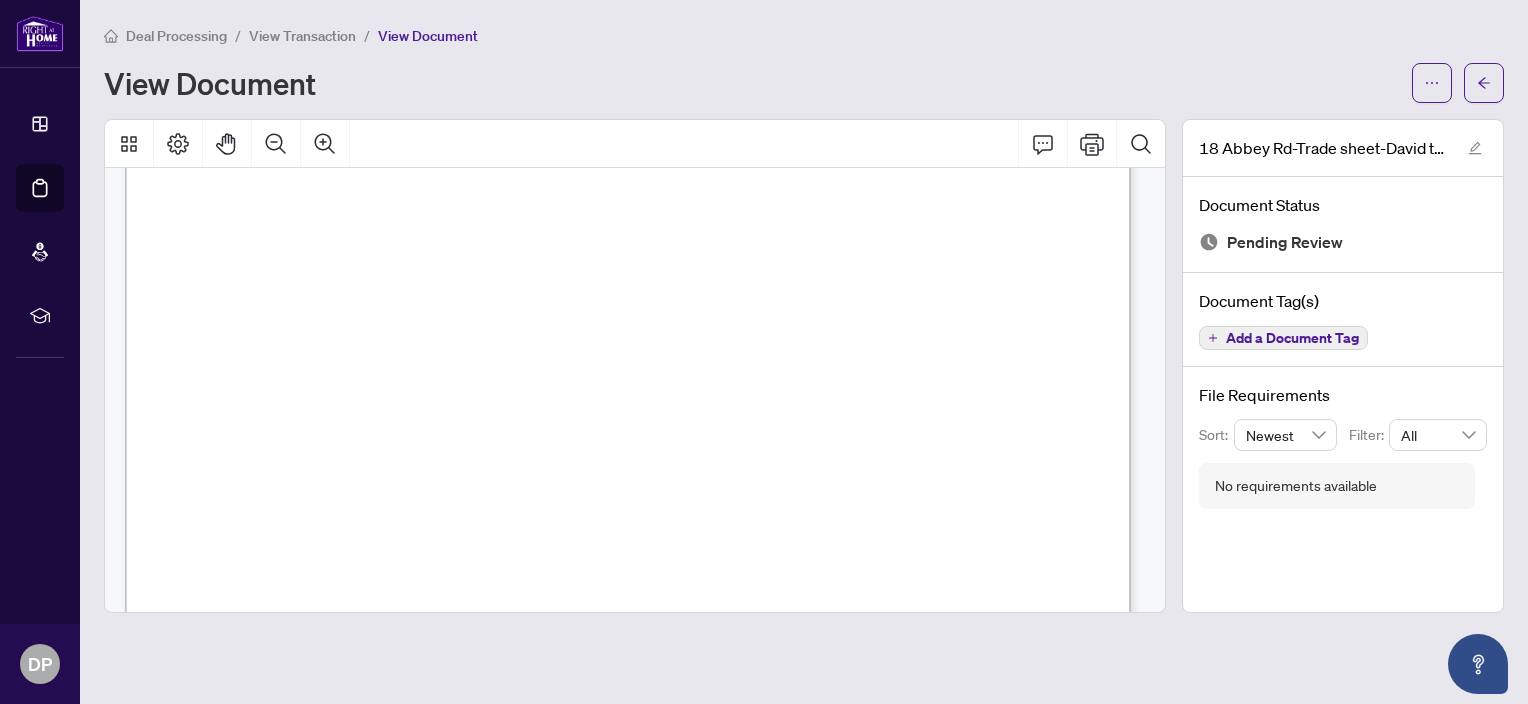 scroll, scrollTop: 0, scrollLeft: 0, axis: both 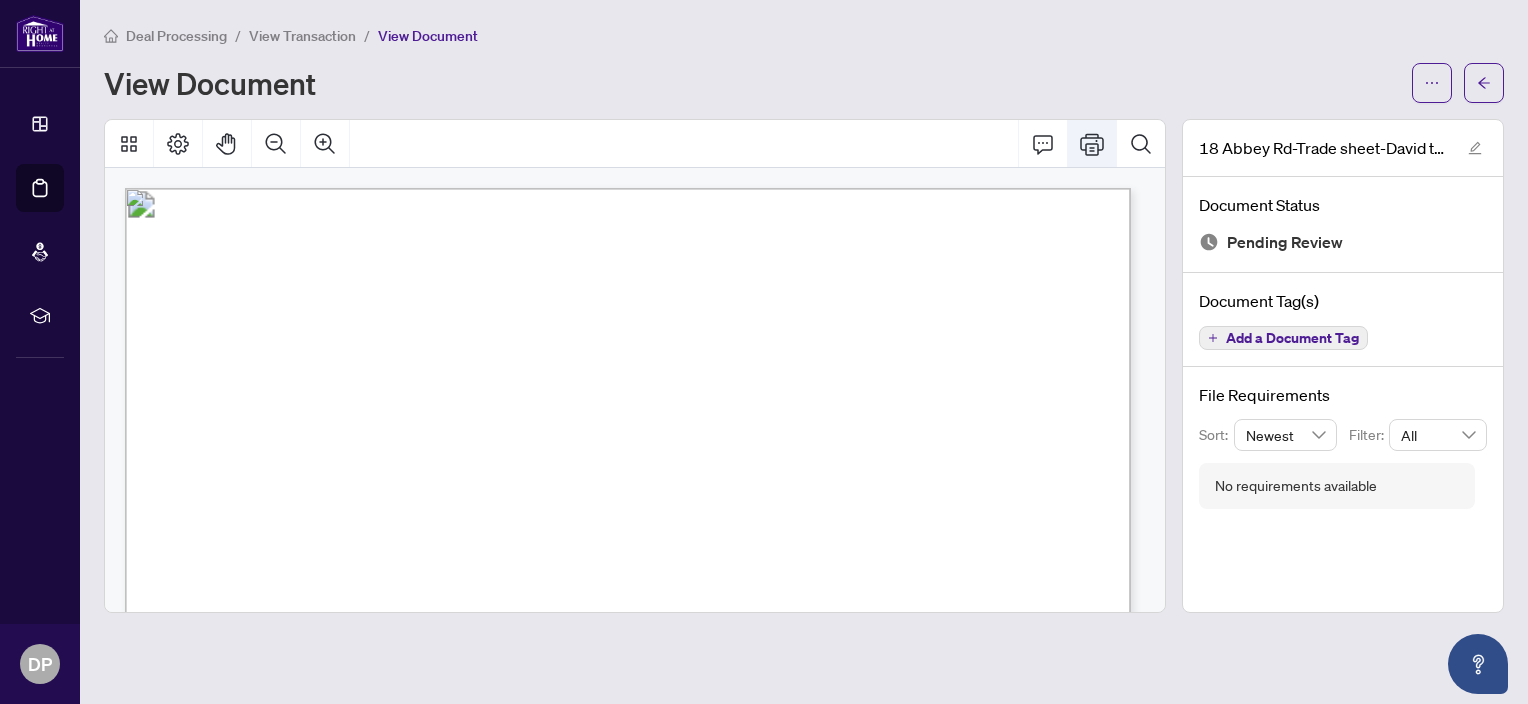 click 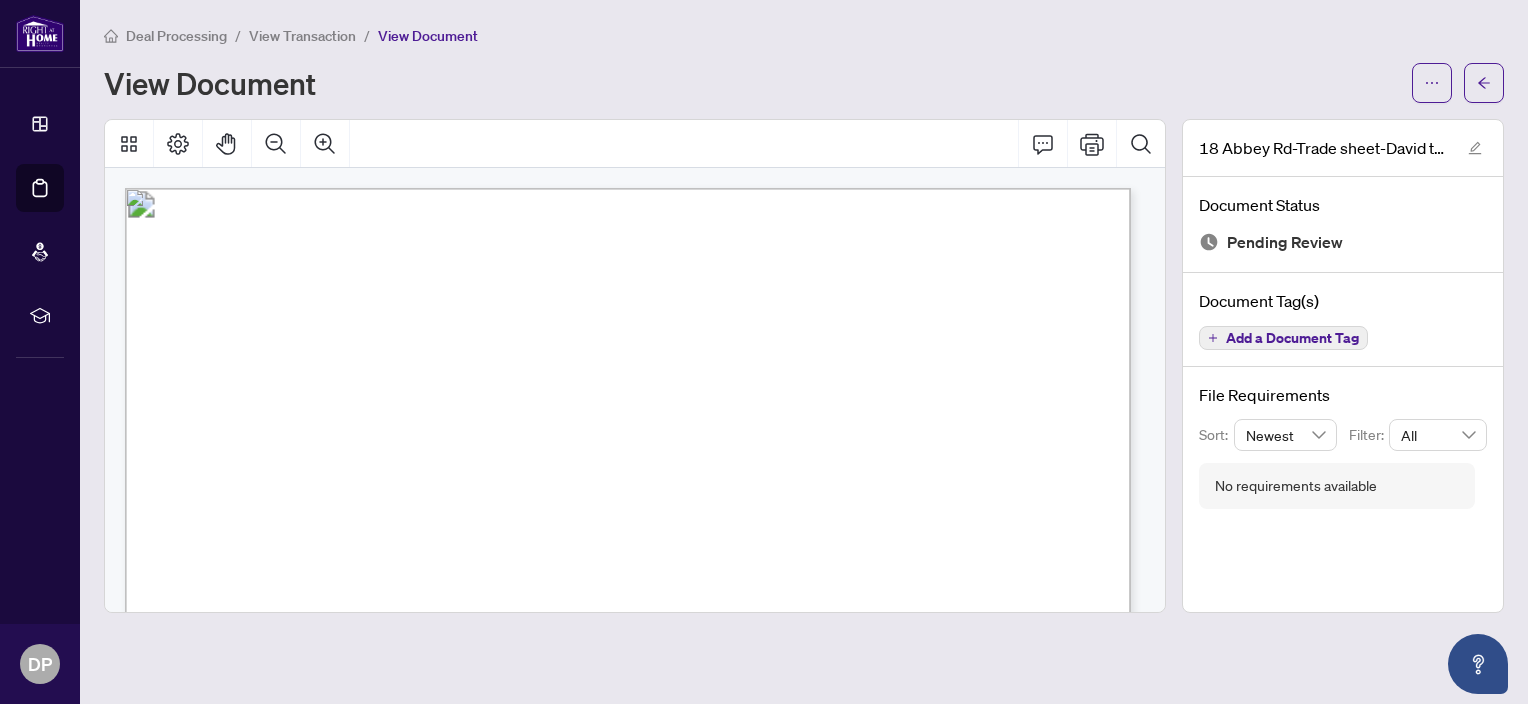 click at bounding box center [635, 366] 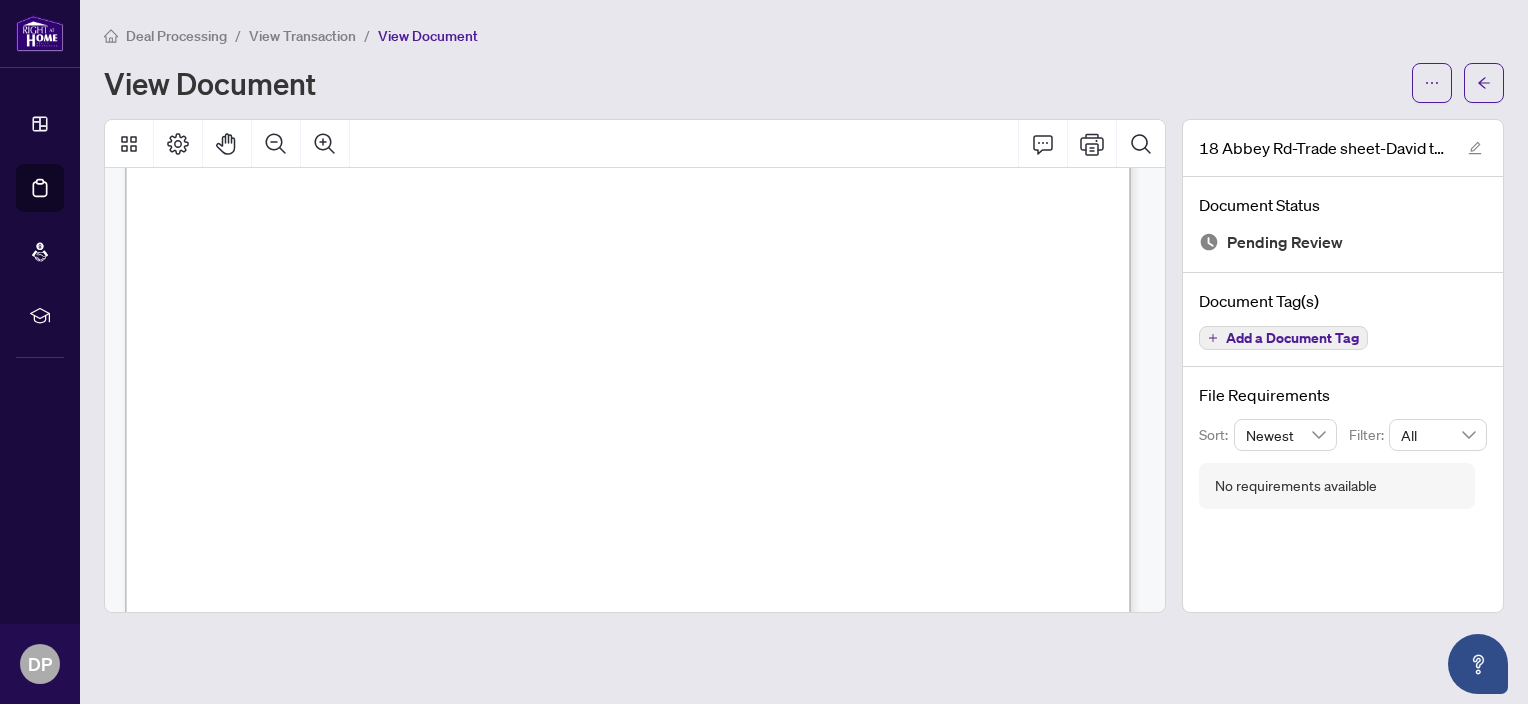 scroll, scrollTop: 0, scrollLeft: 0, axis: both 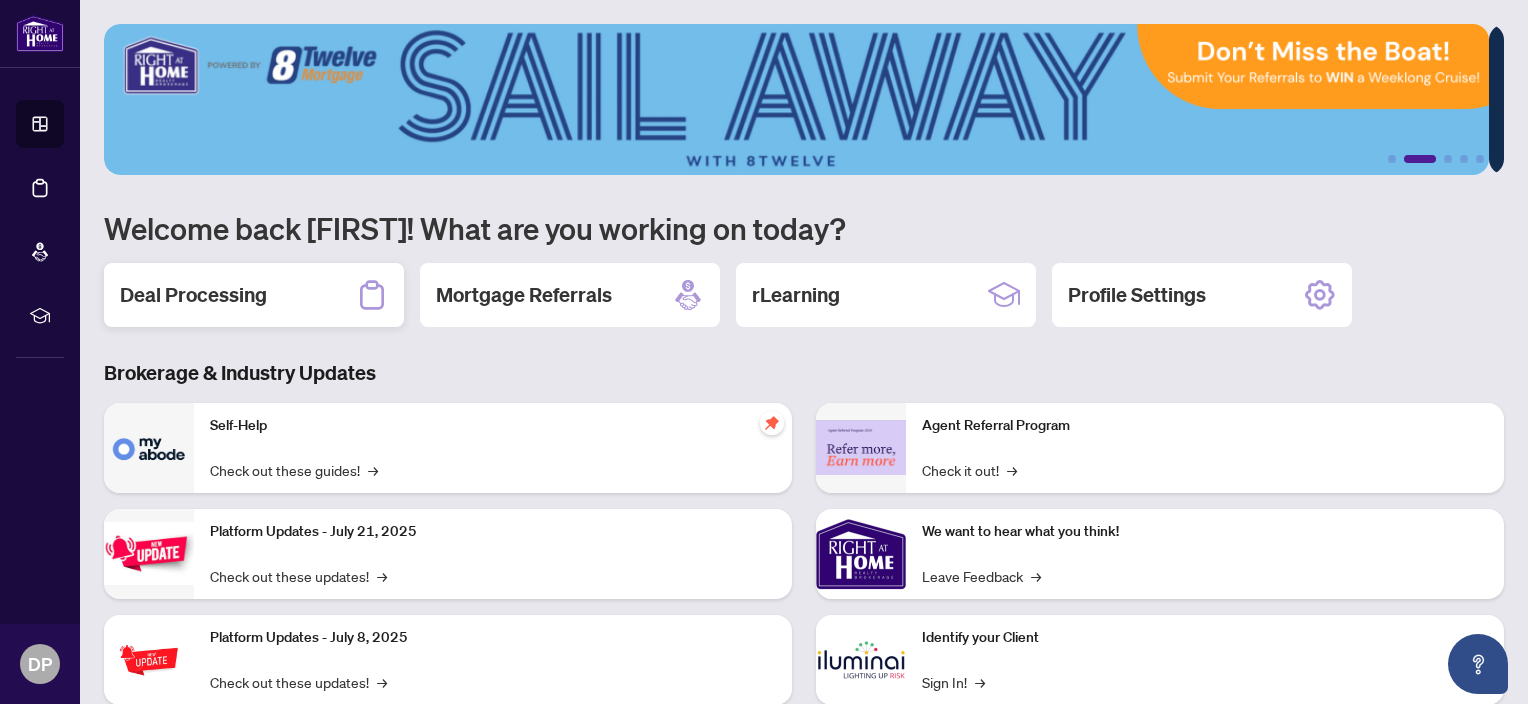 click on "Deal Processing" at bounding box center [193, 295] 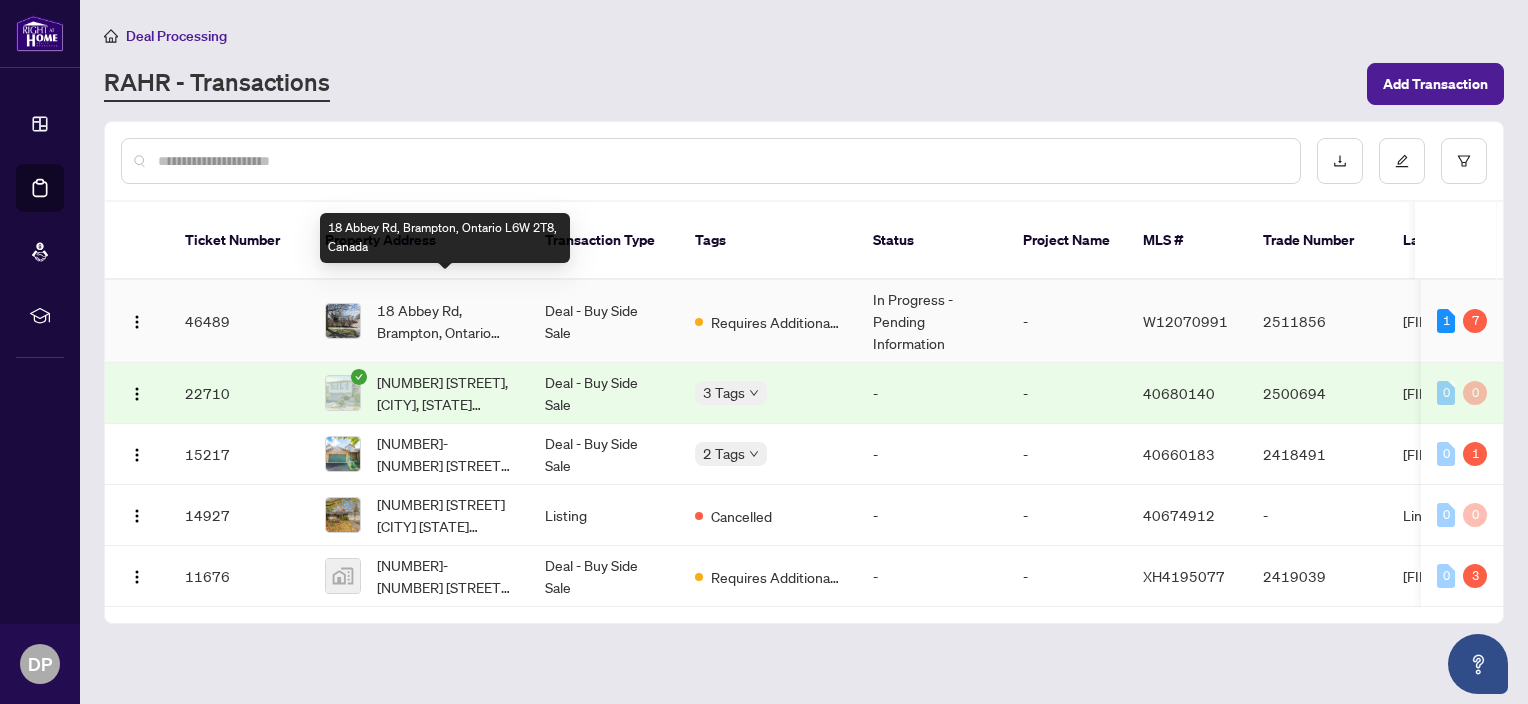 click on "18 Abbey Rd, Brampton, Ontario L6W 2T8, Canada" at bounding box center (445, 321) 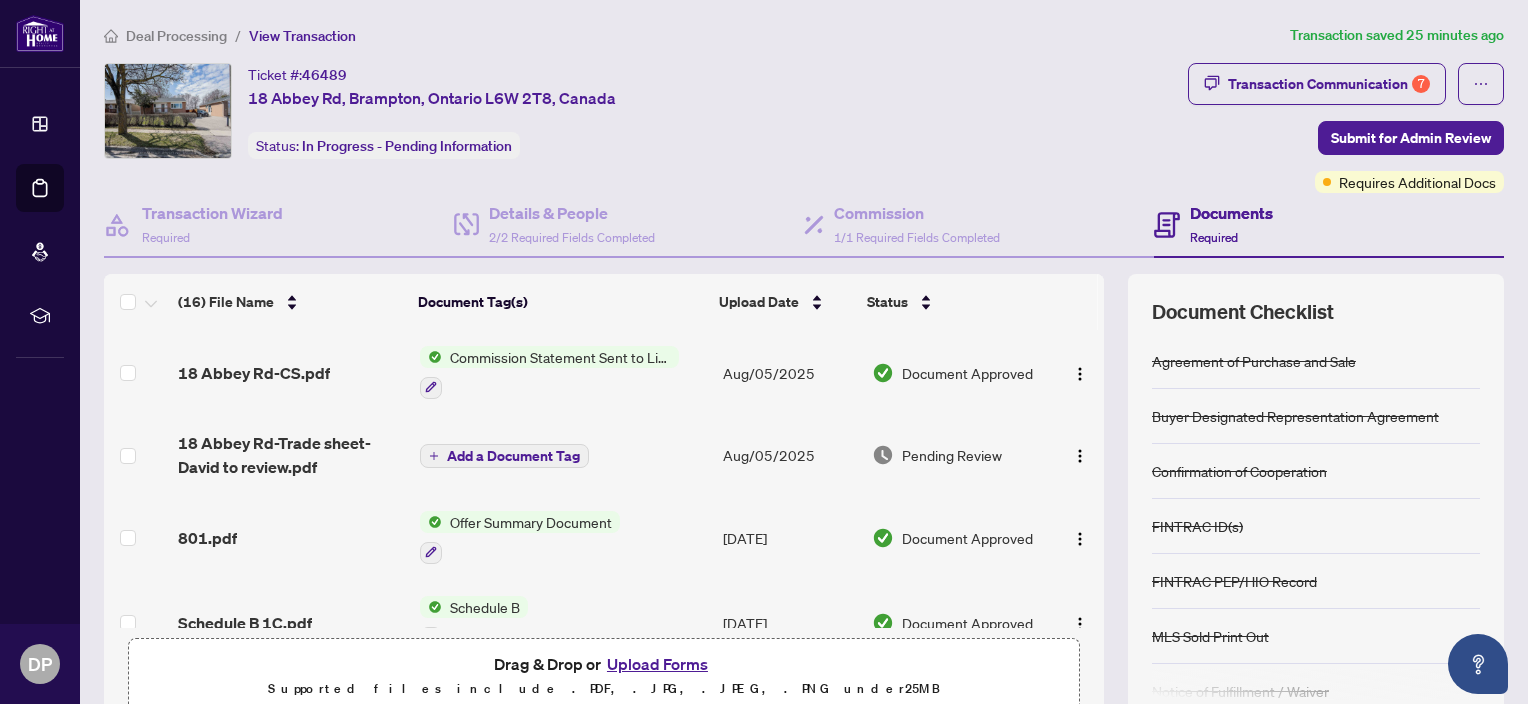 click on "Upload Forms" at bounding box center (657, 664) 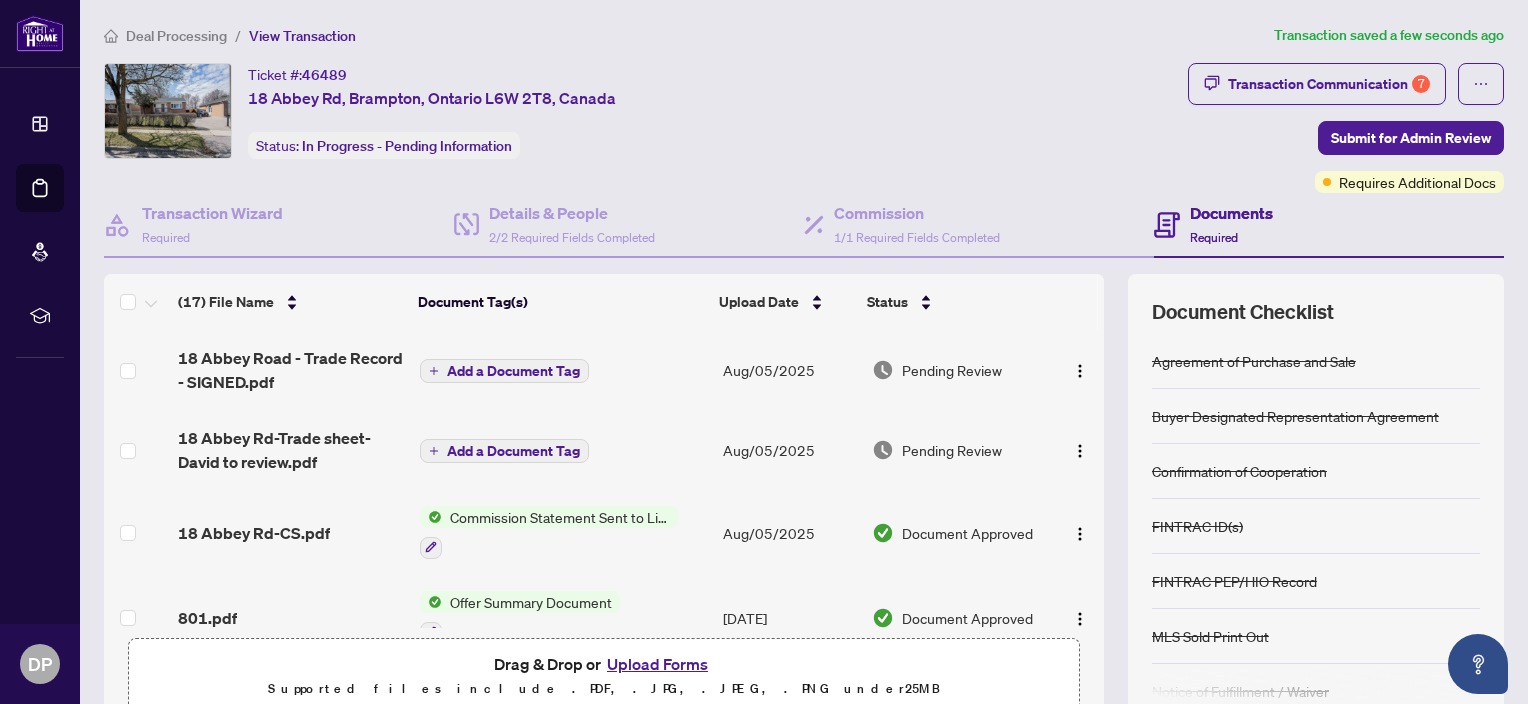 click on "Add a Document Tag" at bounding box center [513, 451] 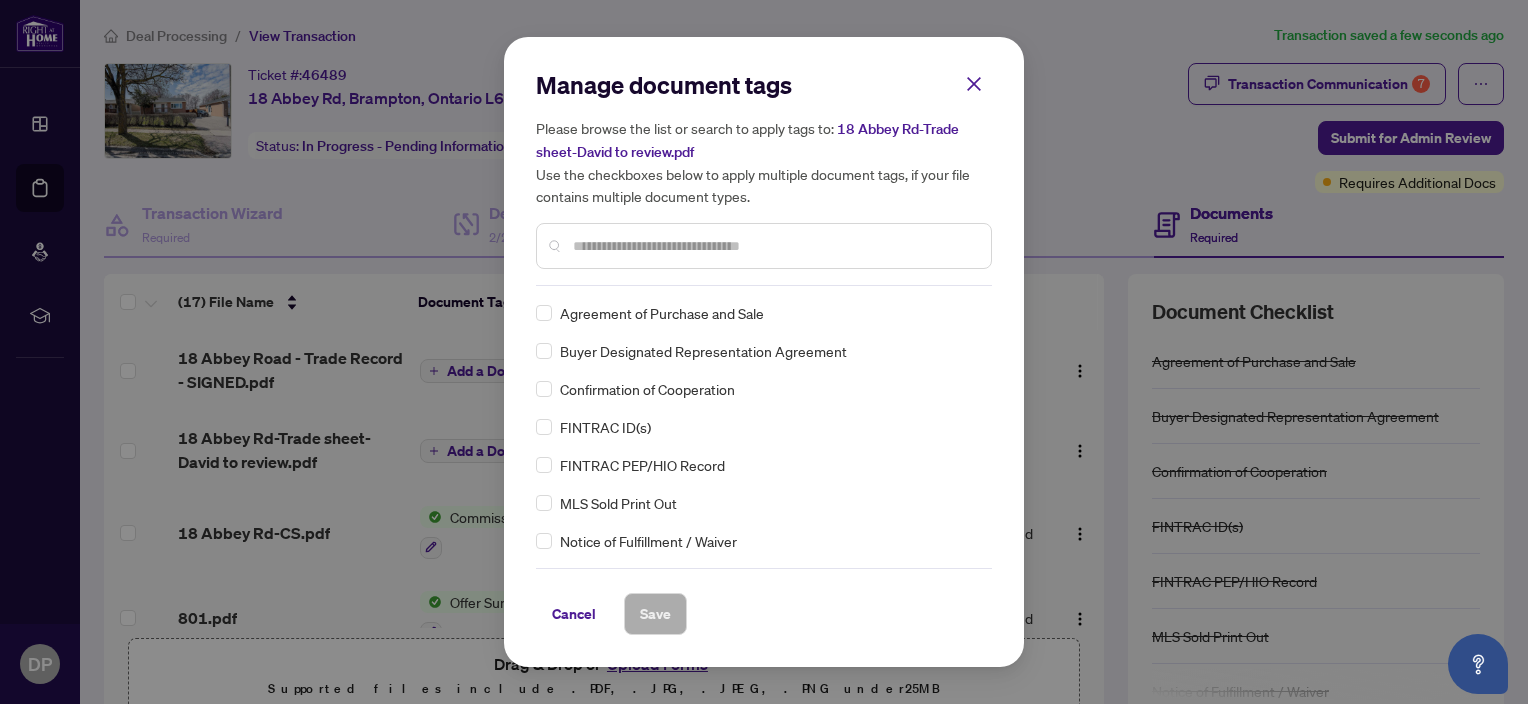 click at bounding box center (774, 246) 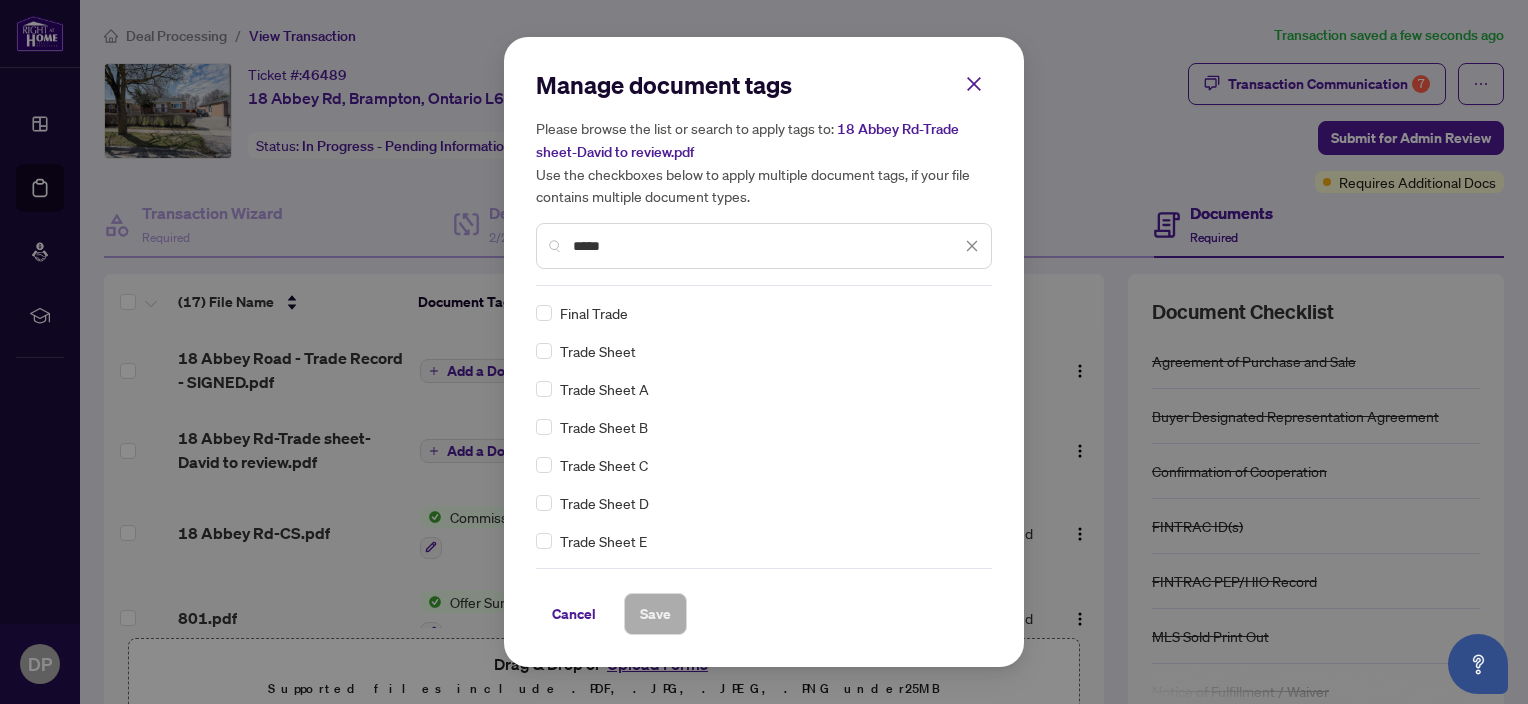 type on "*****" 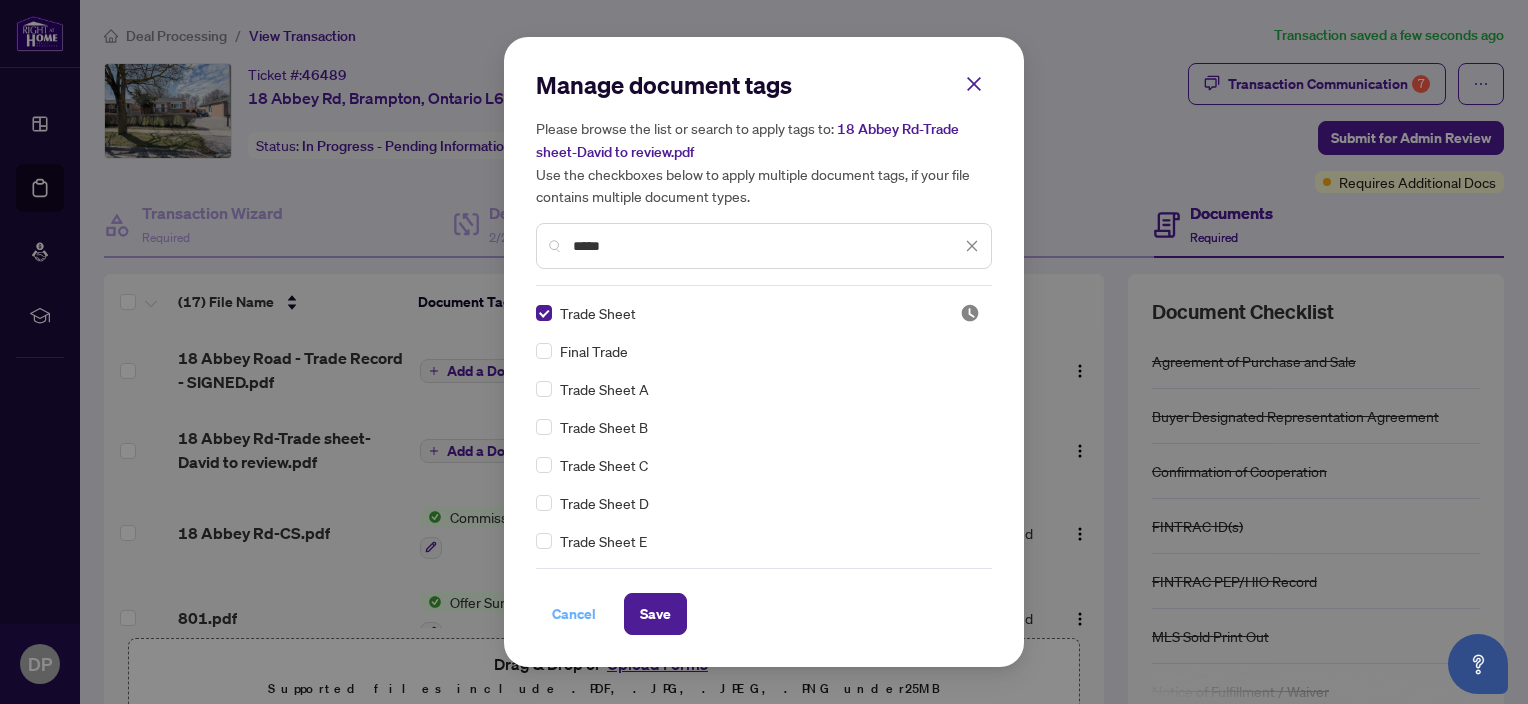 click on "Cancel" at bounding box center [574, 614] 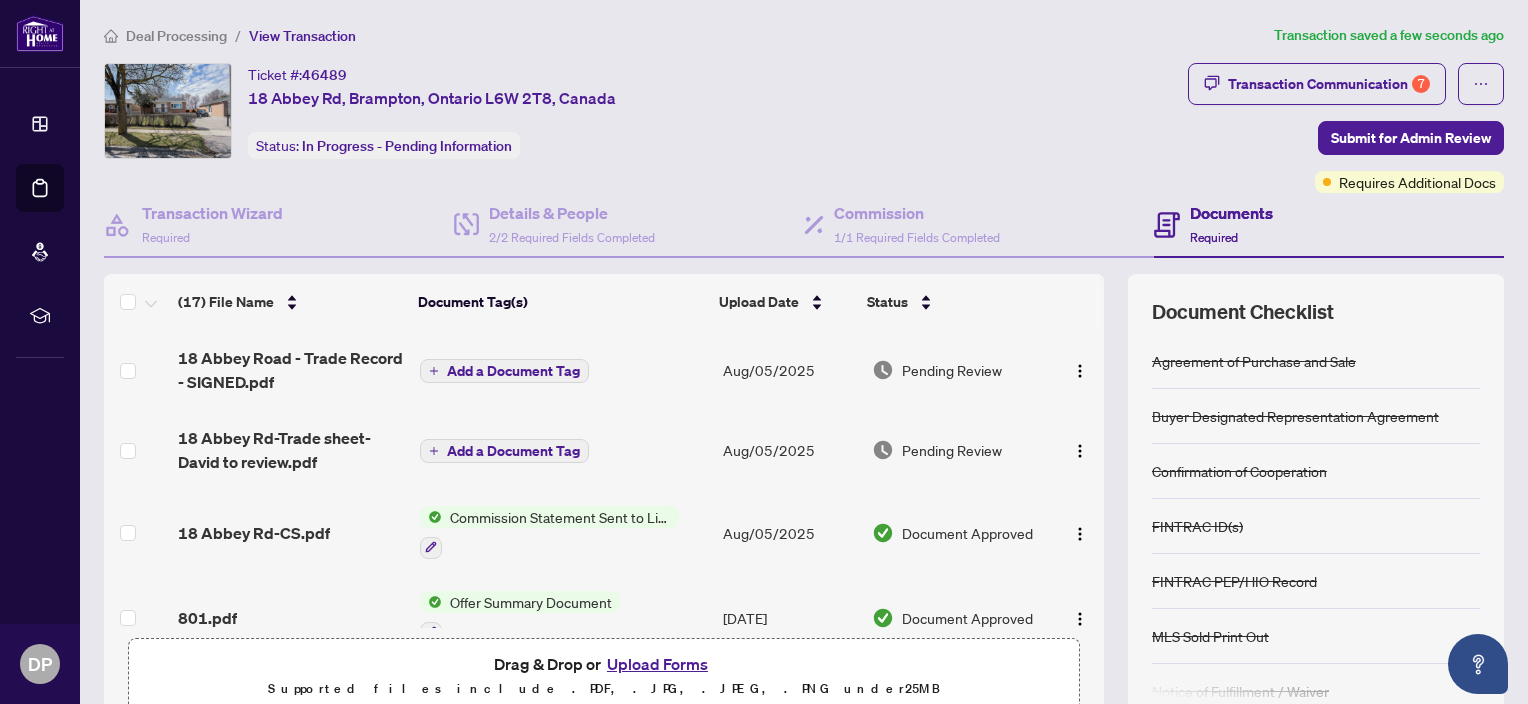 click on "Add a Document Tag" at bounding box center [513, 371] 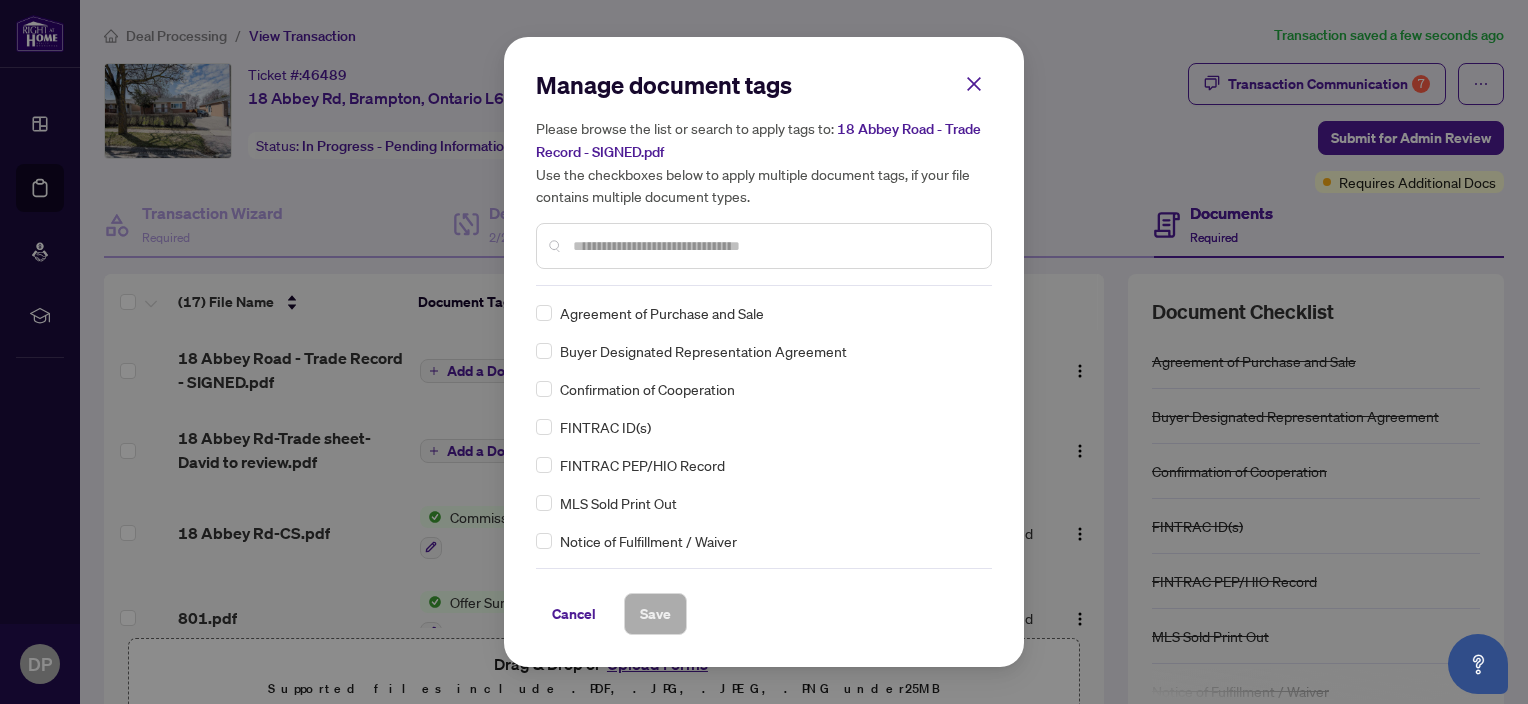 click at bounding box center [774, 246] 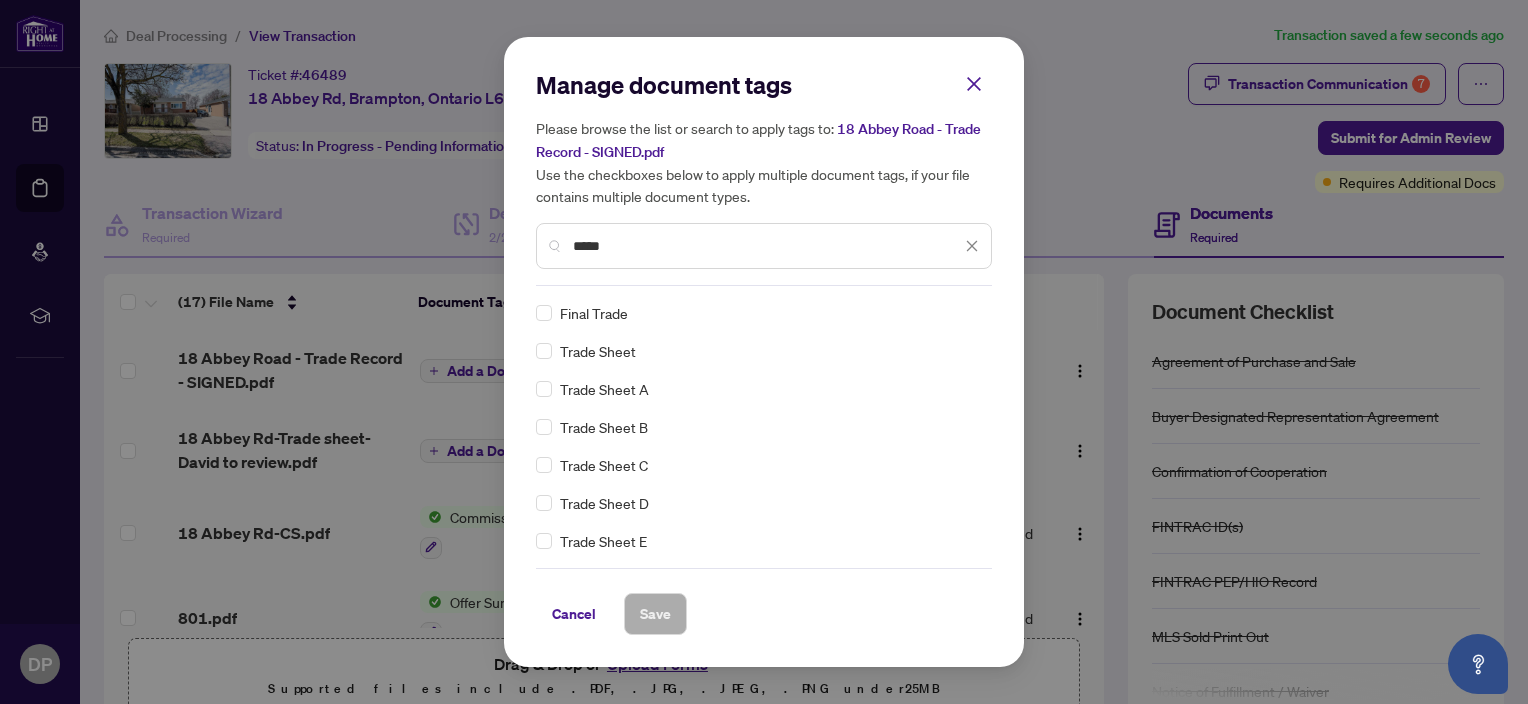 type on "*****" 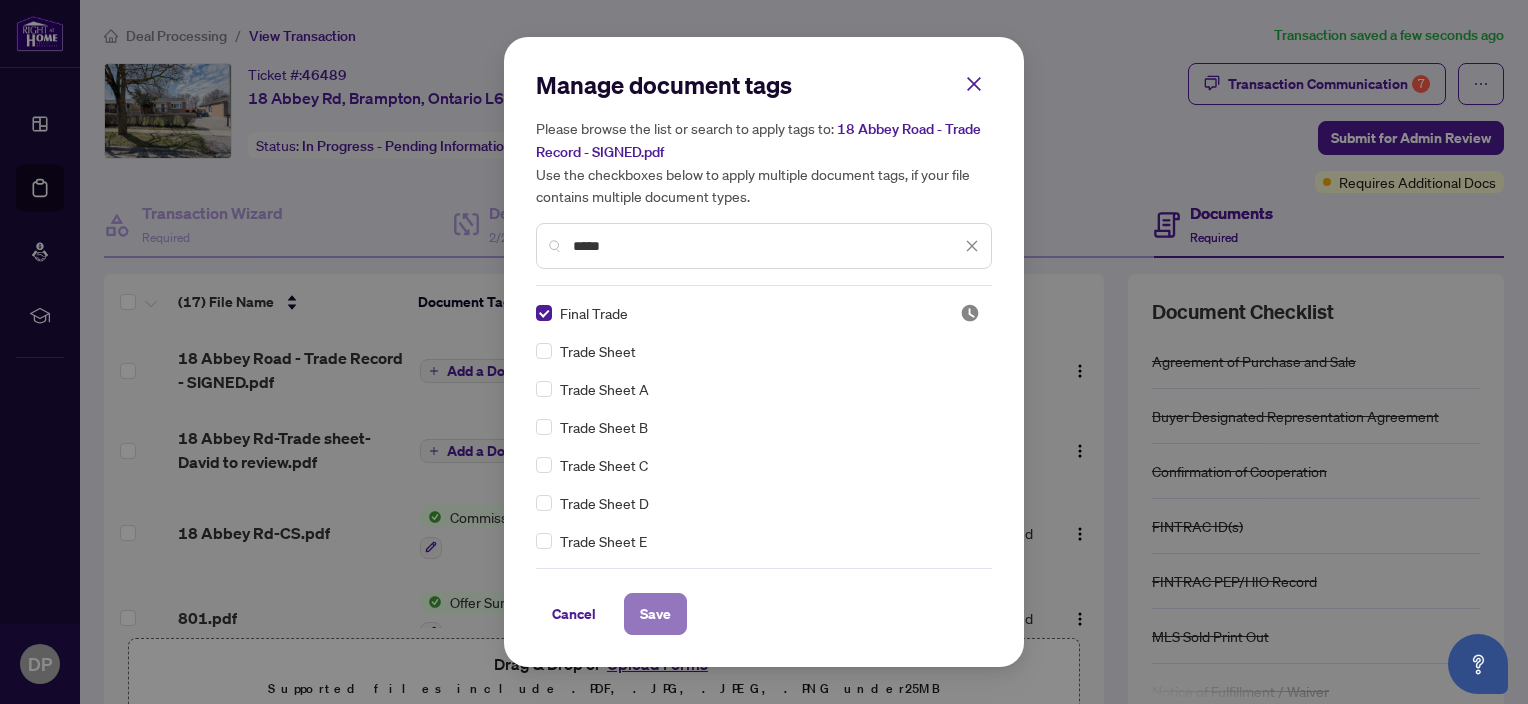 click on "Save" at bounding box center [655, 614] 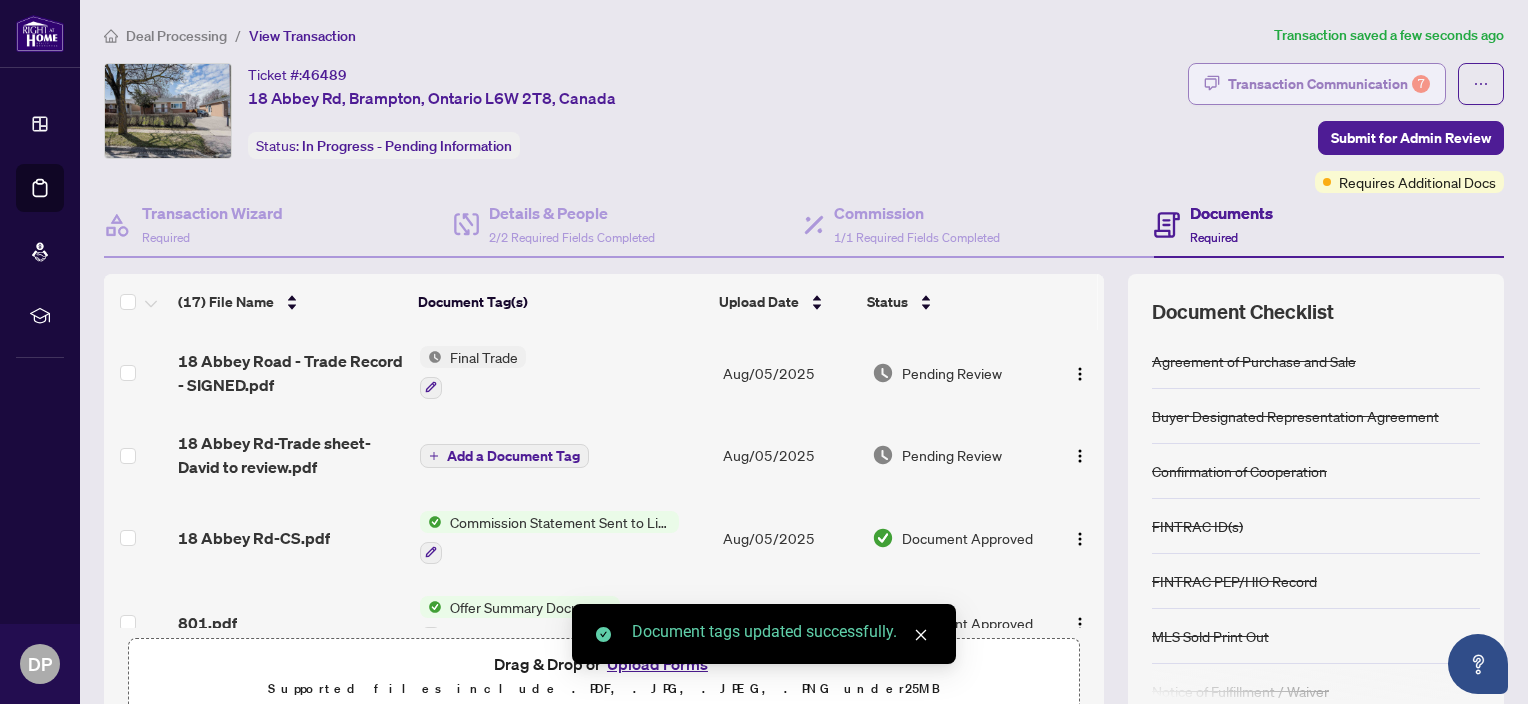 click on "Transaction Communication 7" at bounding box center [1329, 84] 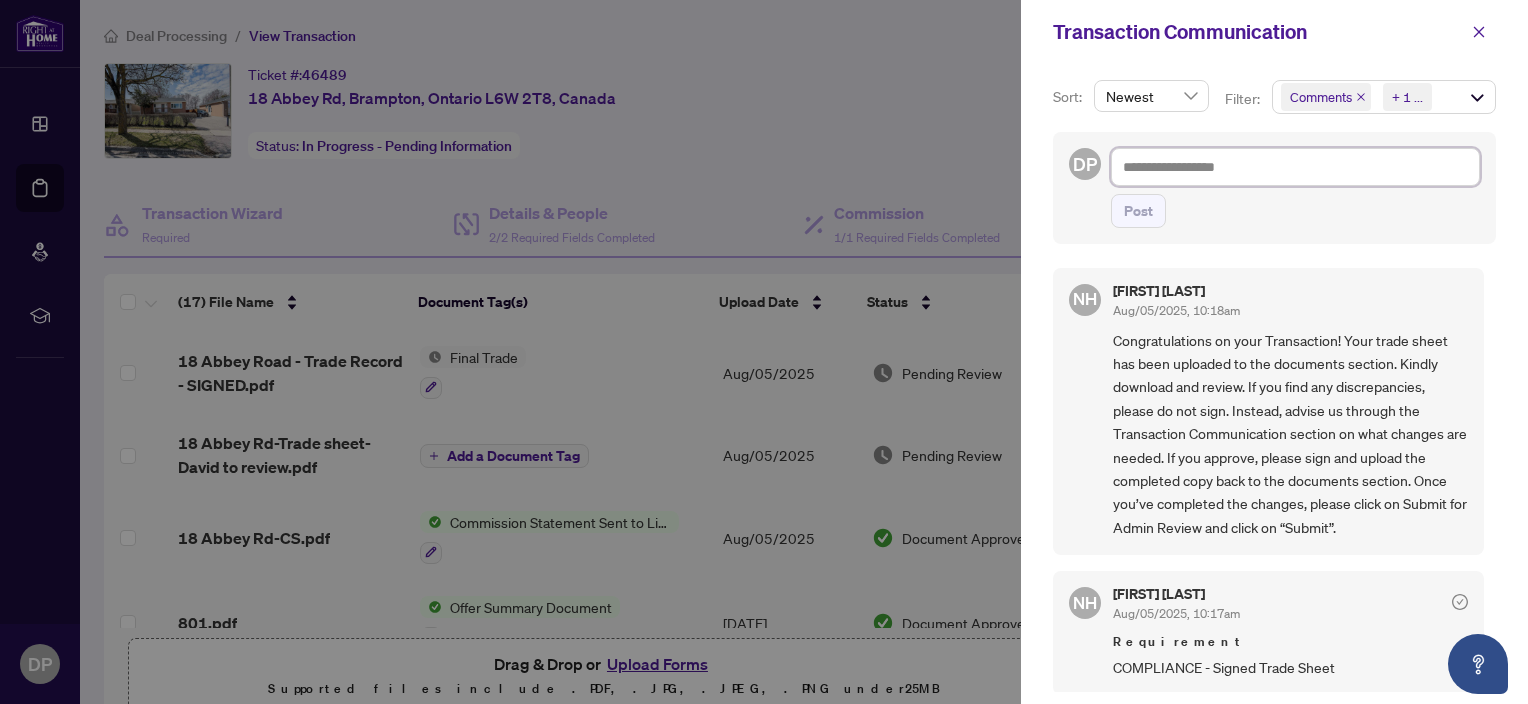 click at bounding box center (1295, 167) 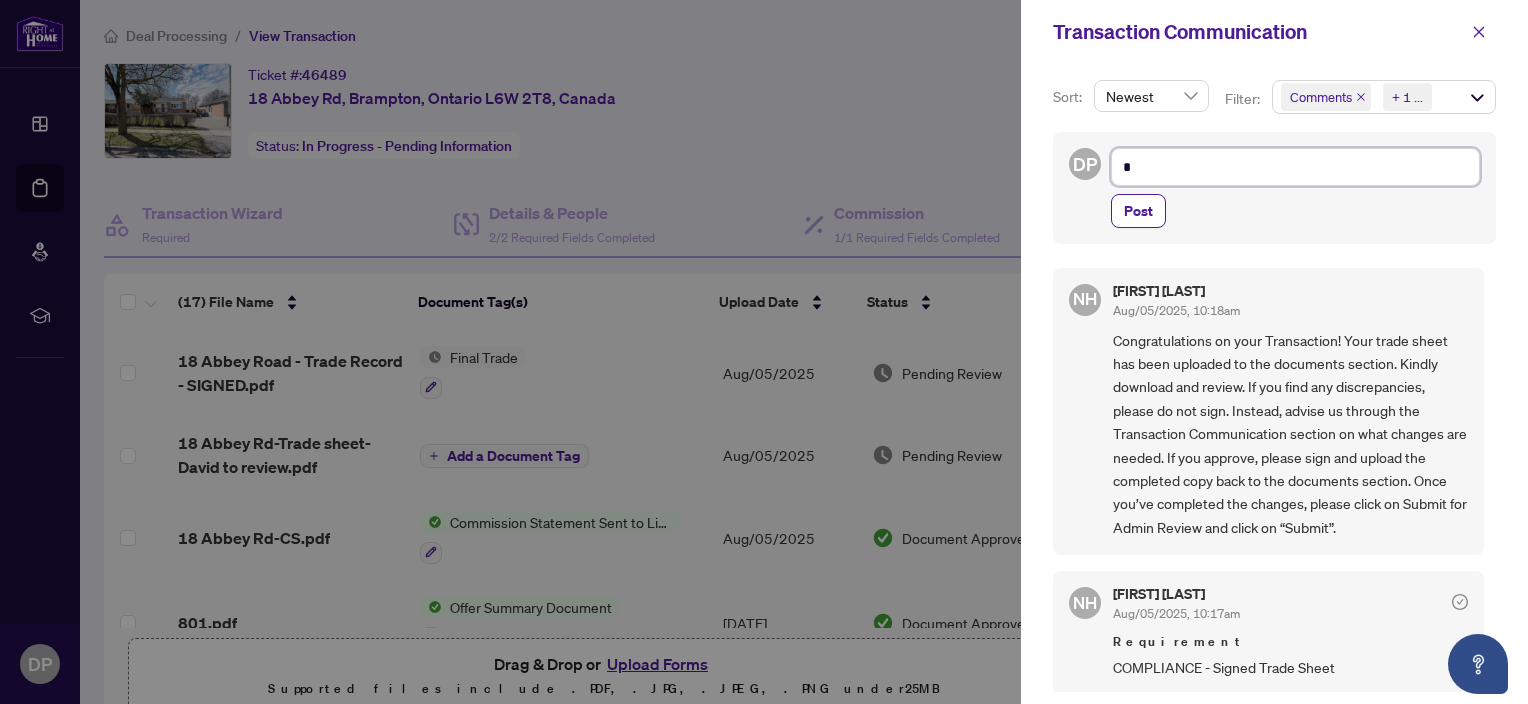 type on "**" 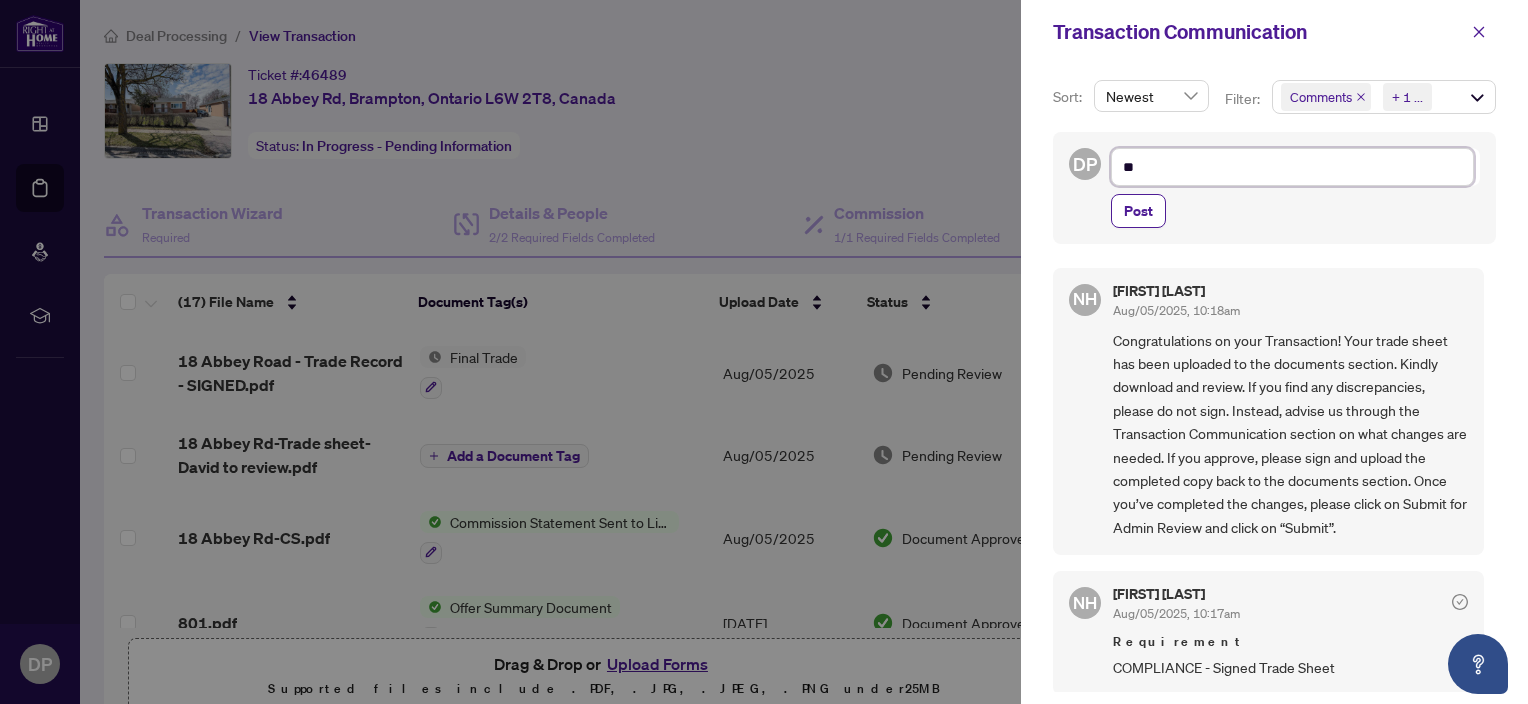 type on "***" 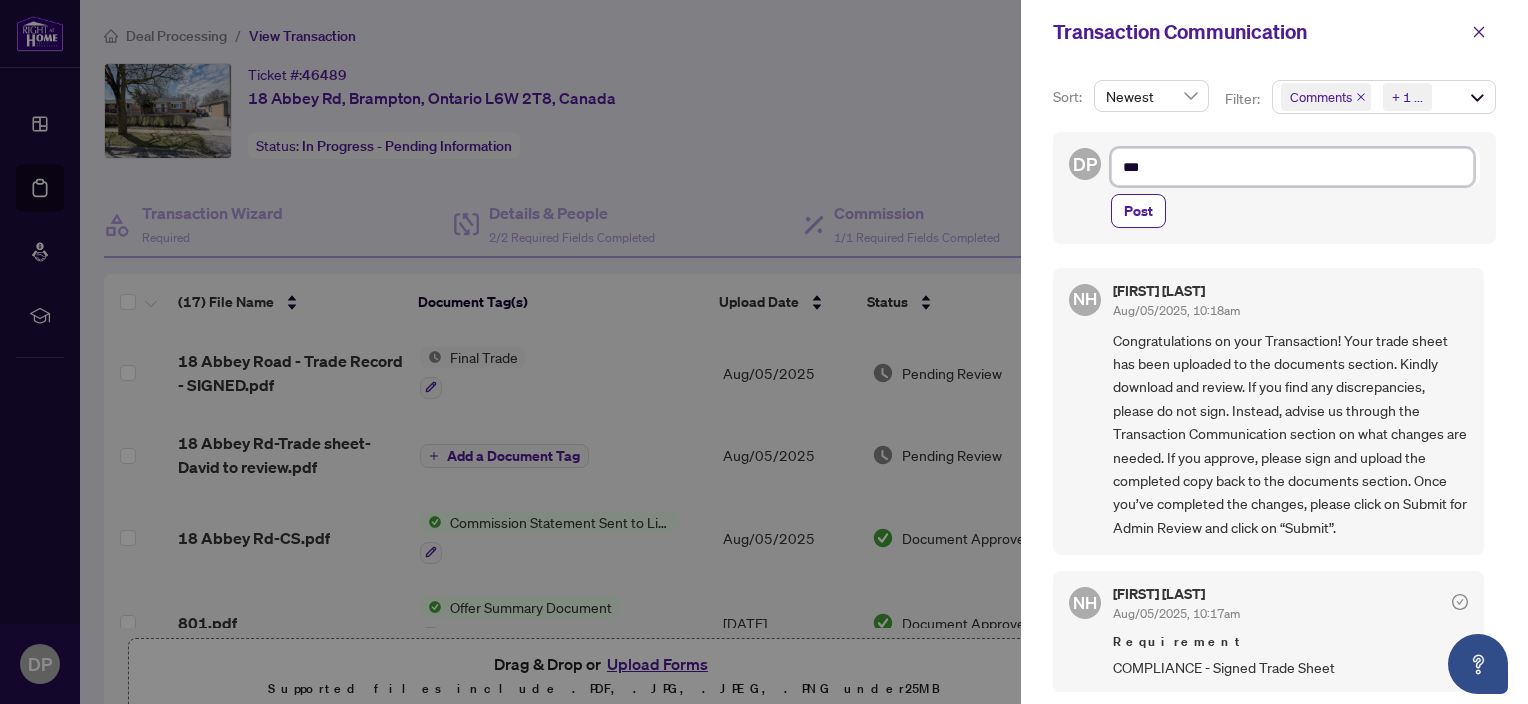 type on "****" 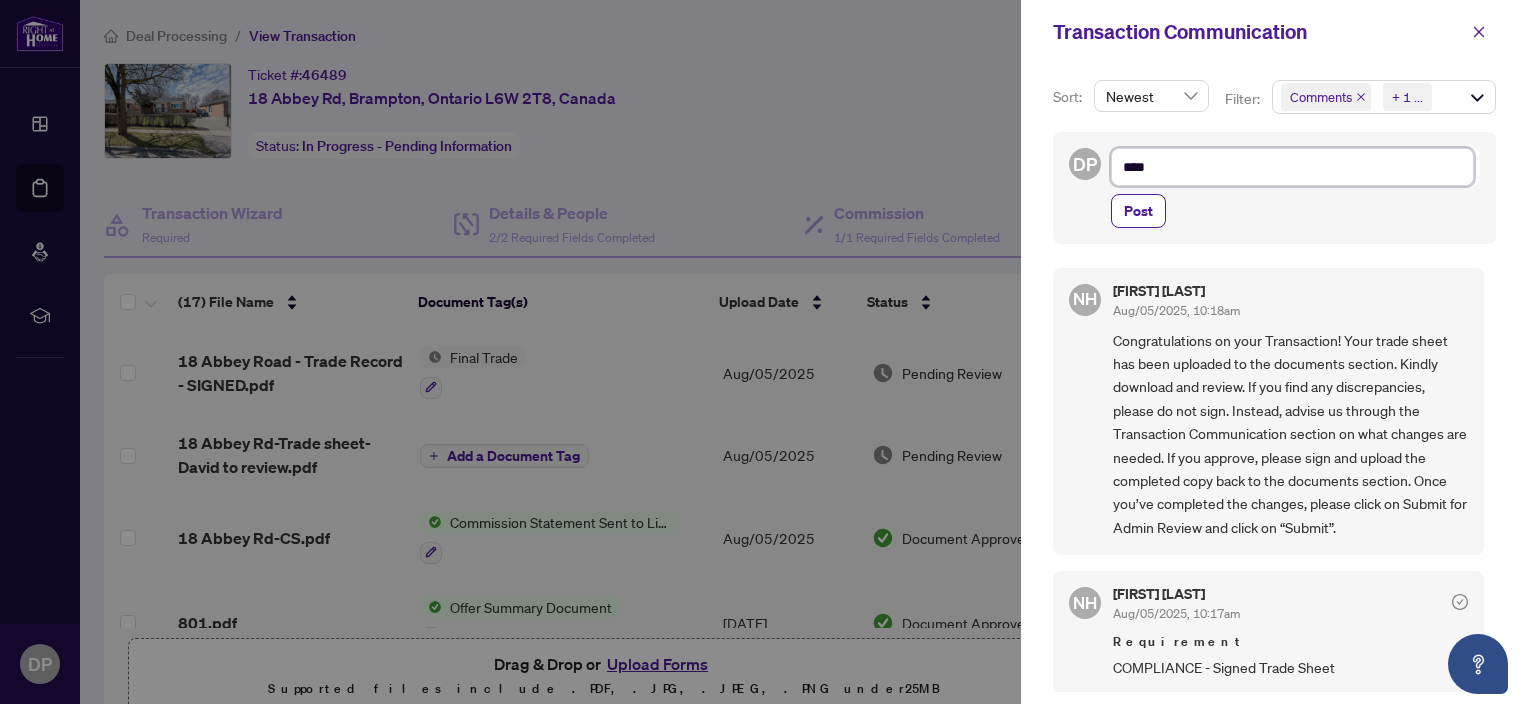 type on "*****" 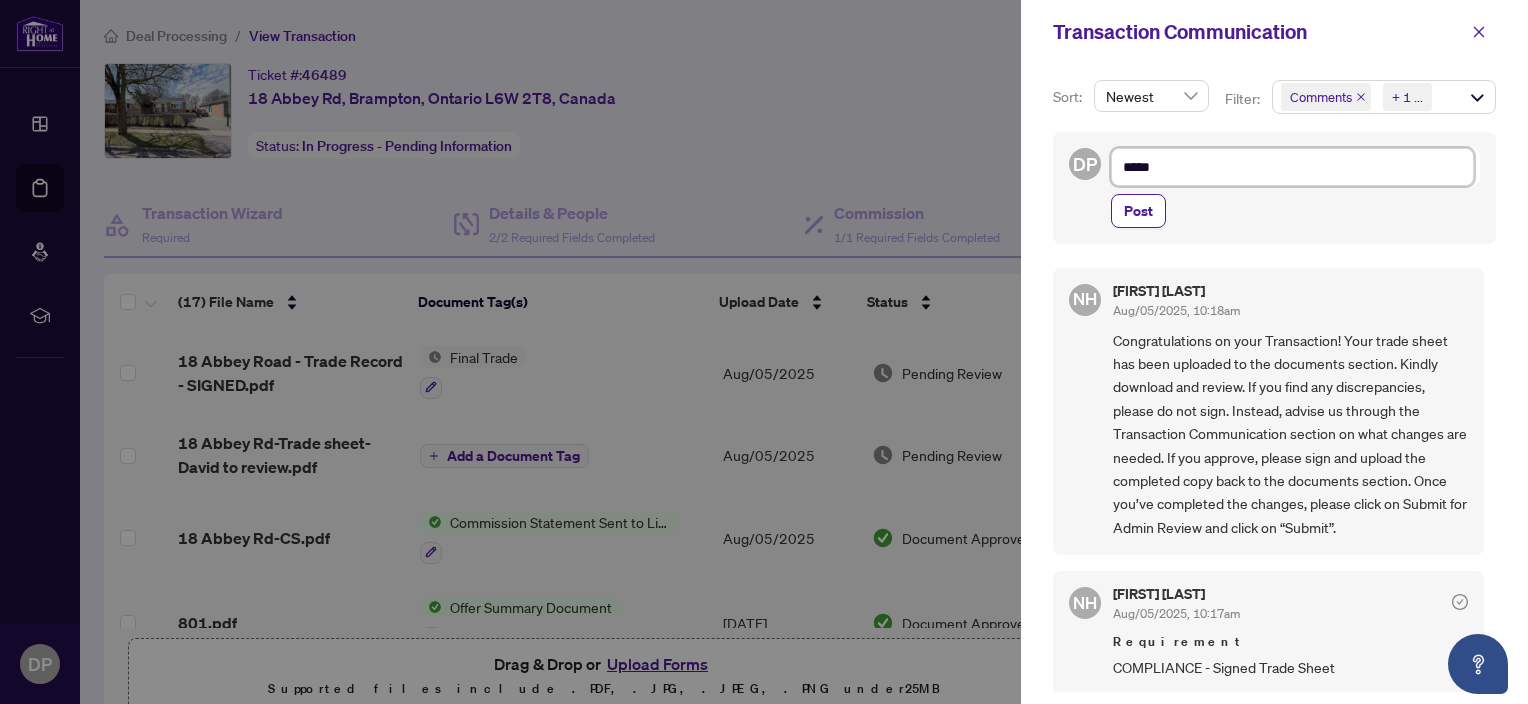 type on "*****" 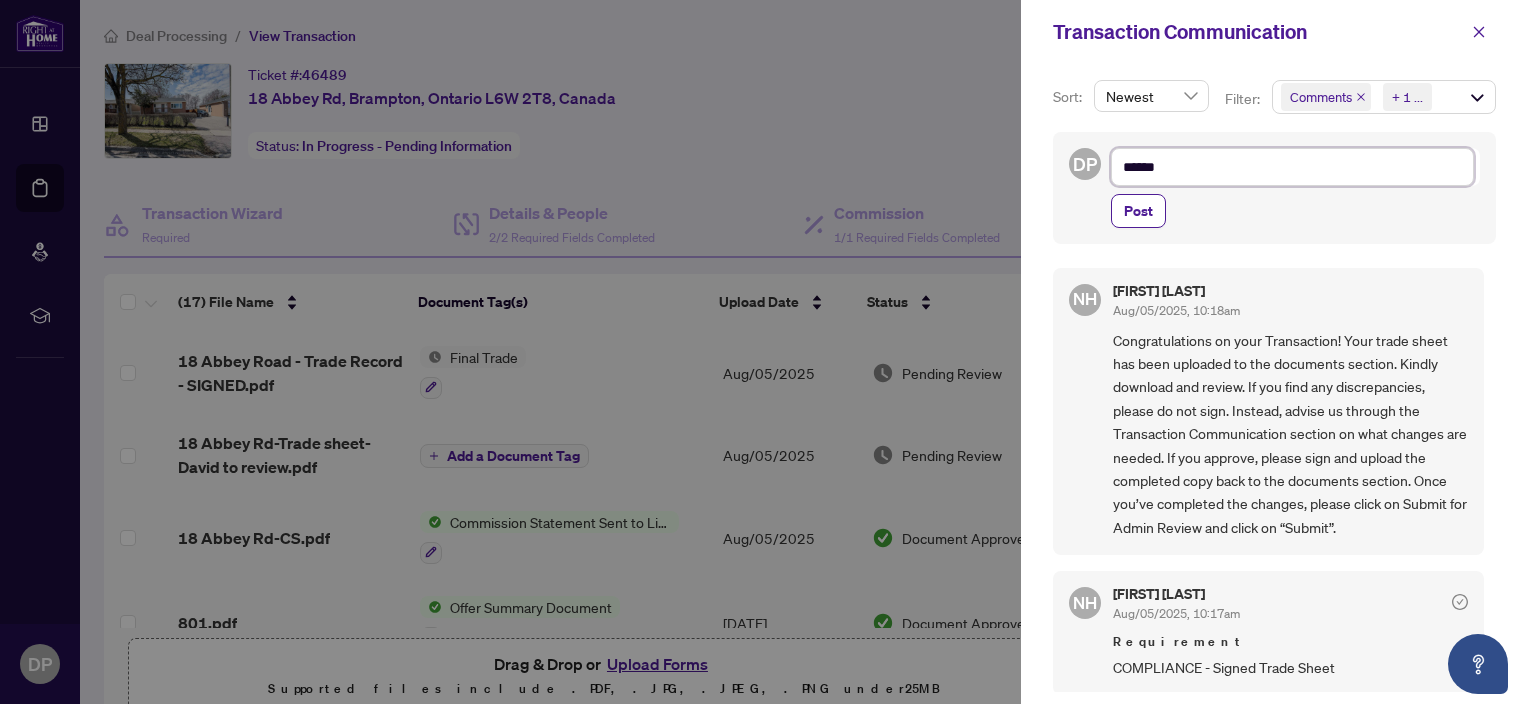 type on "*******" 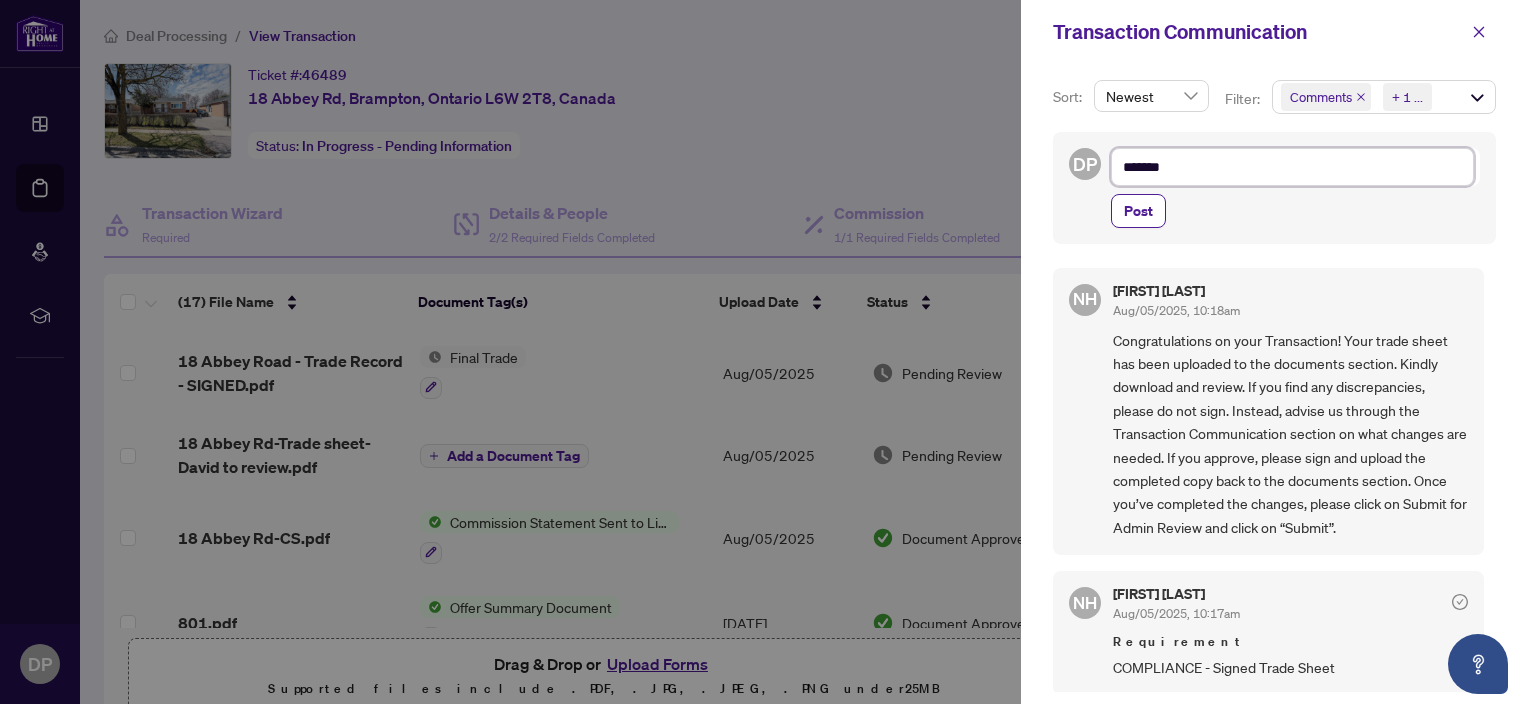 type on "*******" 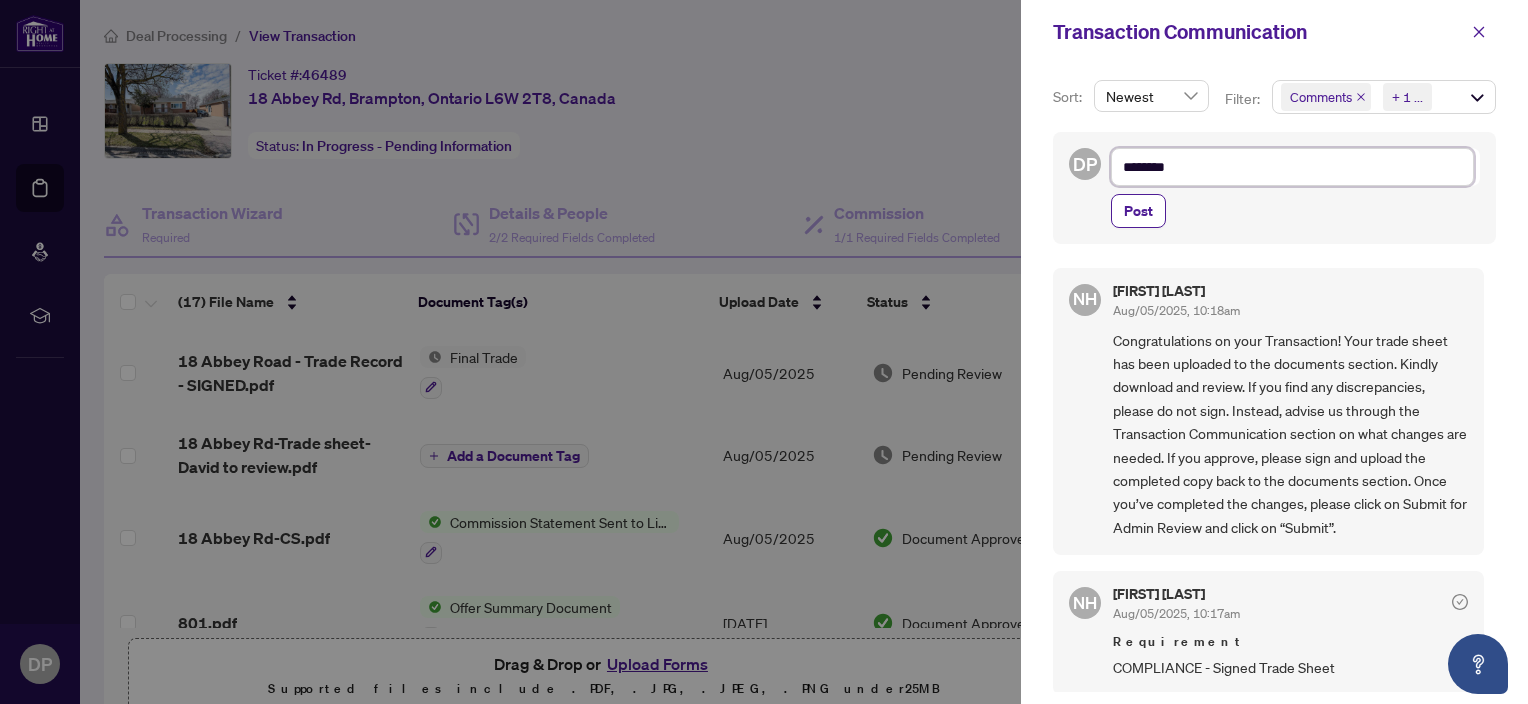 type on "*********" 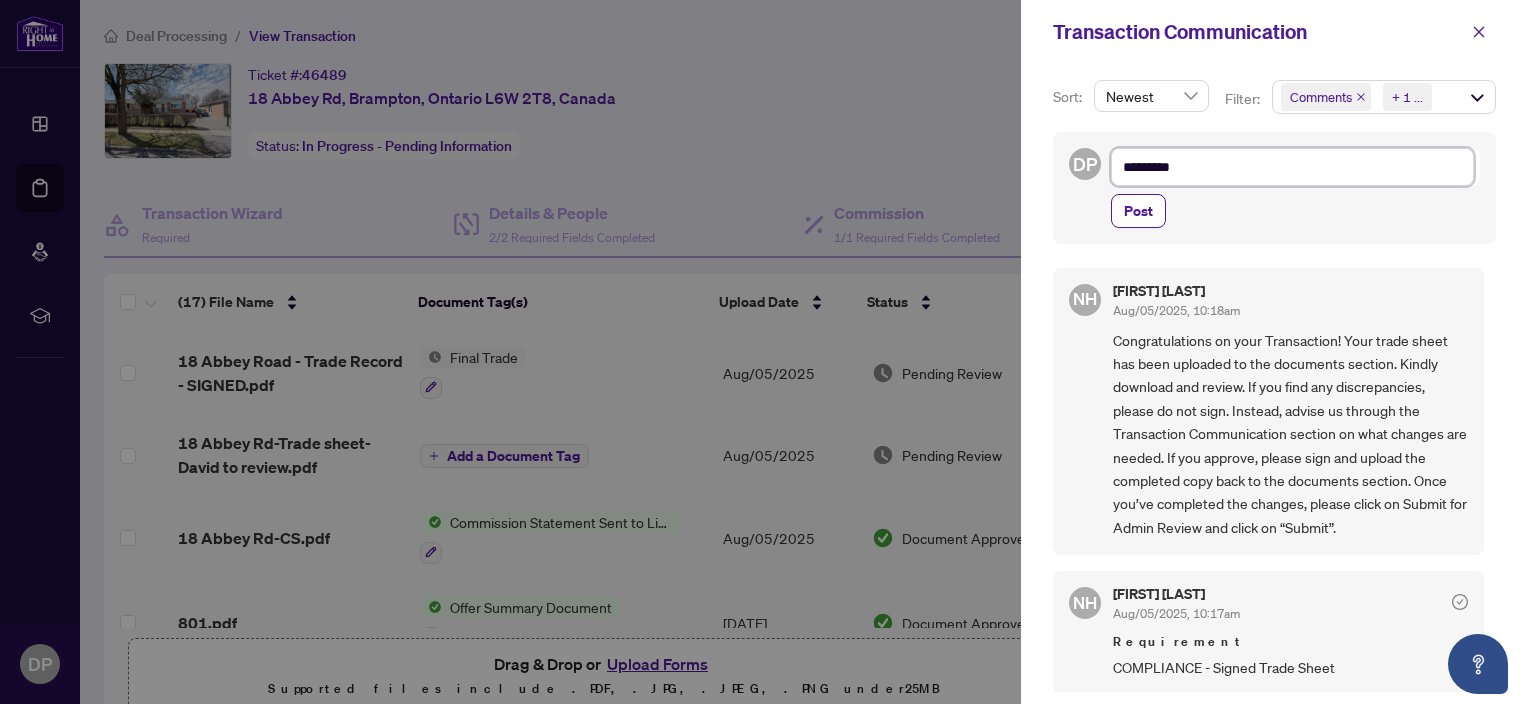 type on "*********" 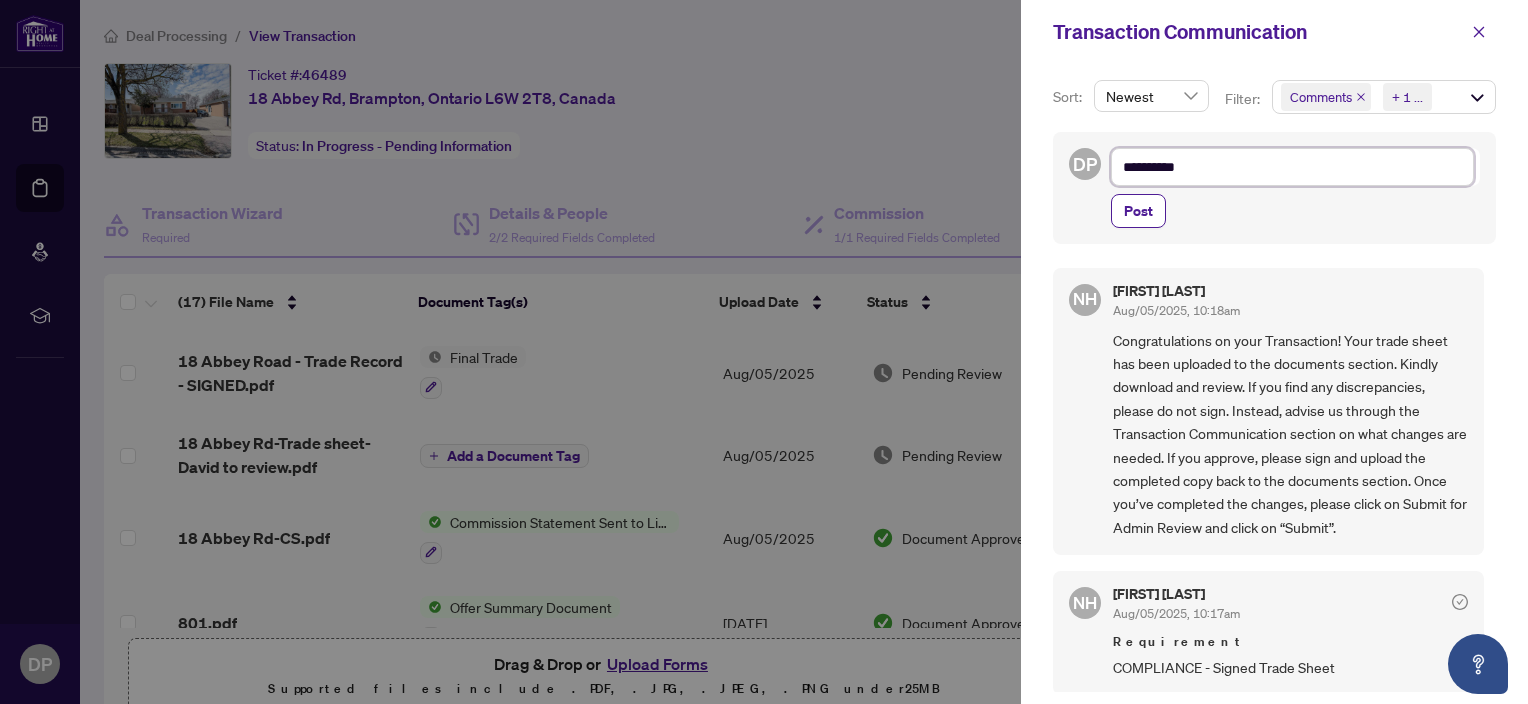 type on "**********" 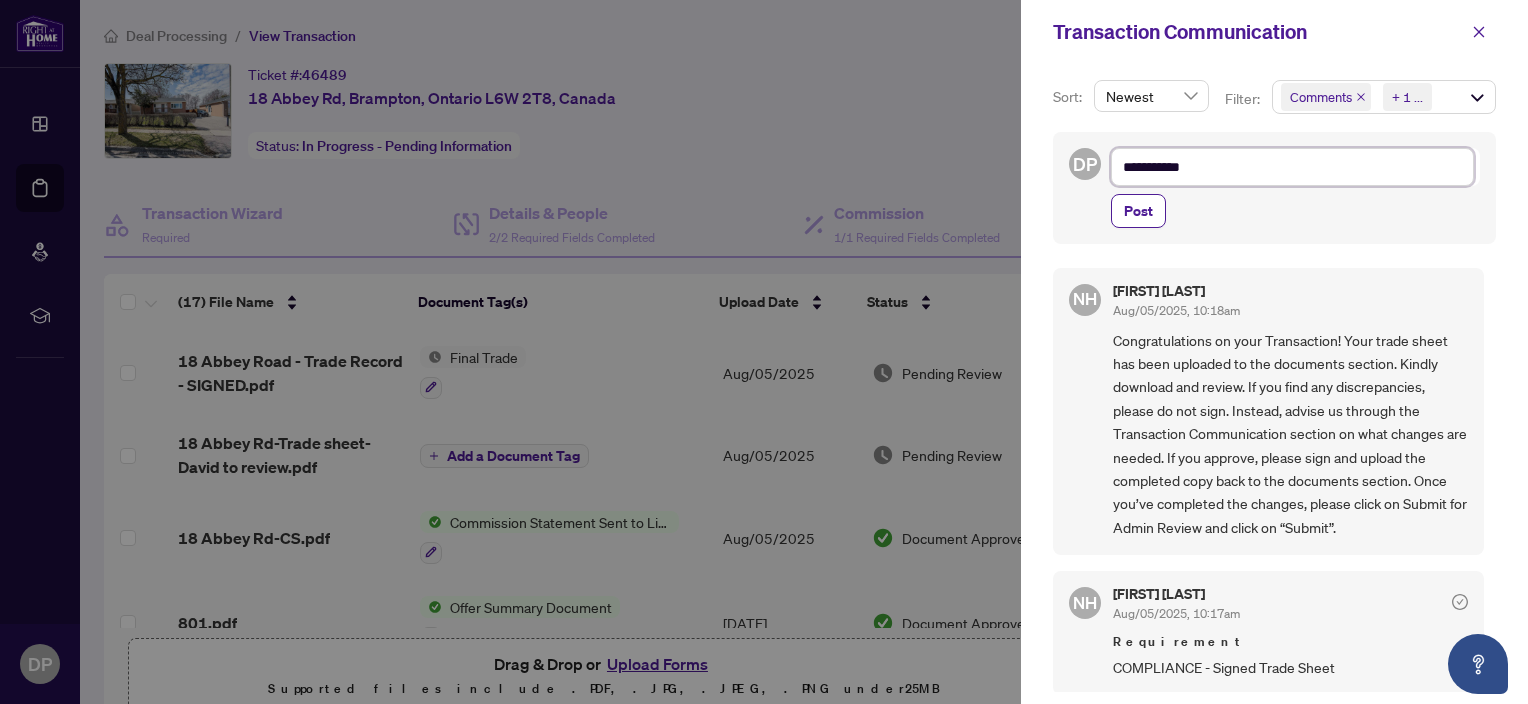type on "**********" 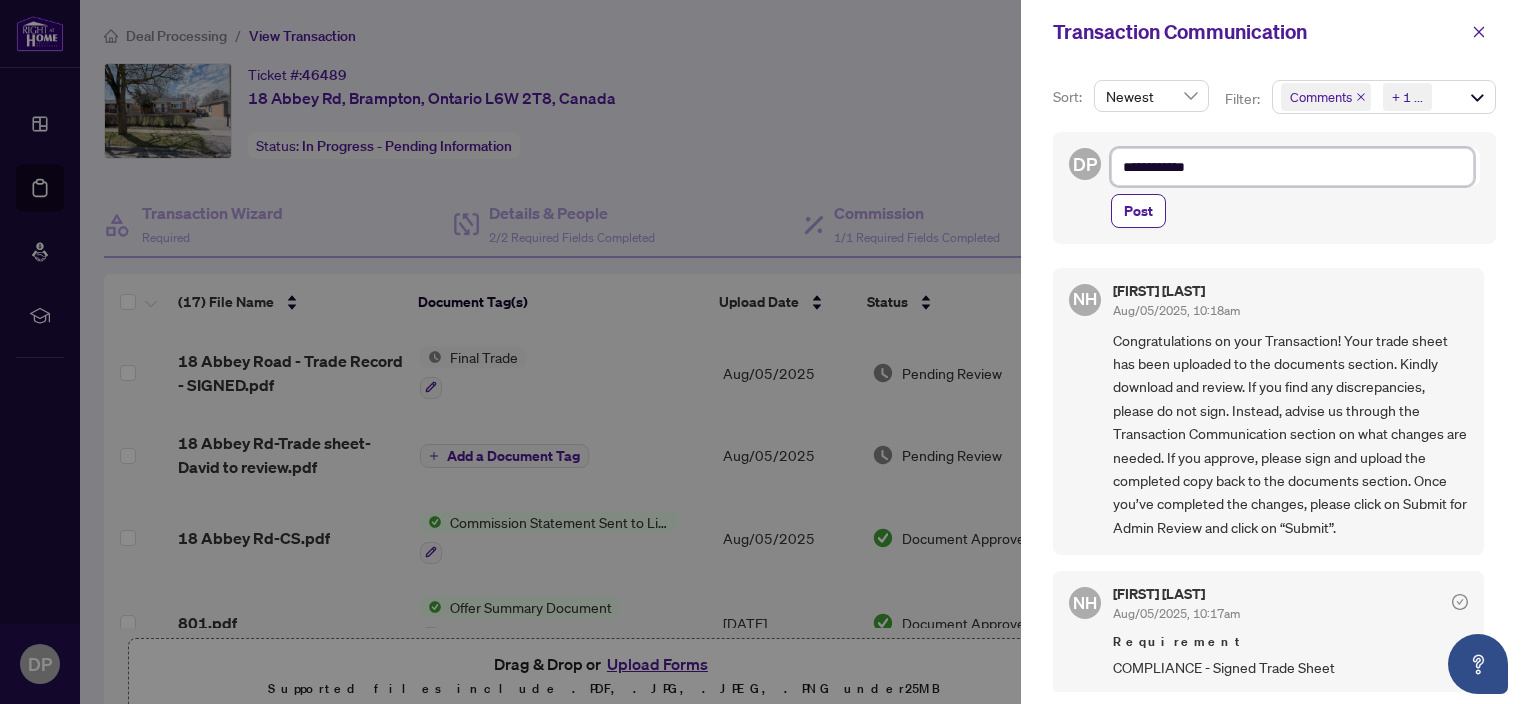 type on "**********" 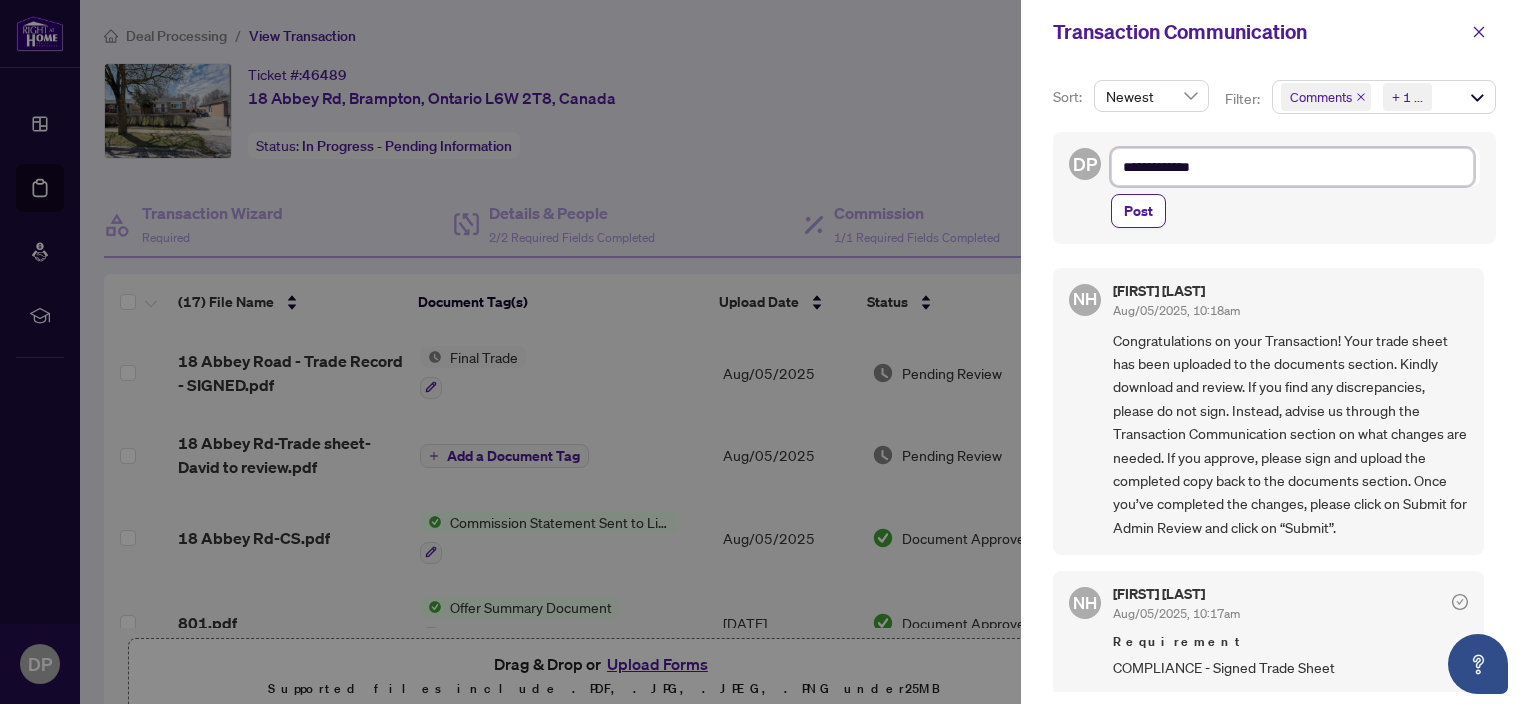 type on "**********" 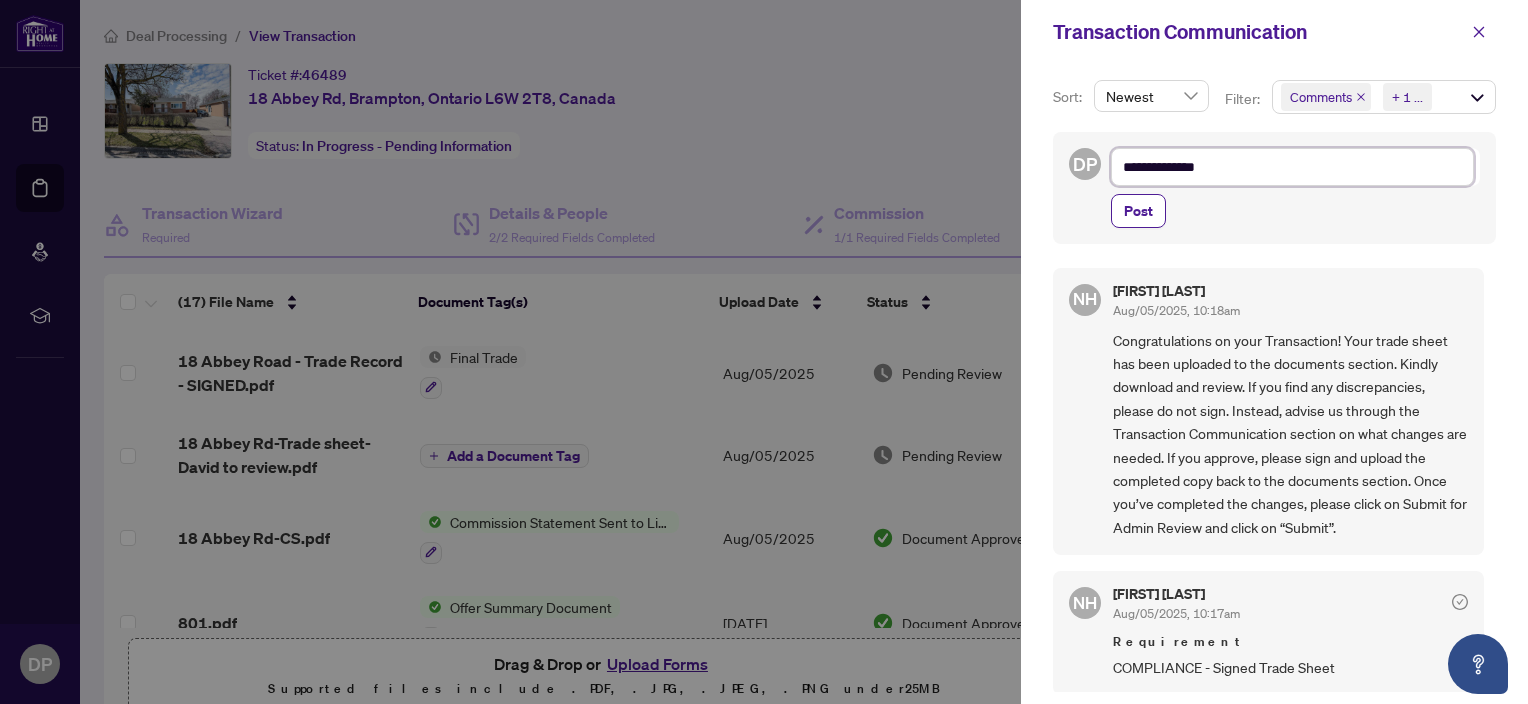 type on "**********" 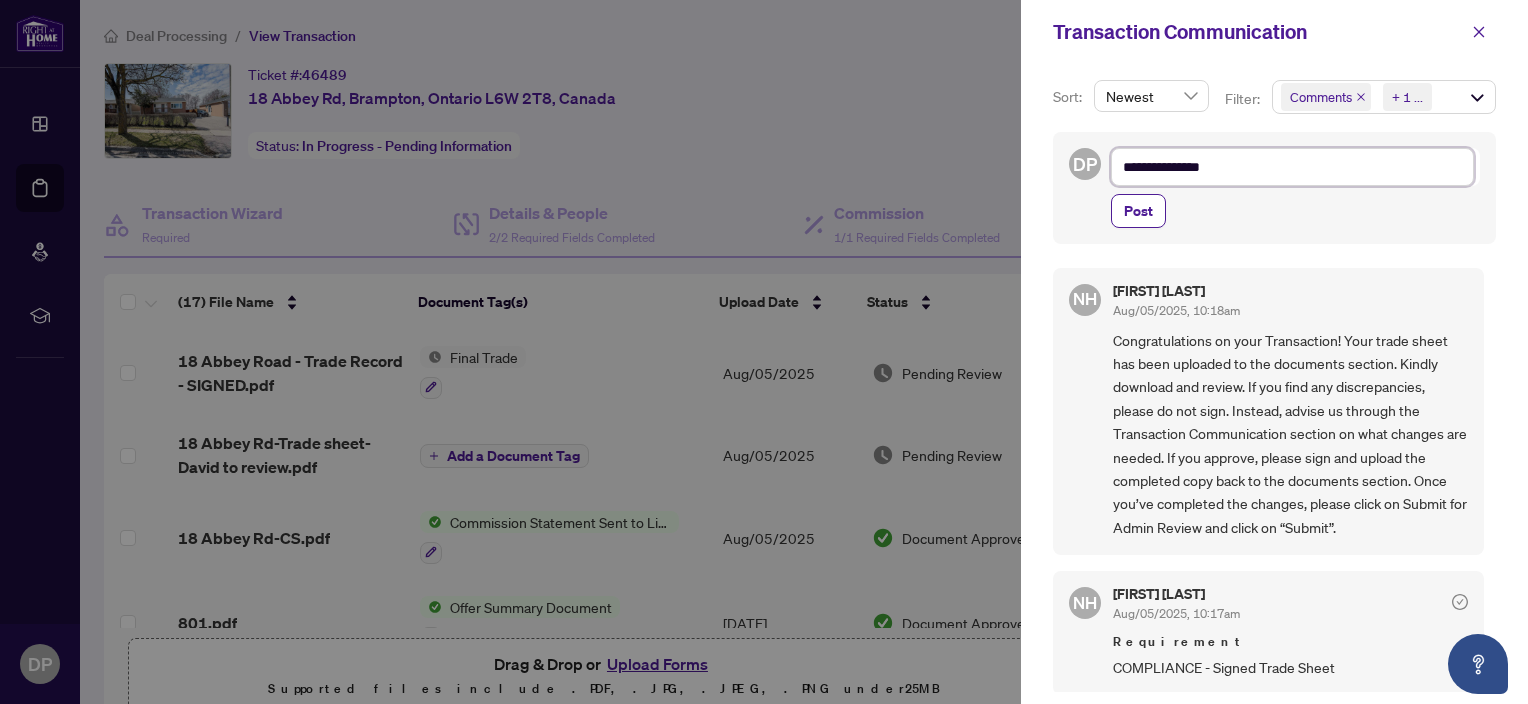 type on "**********" 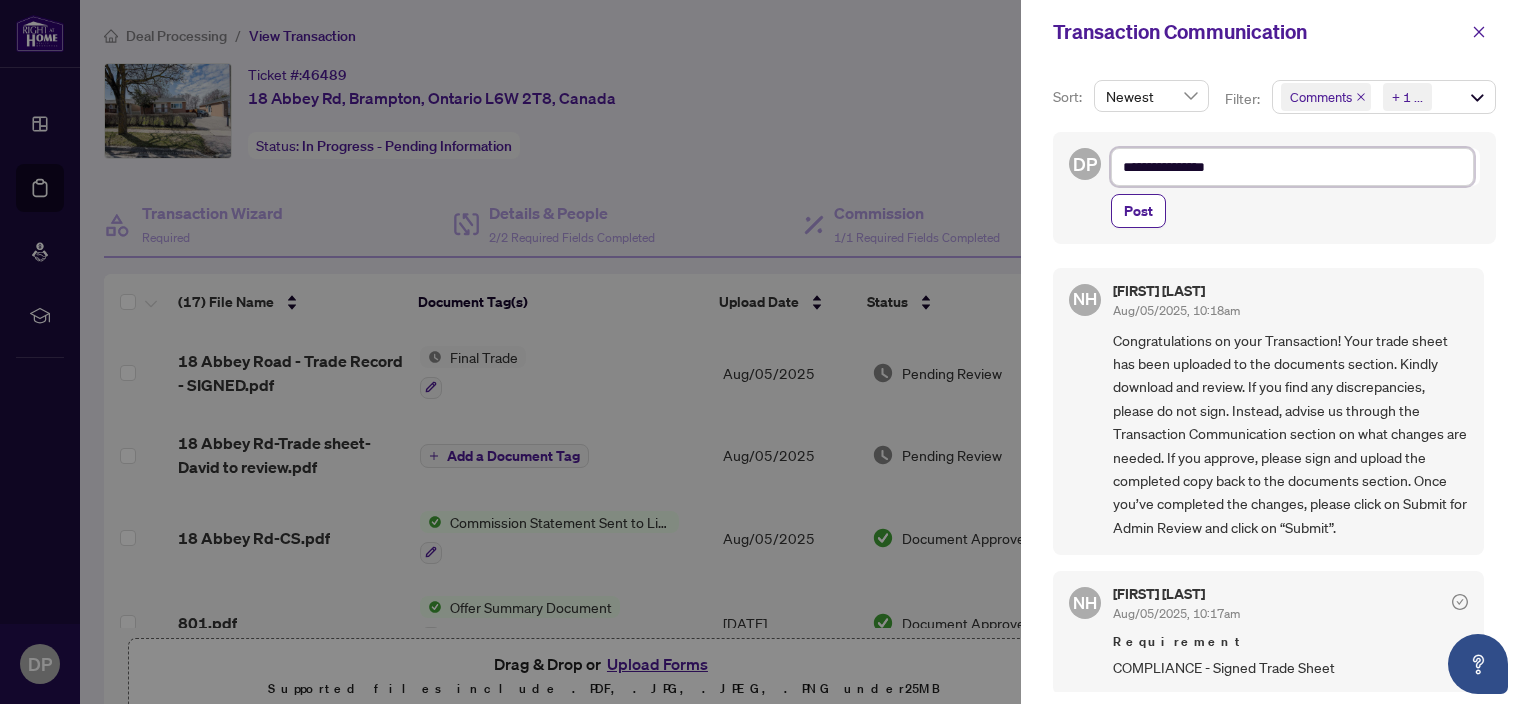 type on "**********" 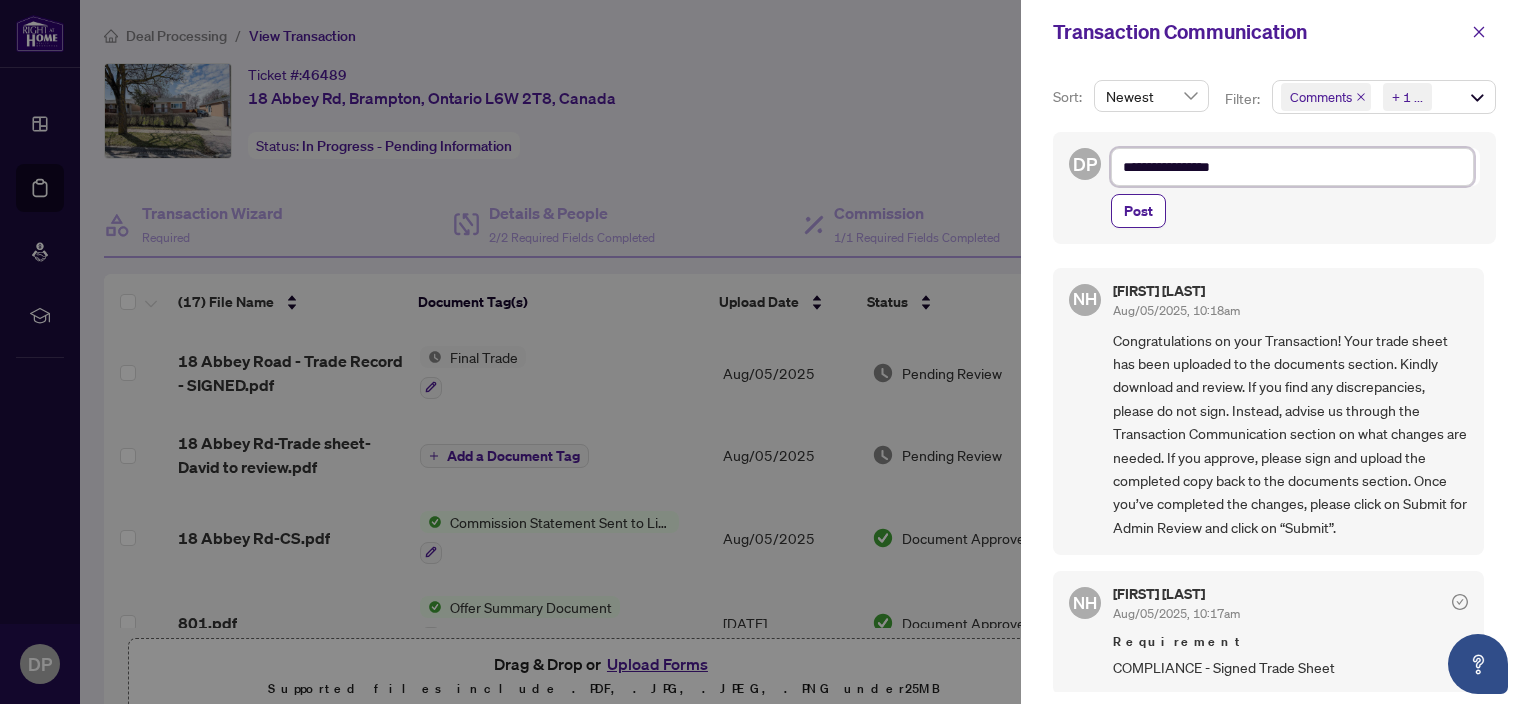type on "**********" 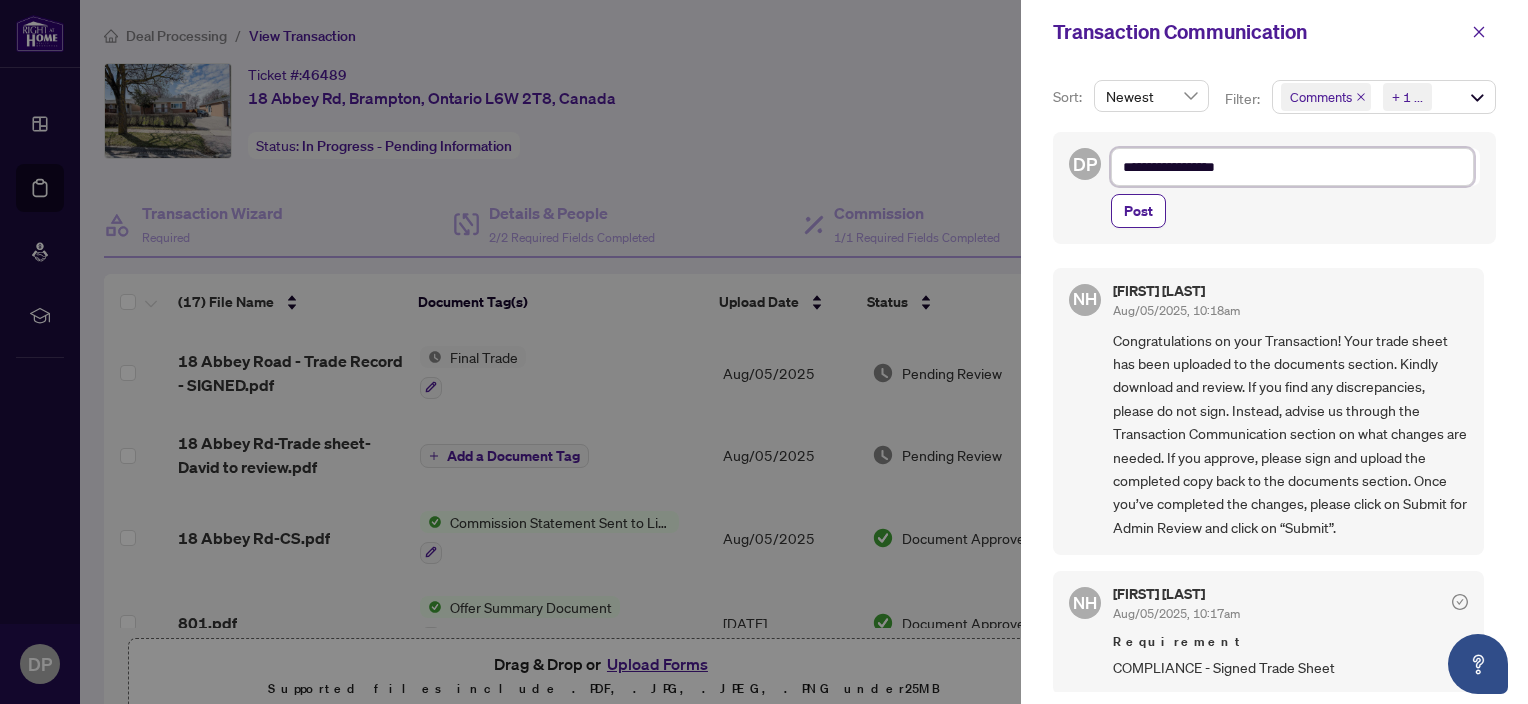 type on "**********" 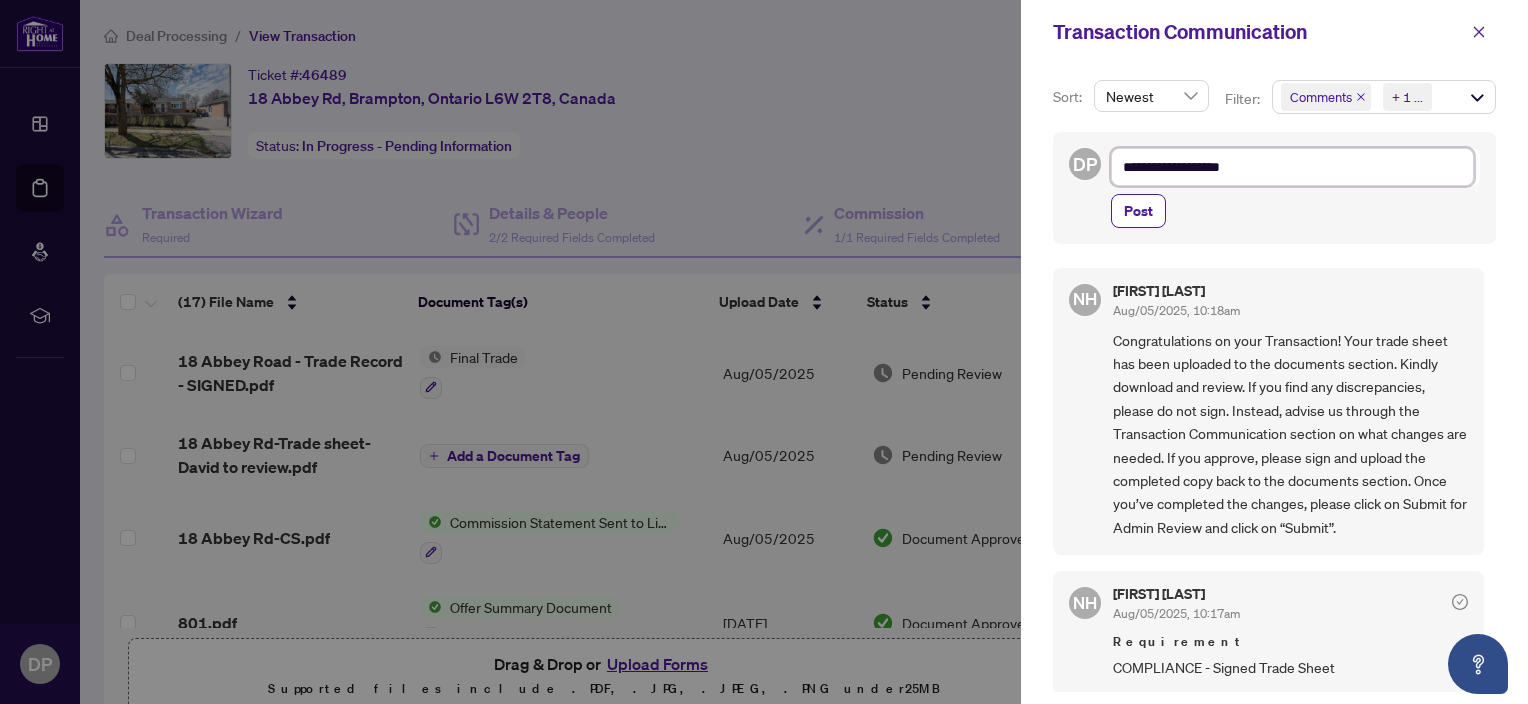 type on "**********" 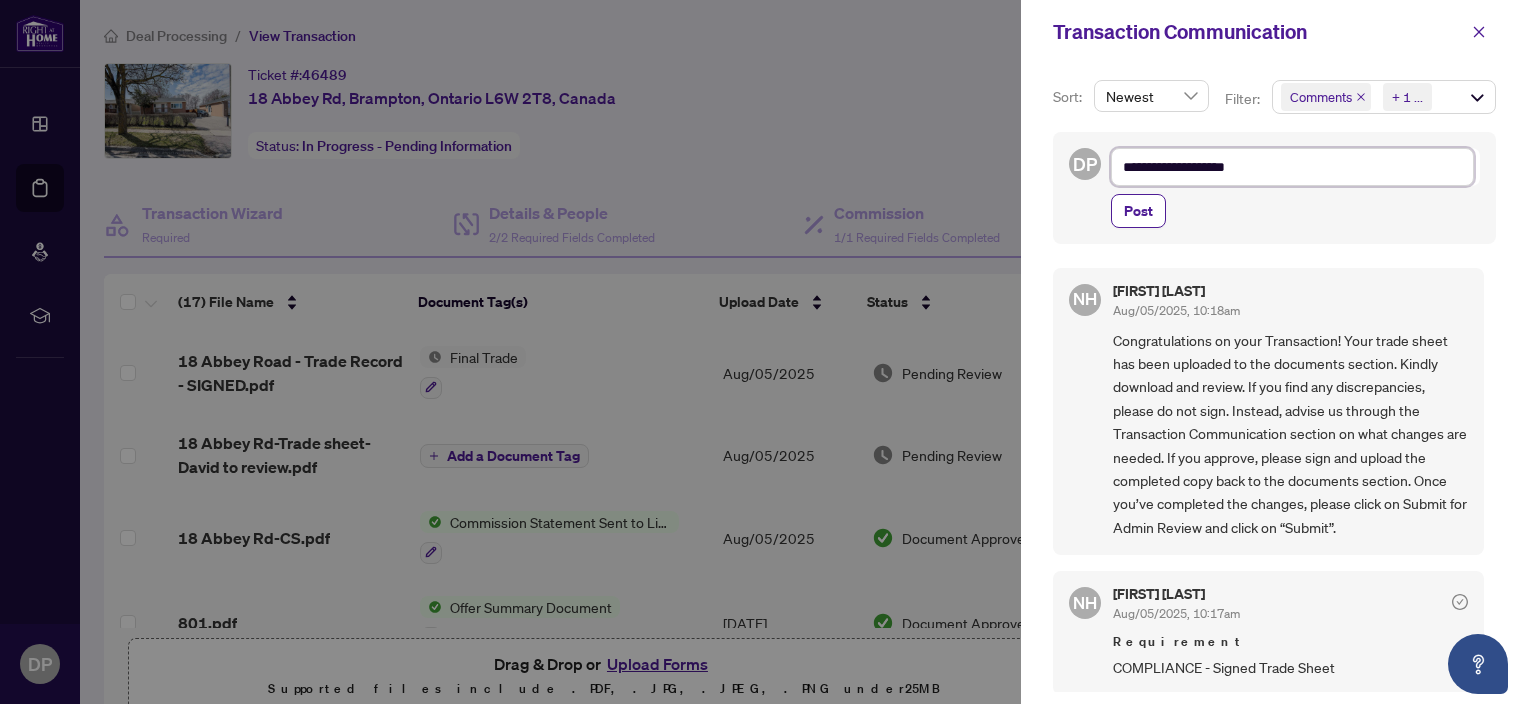 type on "**********" 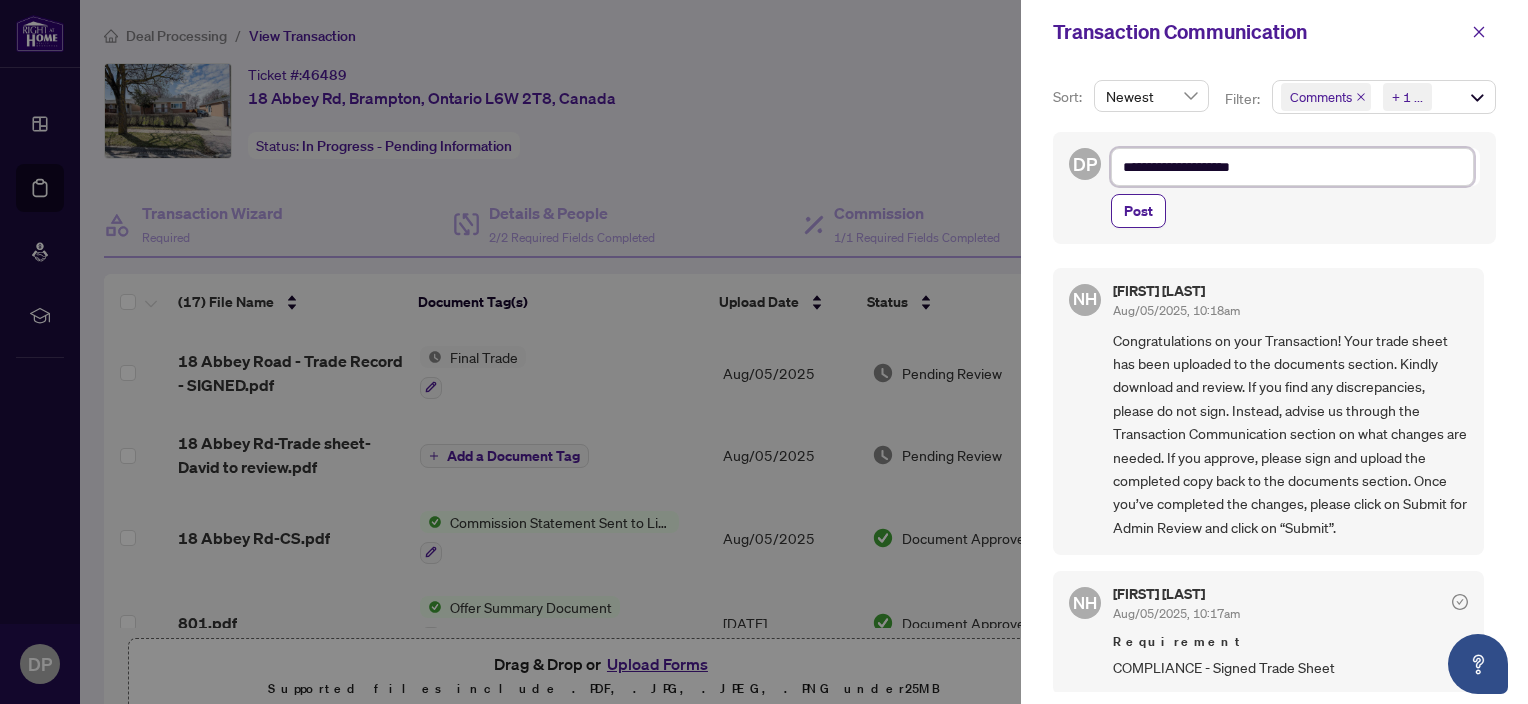 type on "**********" 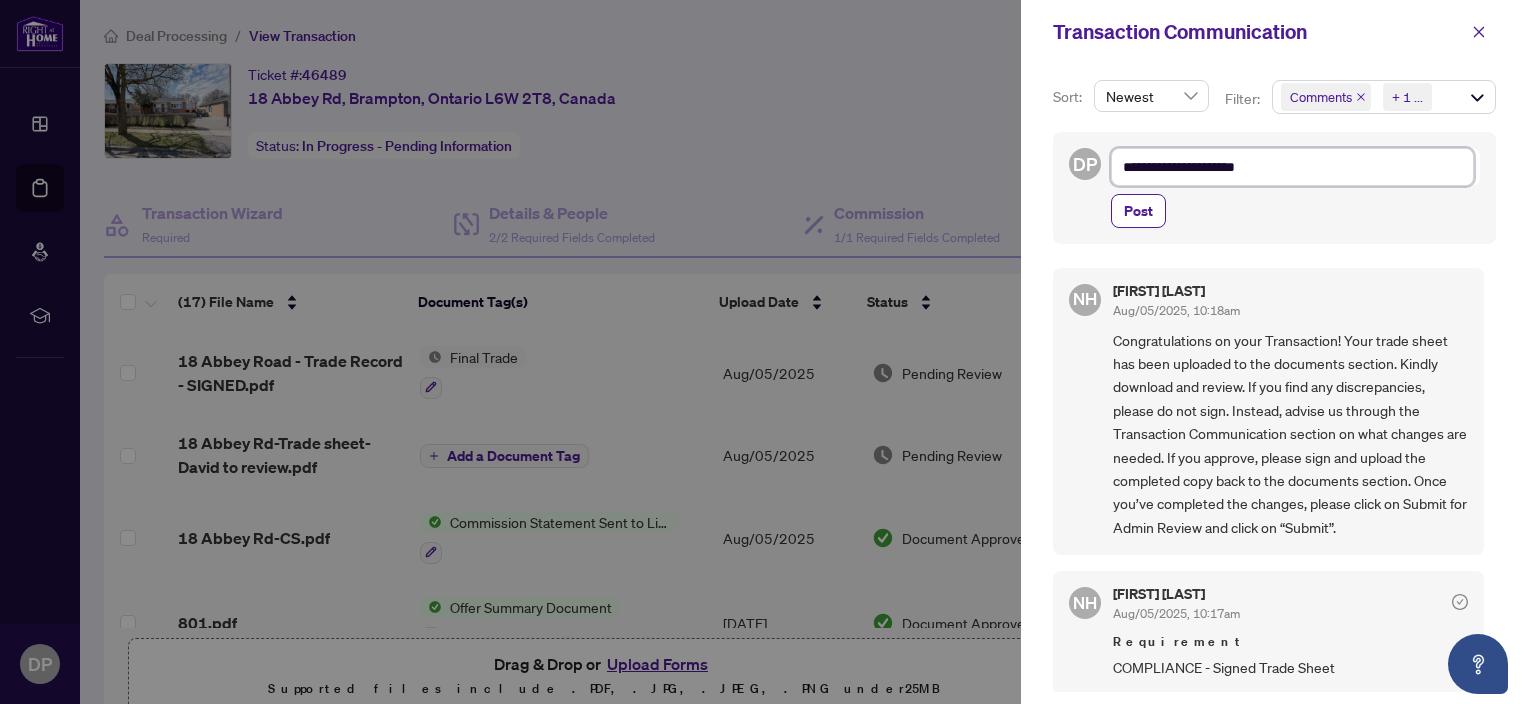 type on "**********" 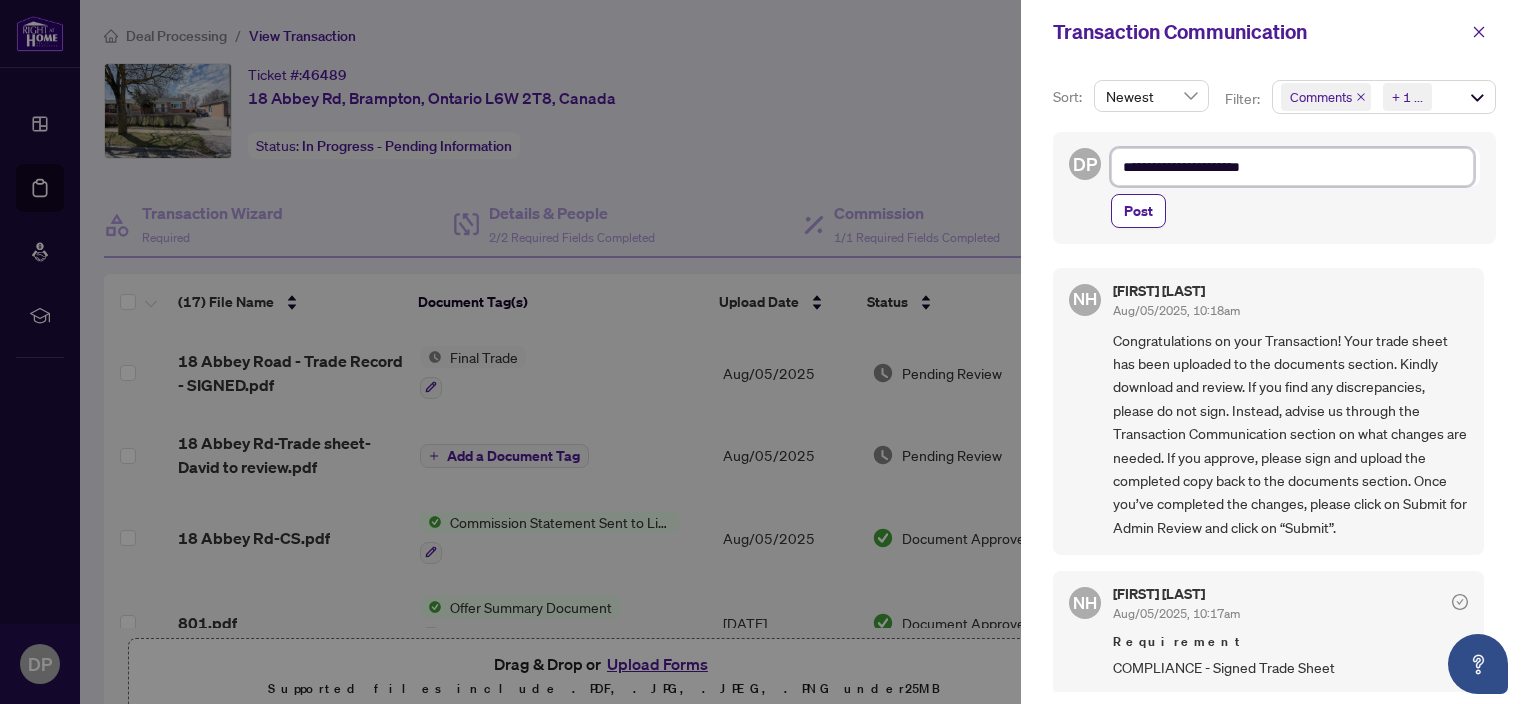 type on "**********" 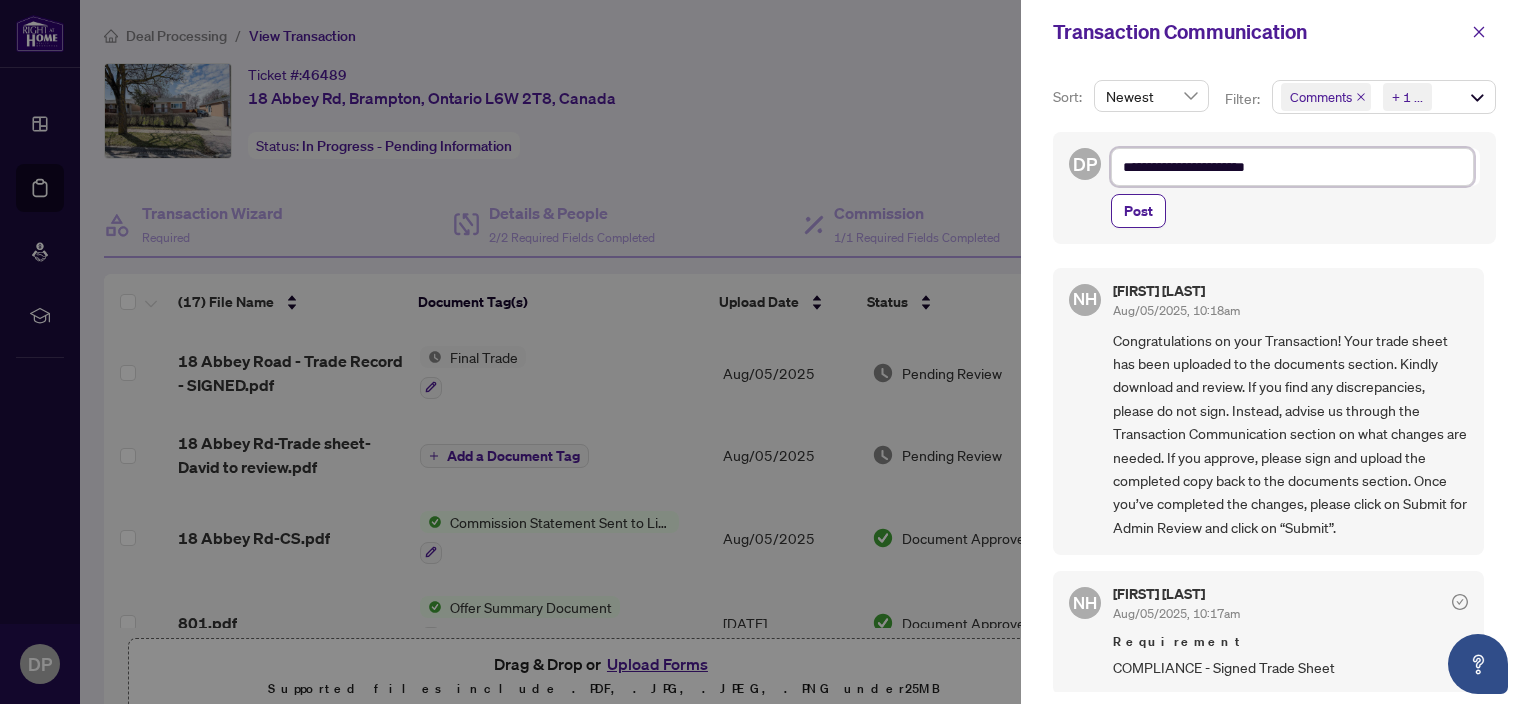 type on "**********" 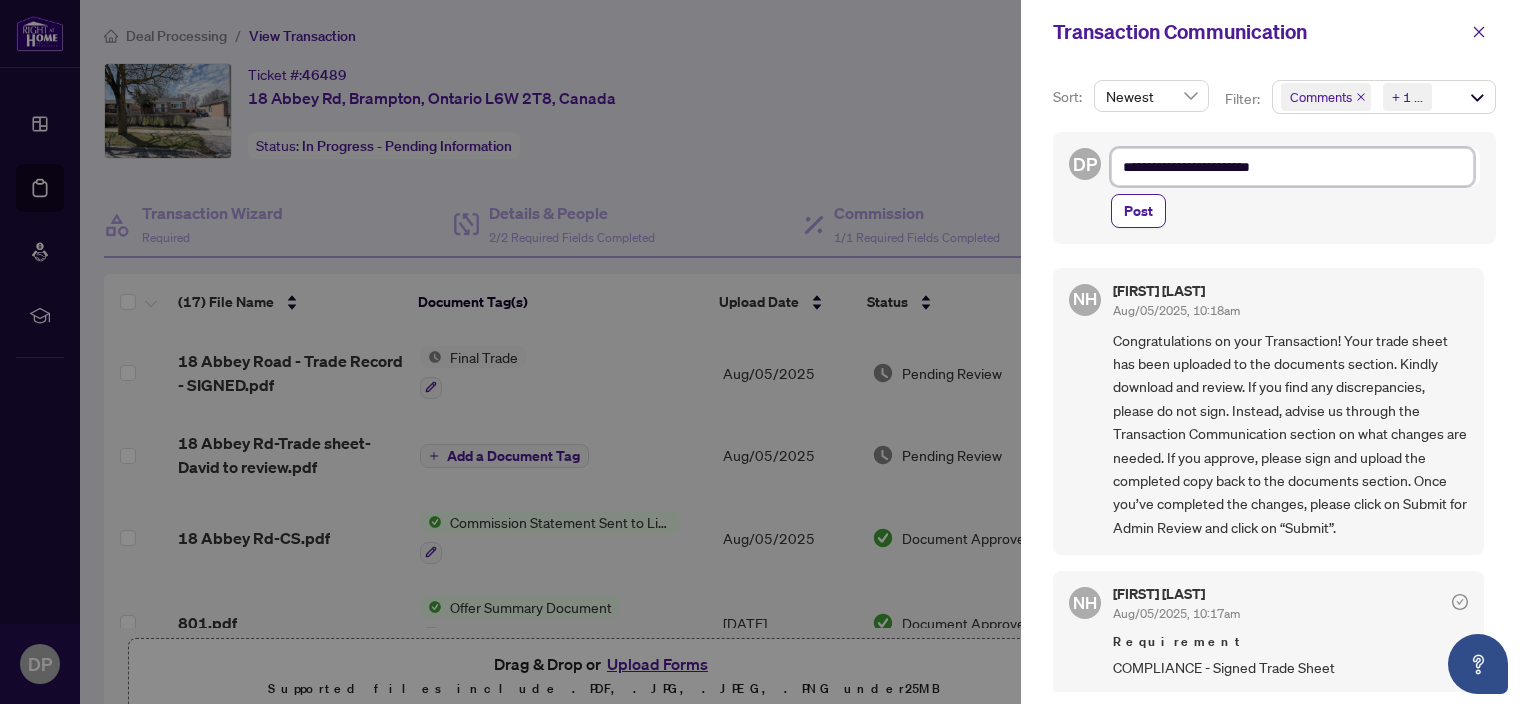 type on "**********" 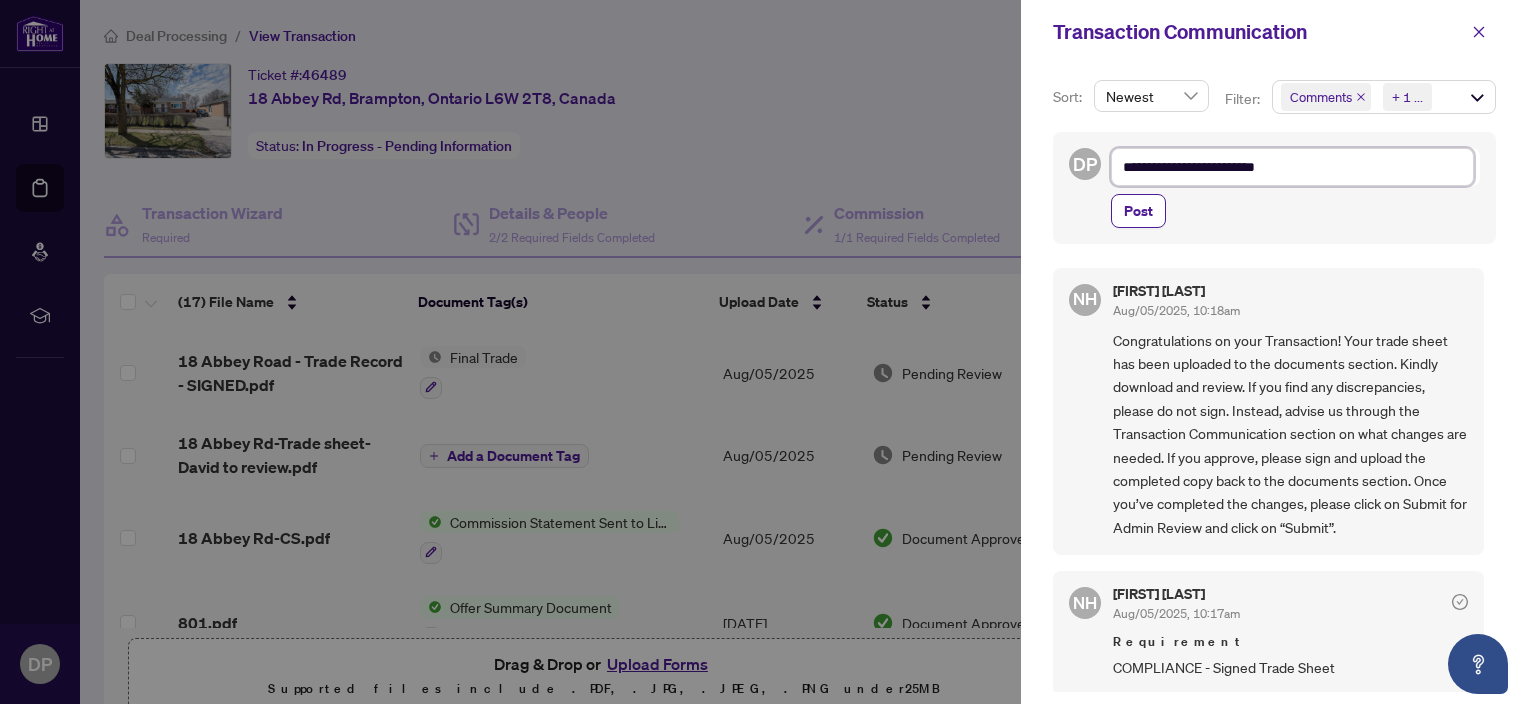 type on "**********" 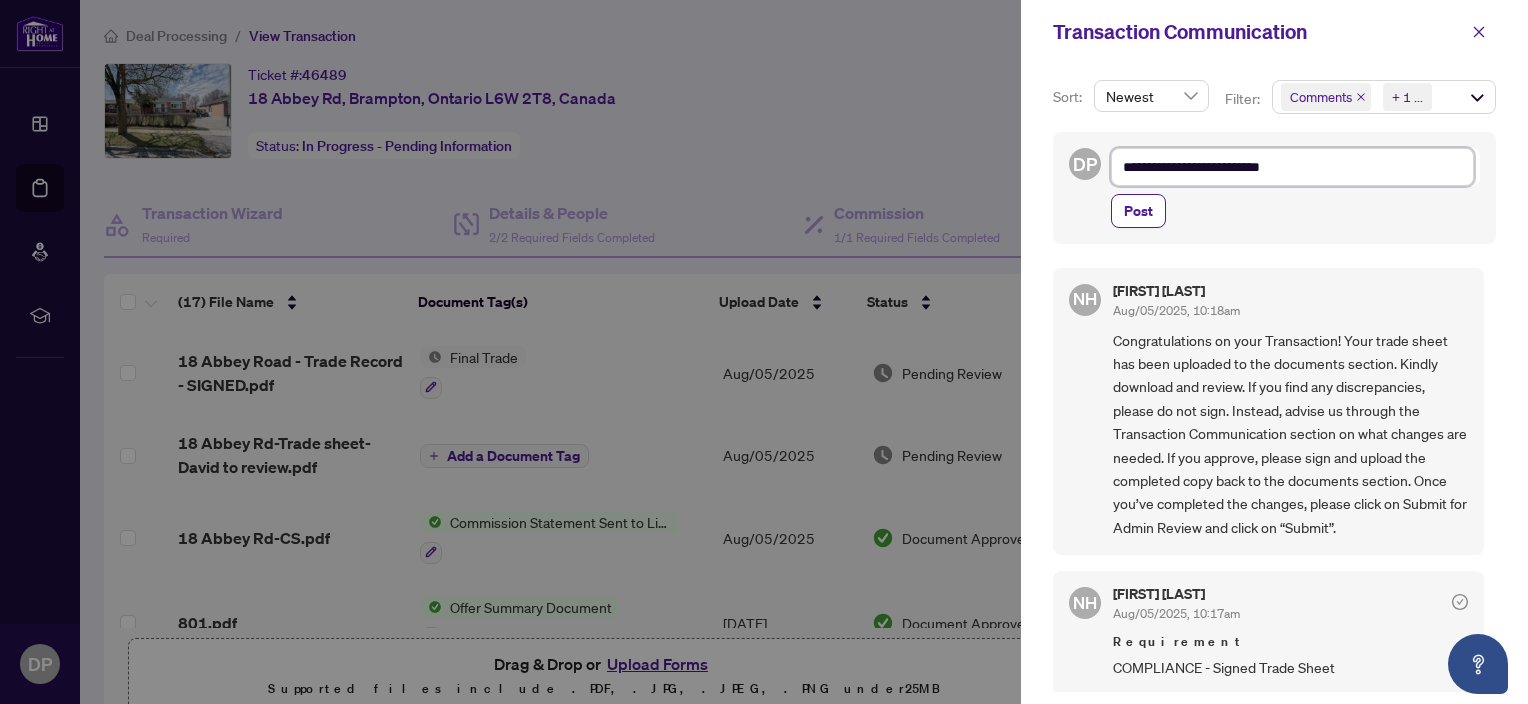 type on "**********" 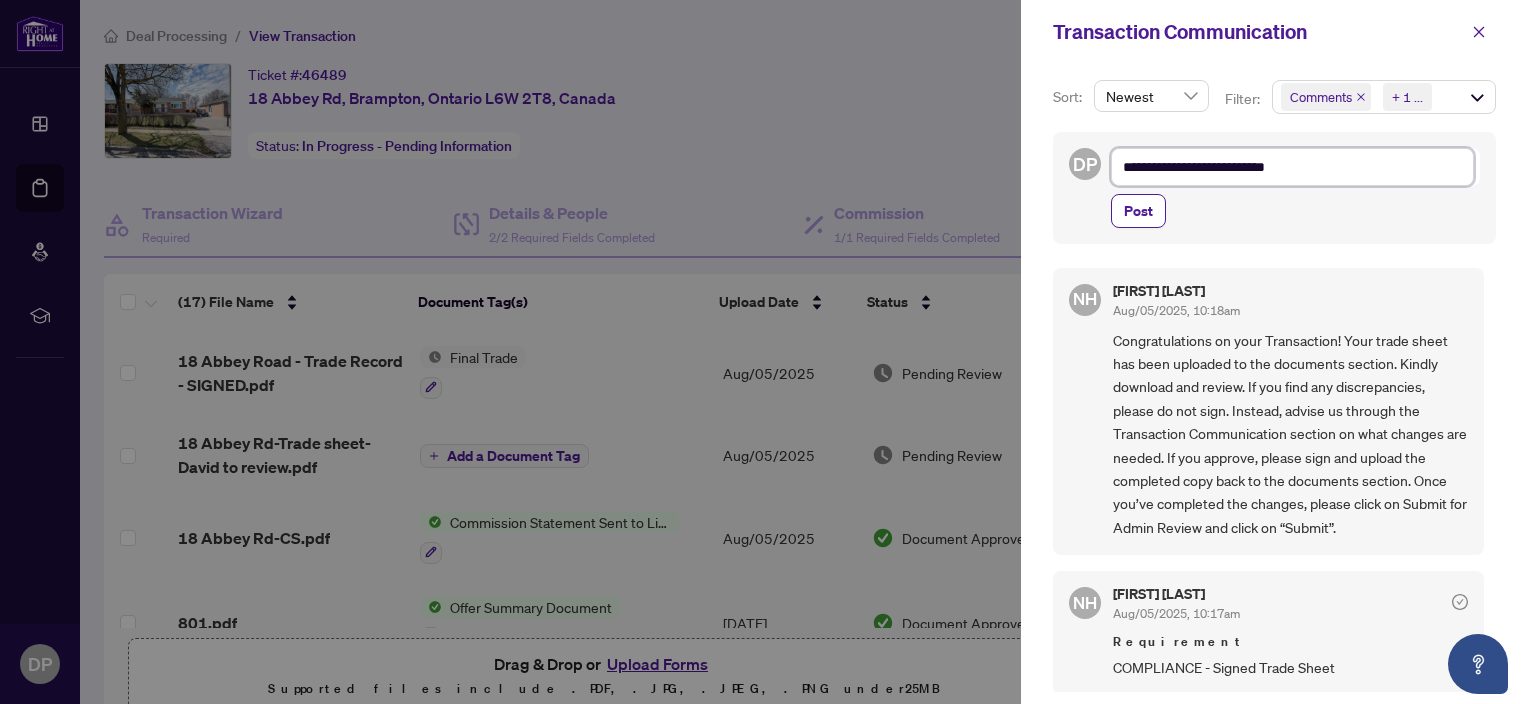 type on "**********" 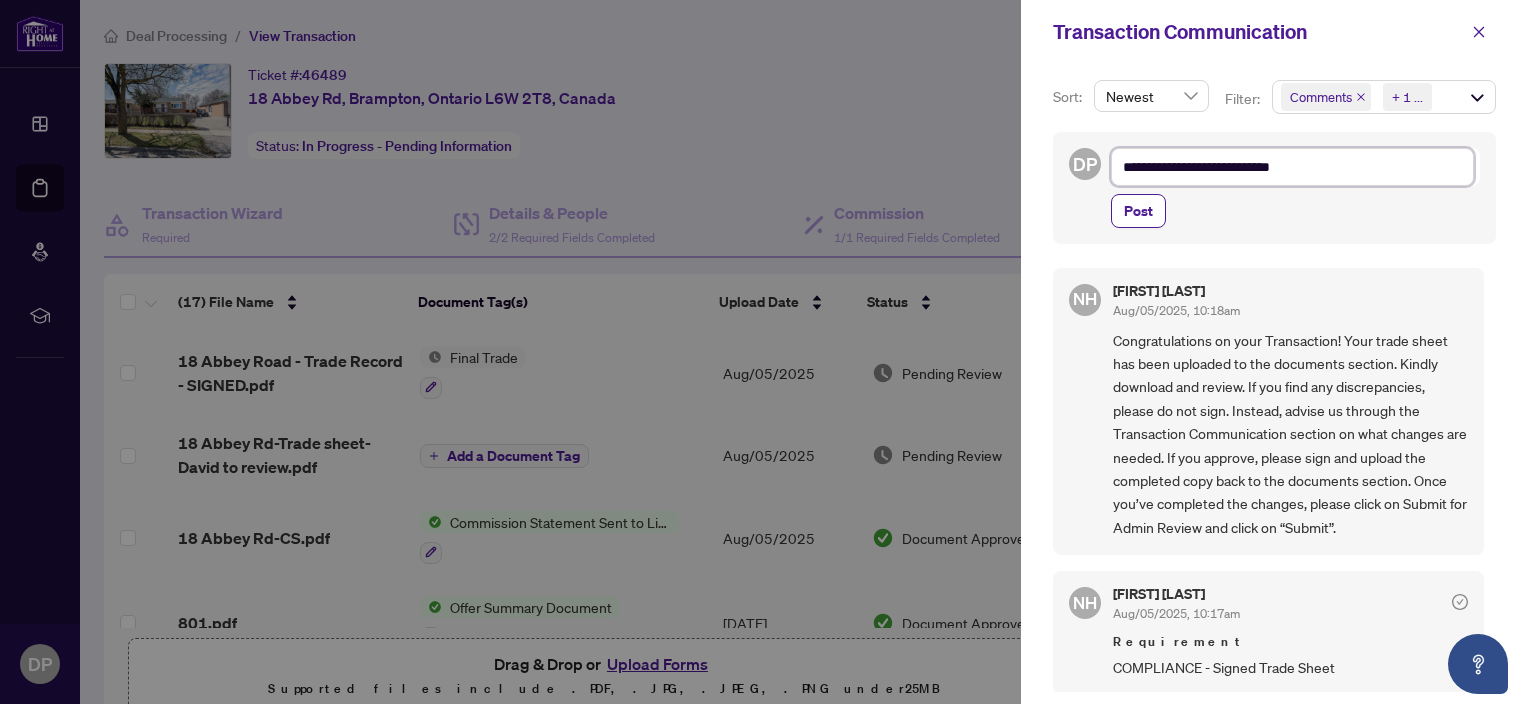 type on "**********" 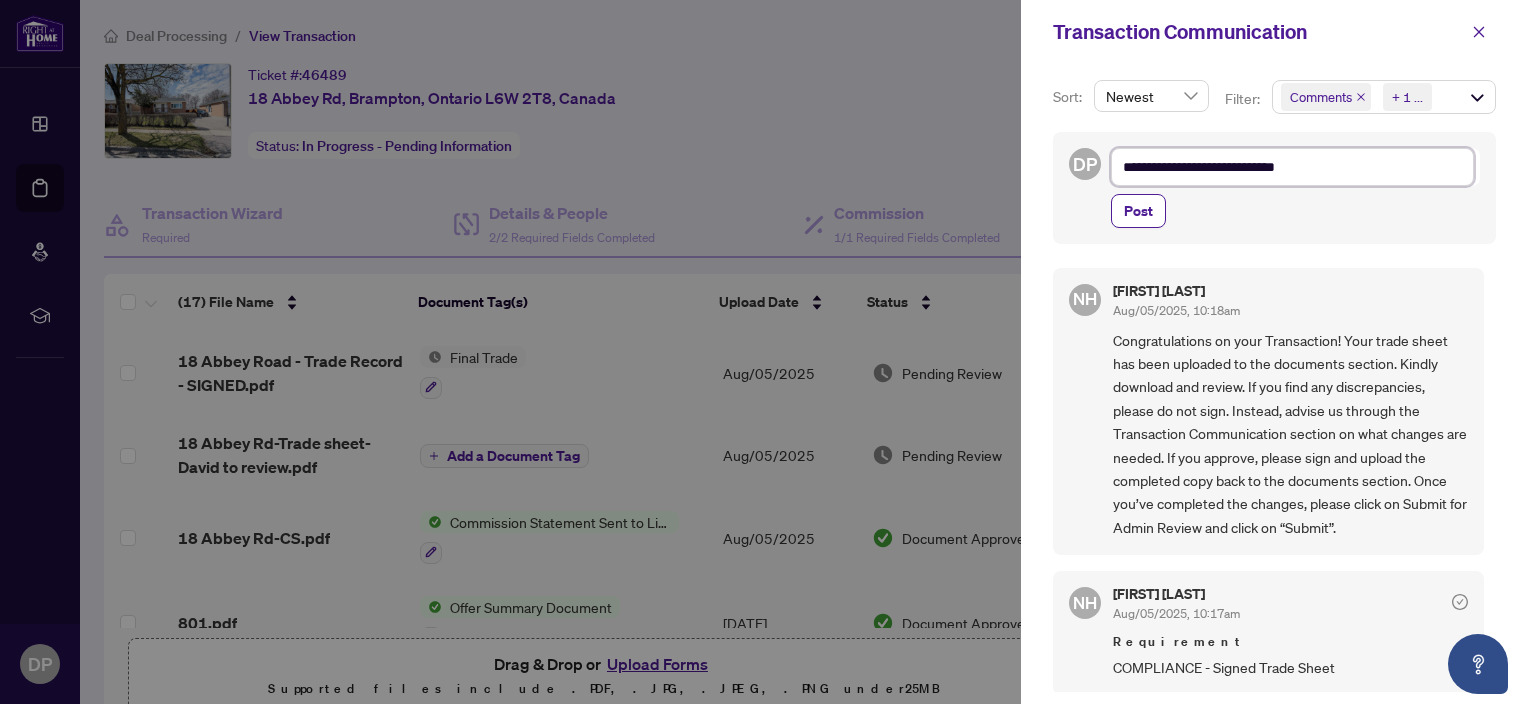type on "**********" 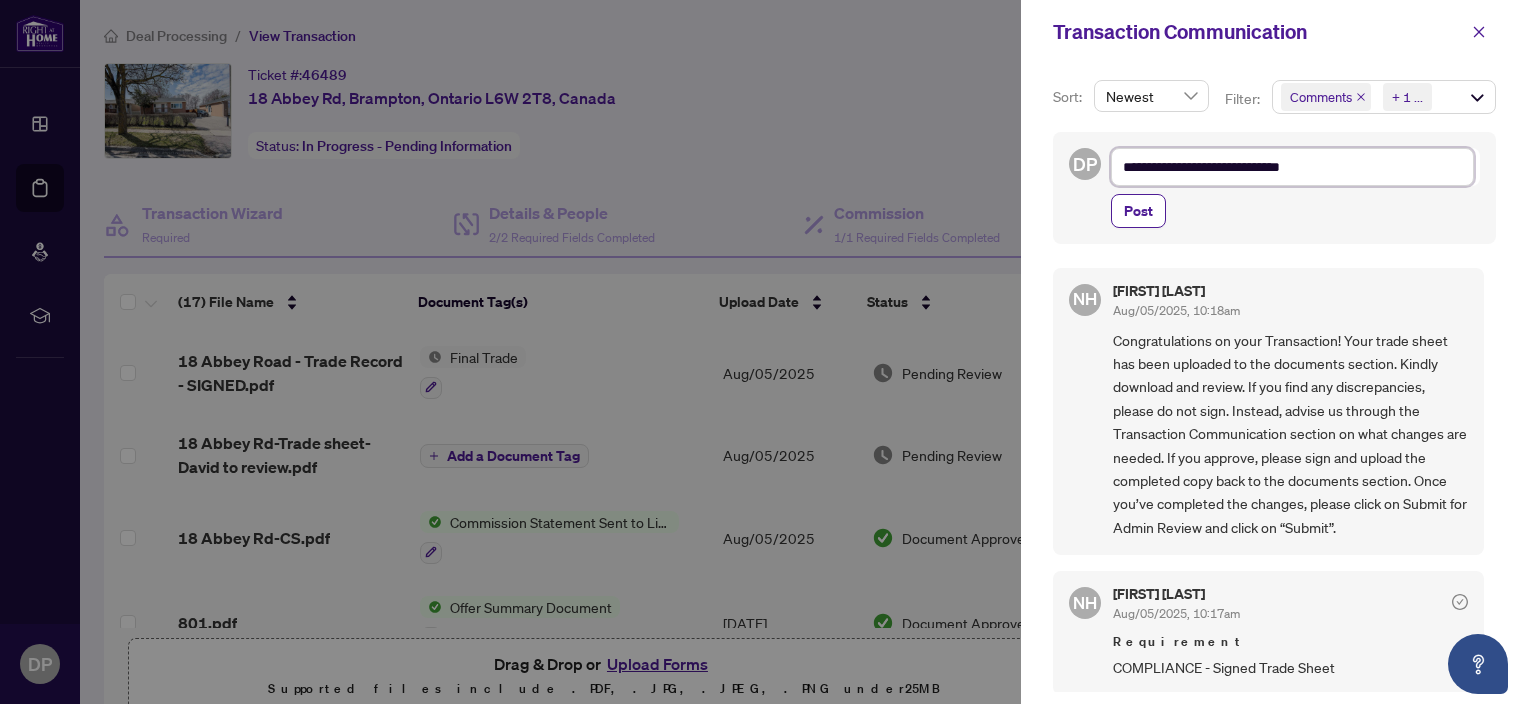 type on "**********" 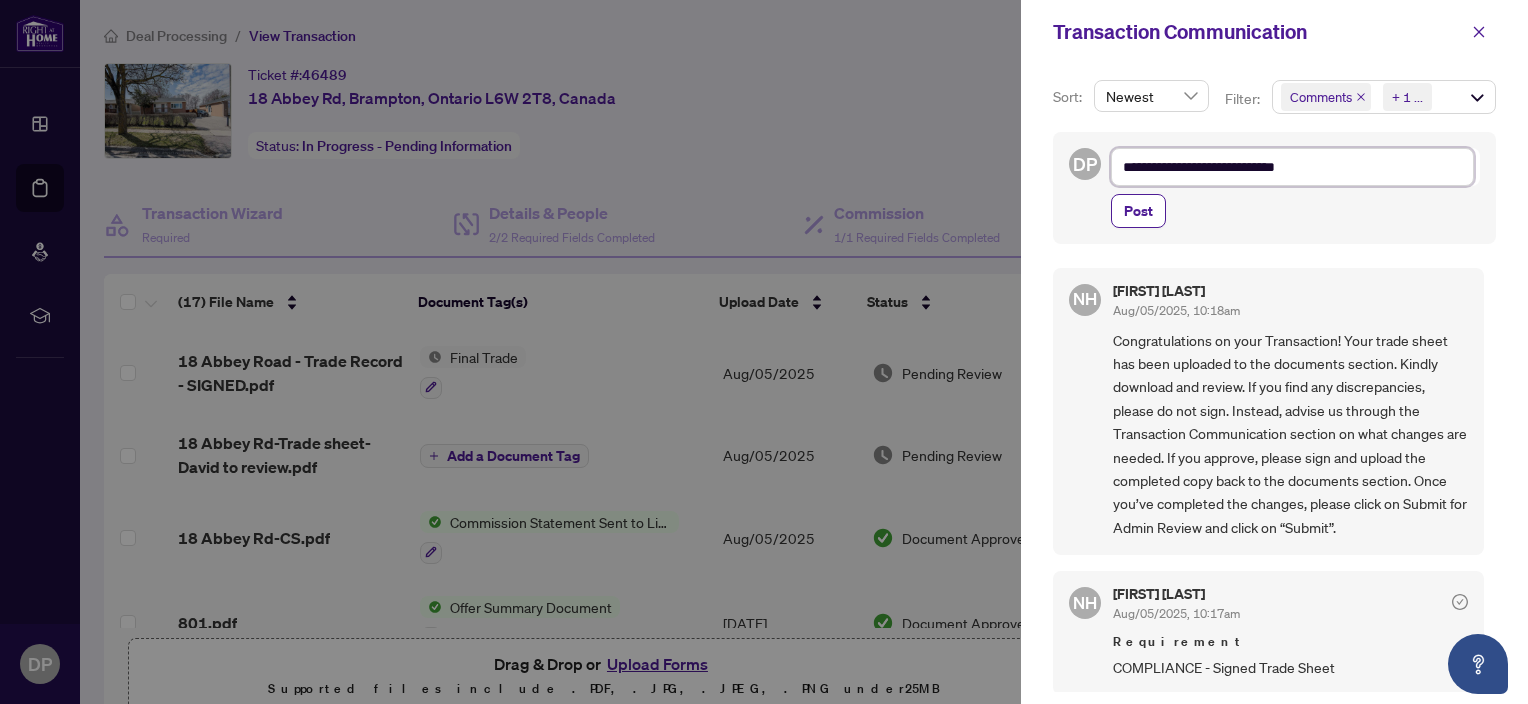 type on "**********" 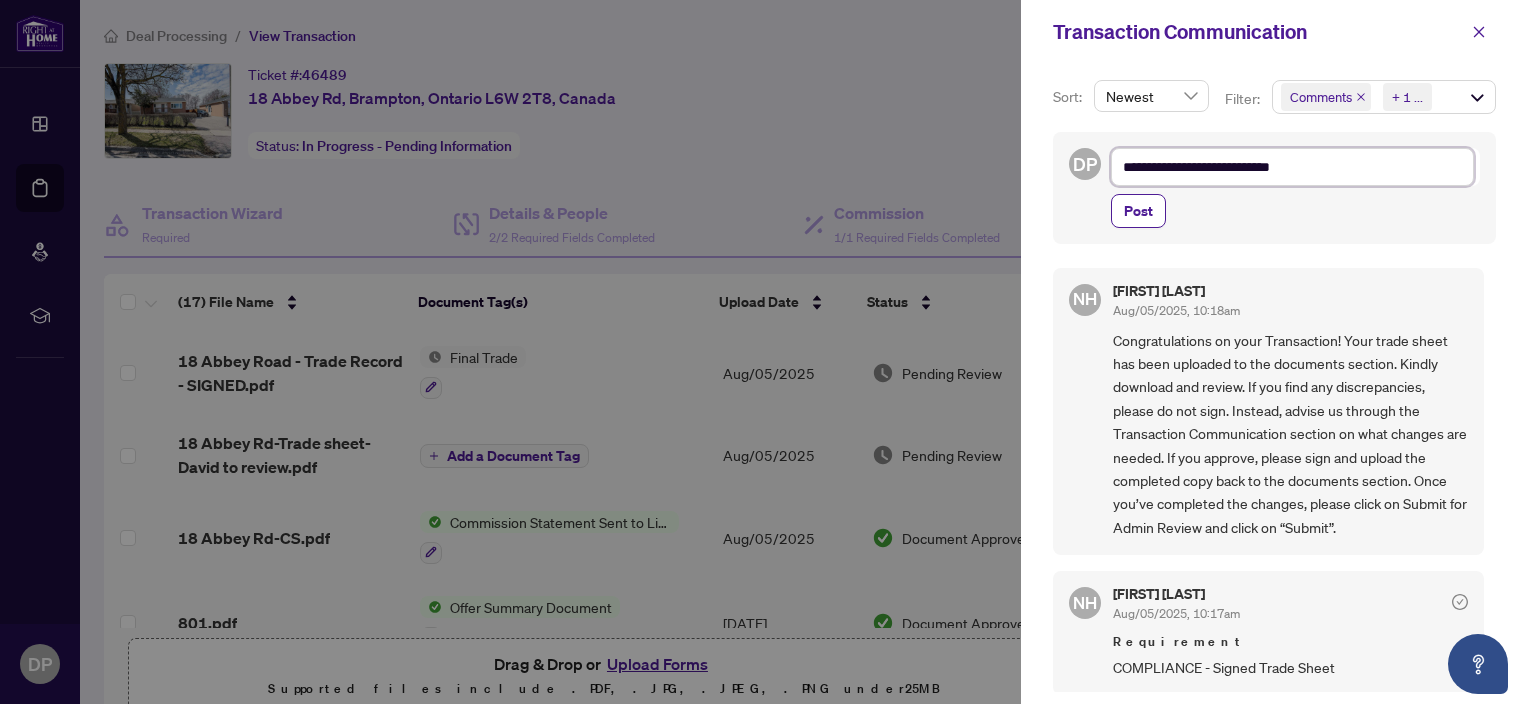 type on "**********" 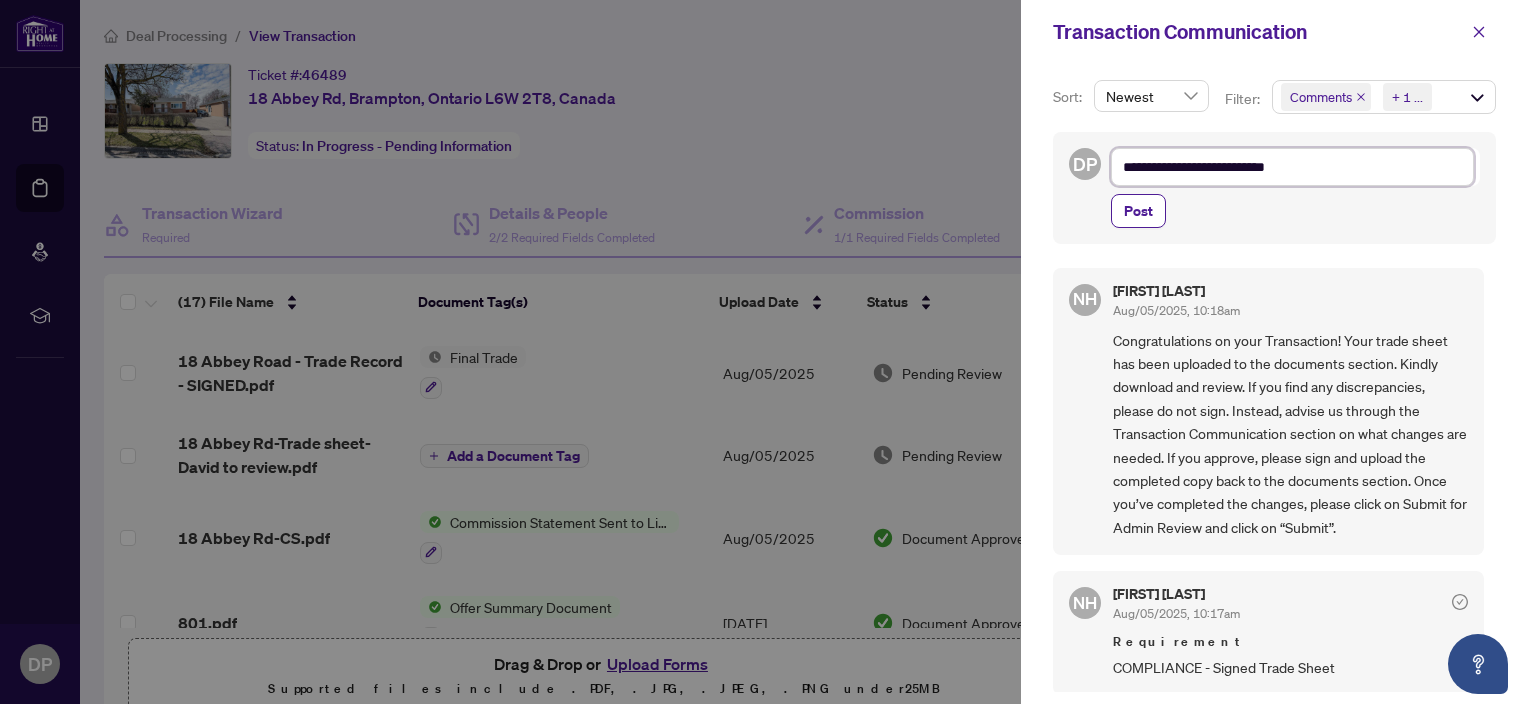 type on "**********" 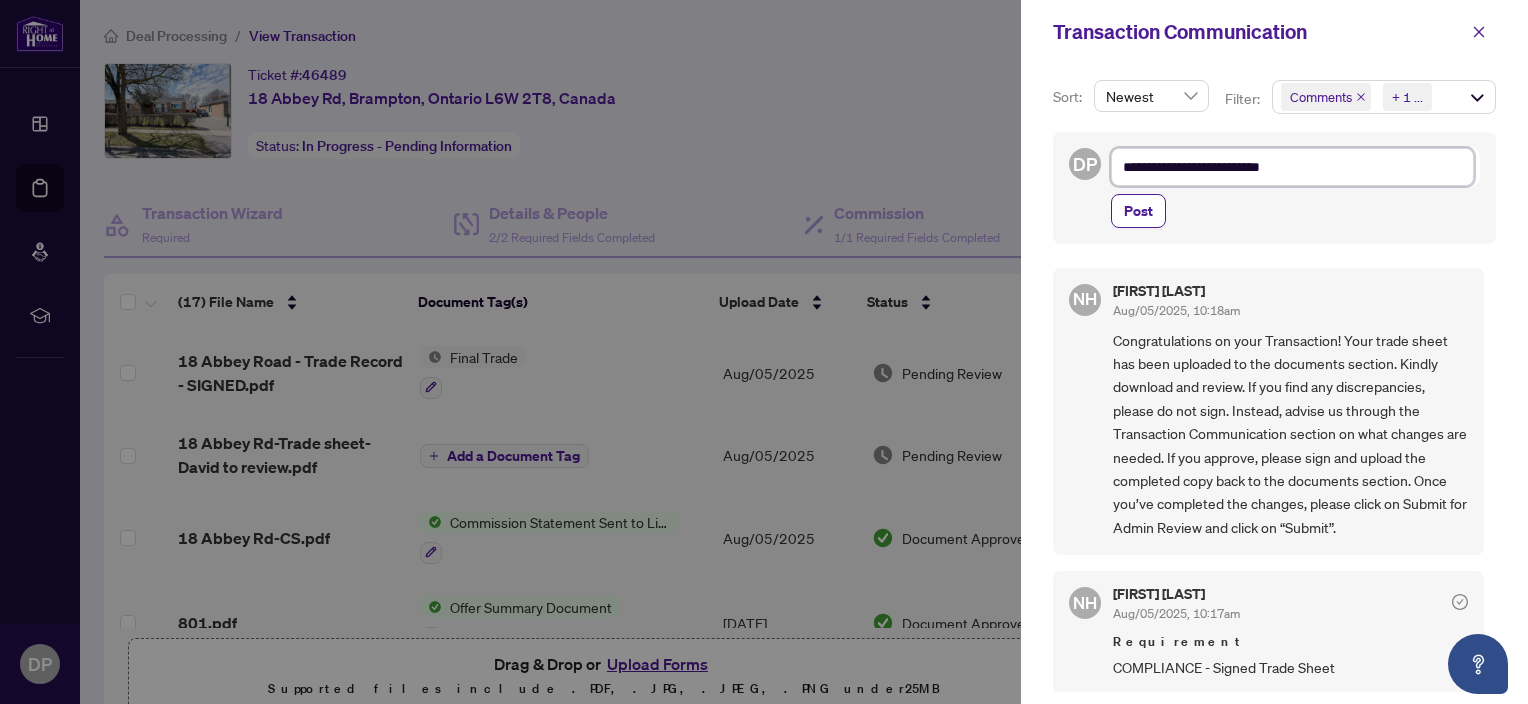type on "**********" 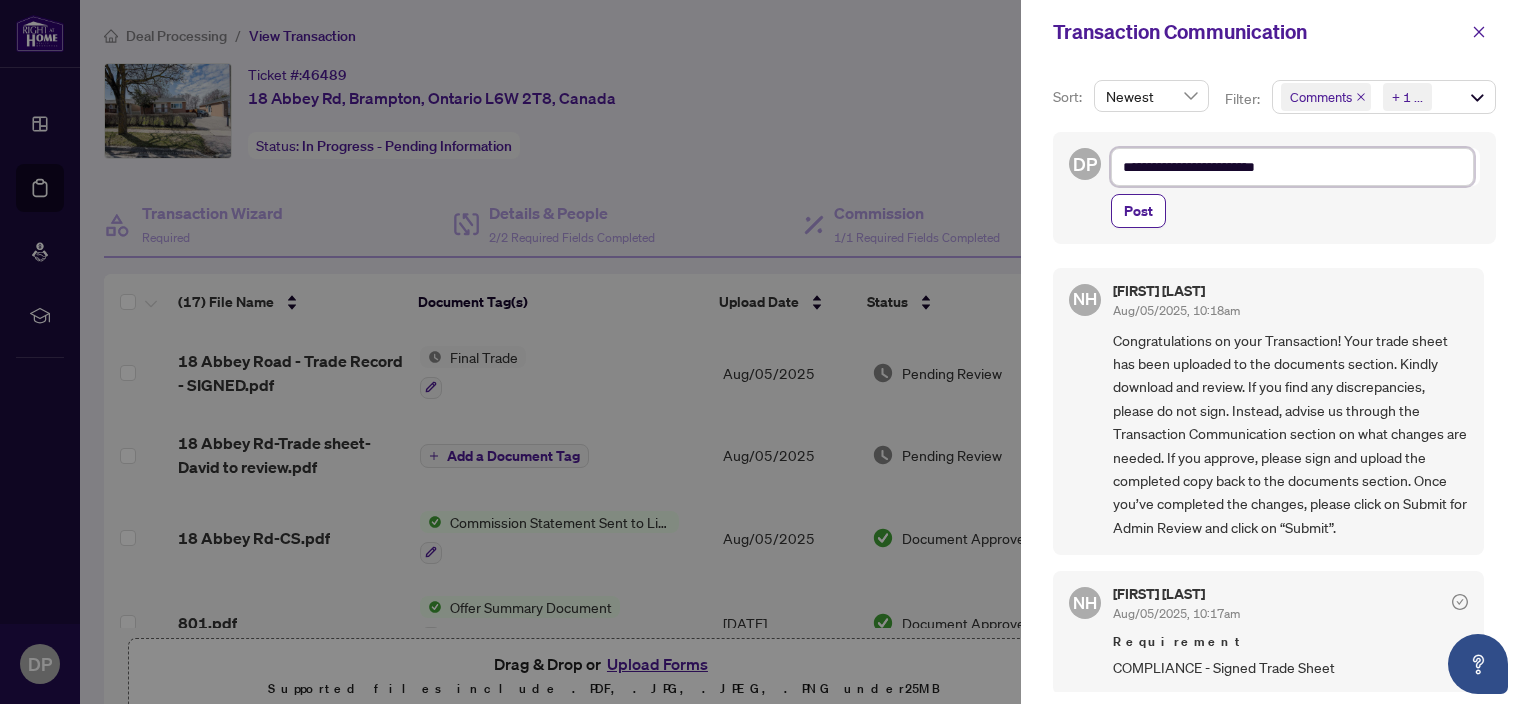 type on "**********" 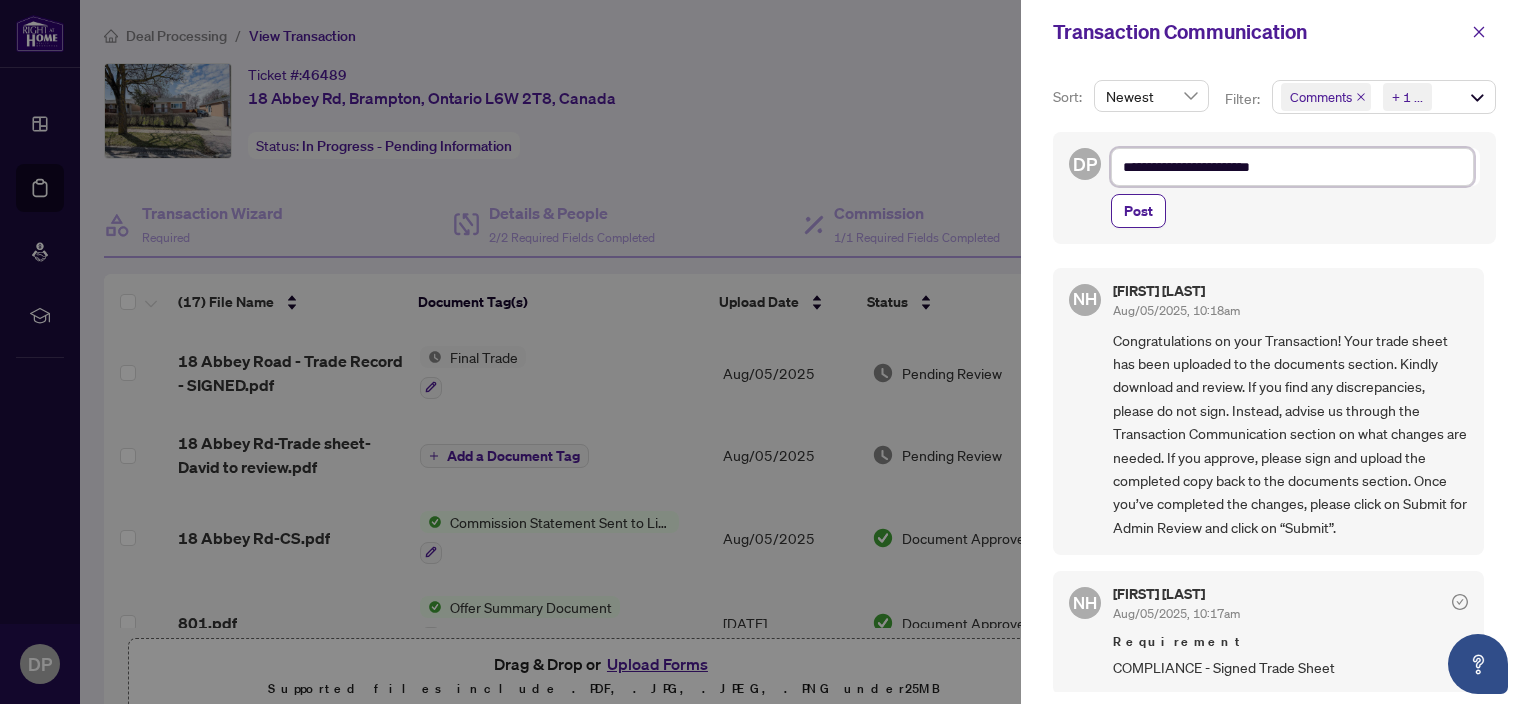 type on "**********" 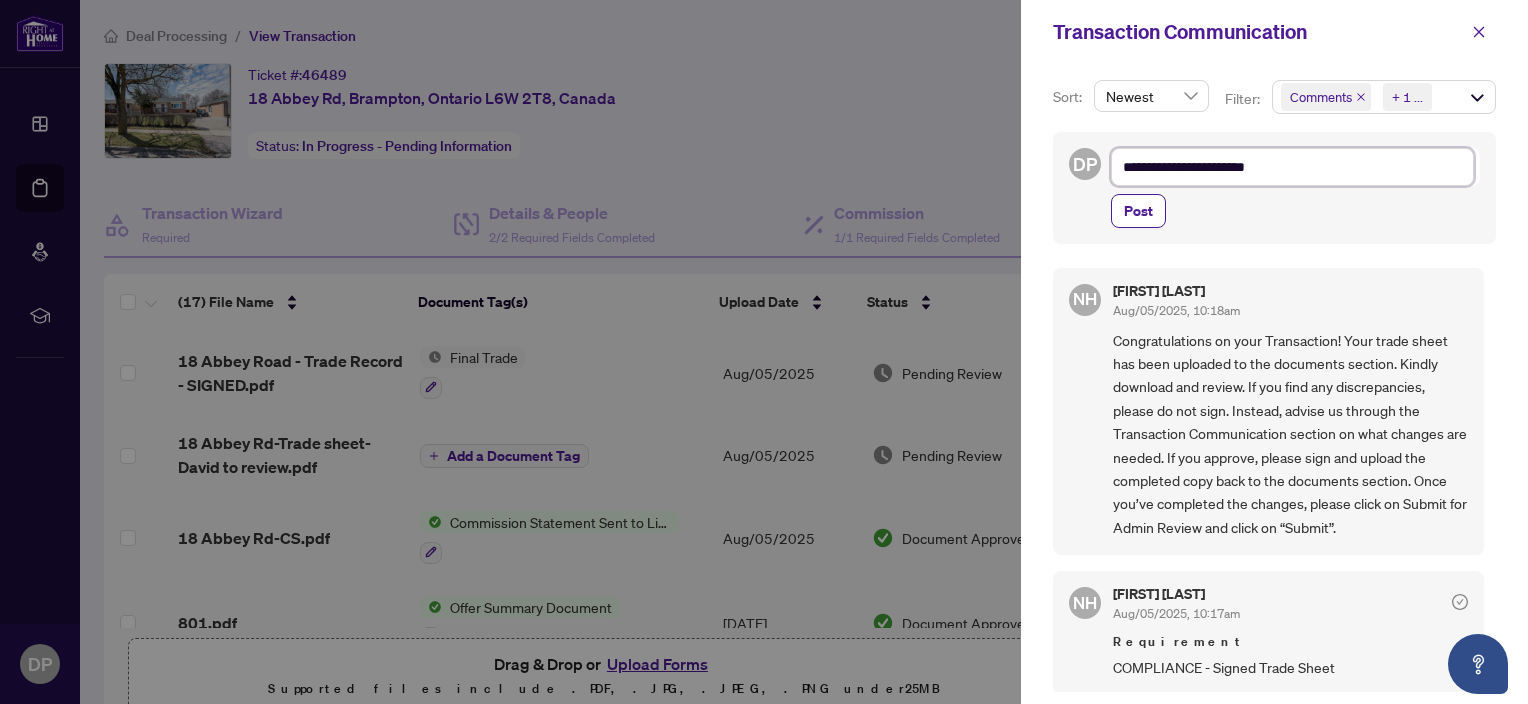 type on "**********" 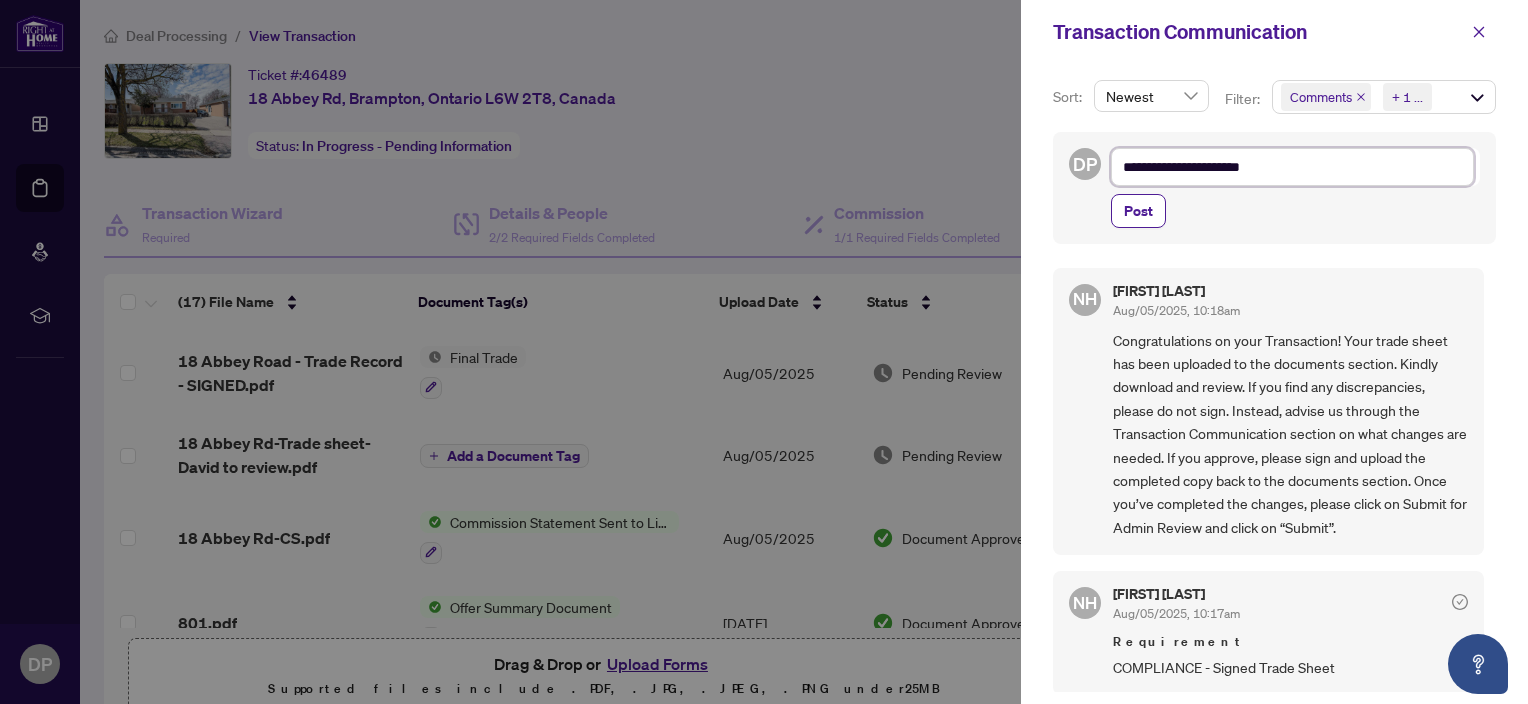 type on "**********" 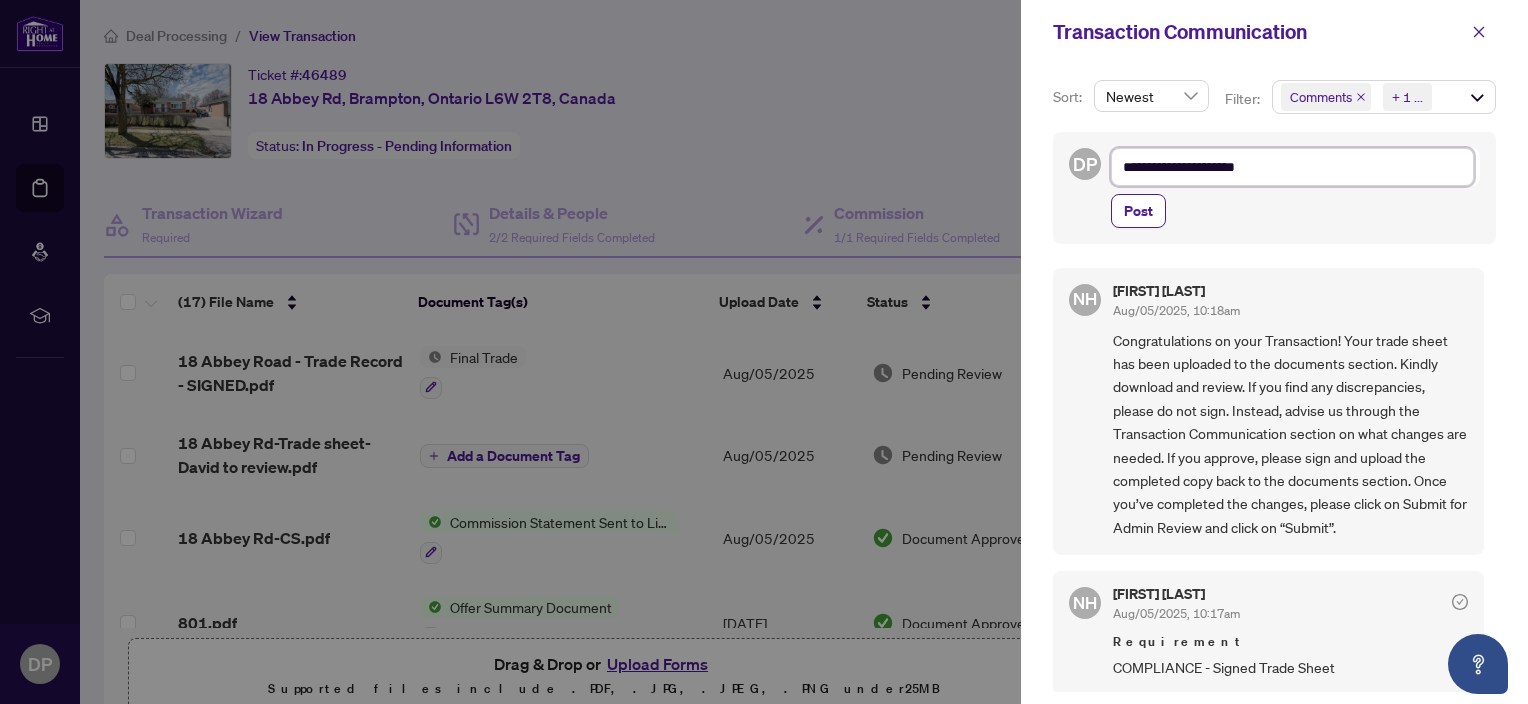 type on "**********" 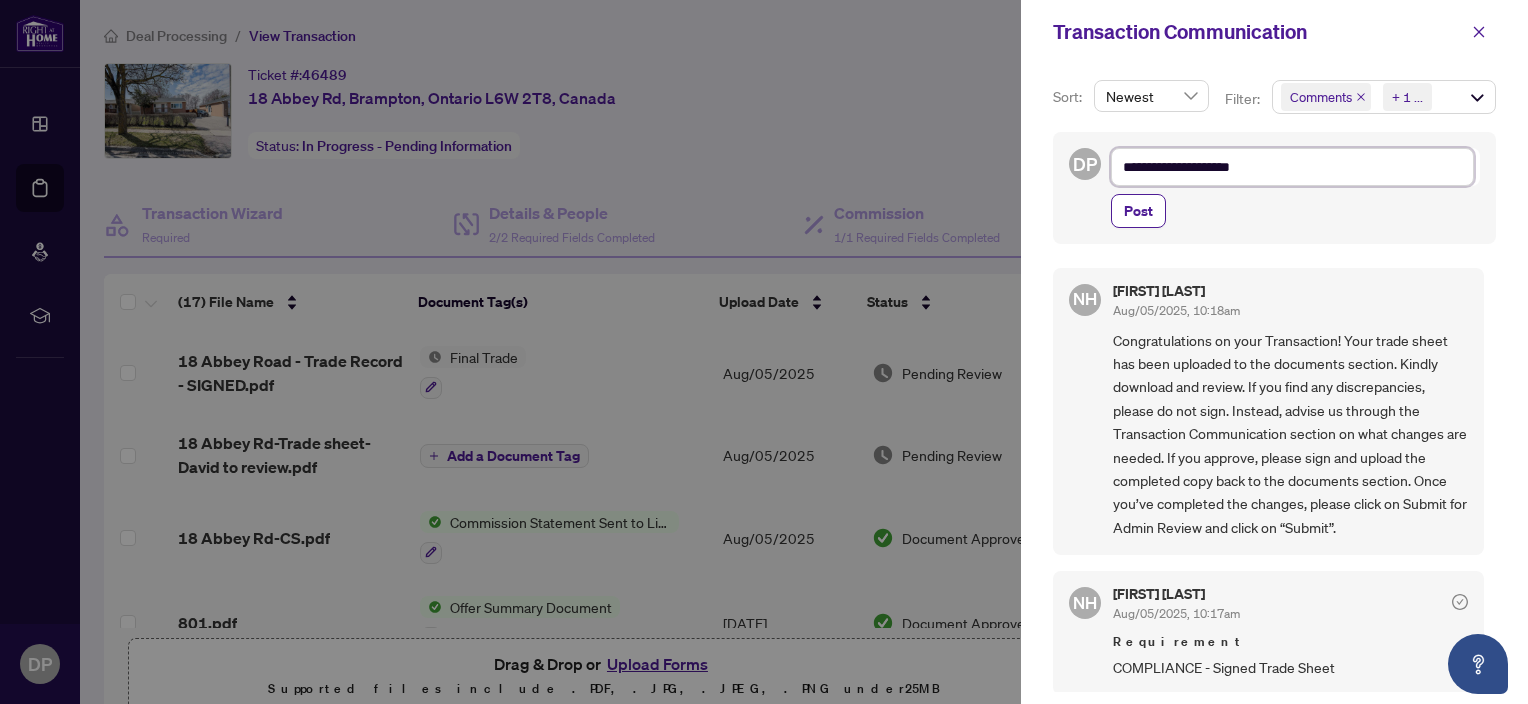 type on "**********" 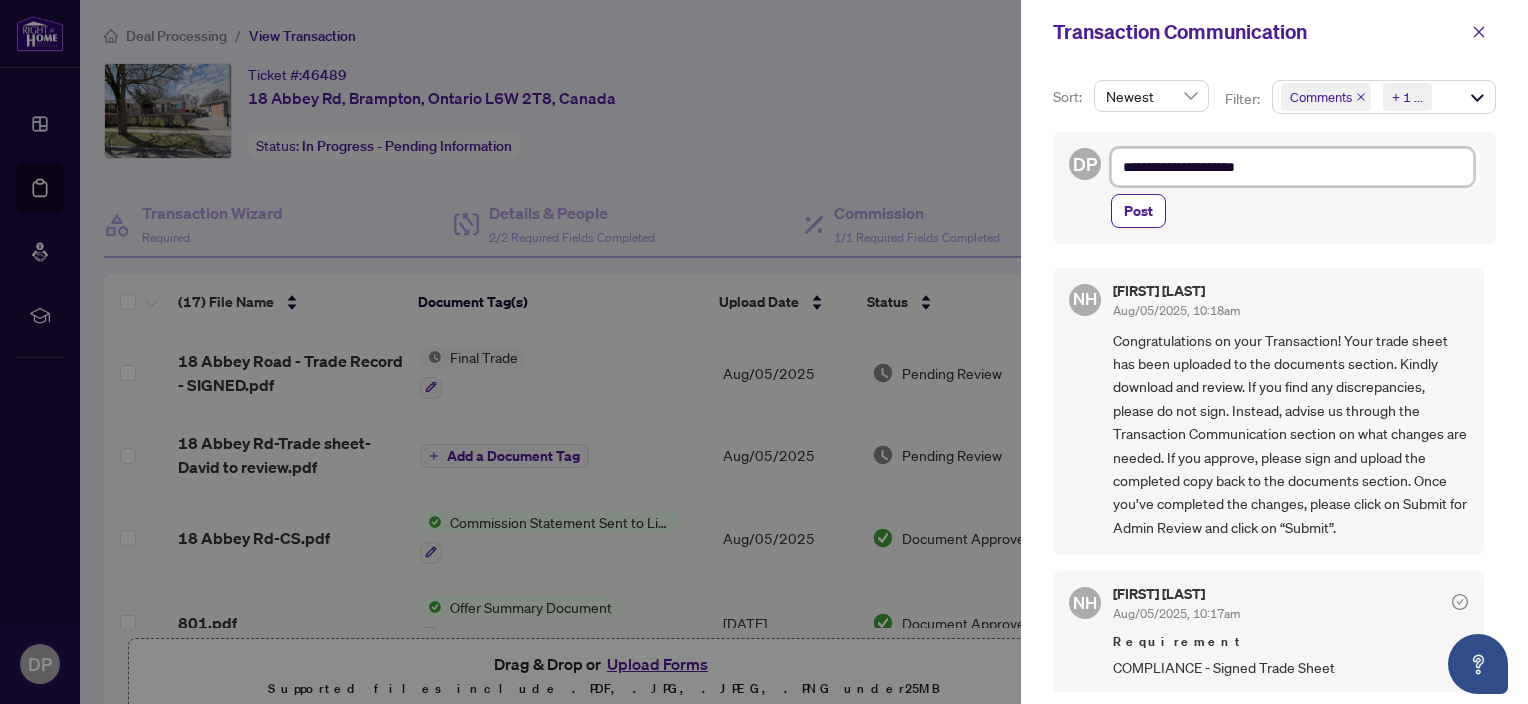 type on "**********" 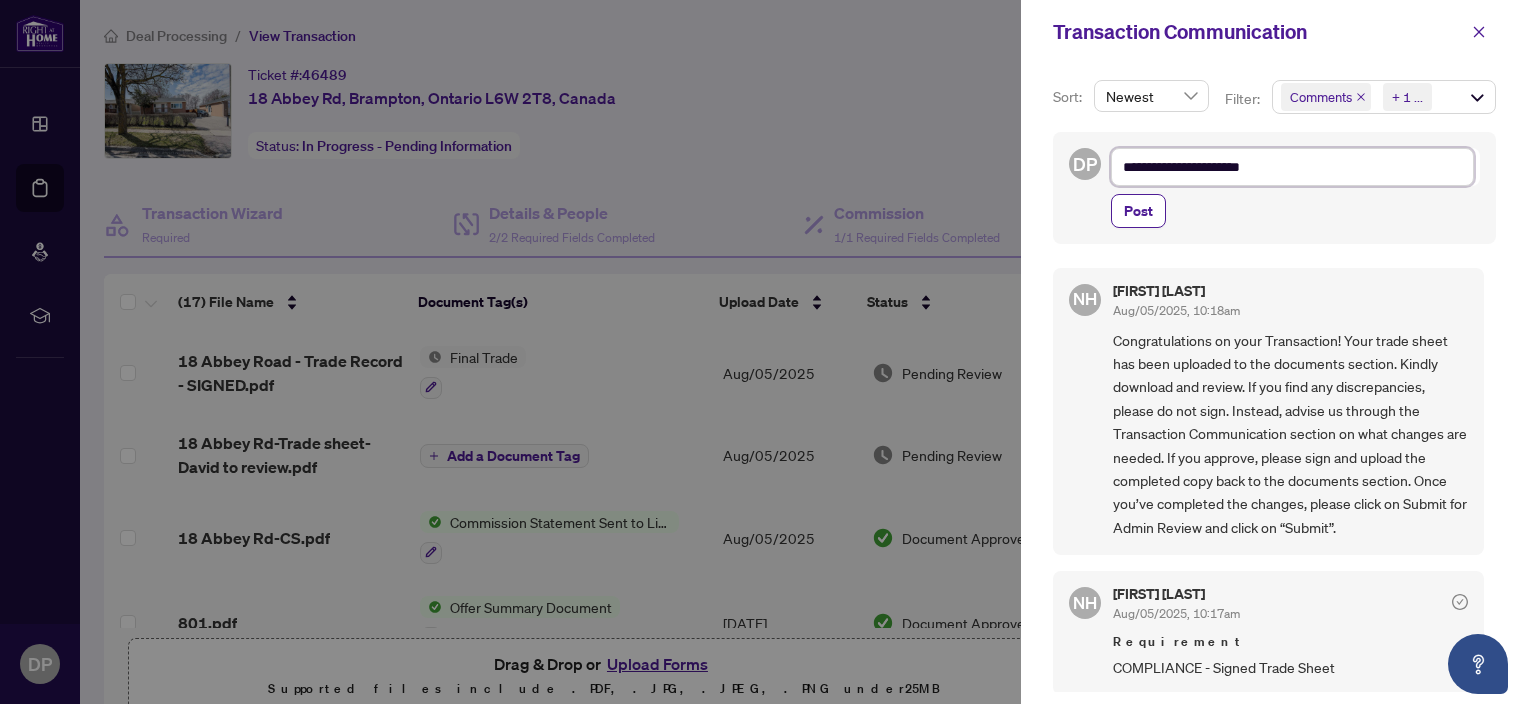 type on "**********" 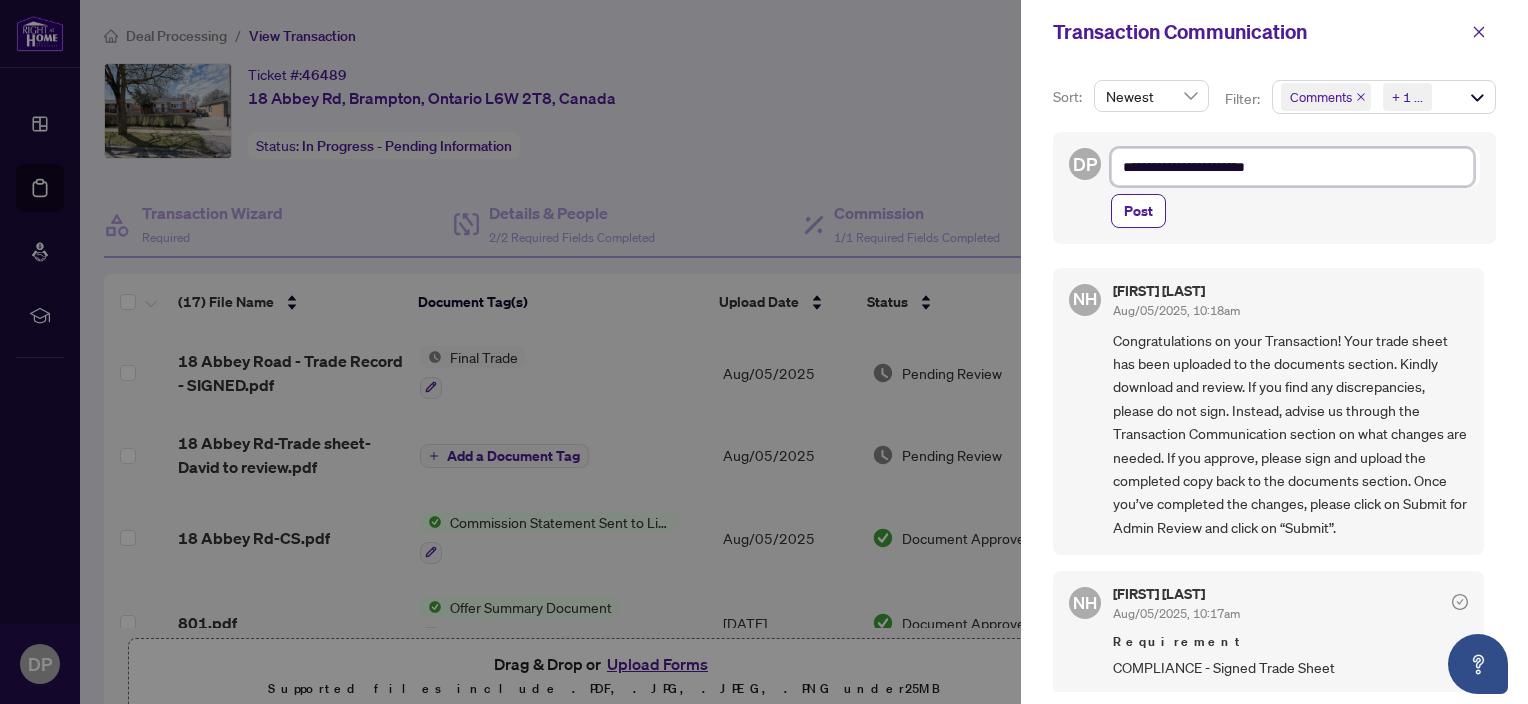 type on "**********" 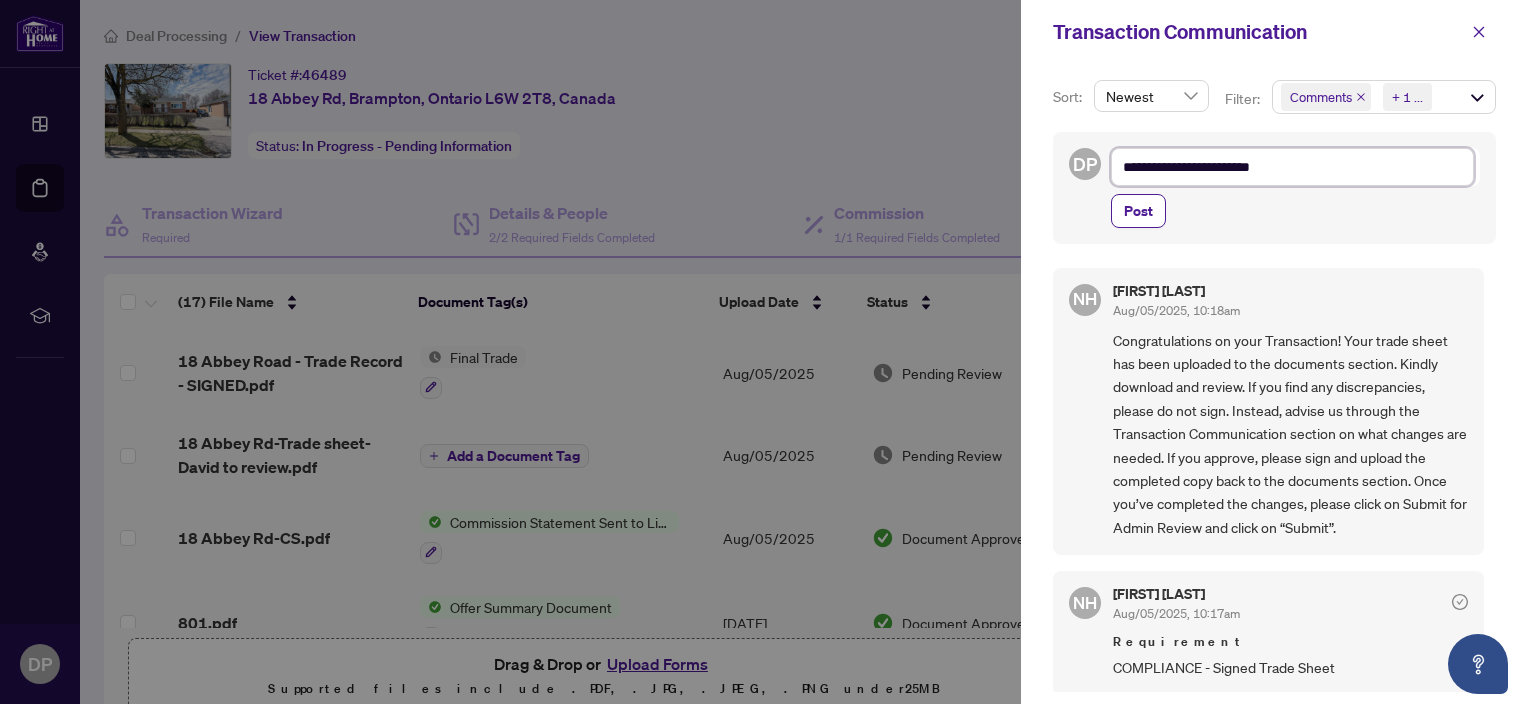 type on "**********" 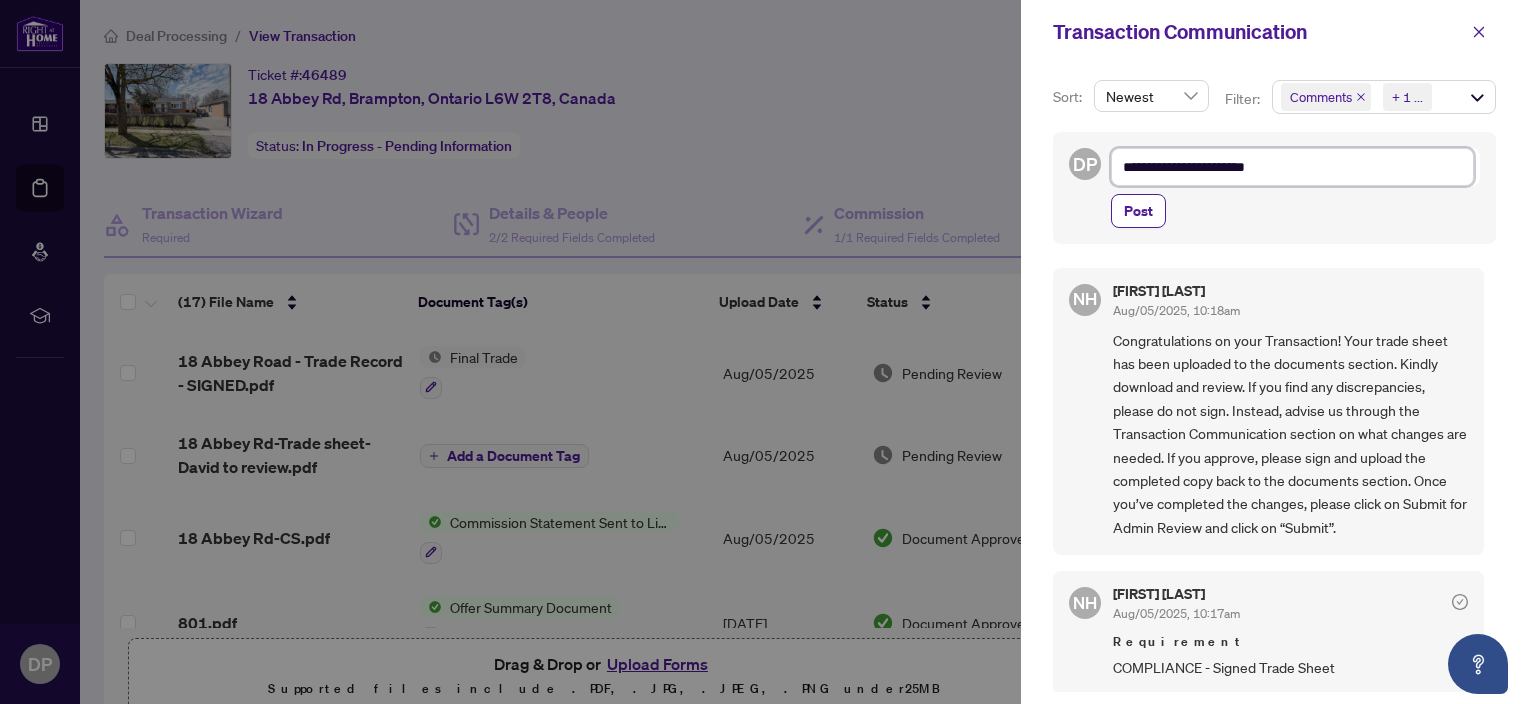 type on "**********" 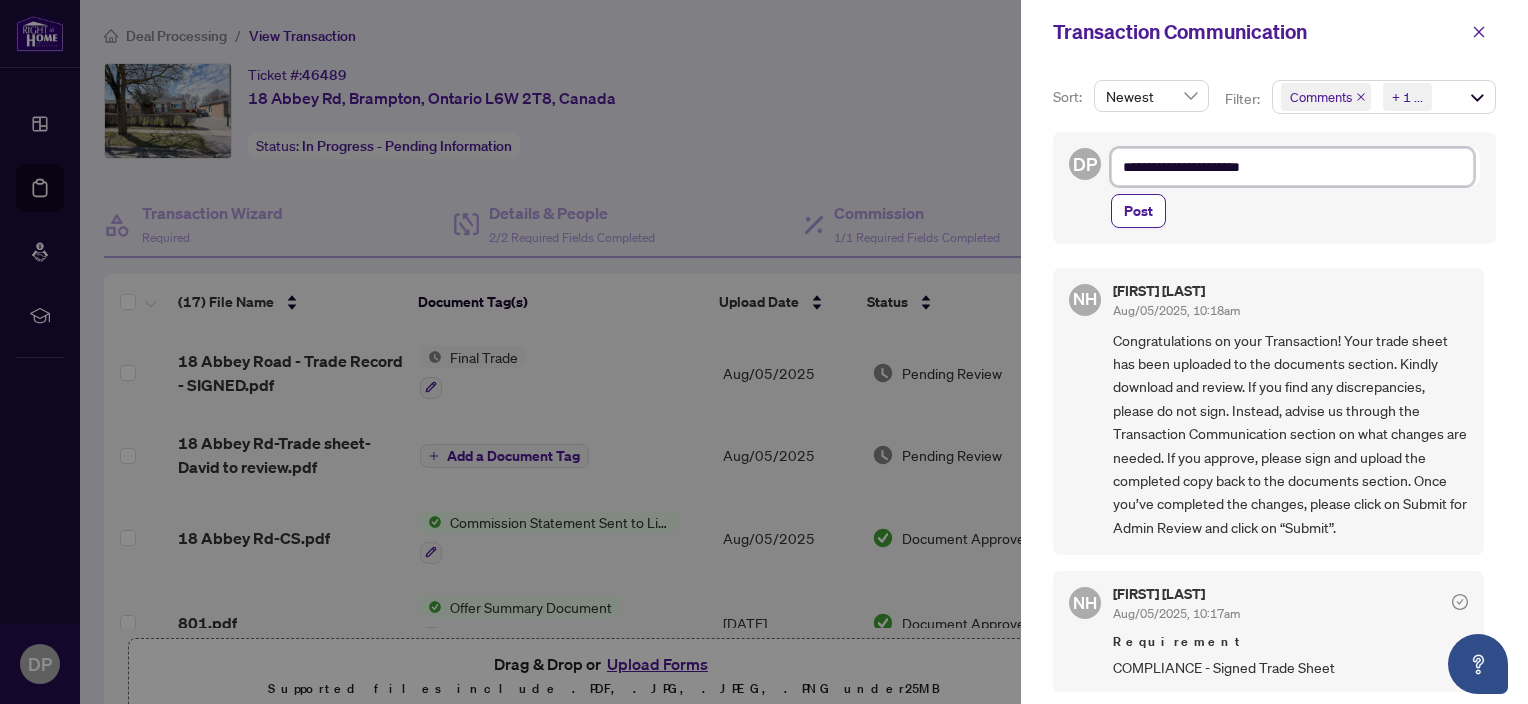 type on "**********" 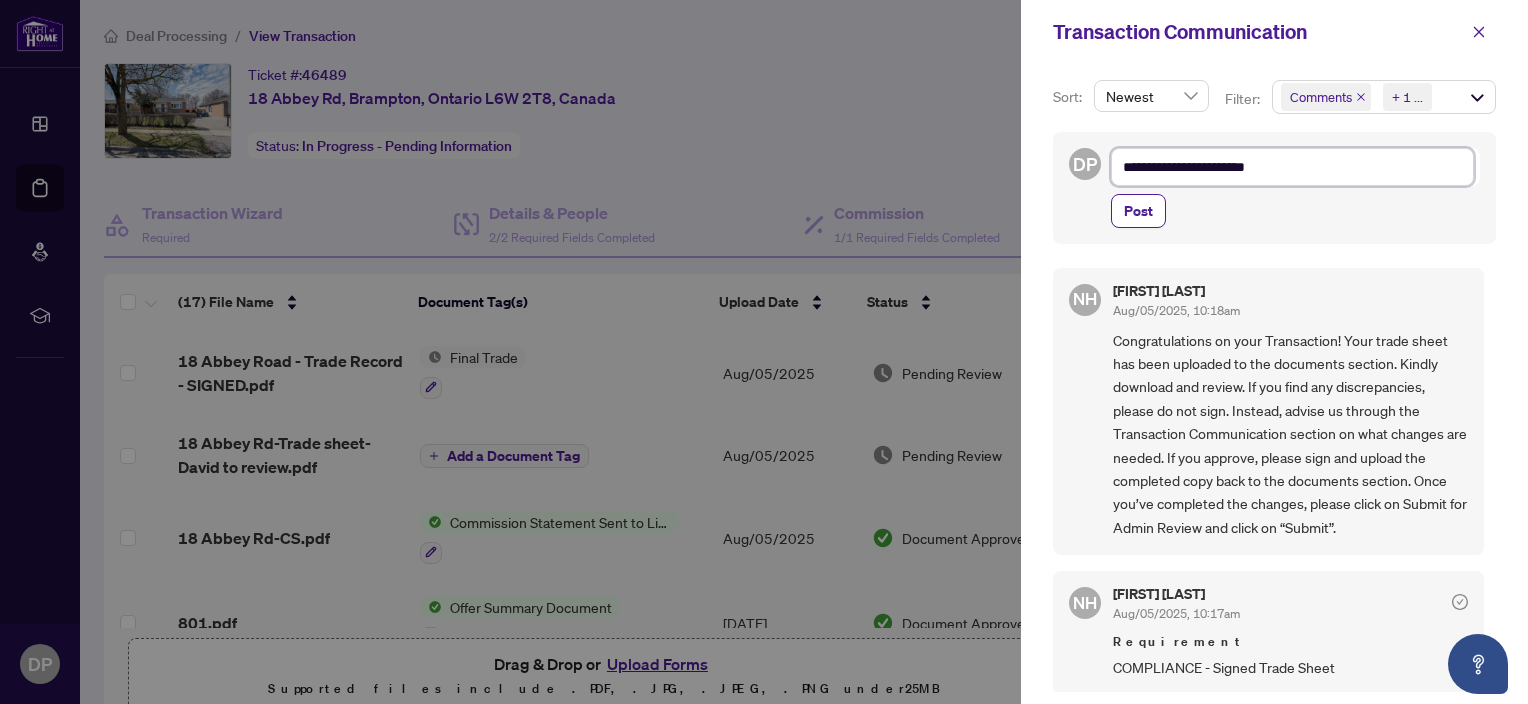 type on "**********" 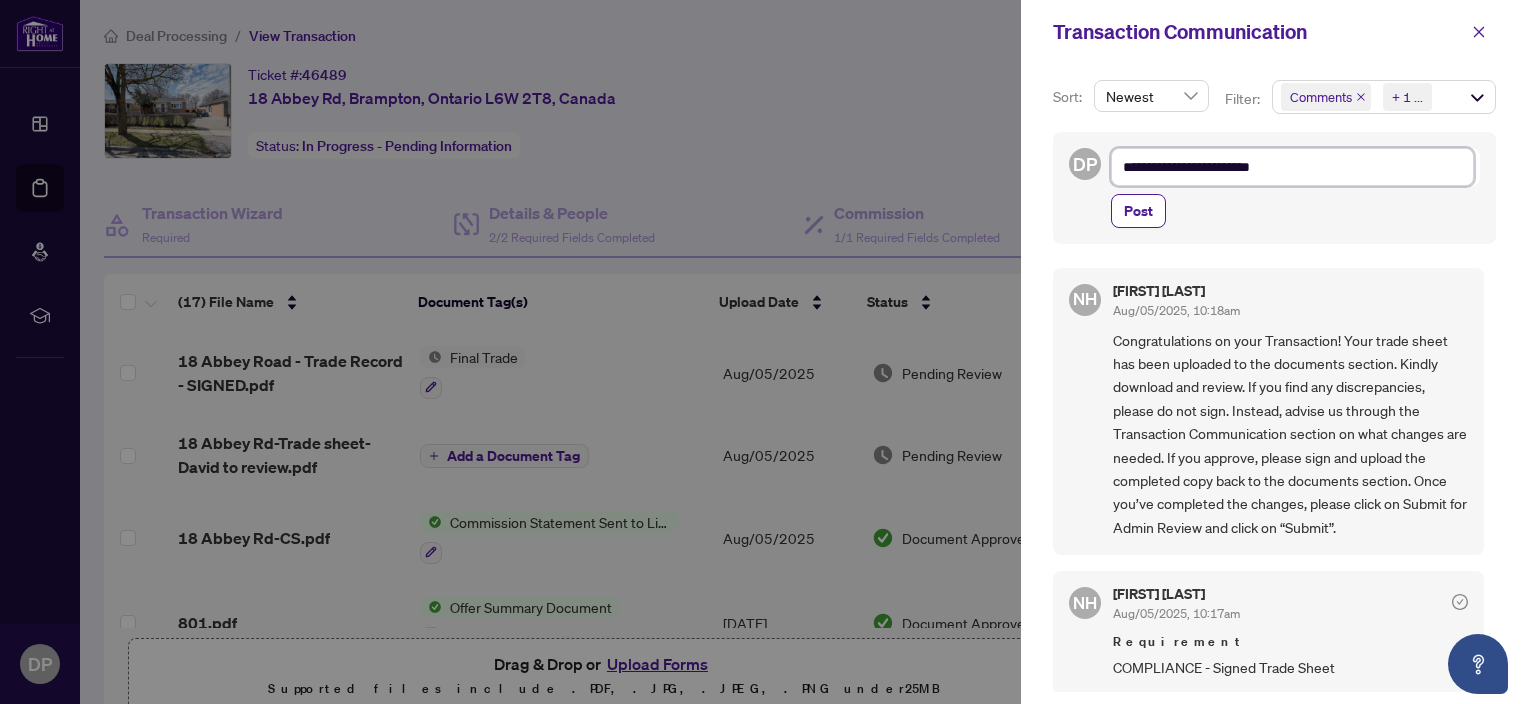 type on "**********" 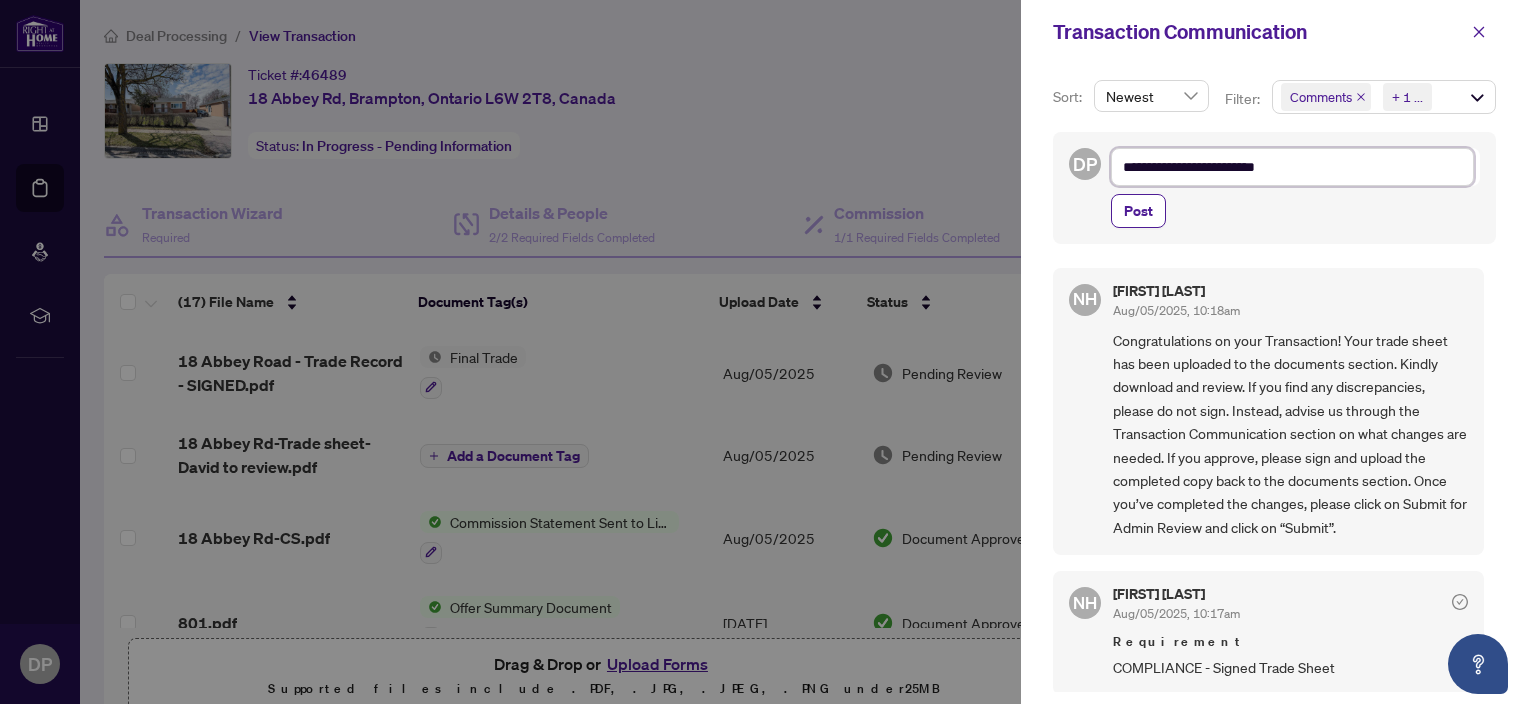 type on "**********" 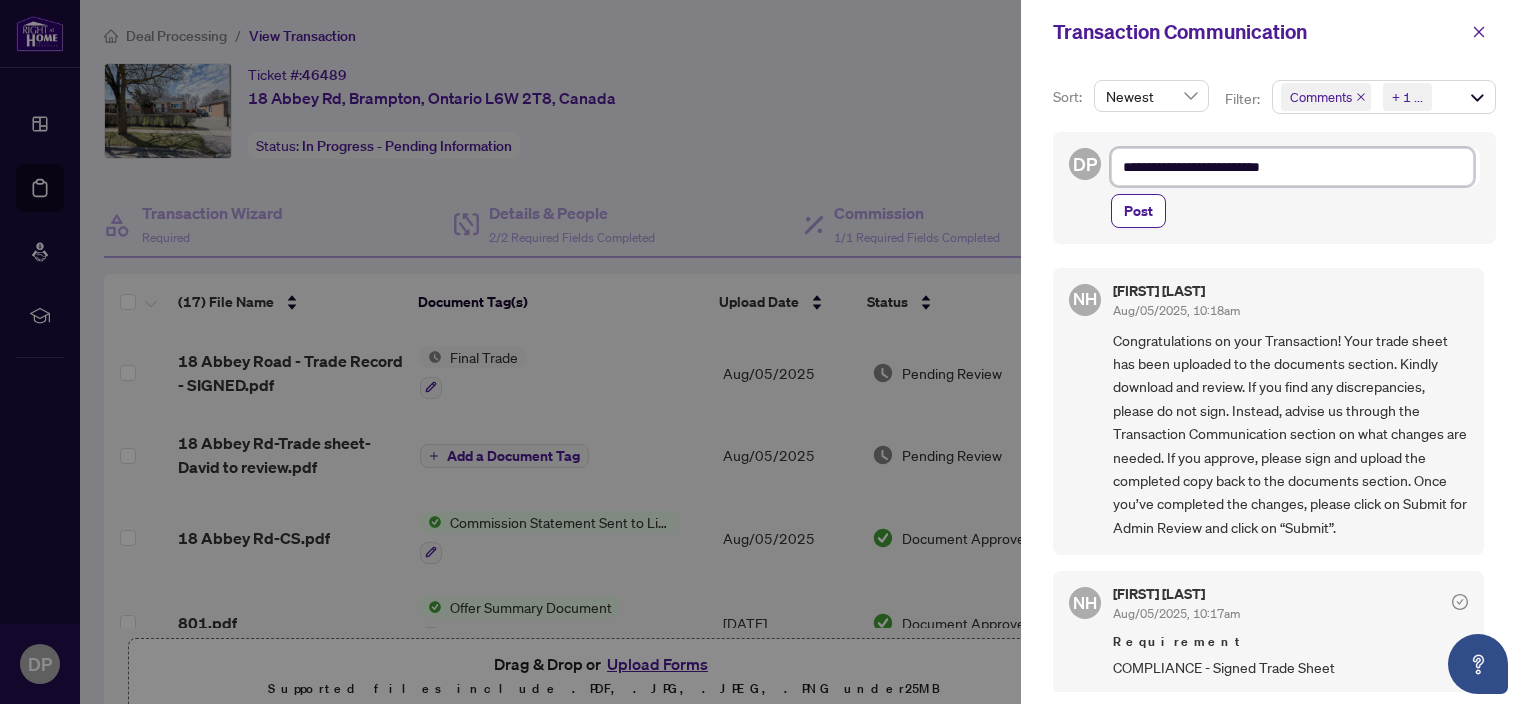 type on "**********" 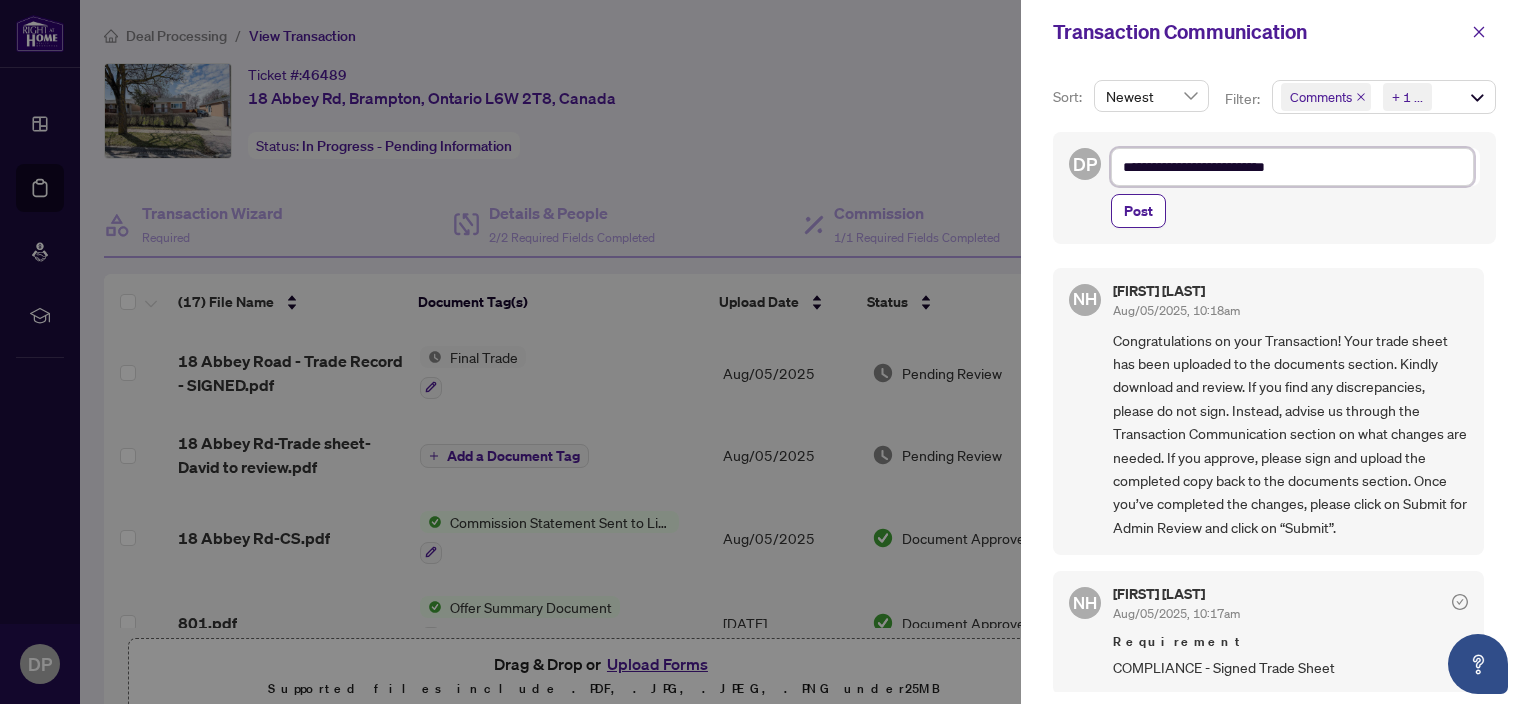 type on "**********" 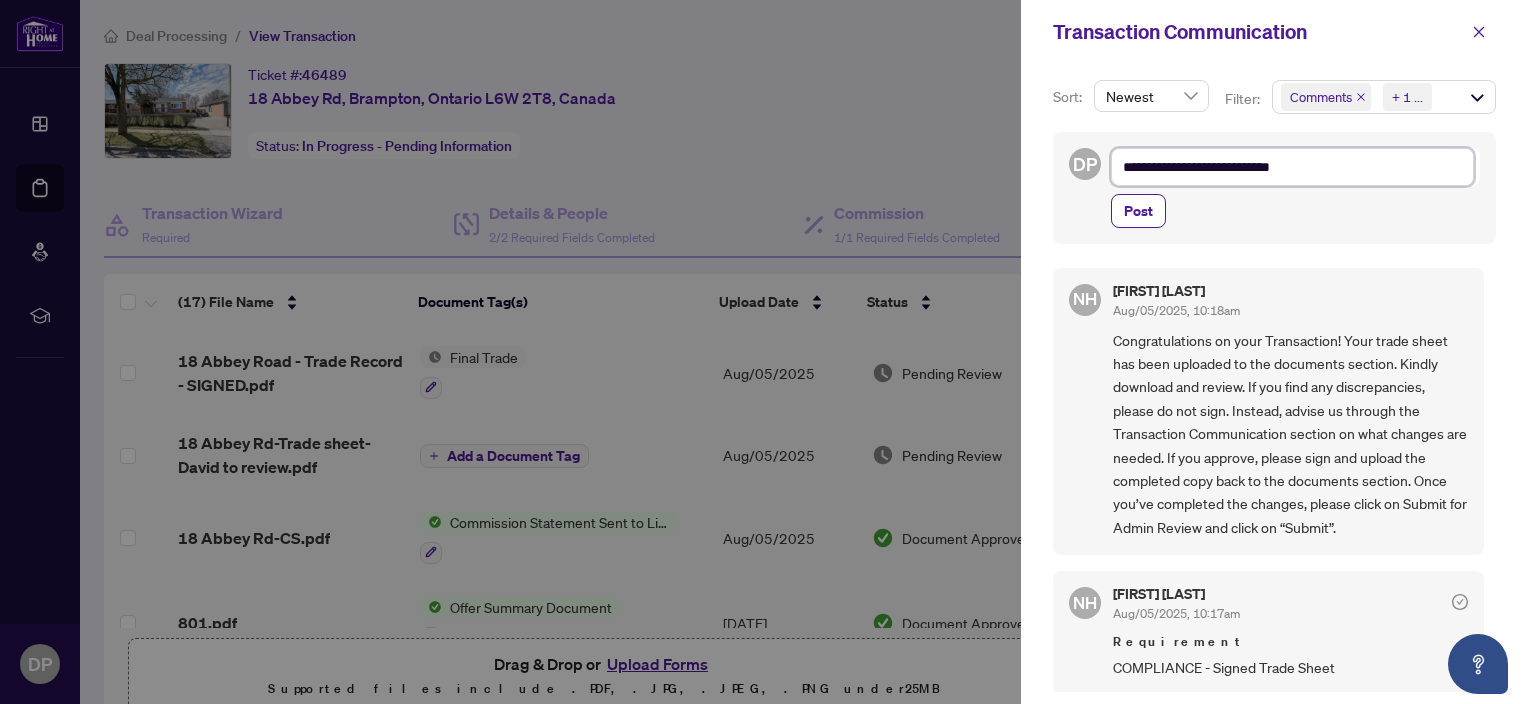 type on "**********" 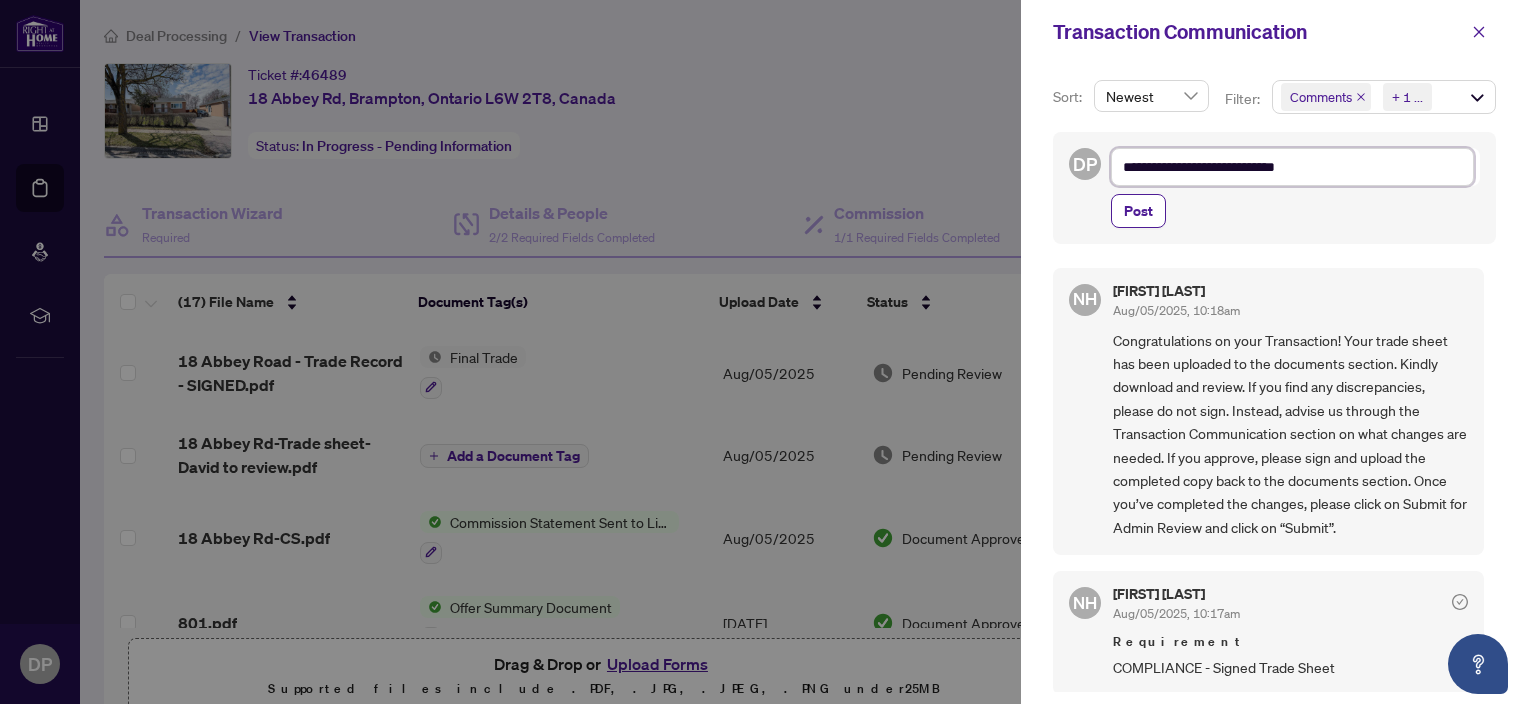 type on "**********" 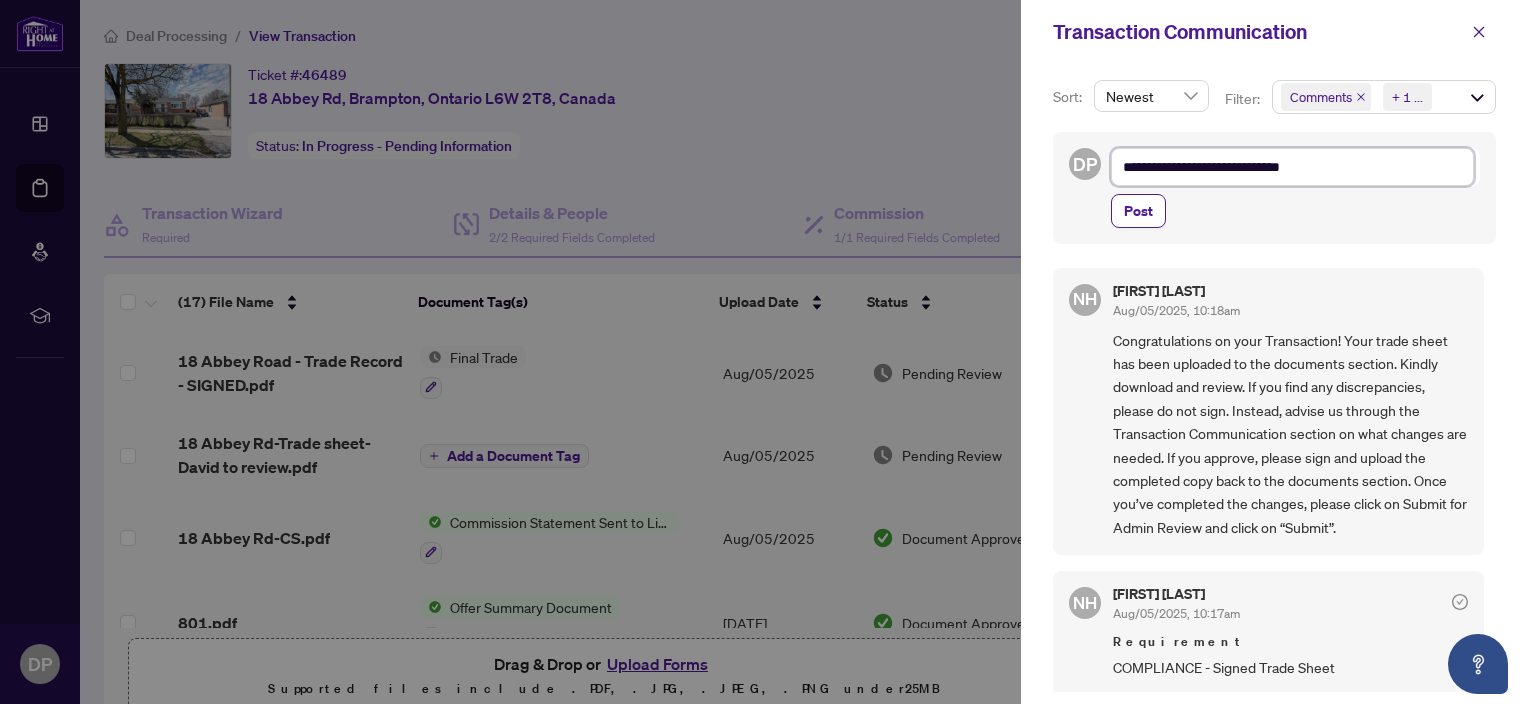 type on "**********" 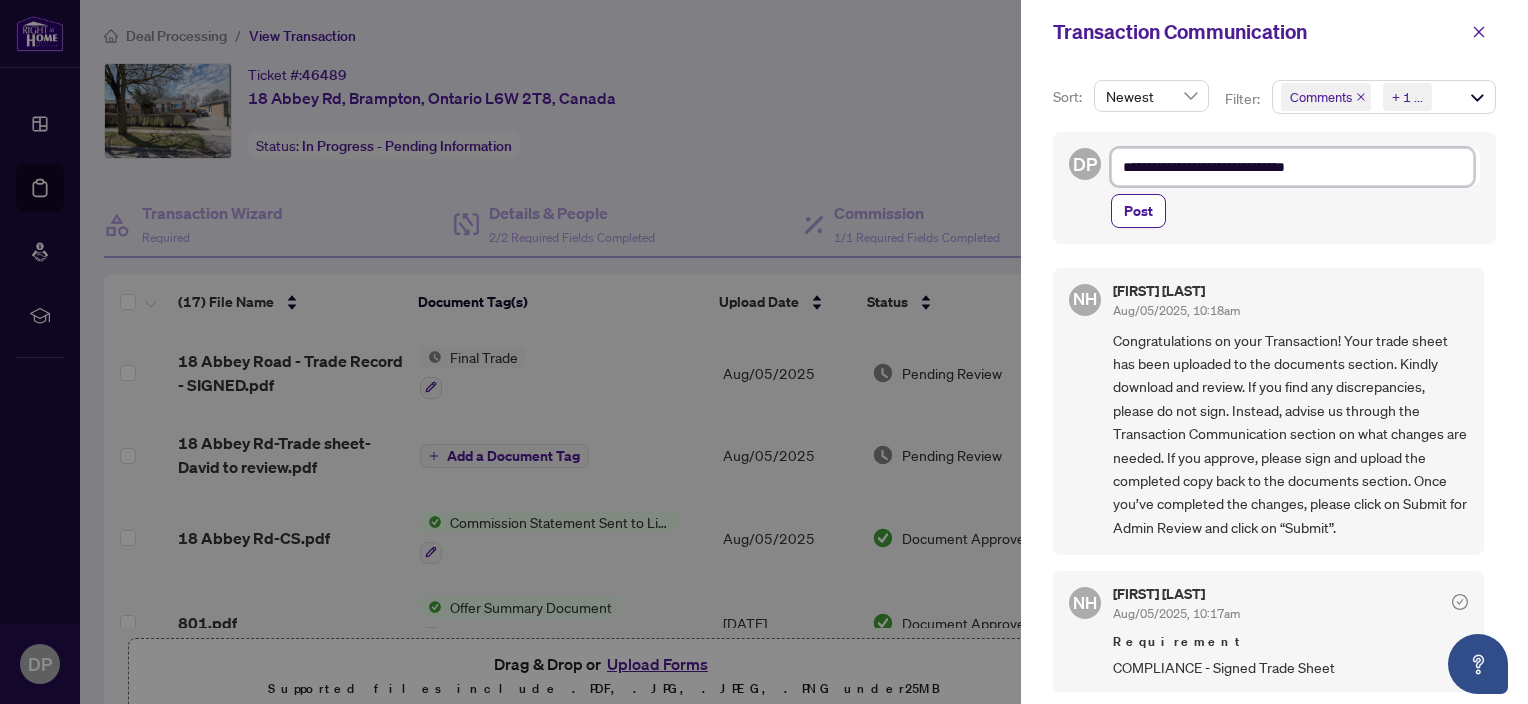 type on "**********" 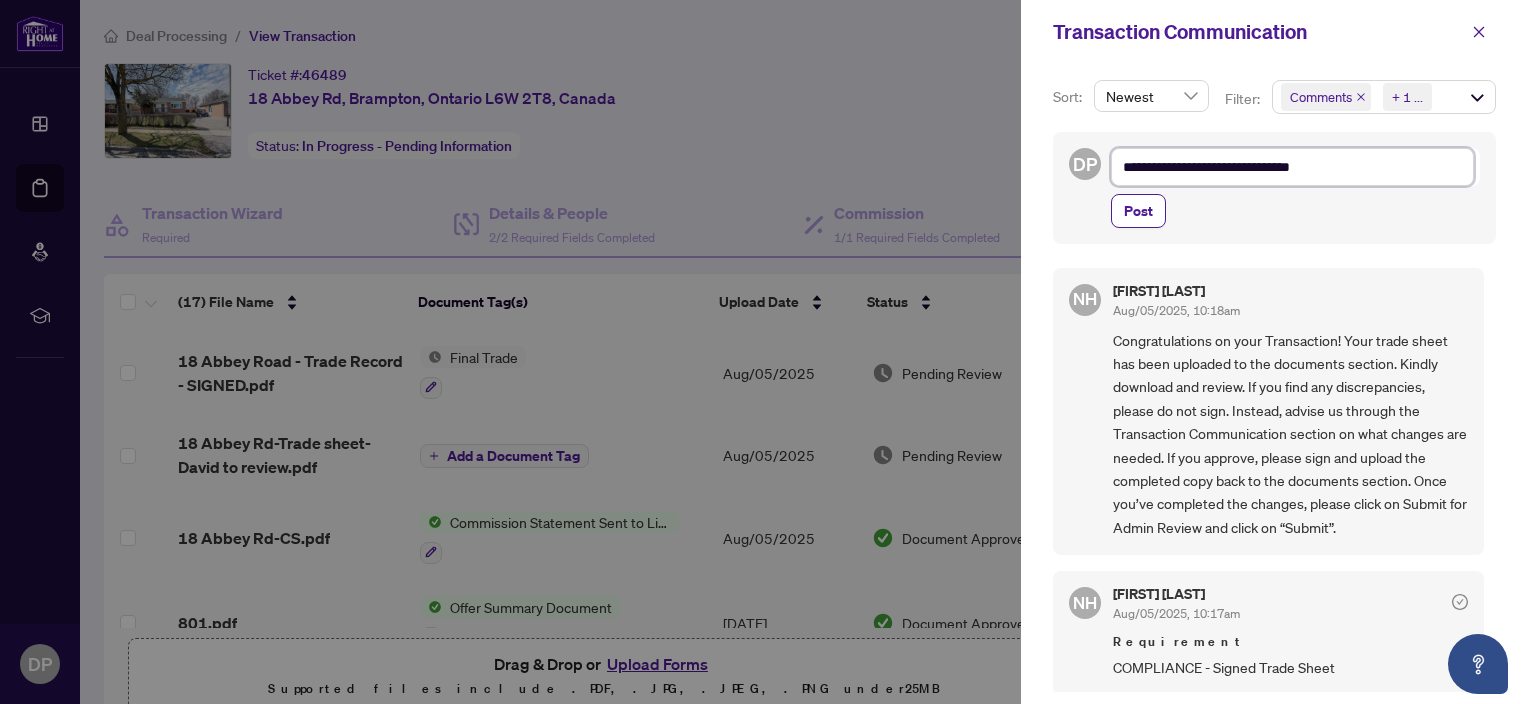 type on "**********" 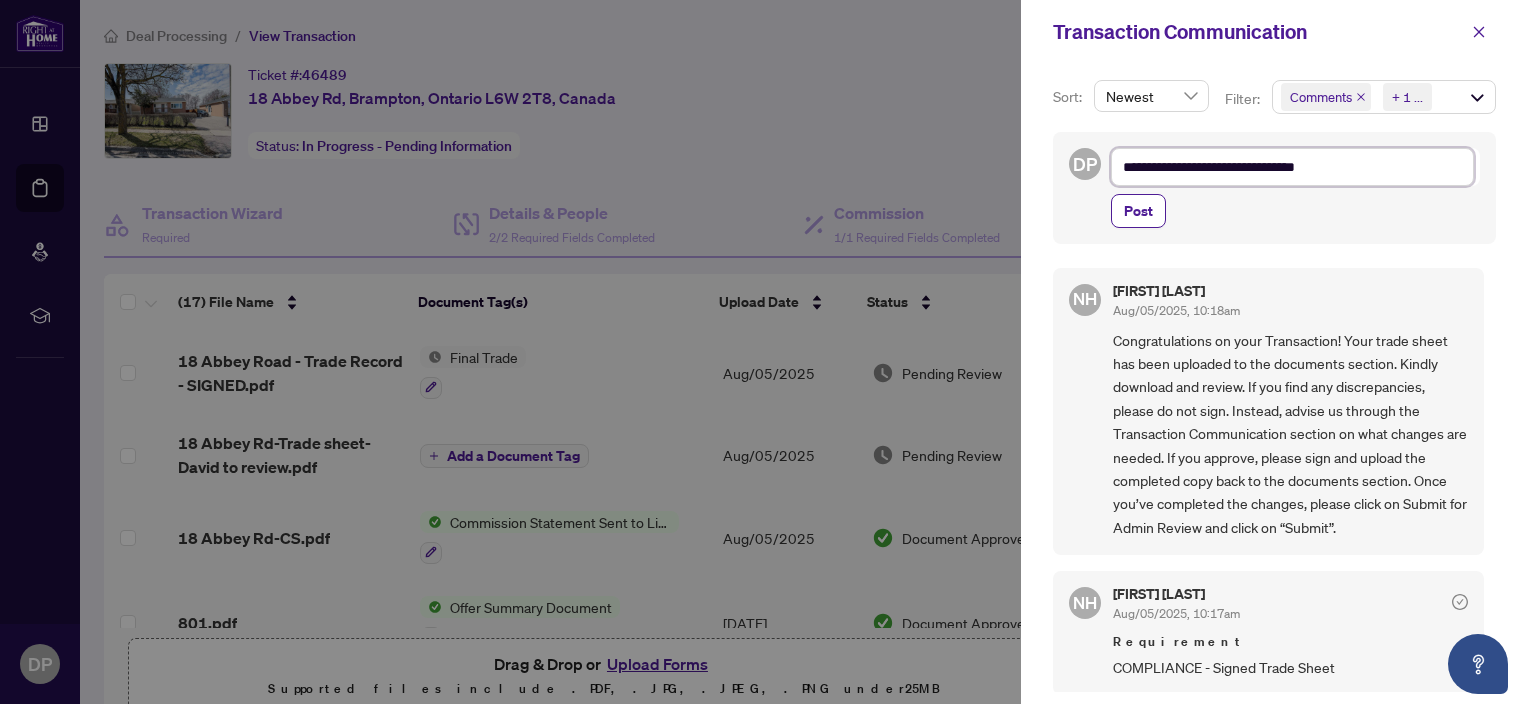 type on "**********" 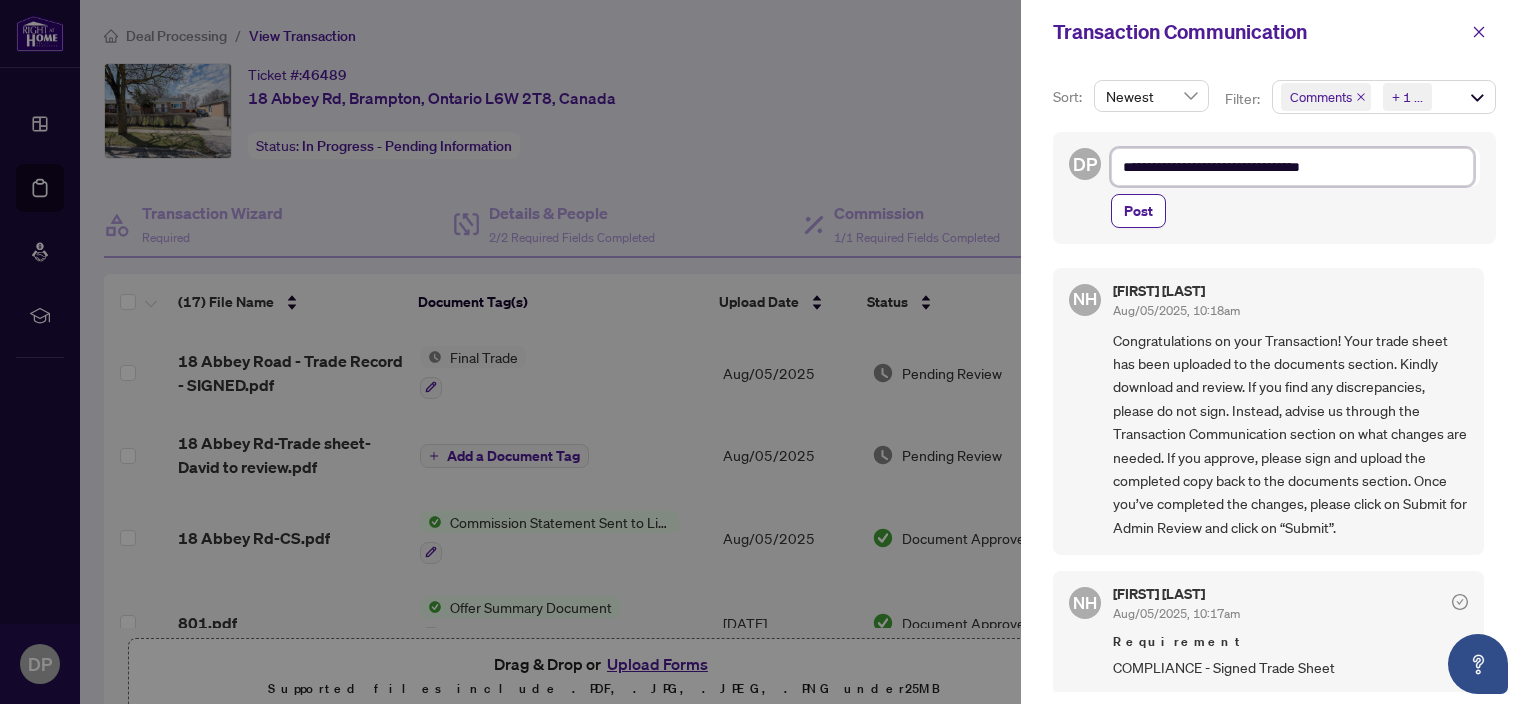 type on "**********" 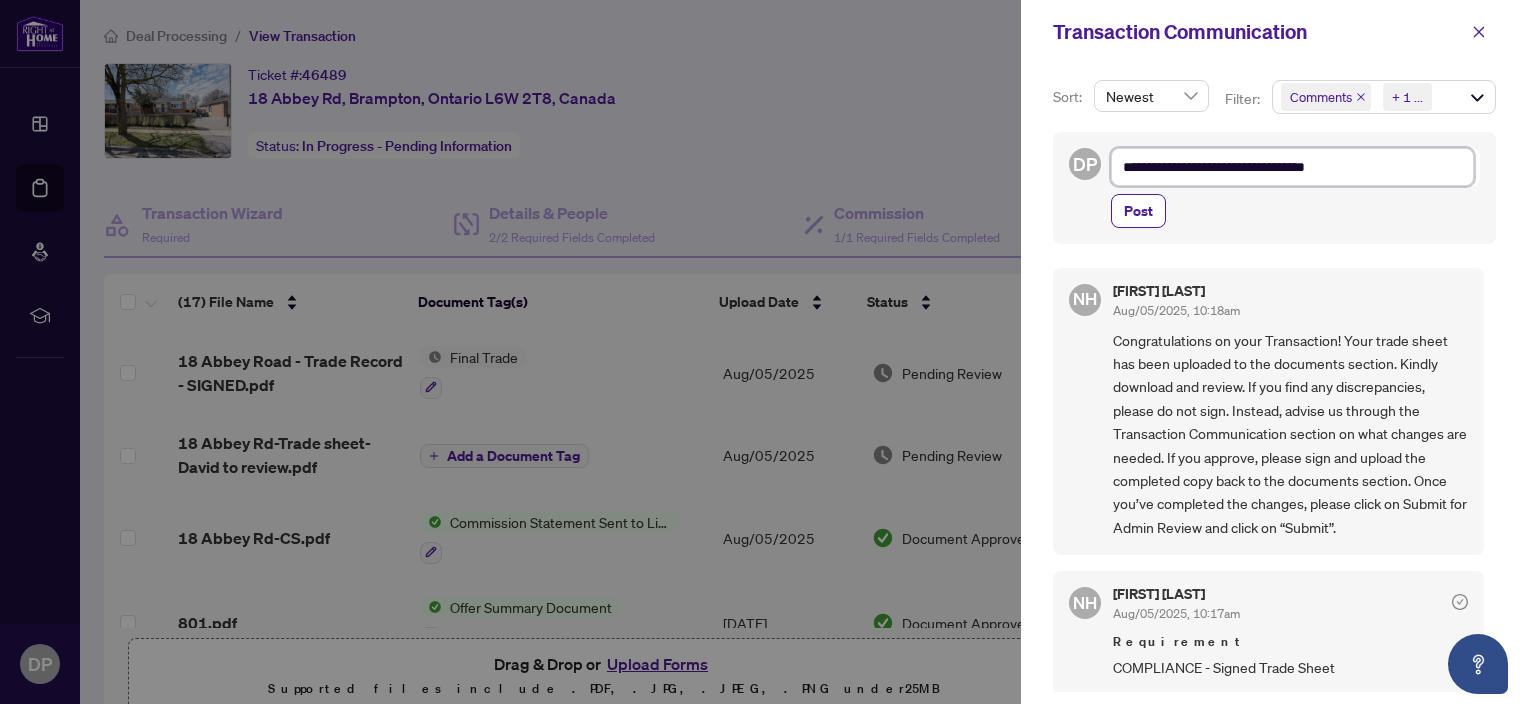 type on "**********" 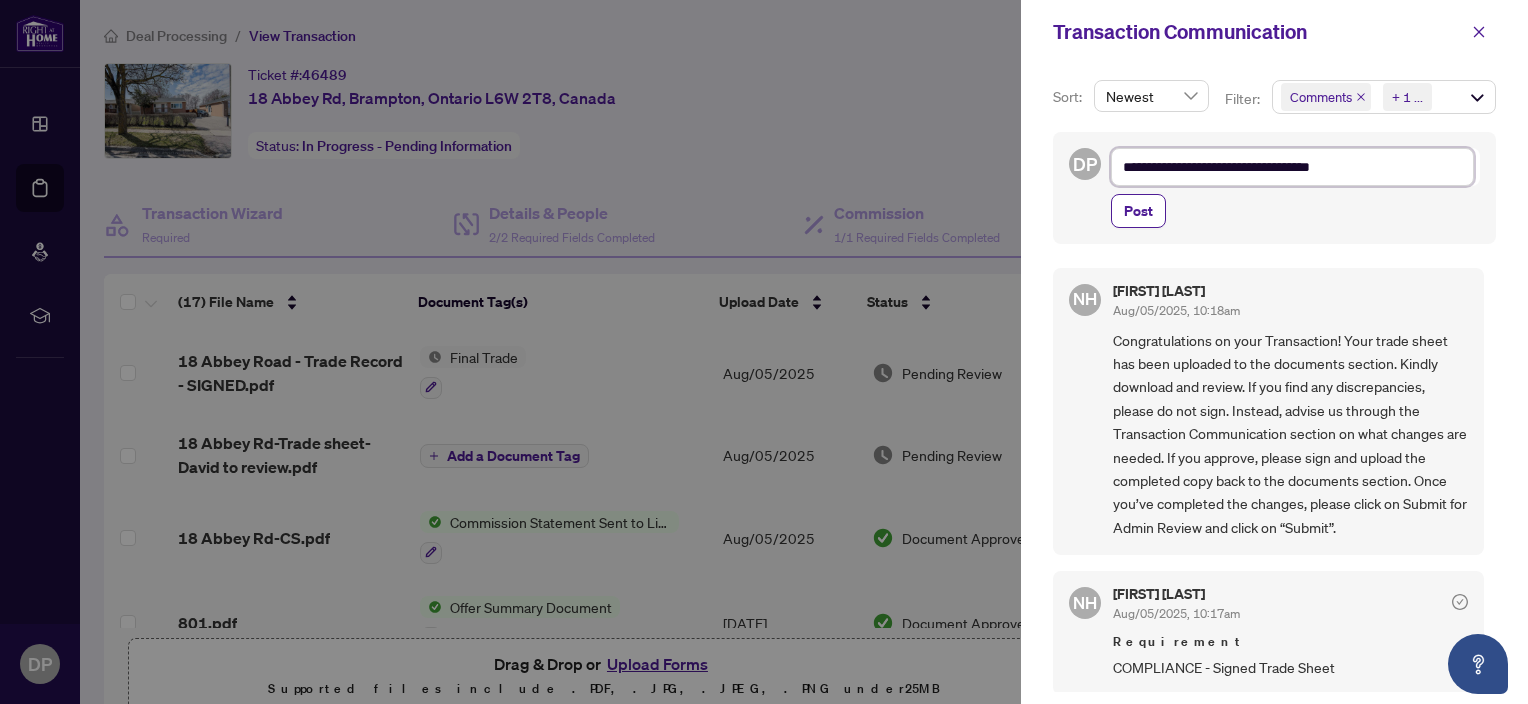 type on "**********" 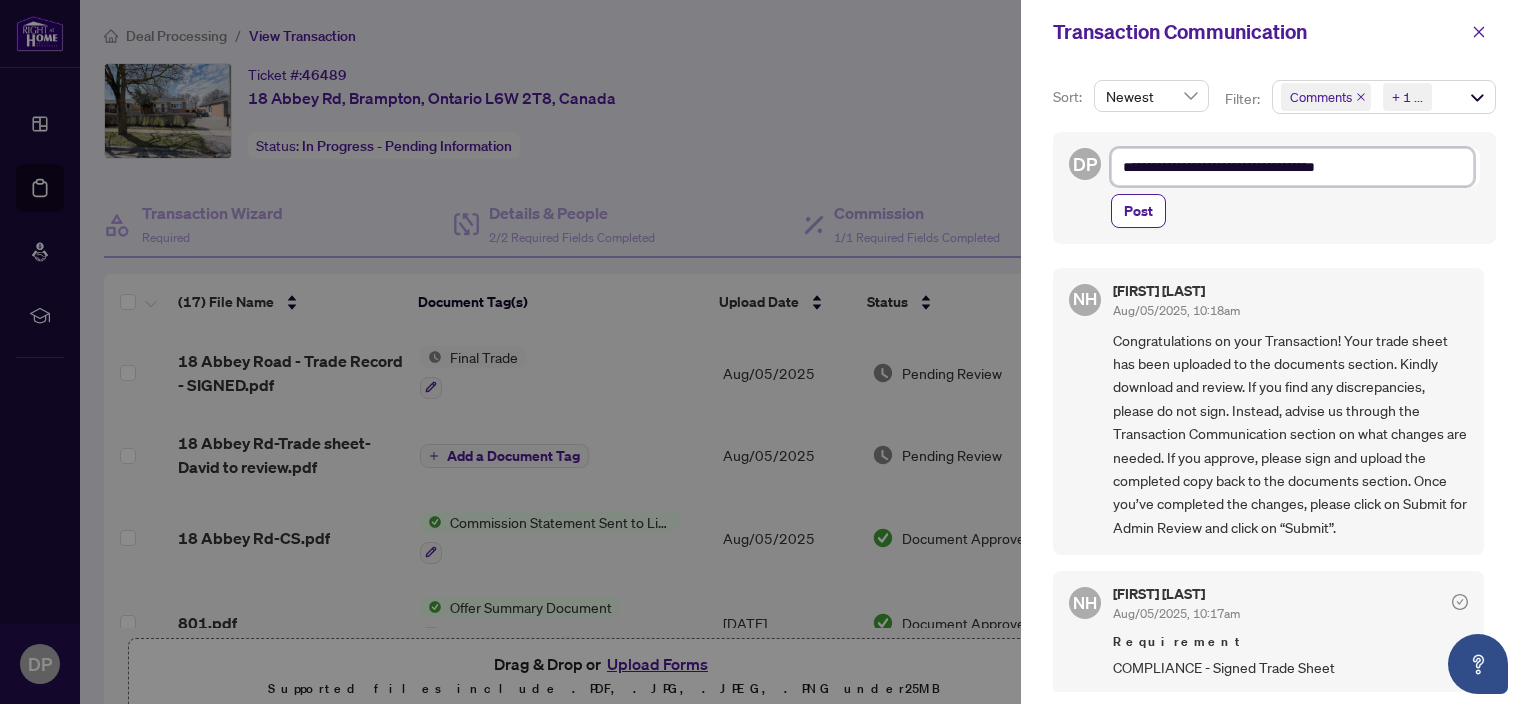 type on "**********" 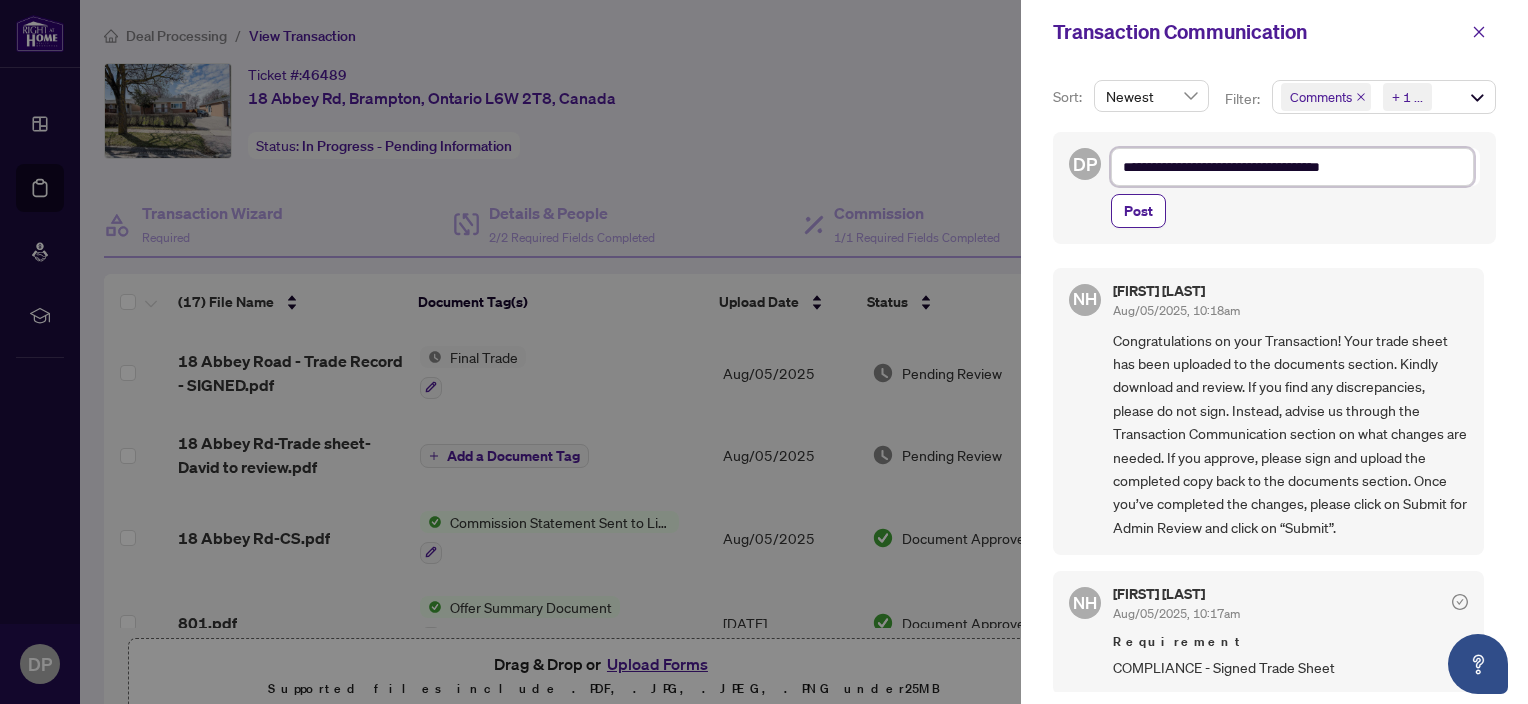 type on "**********" 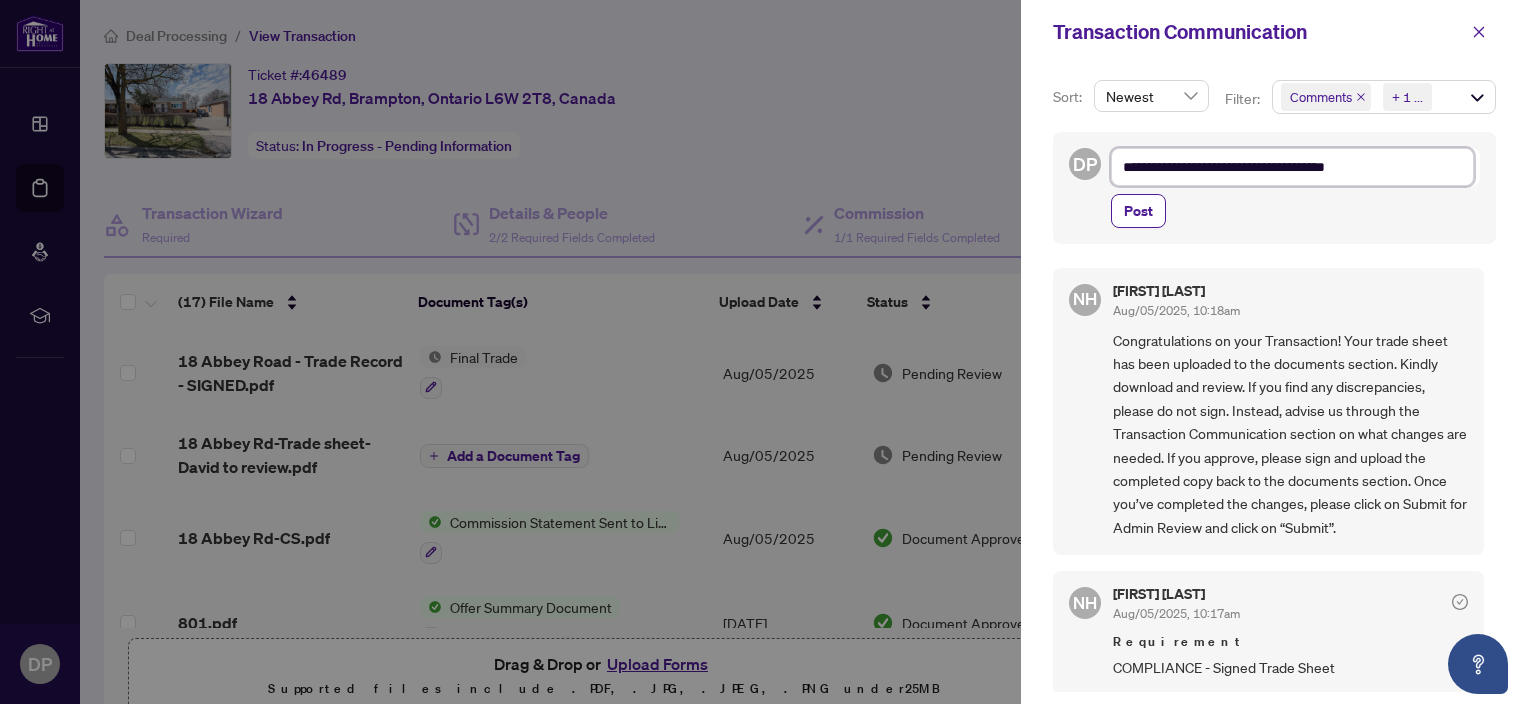type on "**********" 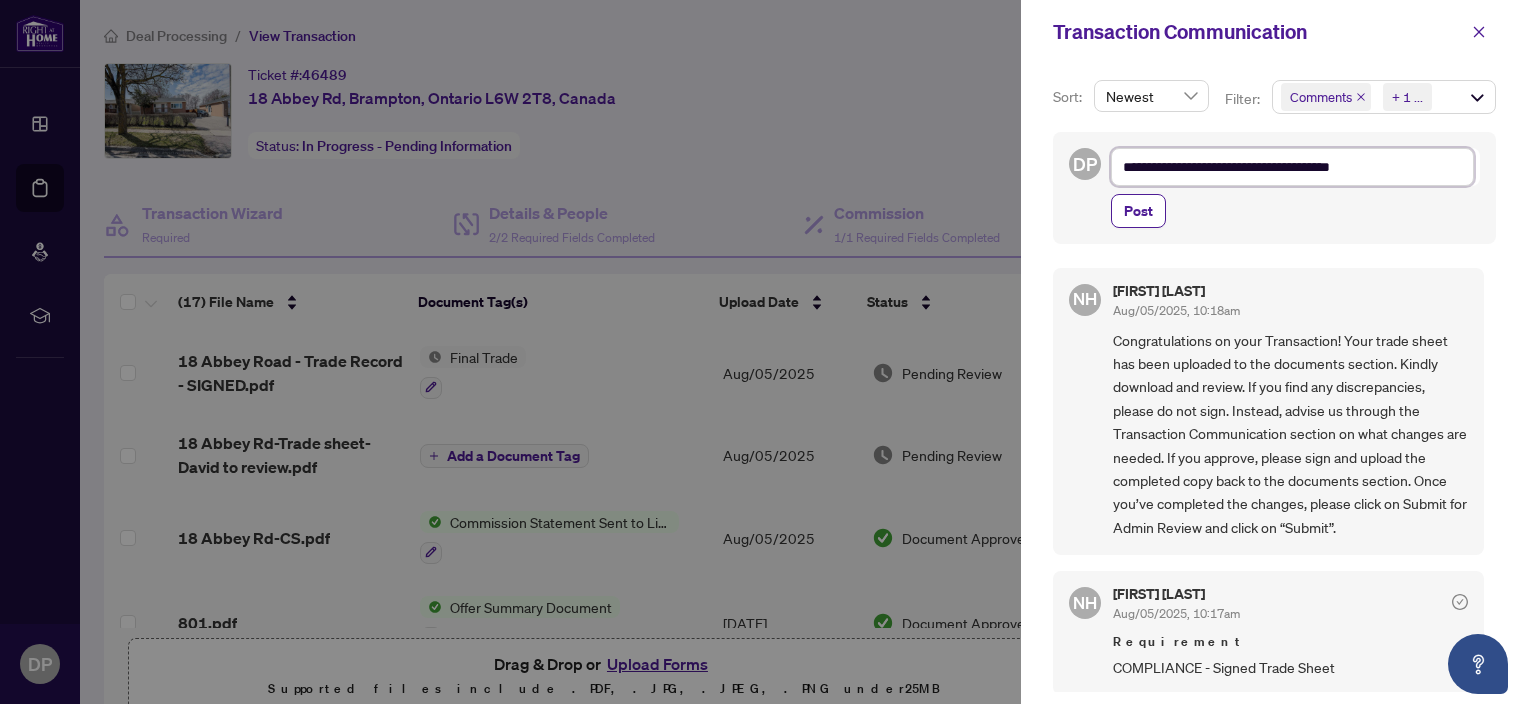 type on "**********" 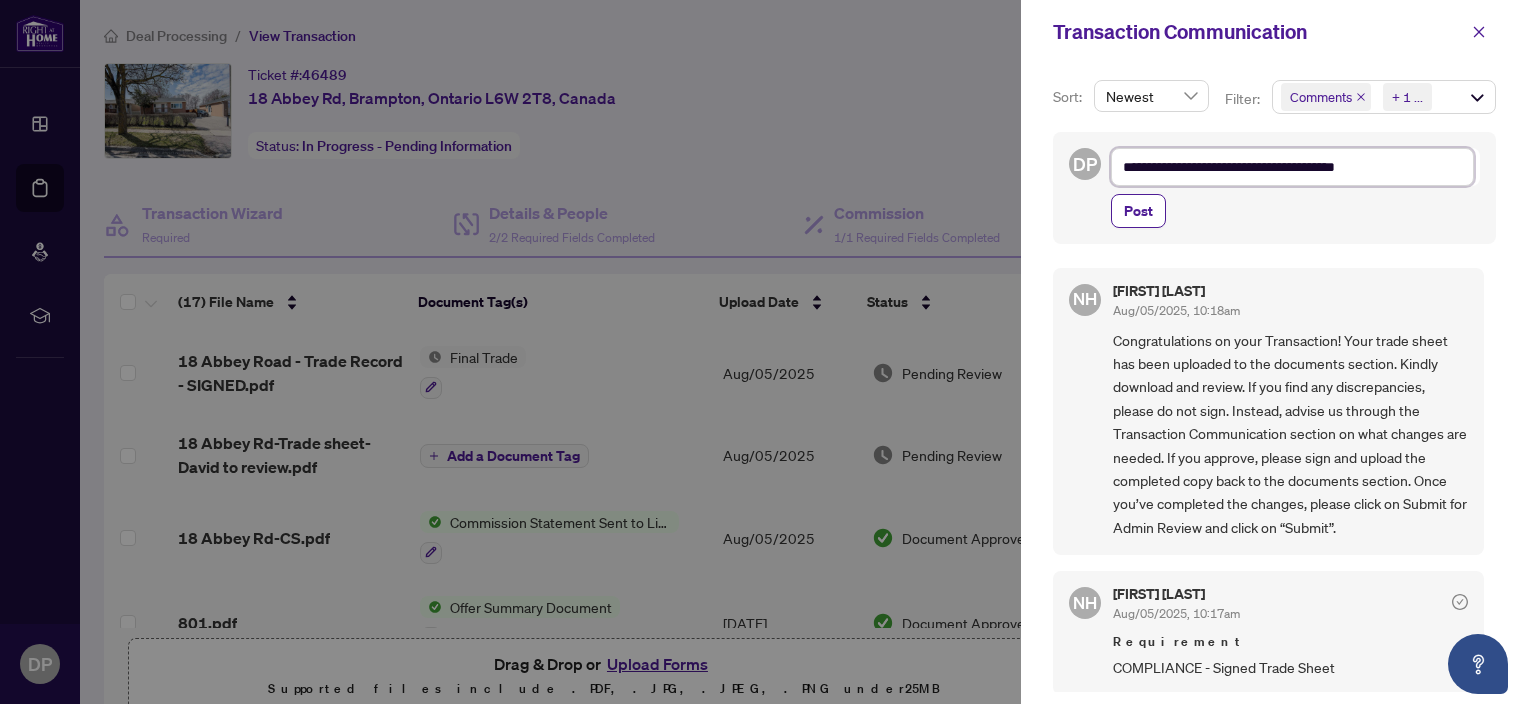 type on "**********" 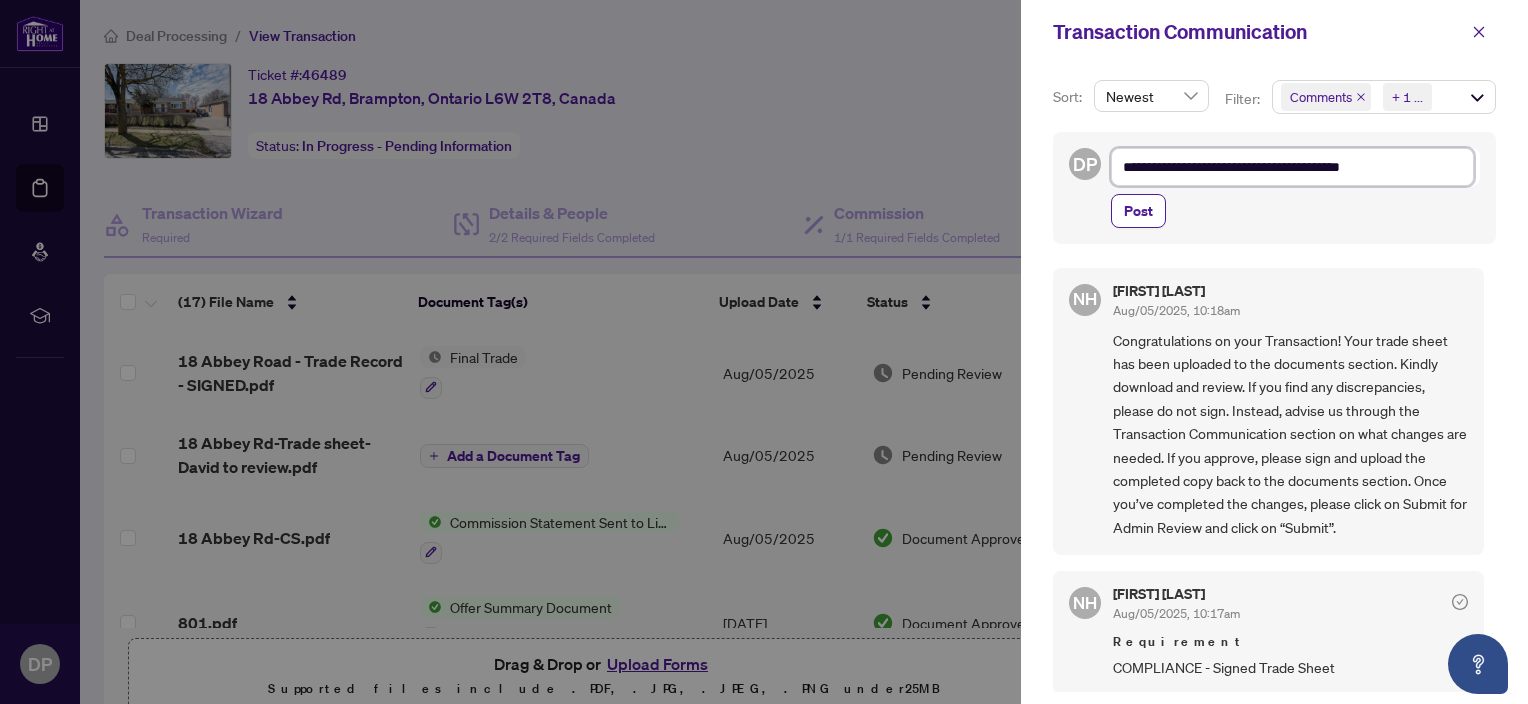 type on "**********" 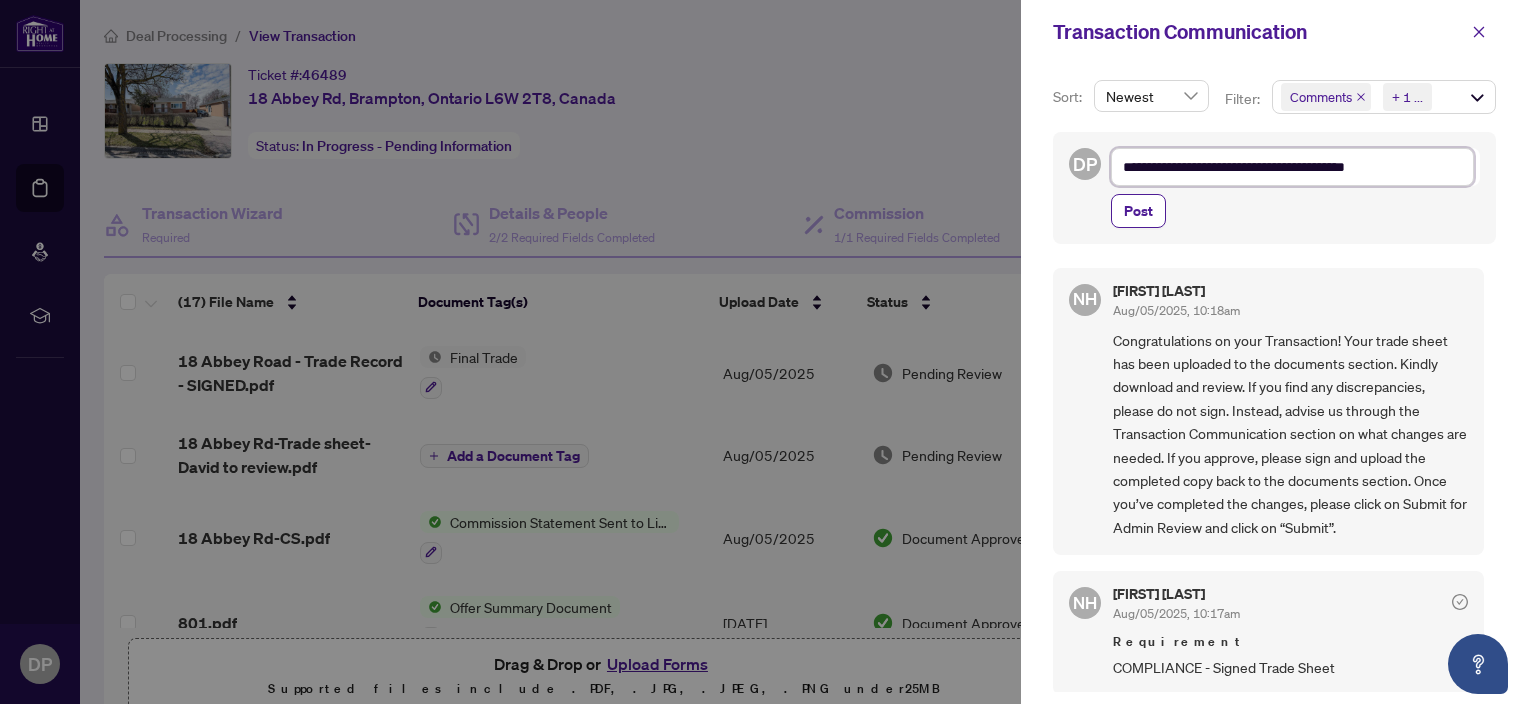 type on "**********" 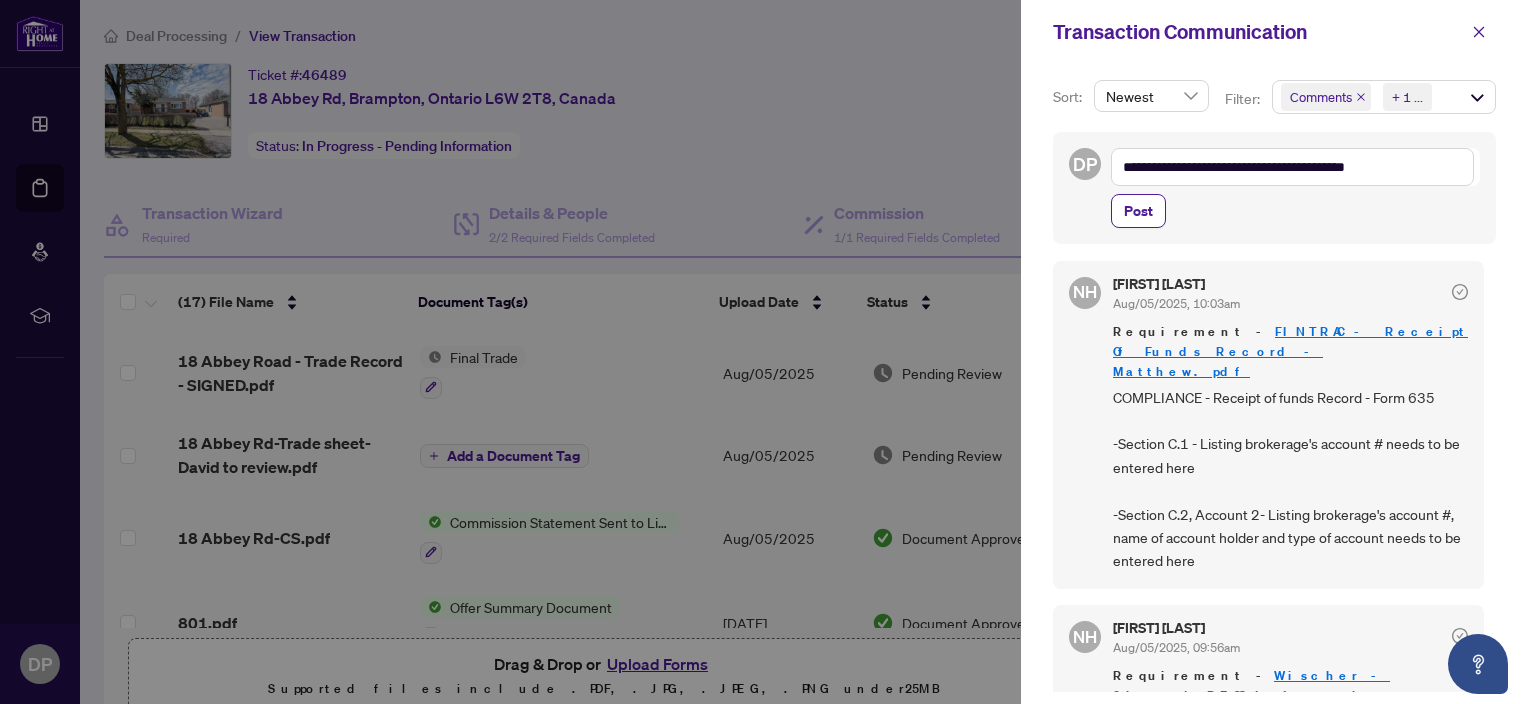scroll, scrollTop: 1068, scrollLeft: 0, axis: vertical 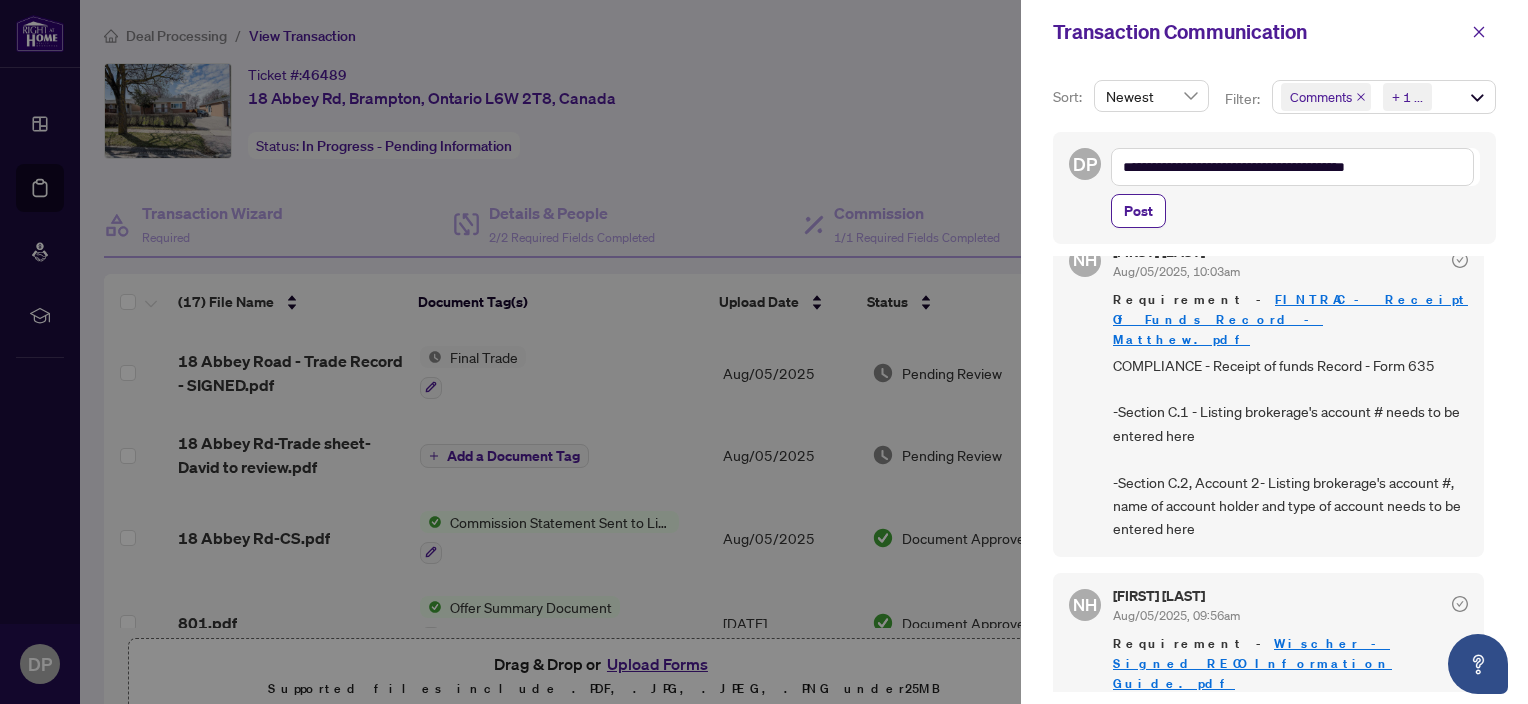 click on "Wischer - Signed RECO Information Guide.pdf" at bounding box center (1252, 663) 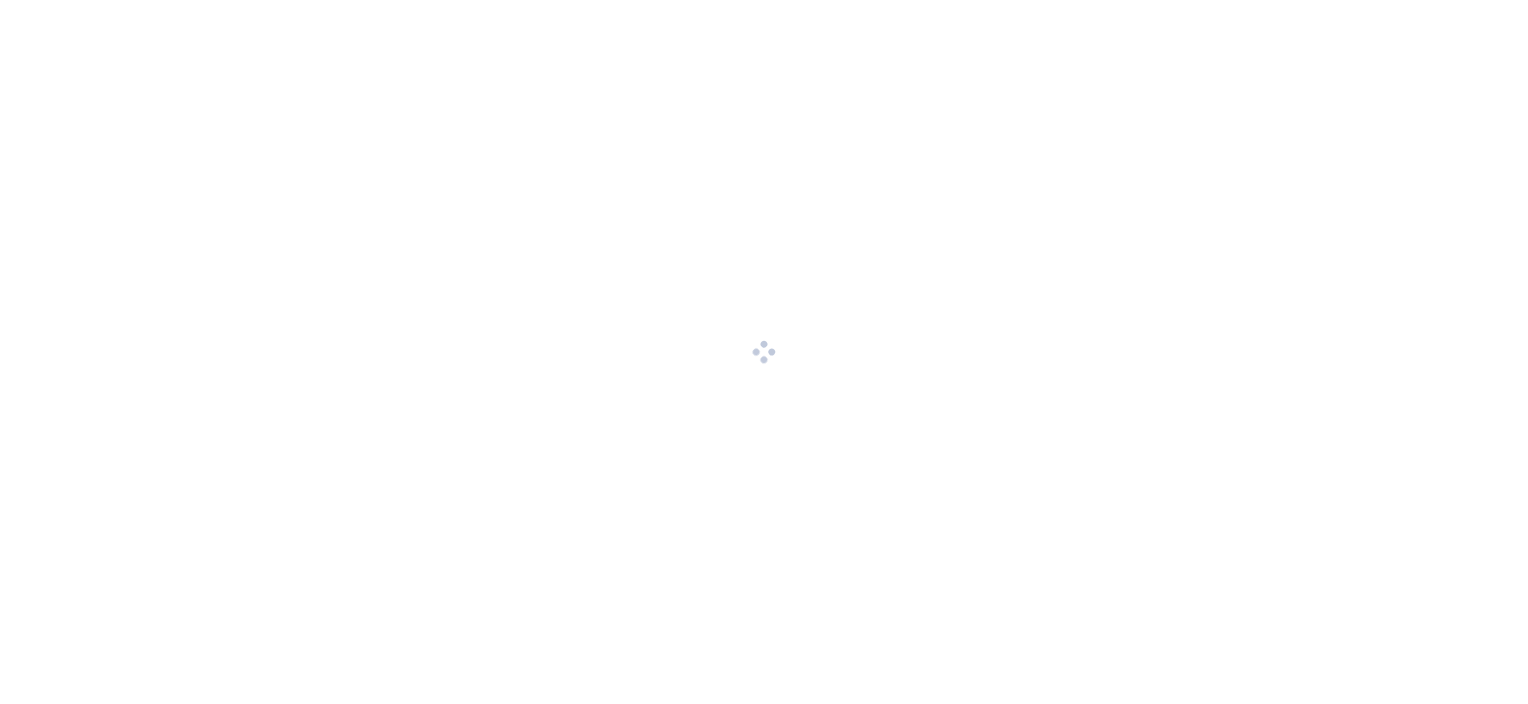 scroll, scrollTop: 0, scrollLeft: 0, axis: both 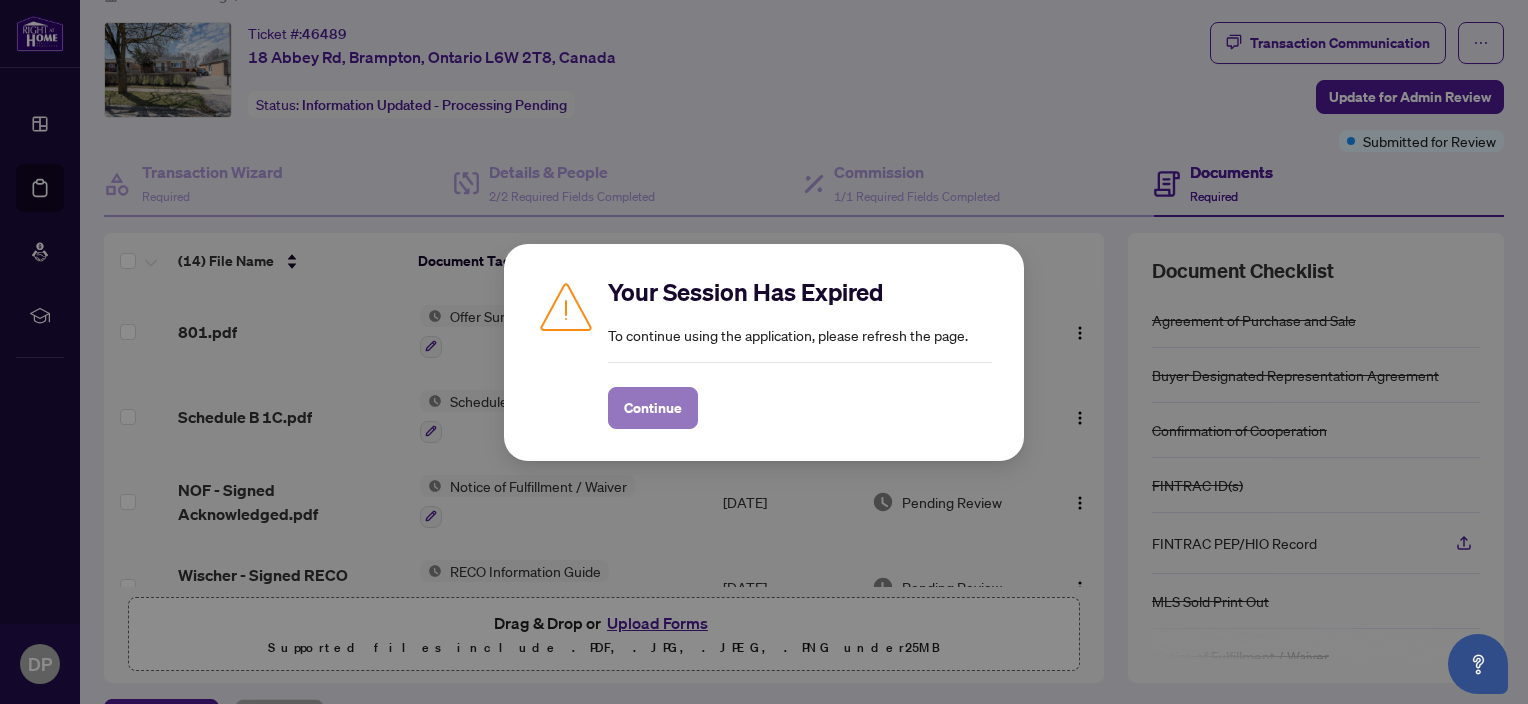 click on "Continue" at bounding box center [653, 408] 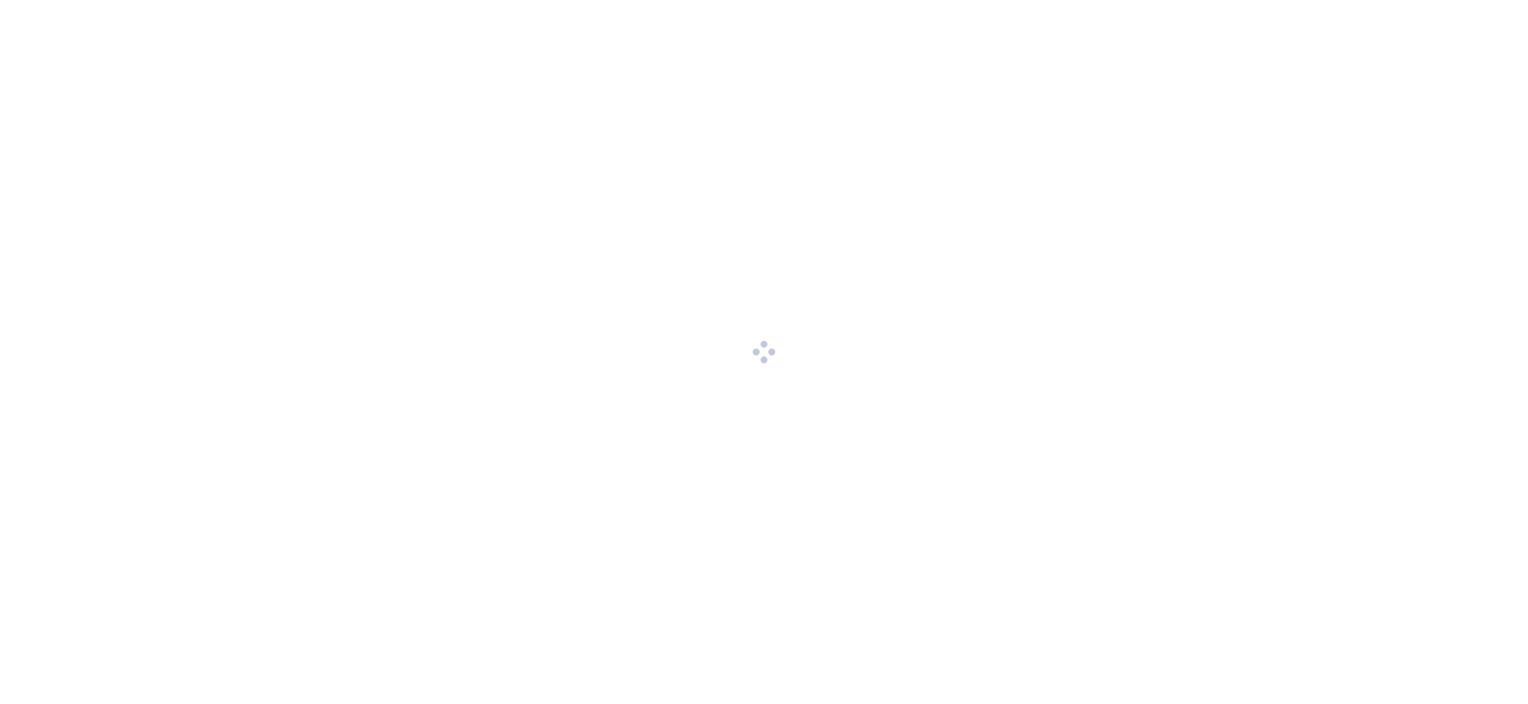 scroll, scrollTop: 0, scrollLeft: 0, axis: both 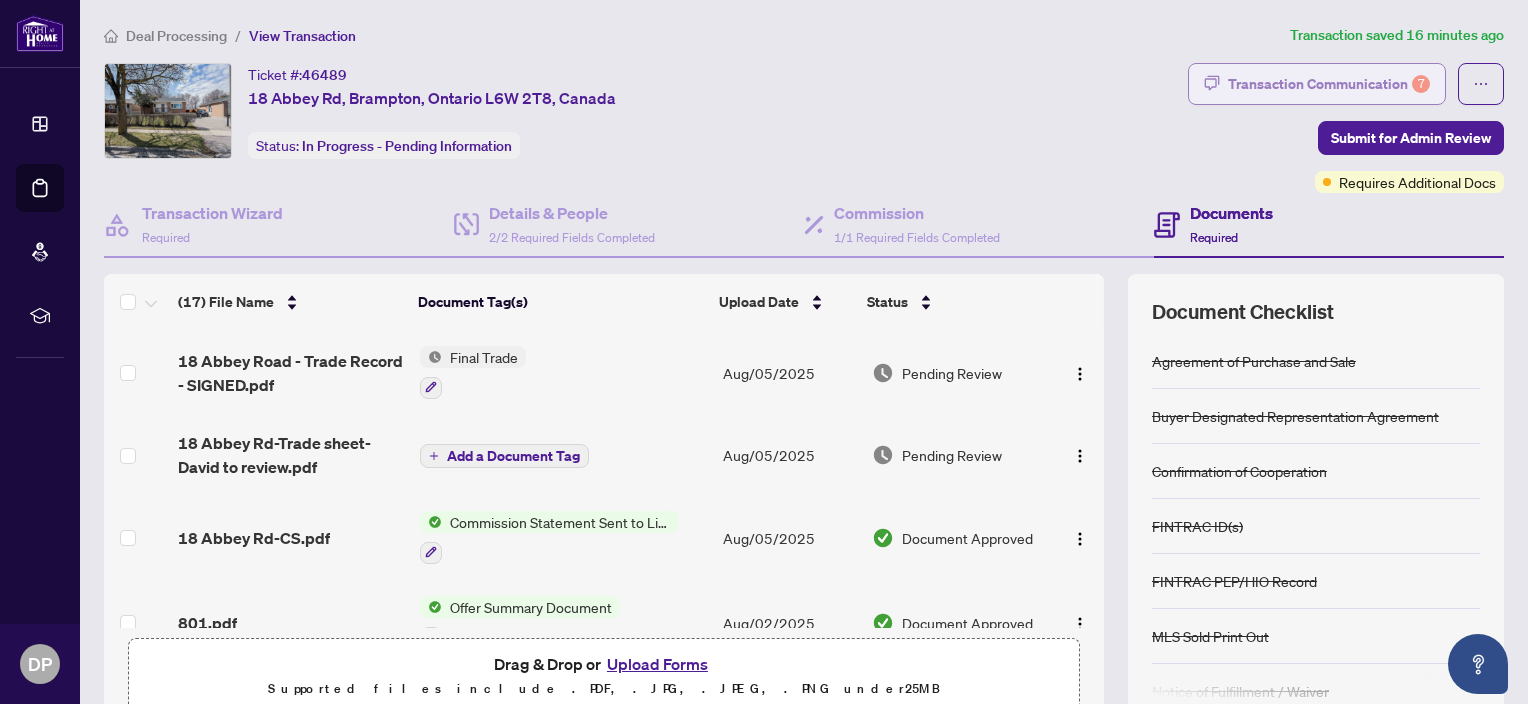 click on "Transaction Communication 7" at bounding box center [1329, 84] 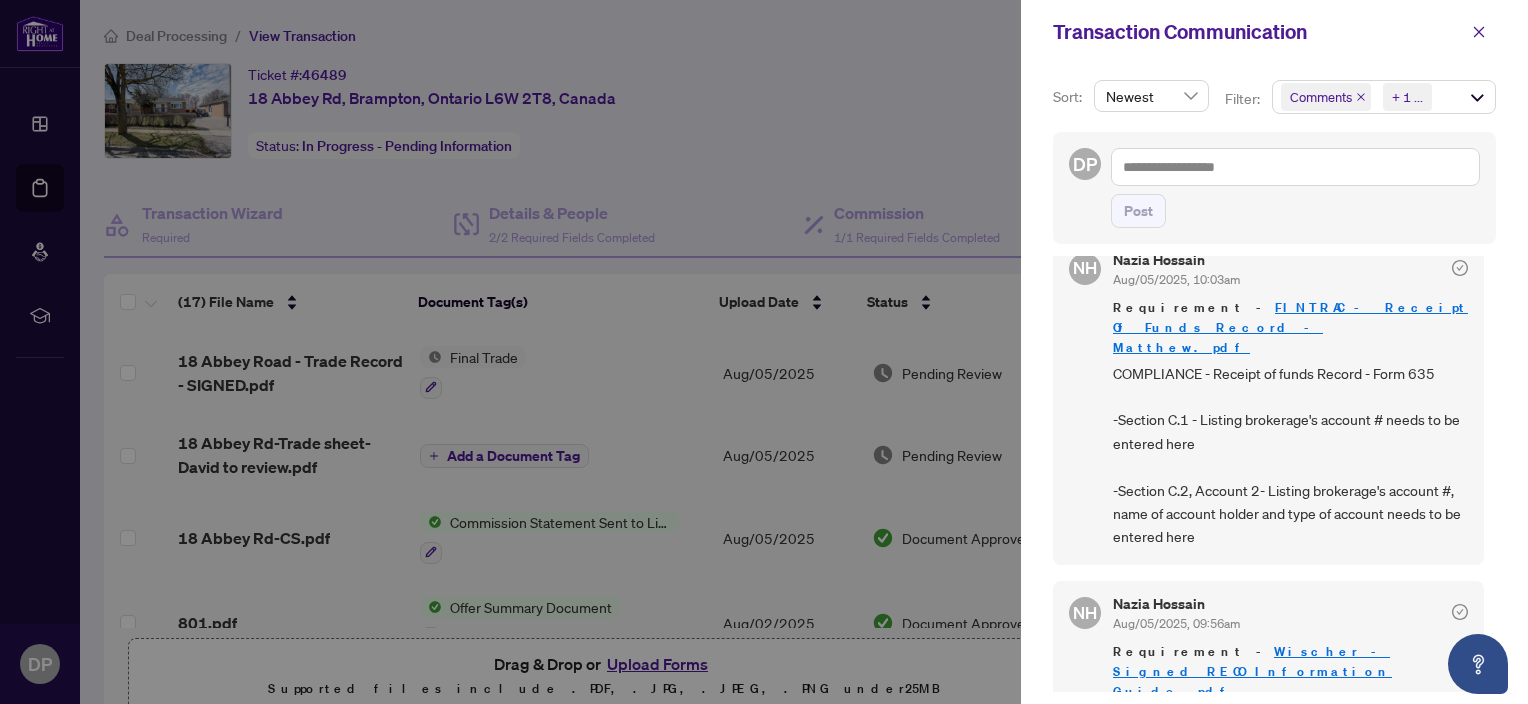 scroll, scrollTop: 1068, scrollLeft: 0, axis: vertical 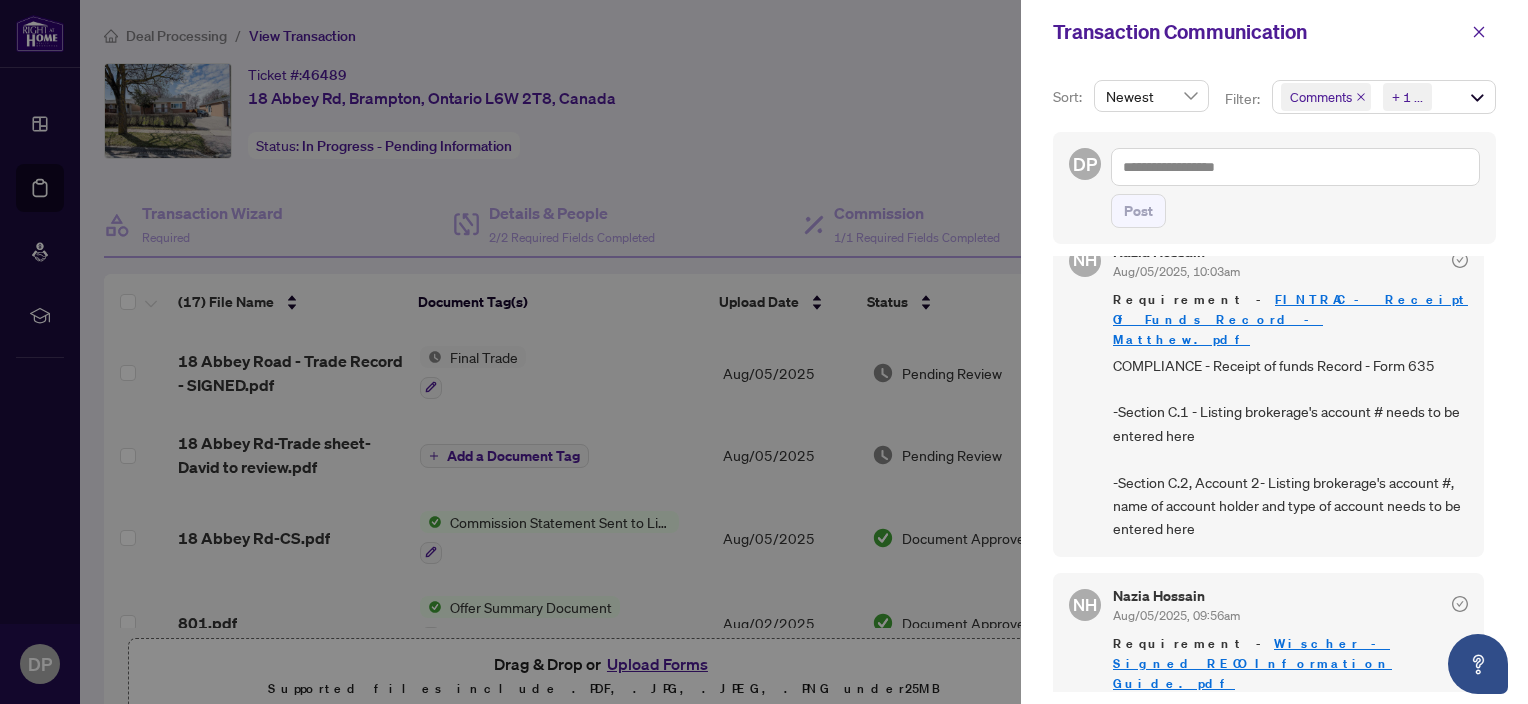 click at bounding box center (764, 352) 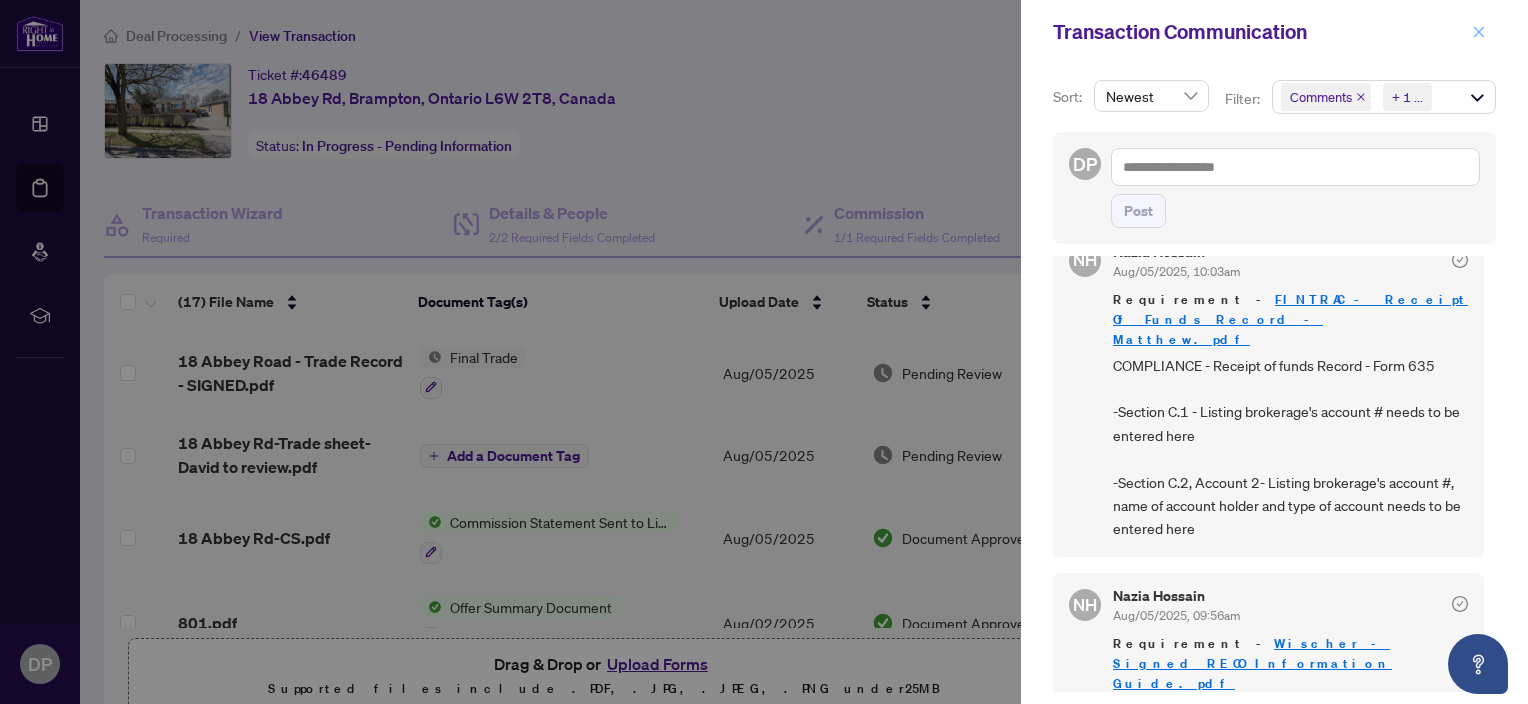 click 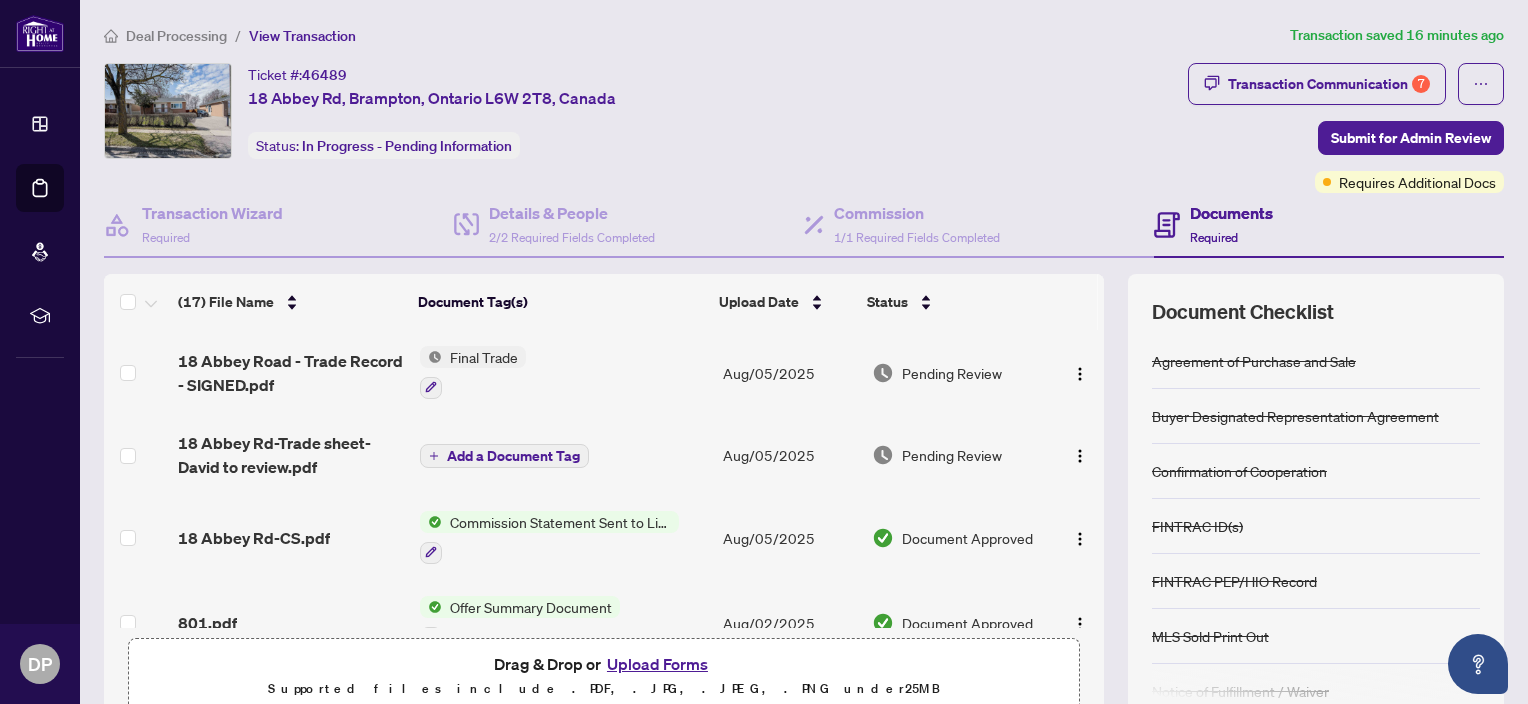 click on "Upload Forms" at bounding box center (657, 664) 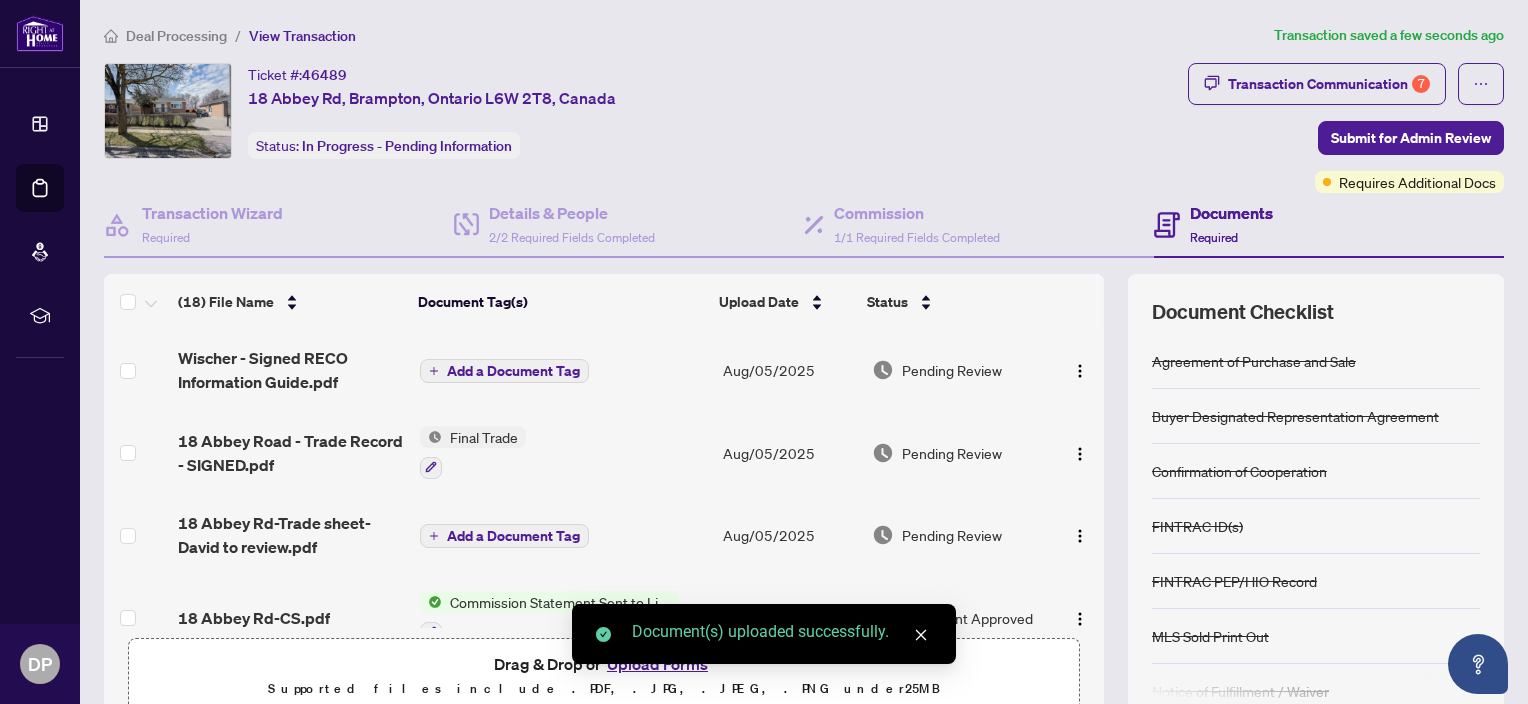 click on "Add a Document Tag" at bounding box center (513, 371) 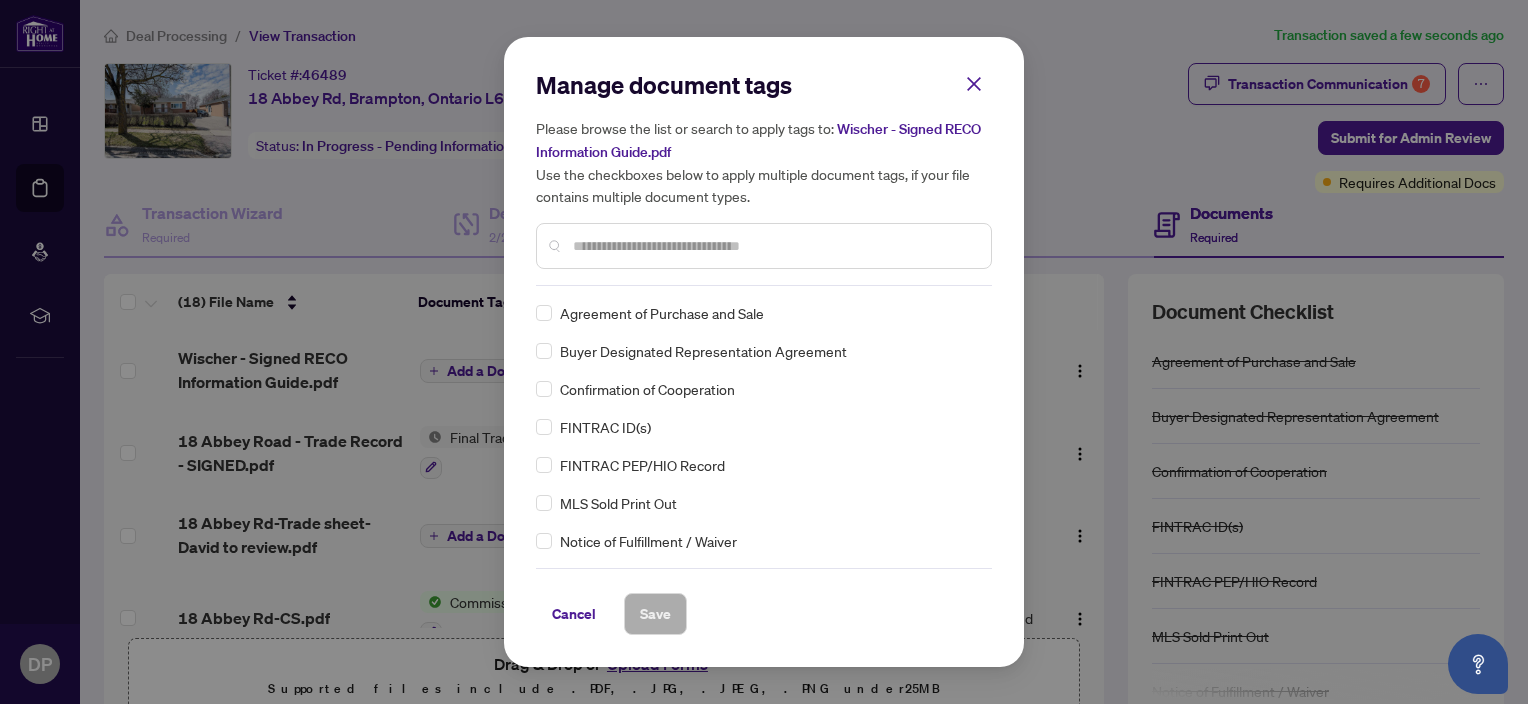 click at bounding box center [774, 246] 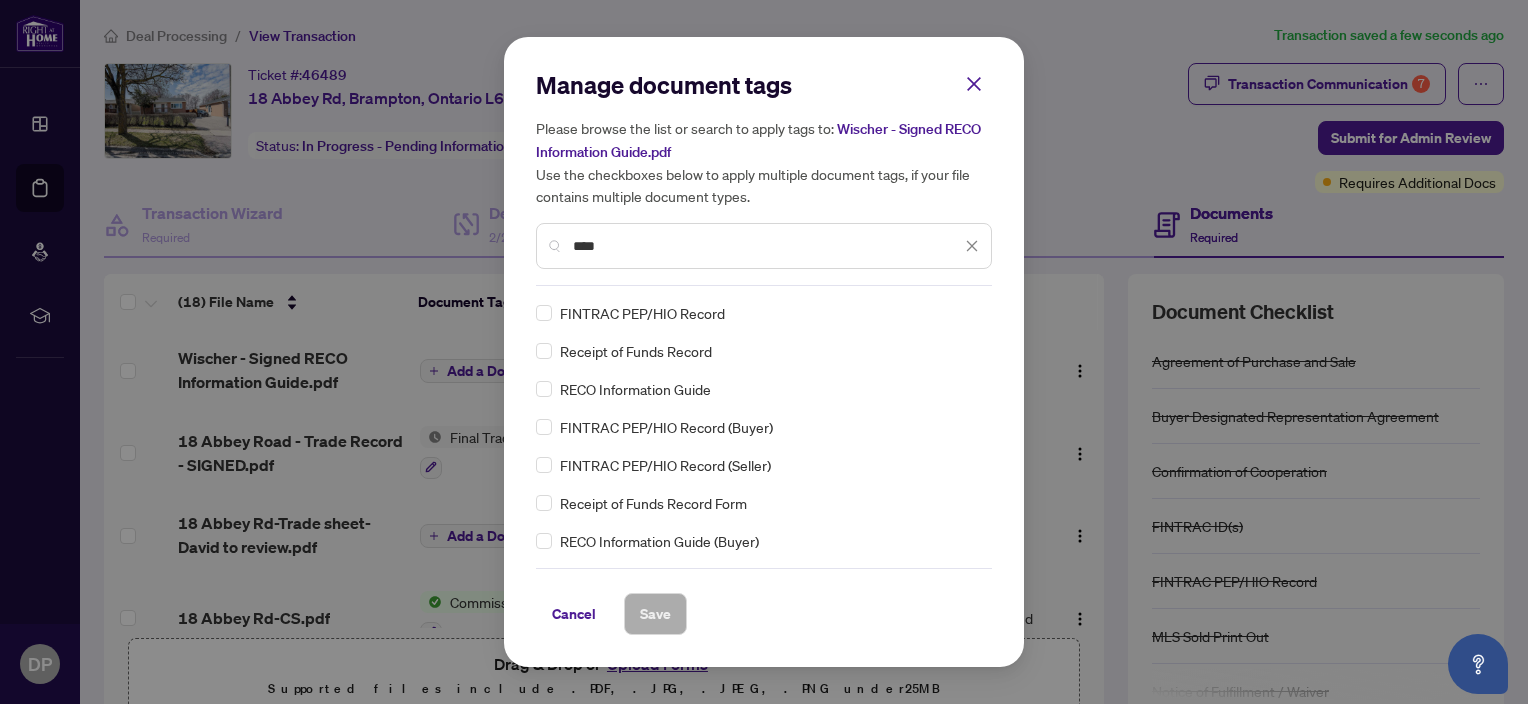 type on "****" 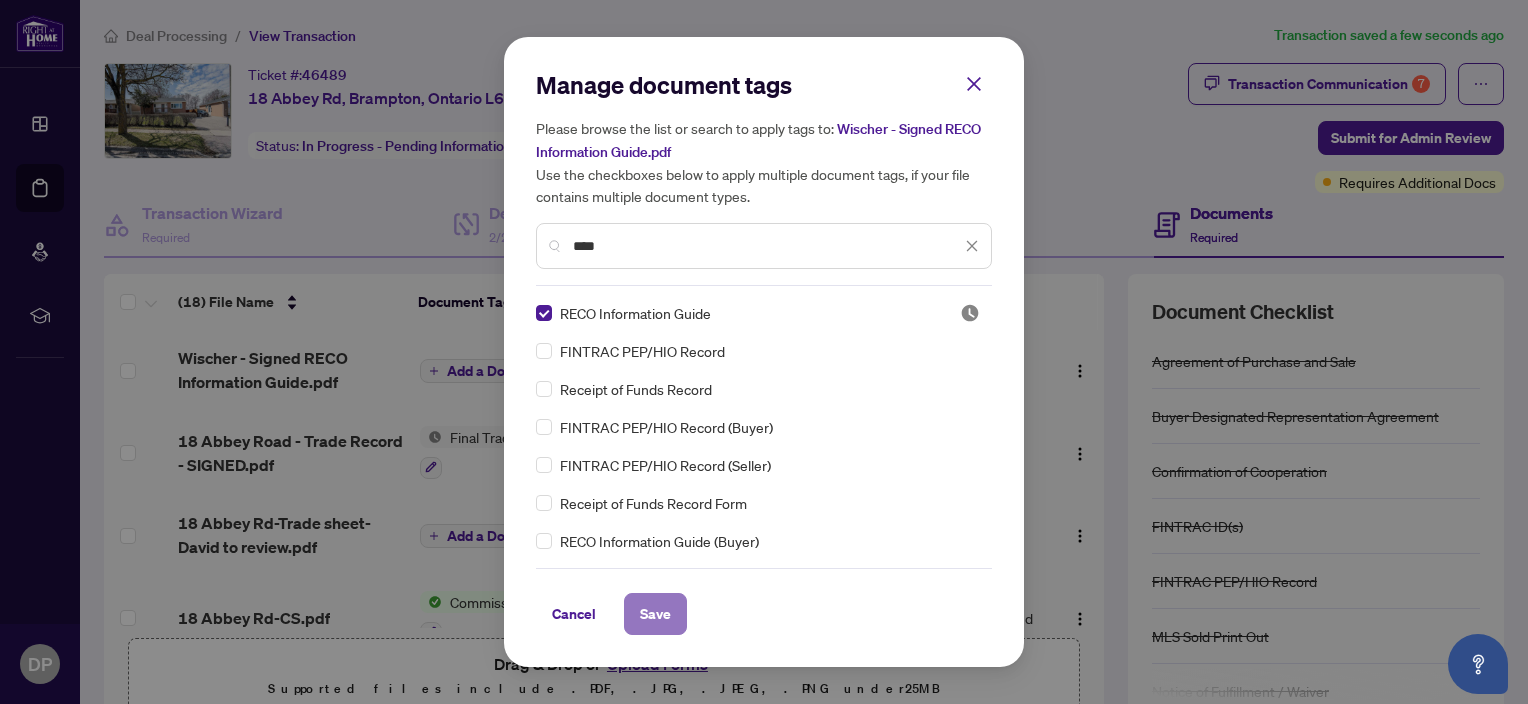 click on "Save" at bounding box center (655, 614) 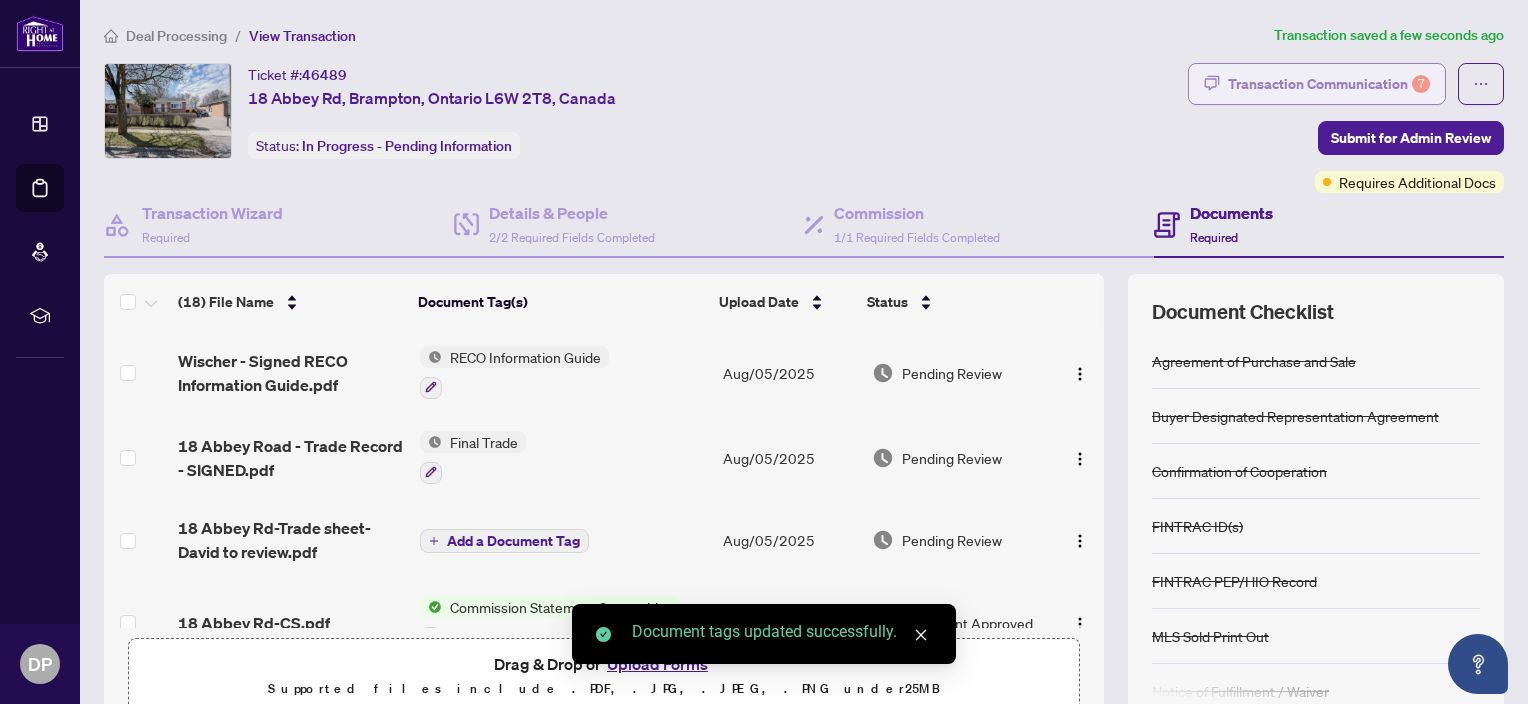 click on "Transaction Communication 7" at bounding box center (1329, 84) 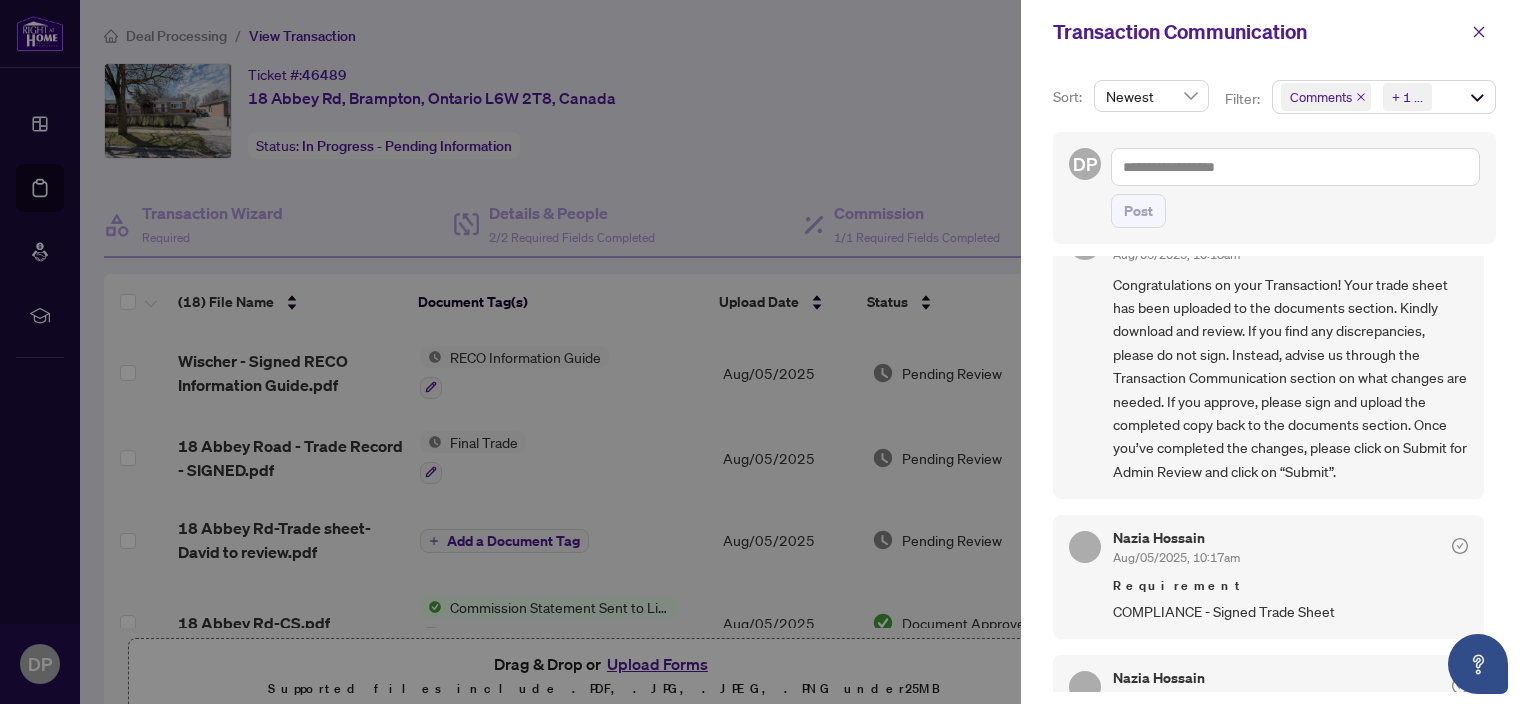 scroll, scrollTop: 0, scrollLeft: 0, axis: both 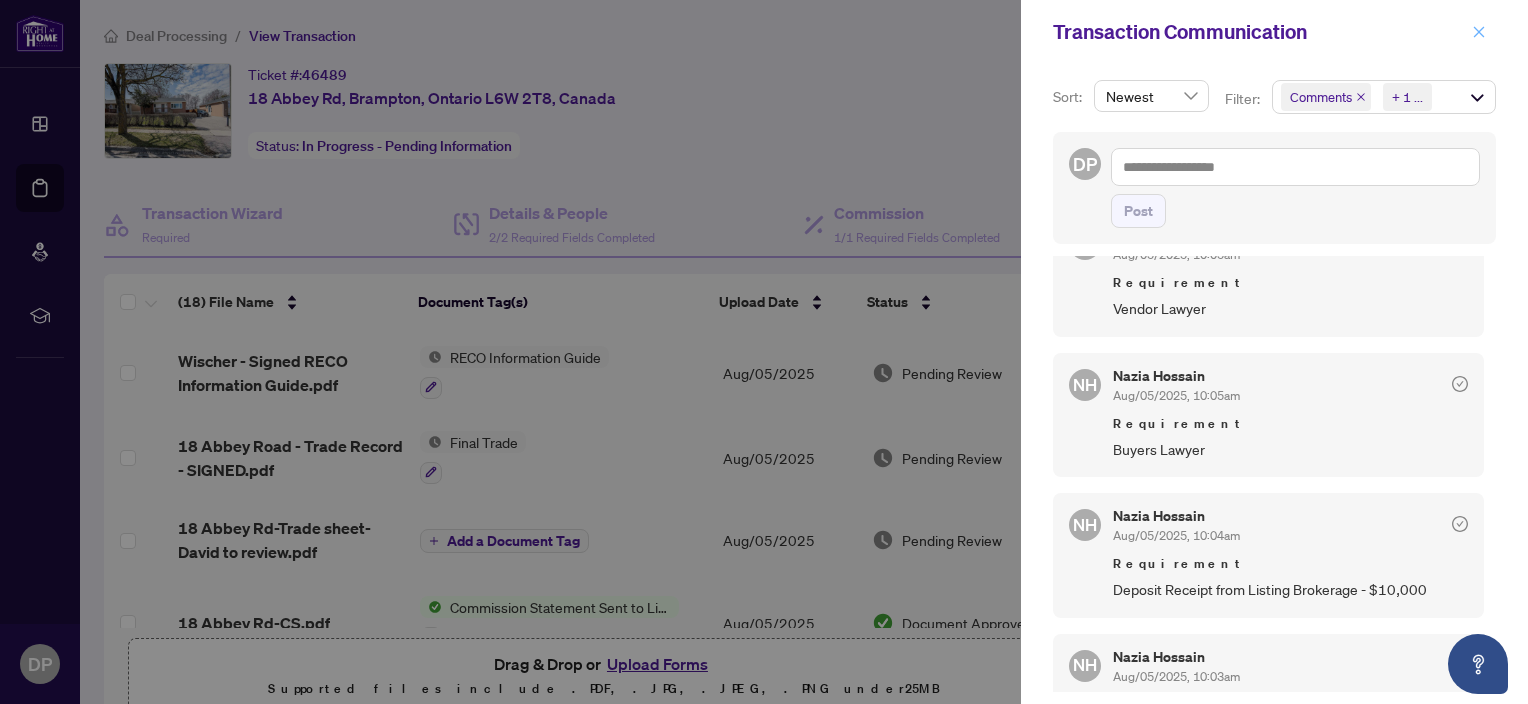 click 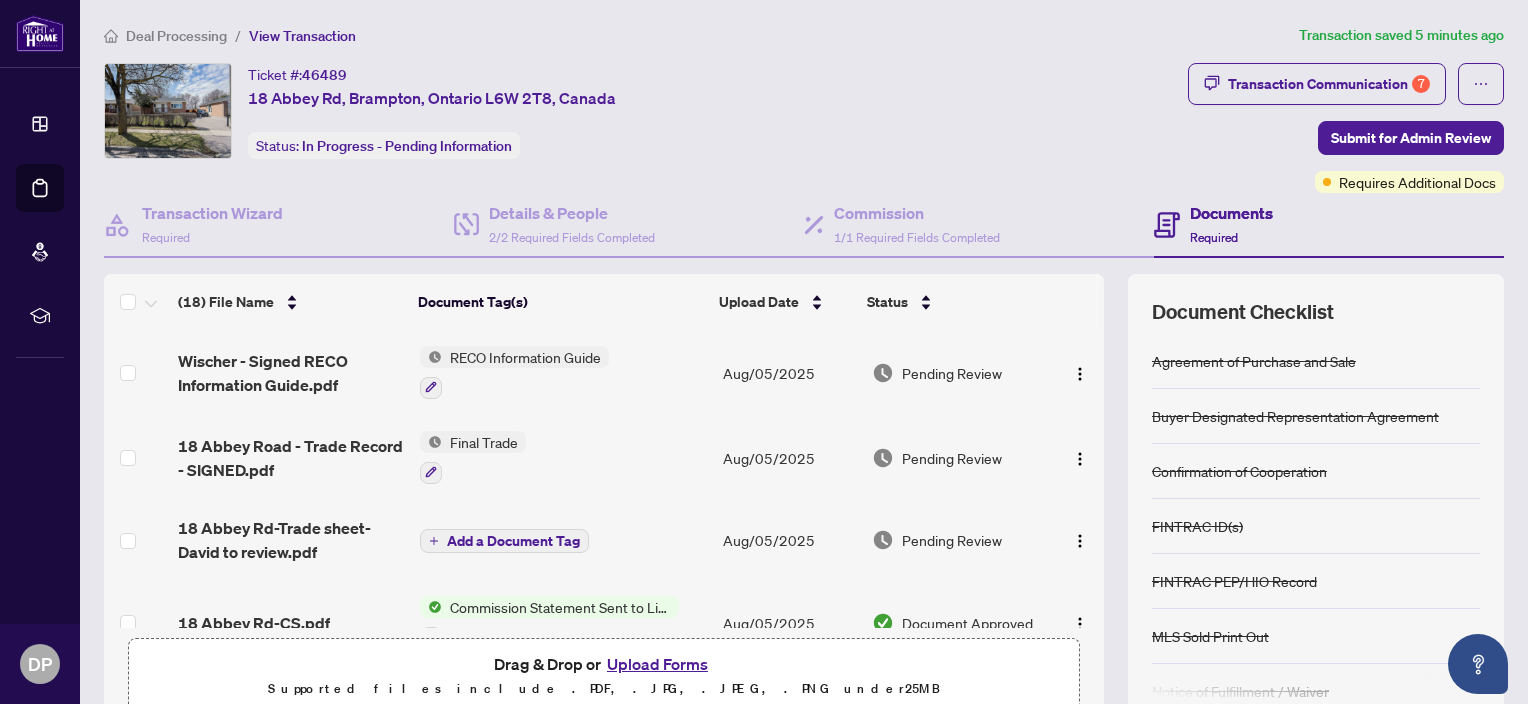 click on "Upload Forms" at bounding box center (657, 664) 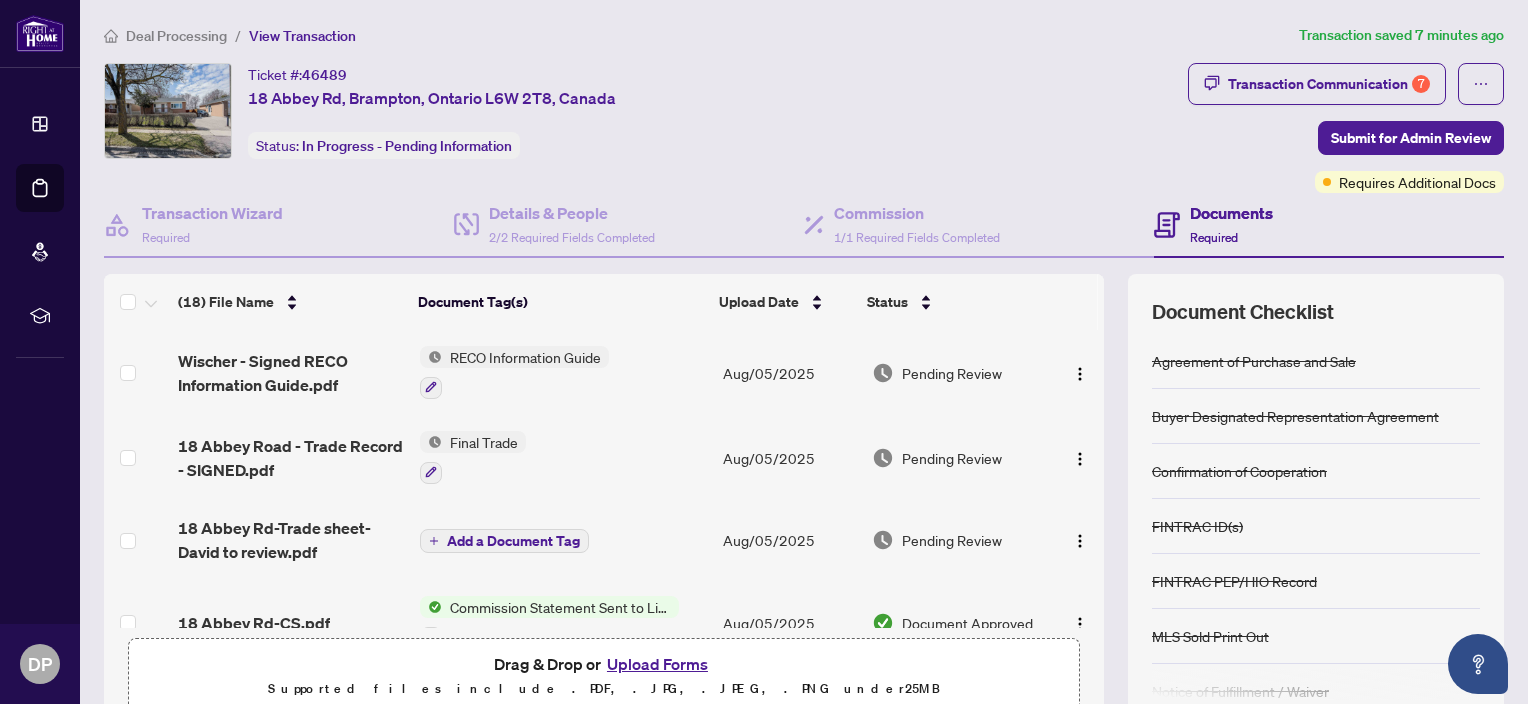 click on "Upload Forms" at bounding box center [657, 664] 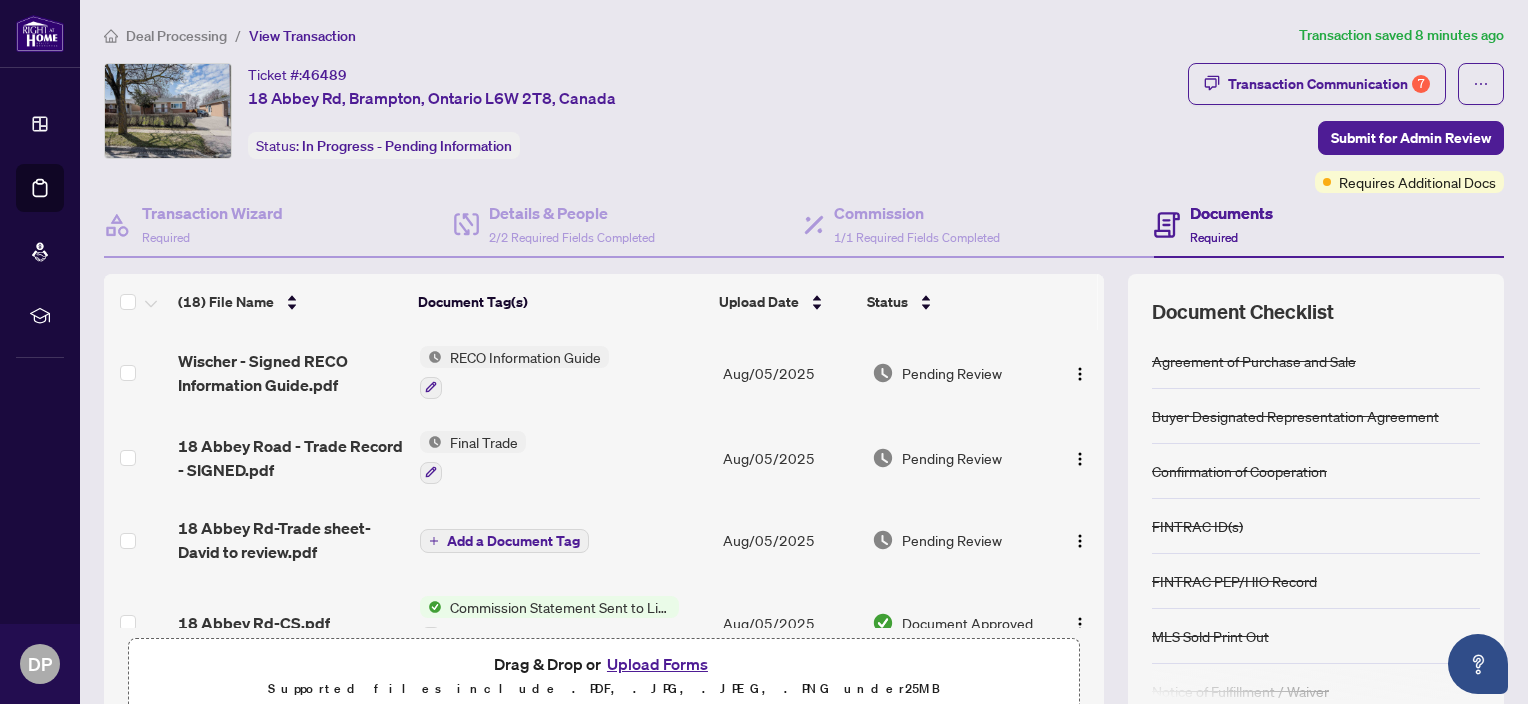 click on "Drag & Drop or Upload Forms" at bounding box center [604, 664] 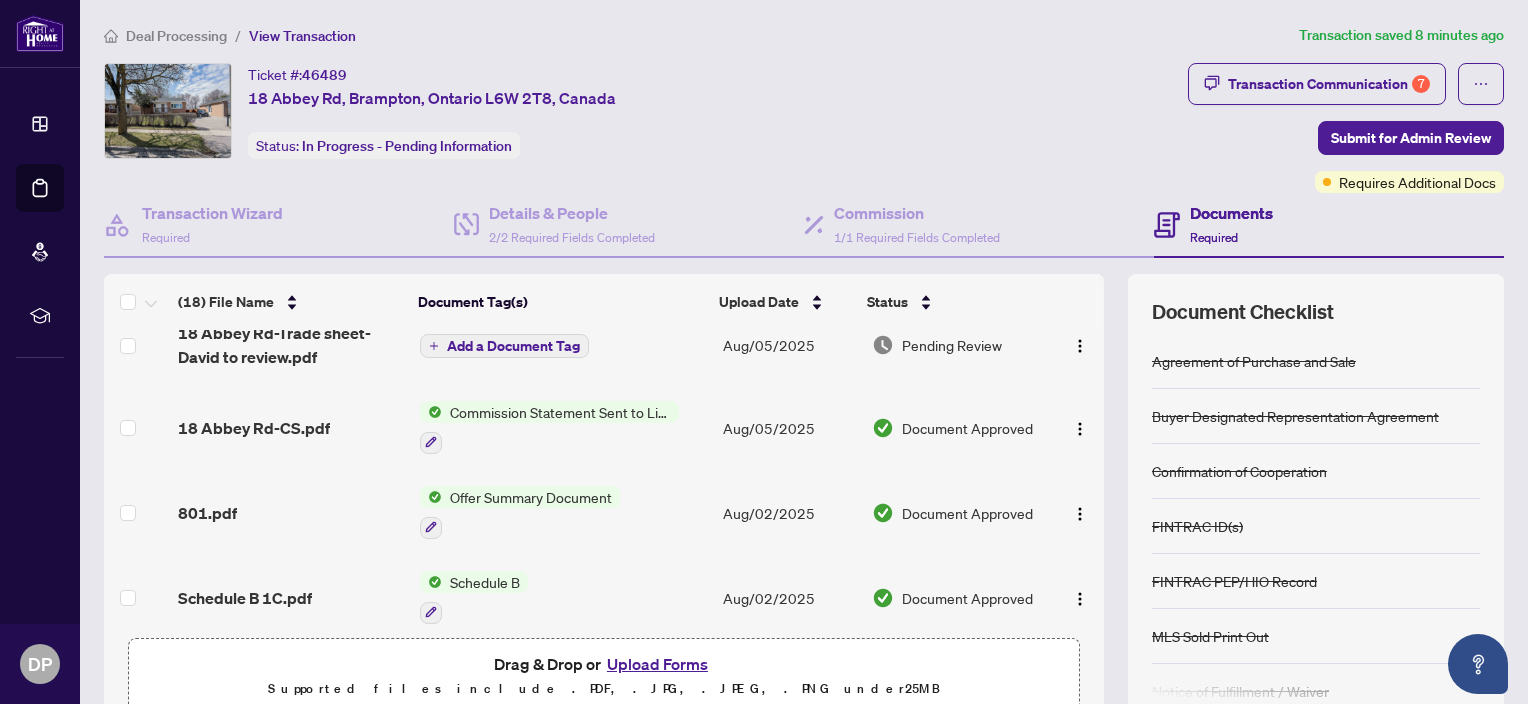 scroll, scrollTop: 0, scrollLeft: 0, axis: both 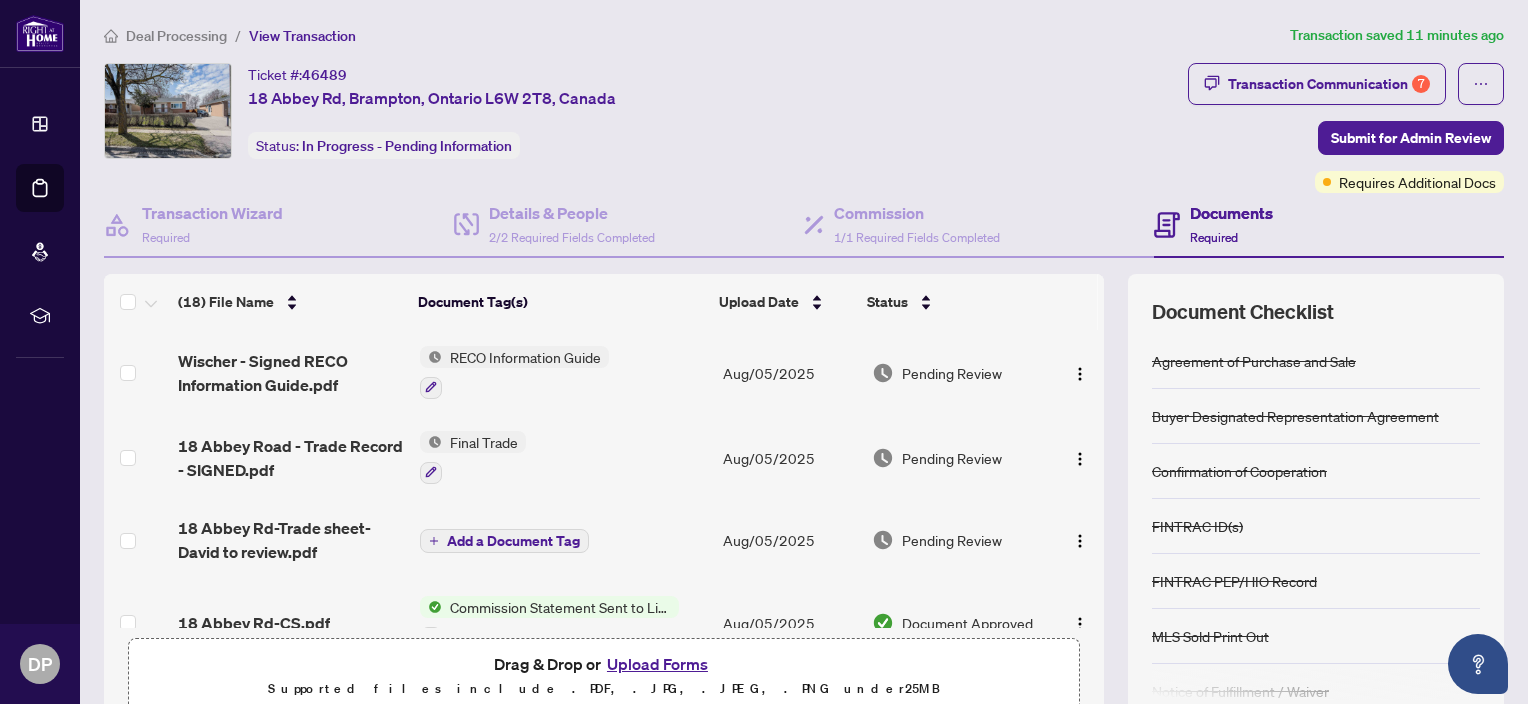 click on "Upload Forms" at bounding box center [657, 664] 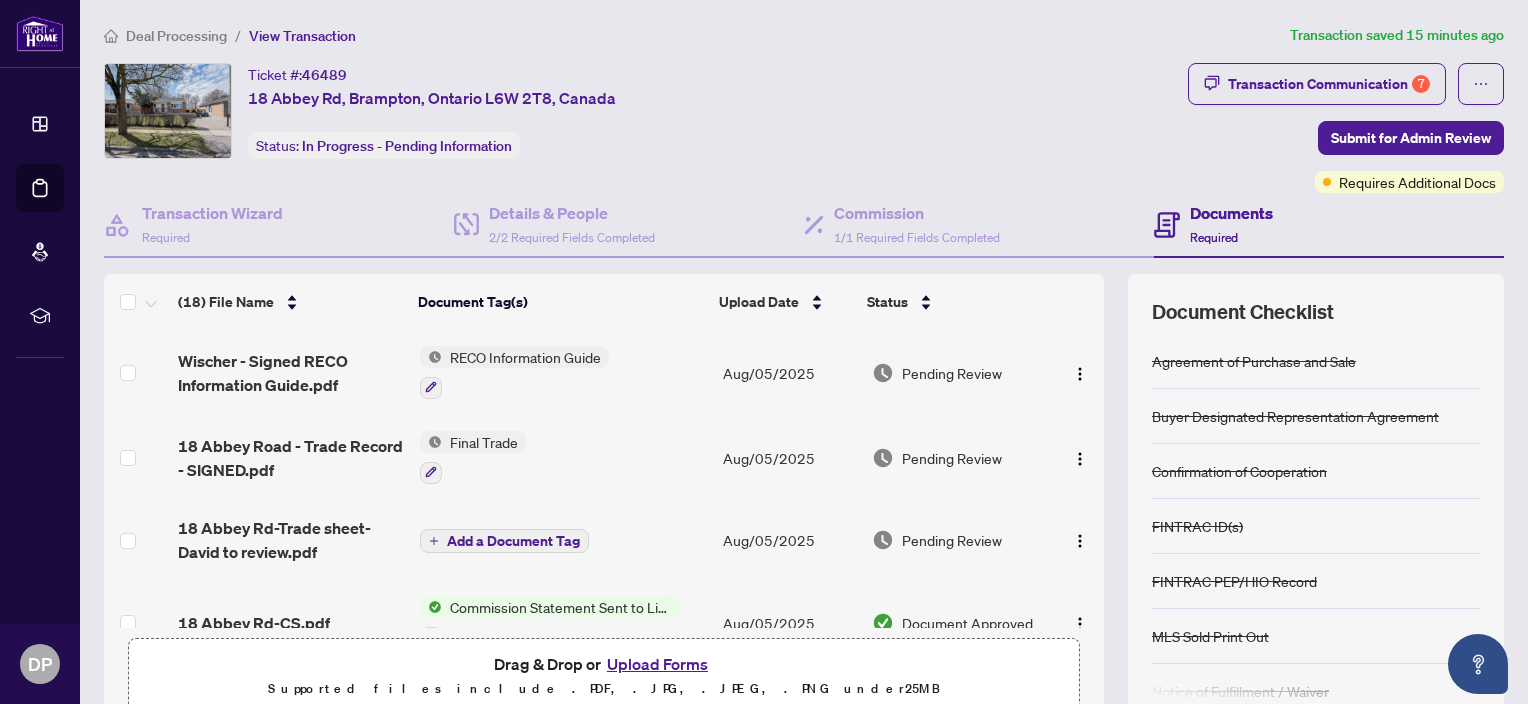 click on "Upload Forms" at bounding box center (657, 664) 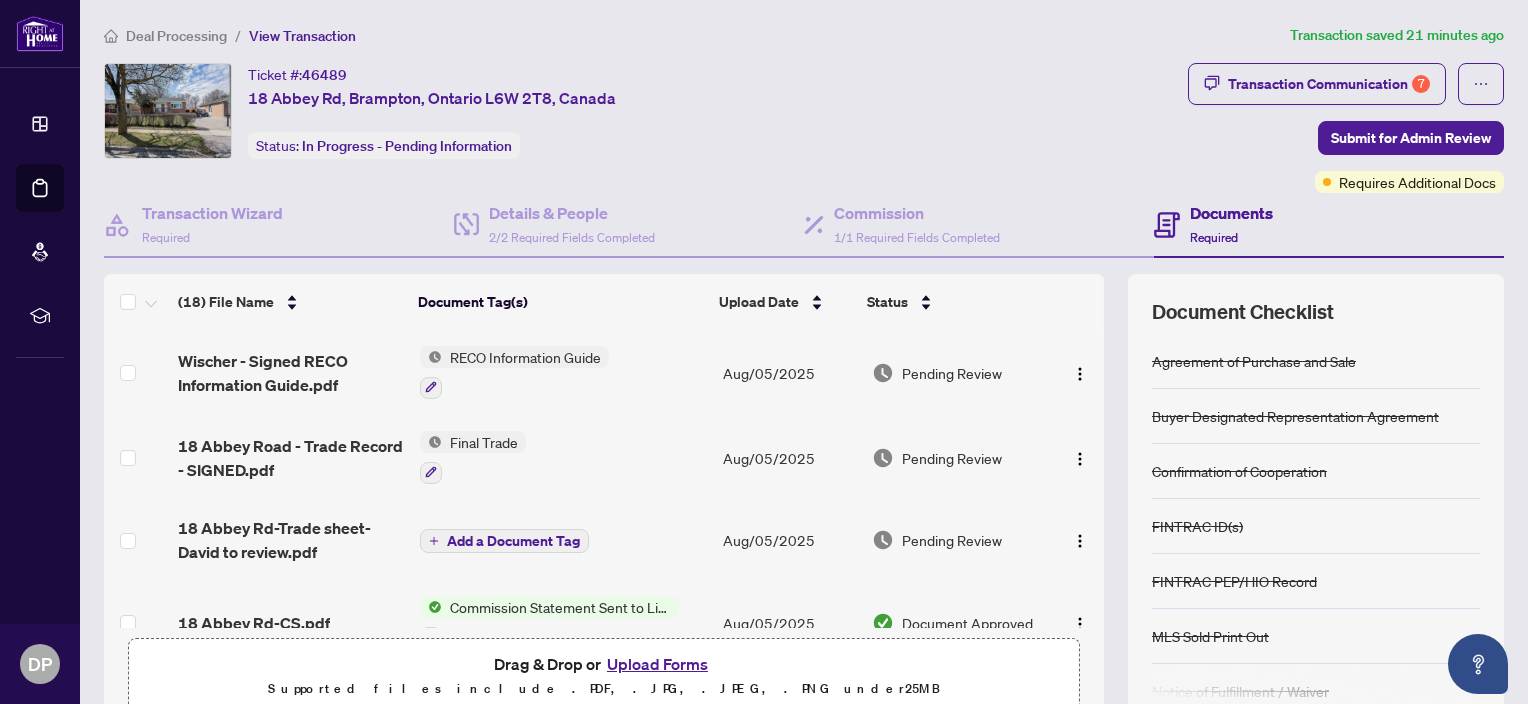 click on "Upload Forms" at bounding box center (657, 664) 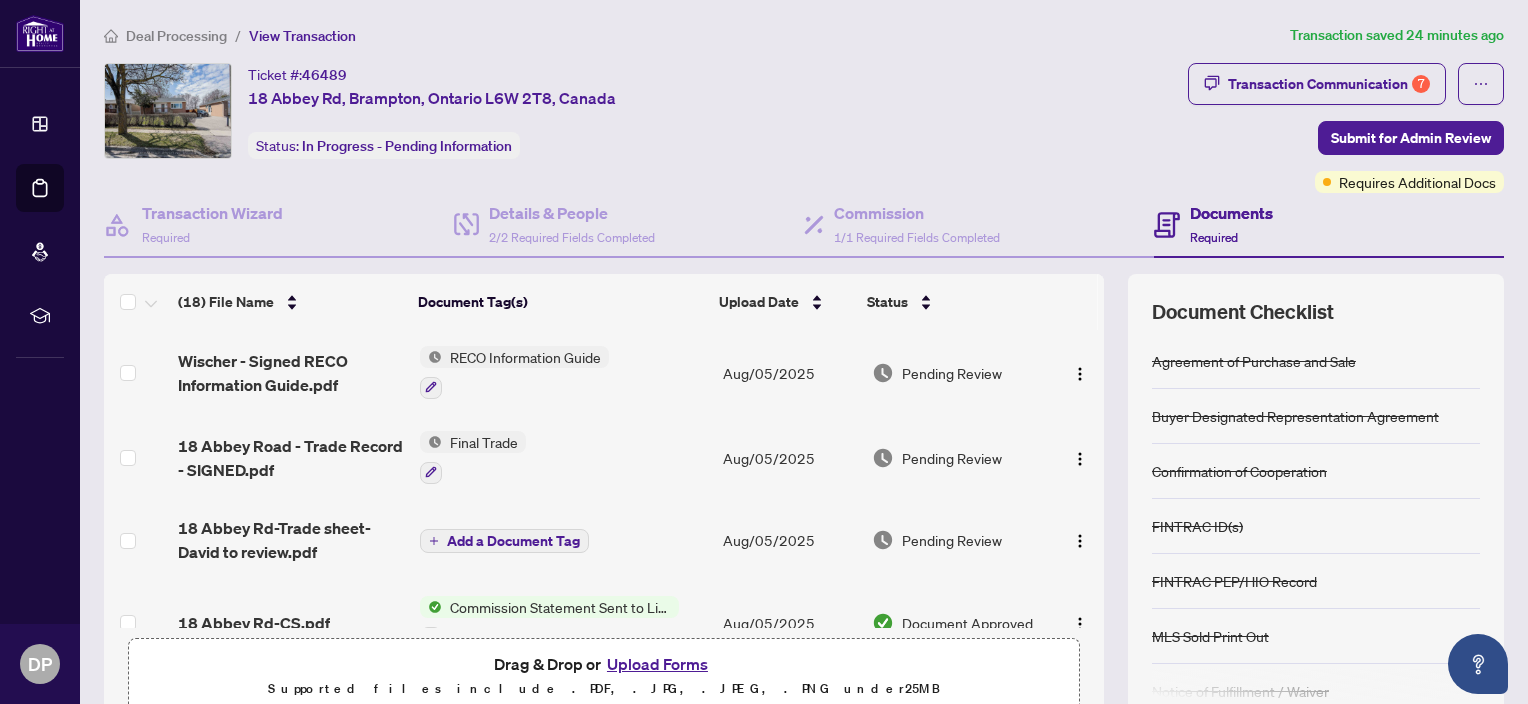 click on "Upload Forms" at bounding box center [657, 664] 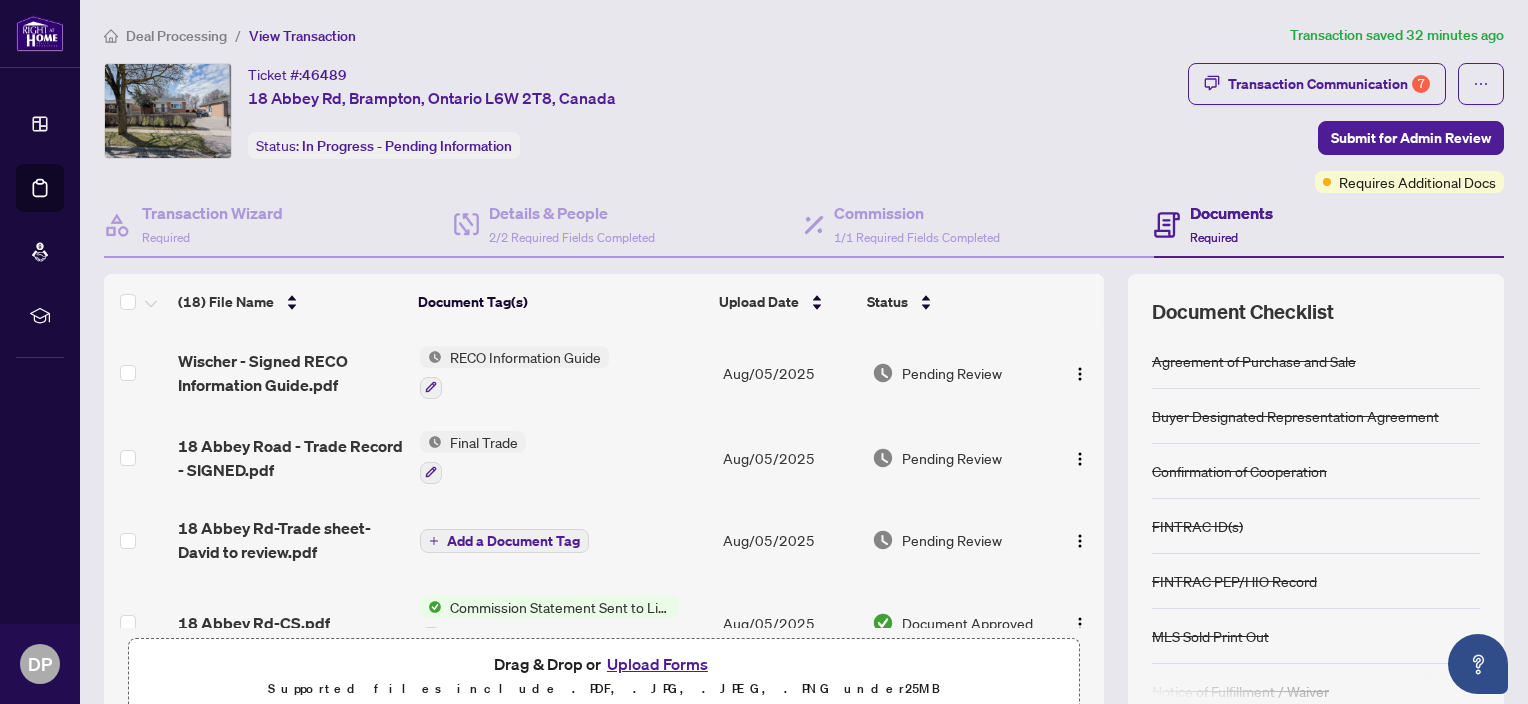 click on "Upload Forms" at bounding box center [657, 664] 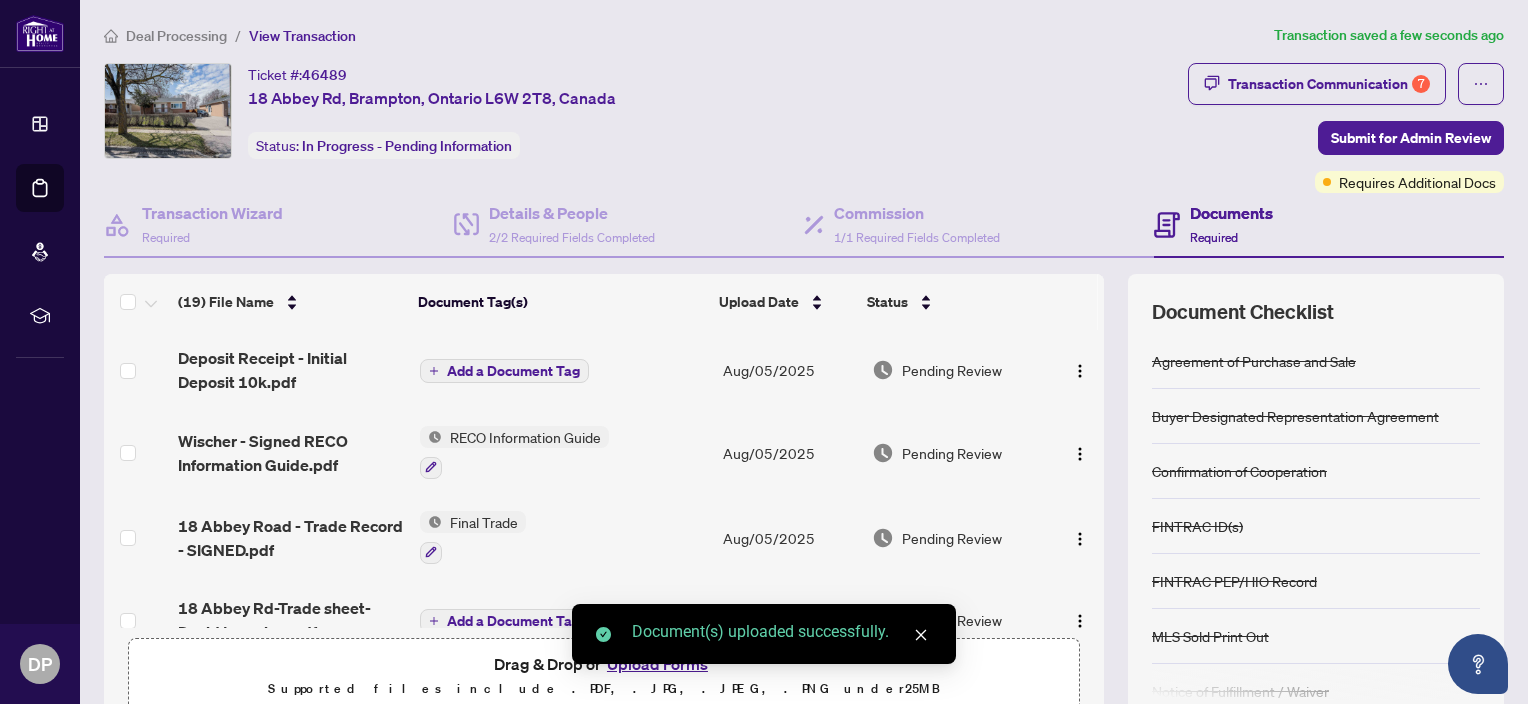 click on "Add a Document Tag" at bounding box center (513, 371) 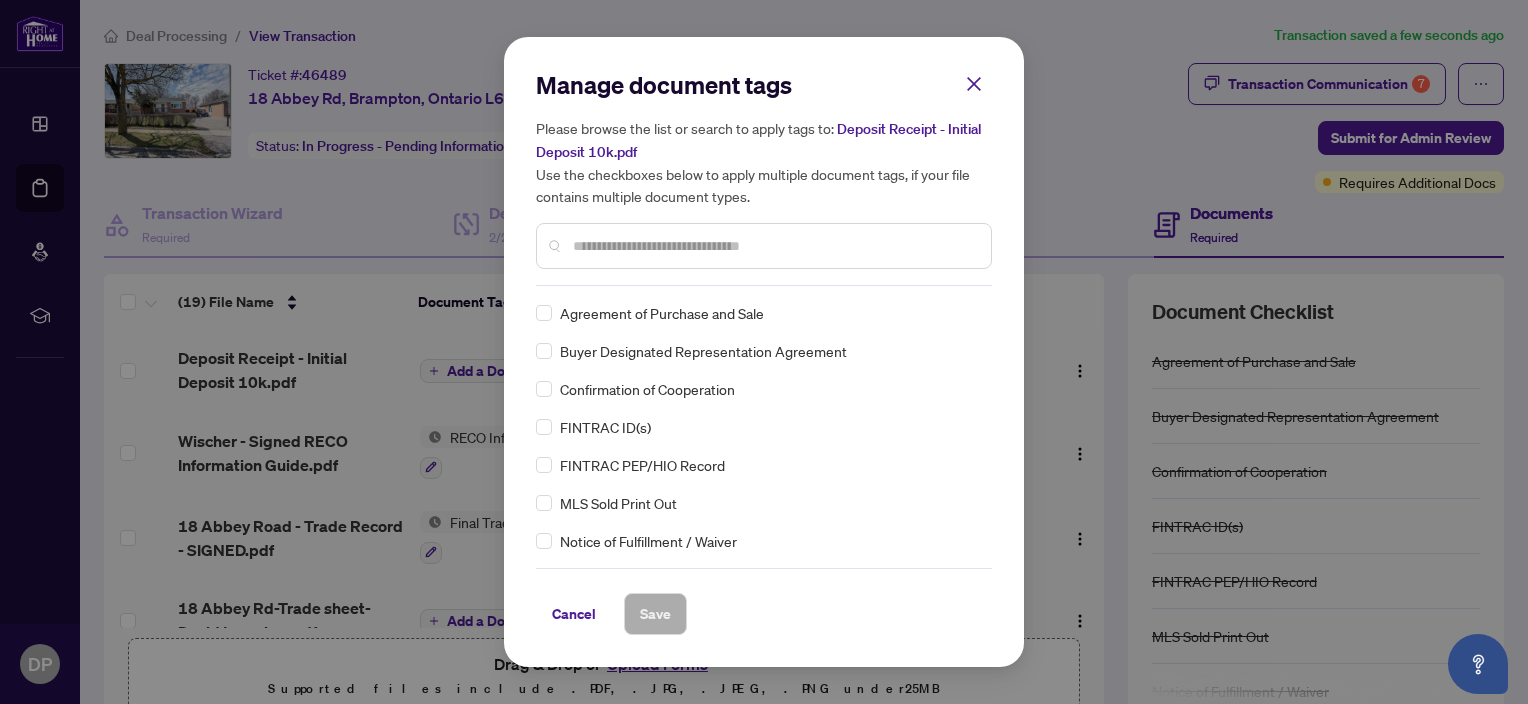 click at bounding box center [774, 246] 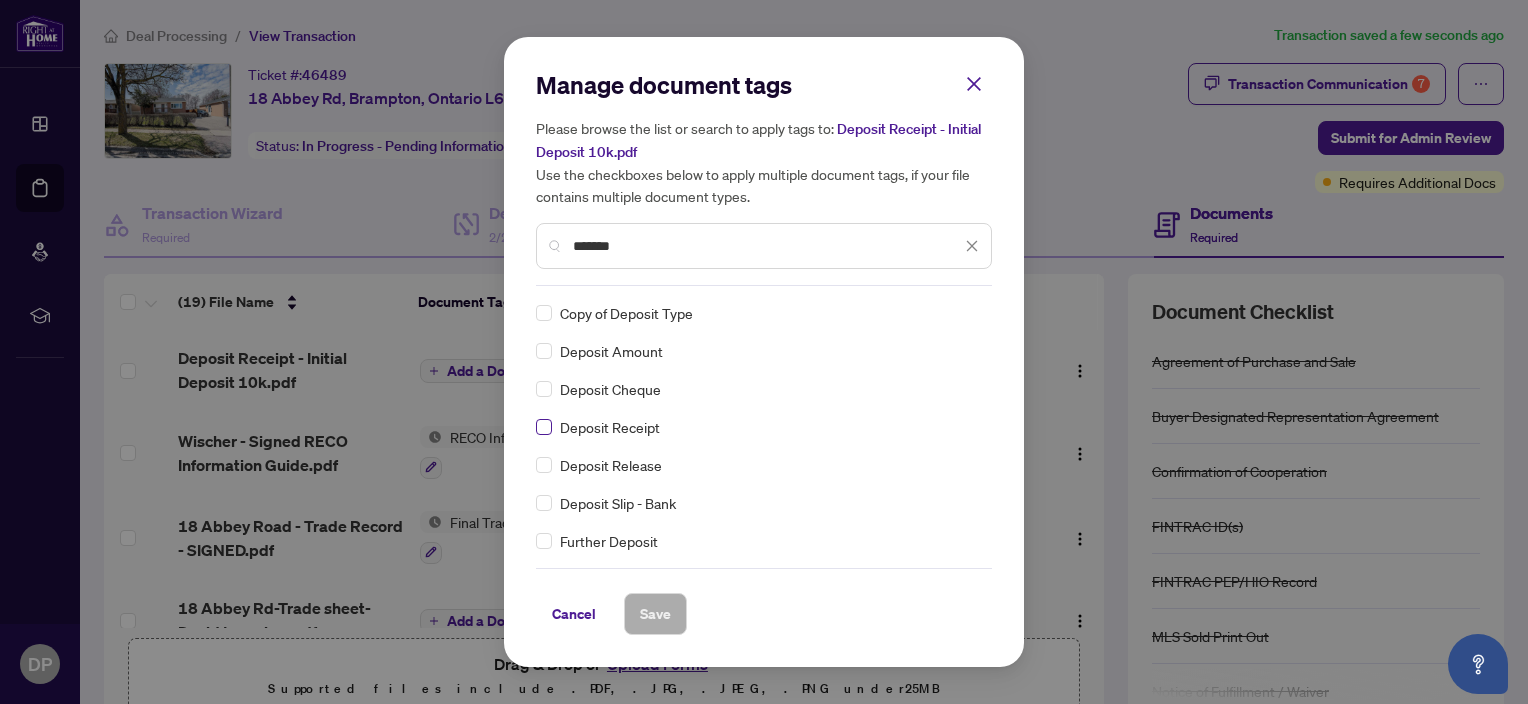 type on "*******" 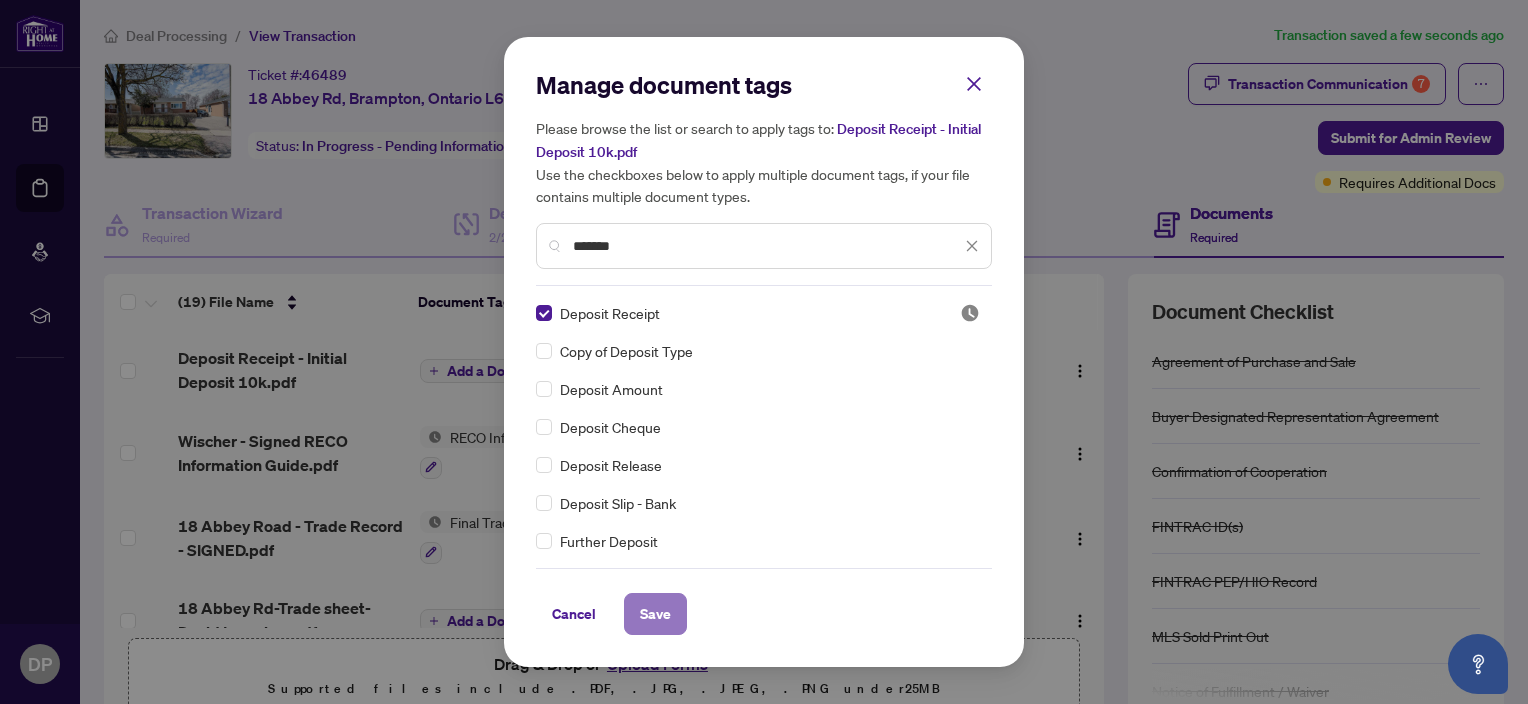 click on "Save" at bounding box center [655, 614] 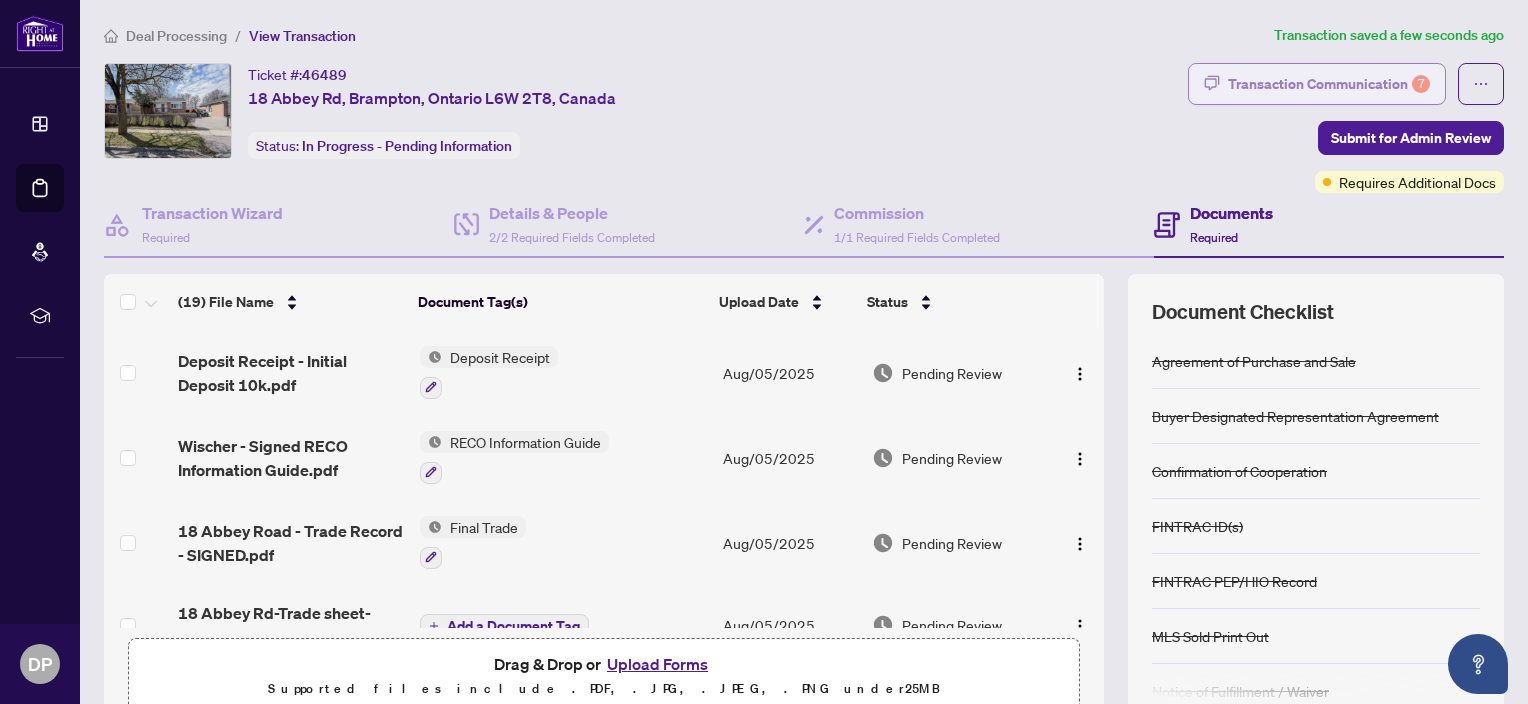 click on "Transaction Communication 7" at bounding box center (1329, 84) 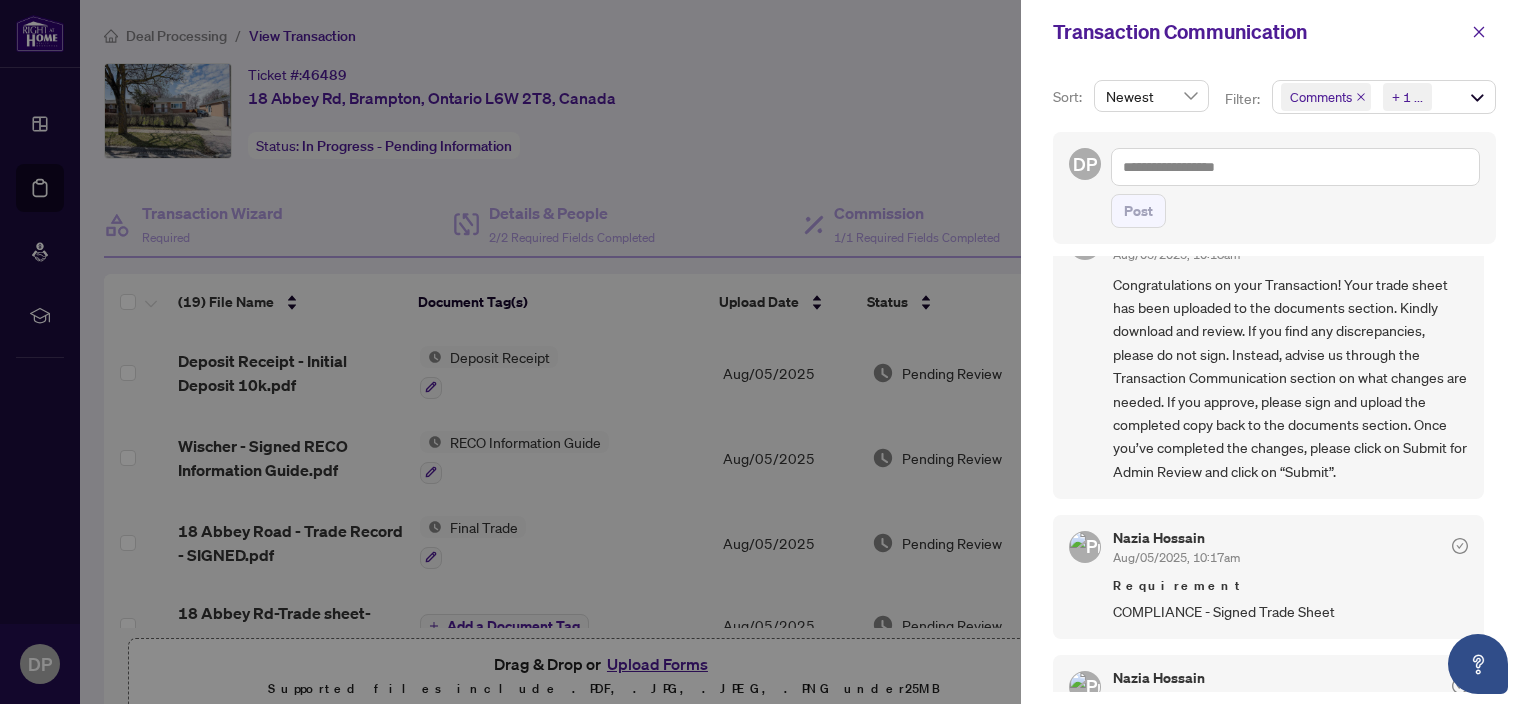 scroll, scrollTop: 0, scrollLeft: 0, axis: both 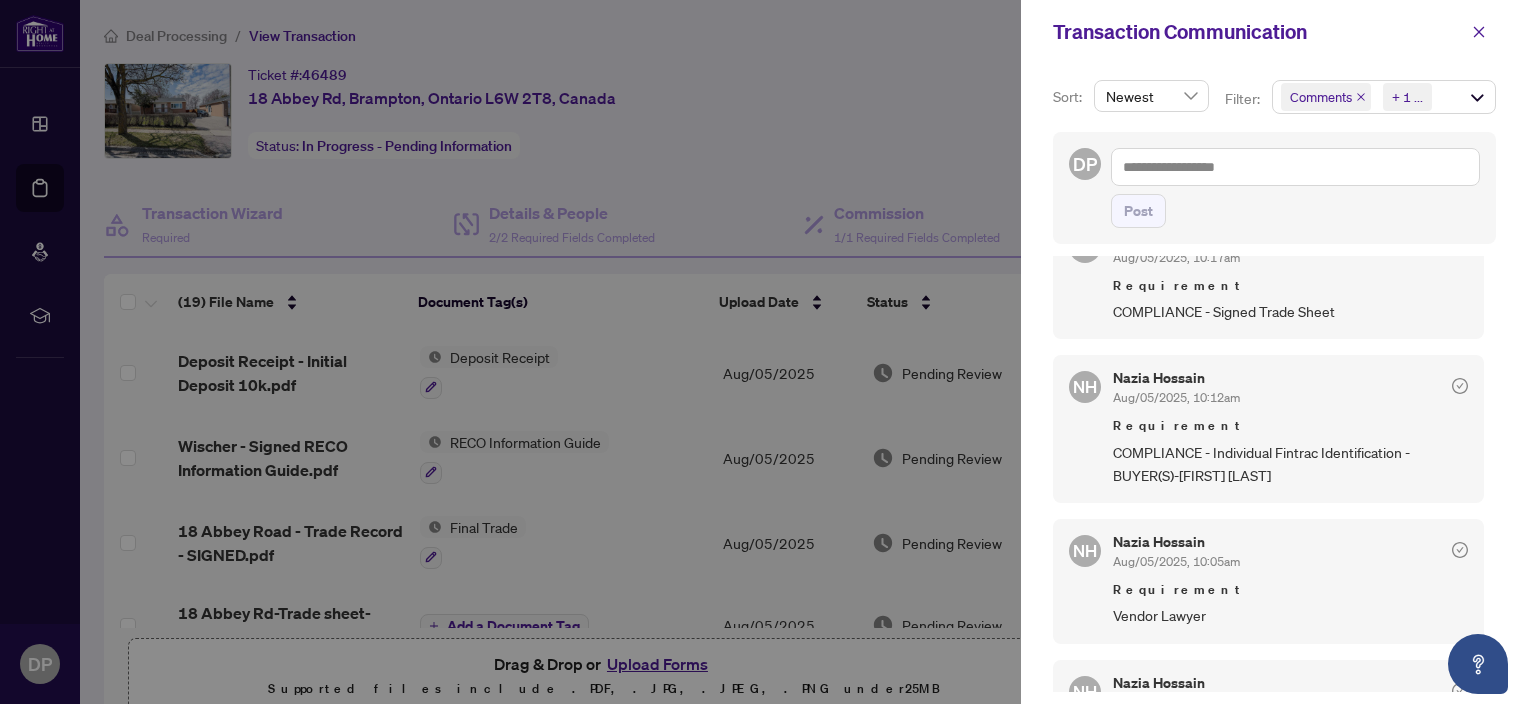 click at bounding box center [764, 352] 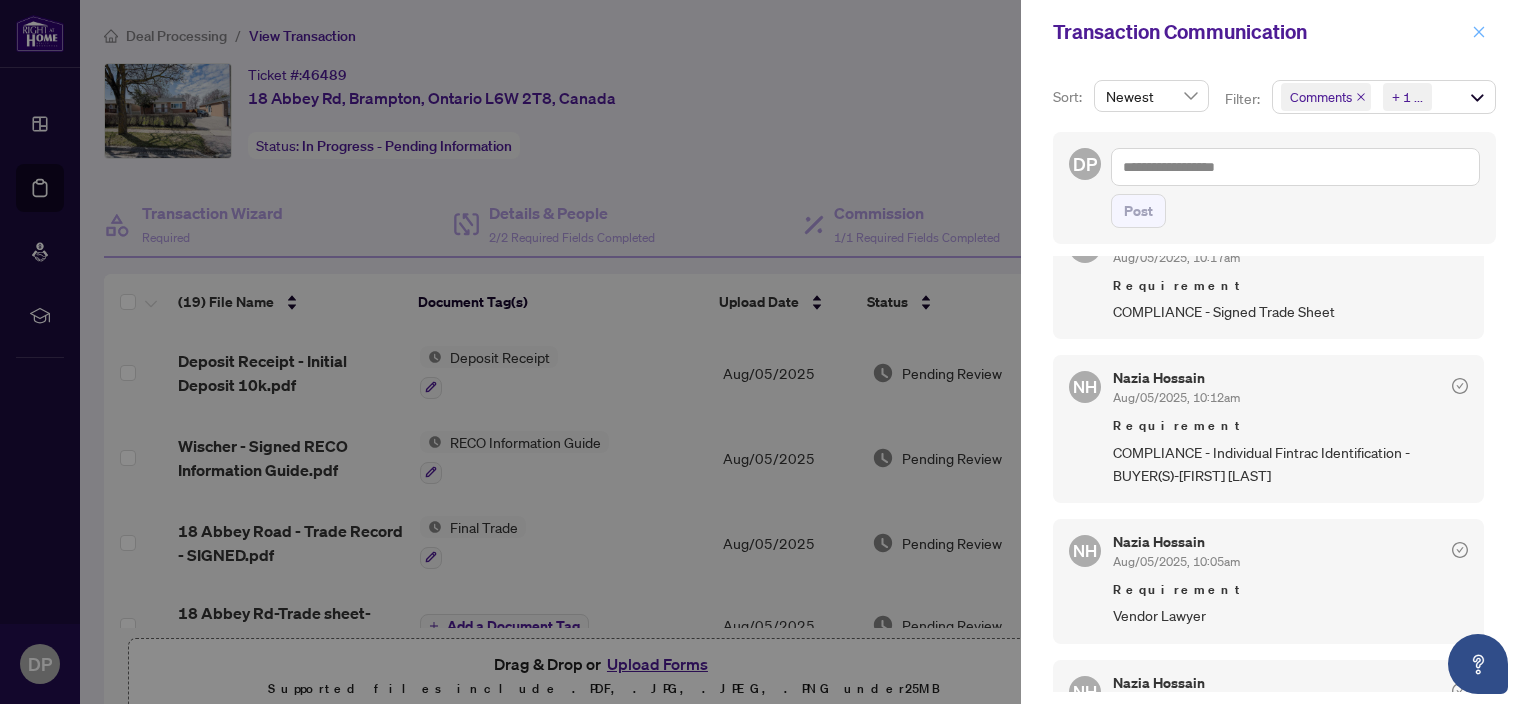 click 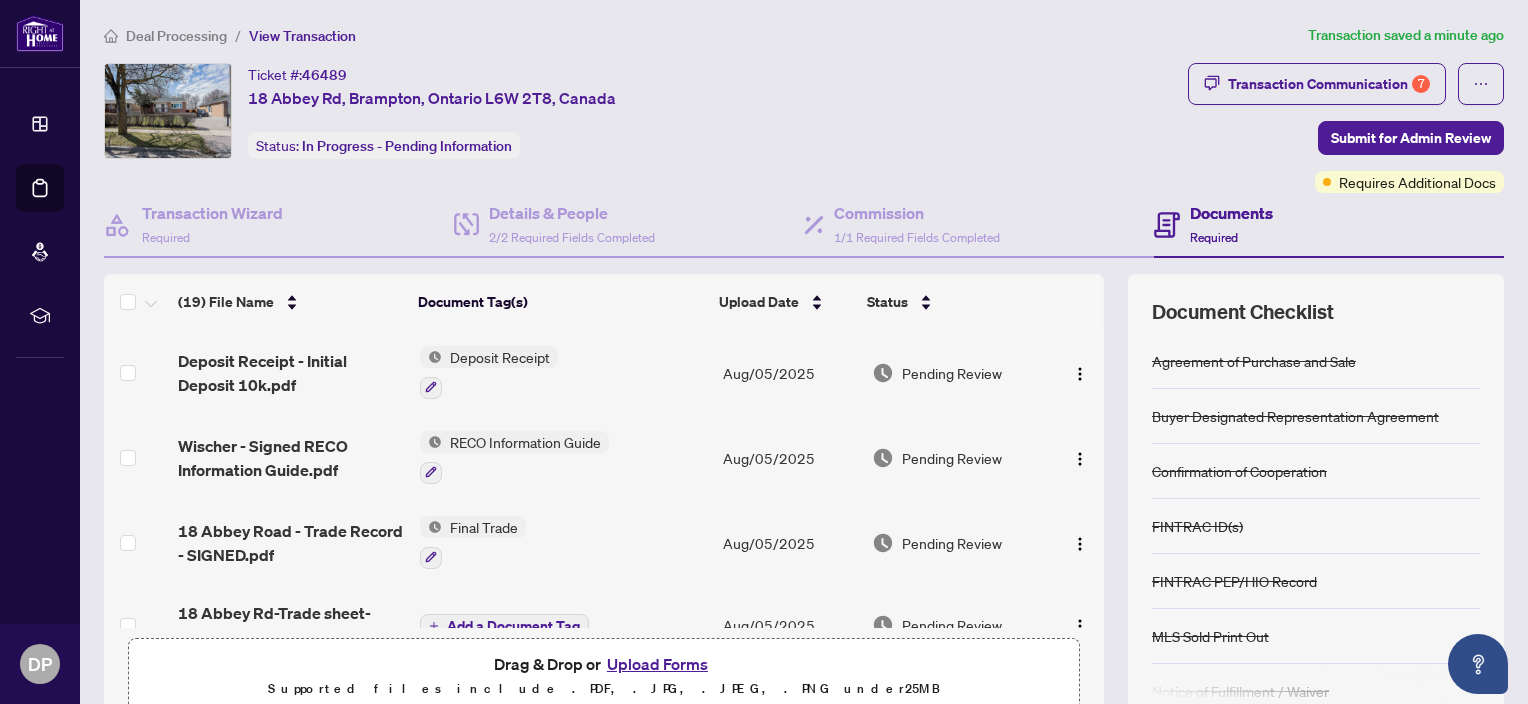 click on "Upload Forms" at bounding box center (657, 664) 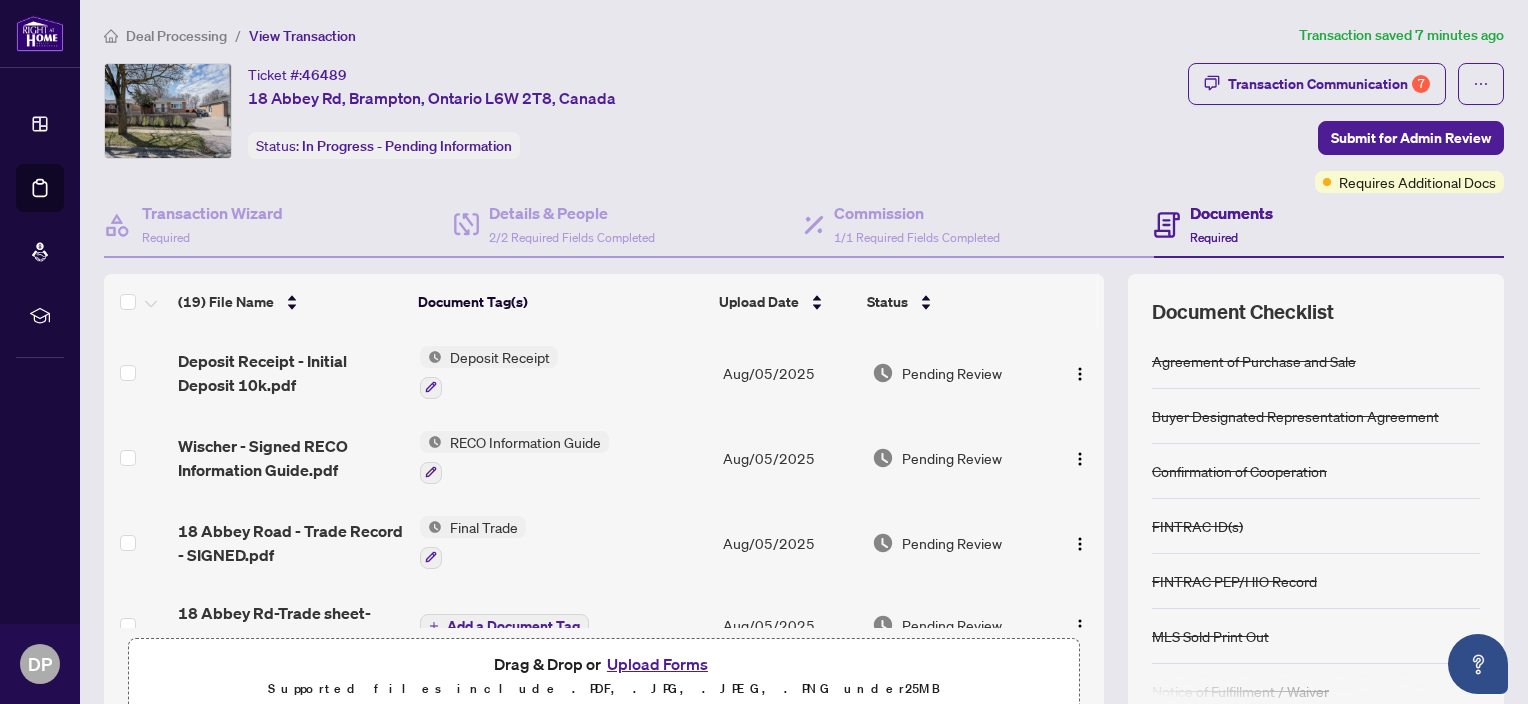 click on "Upload Forms" at bounding box center (657, 664) 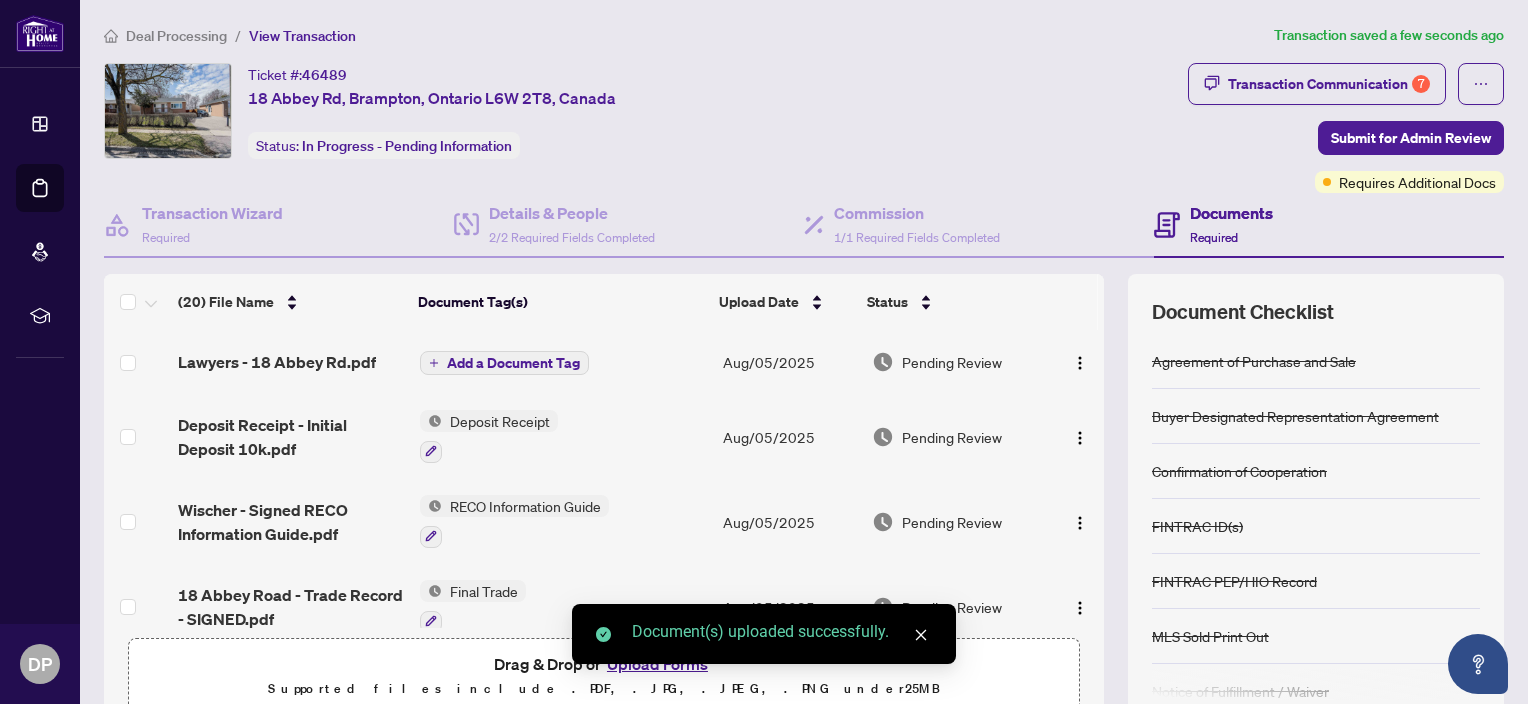 click on "Add a Document Tag" at bounding box center (513, 363) 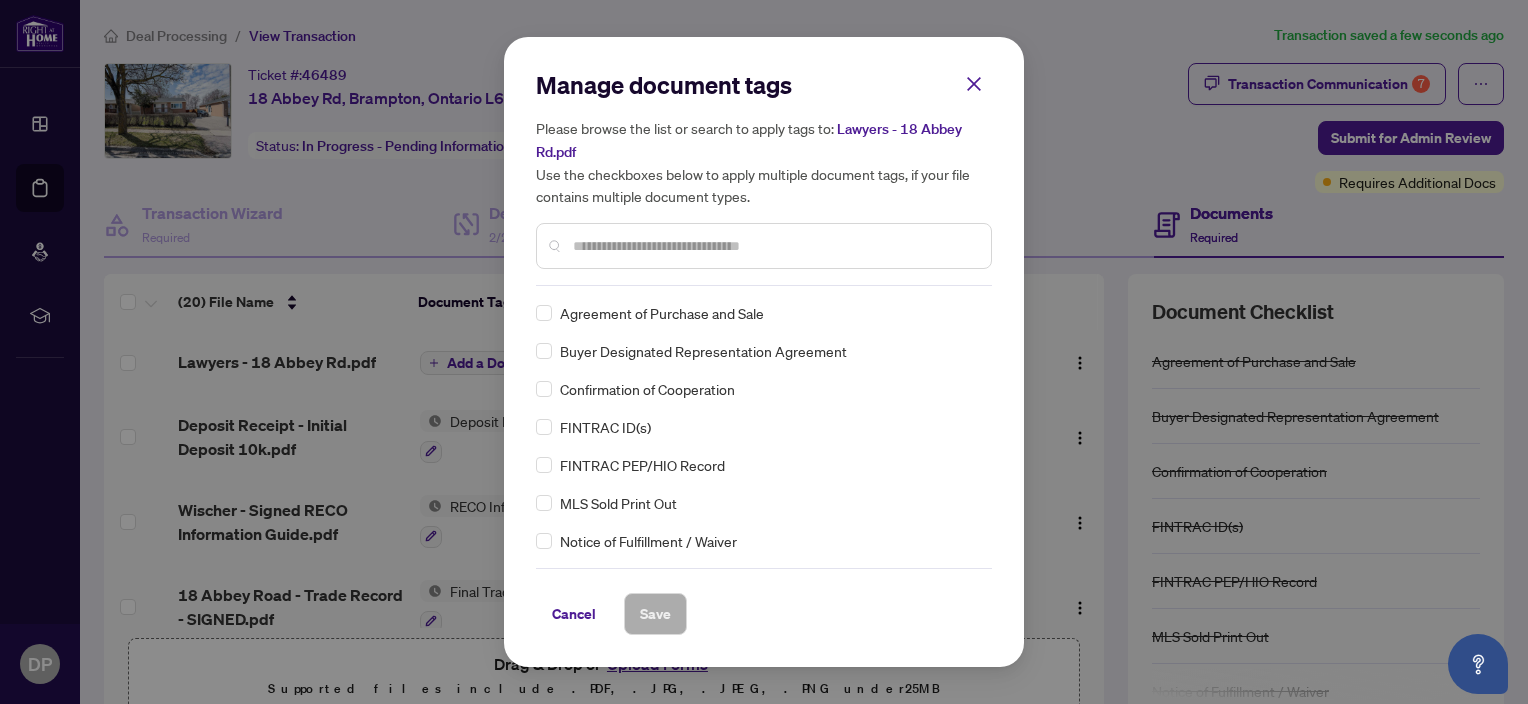 click at bounding box center [774, 246] 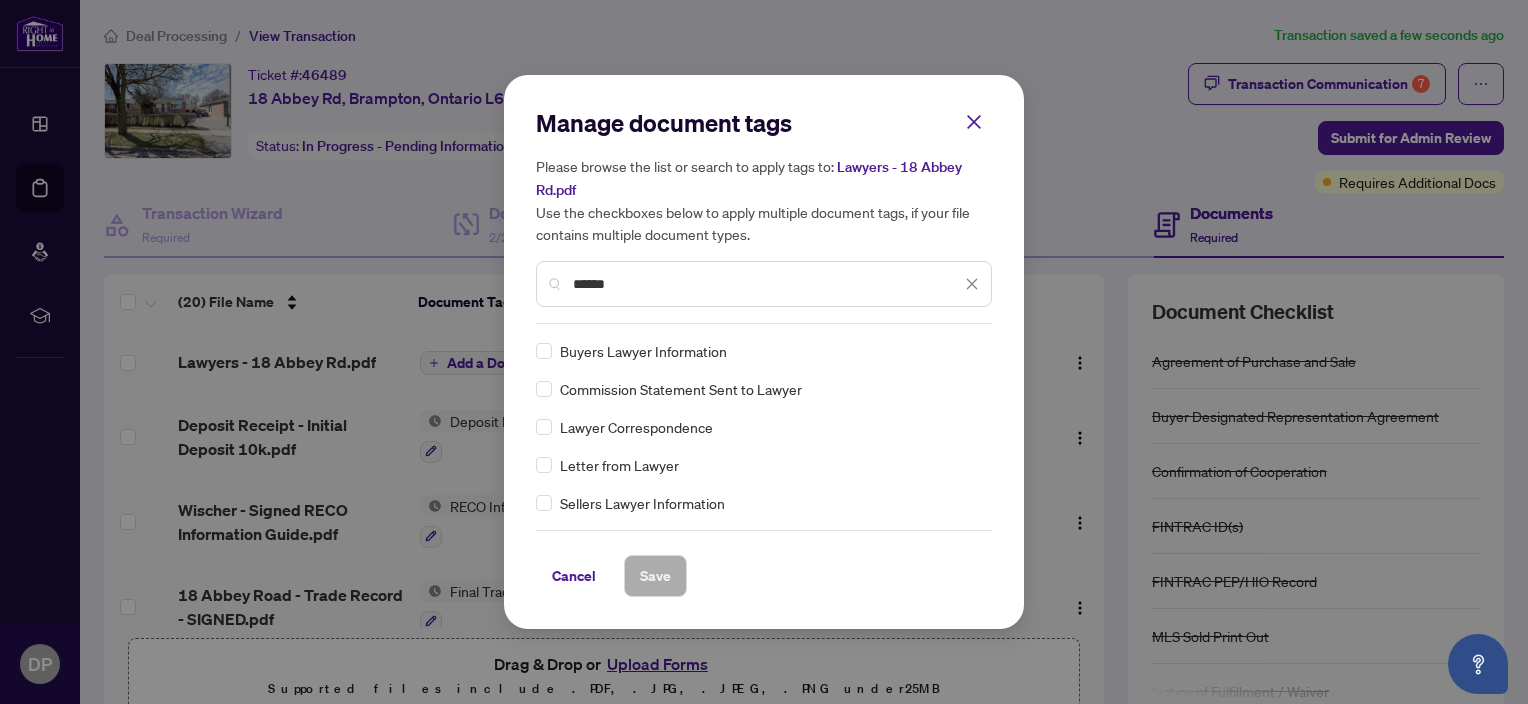 type on "******" 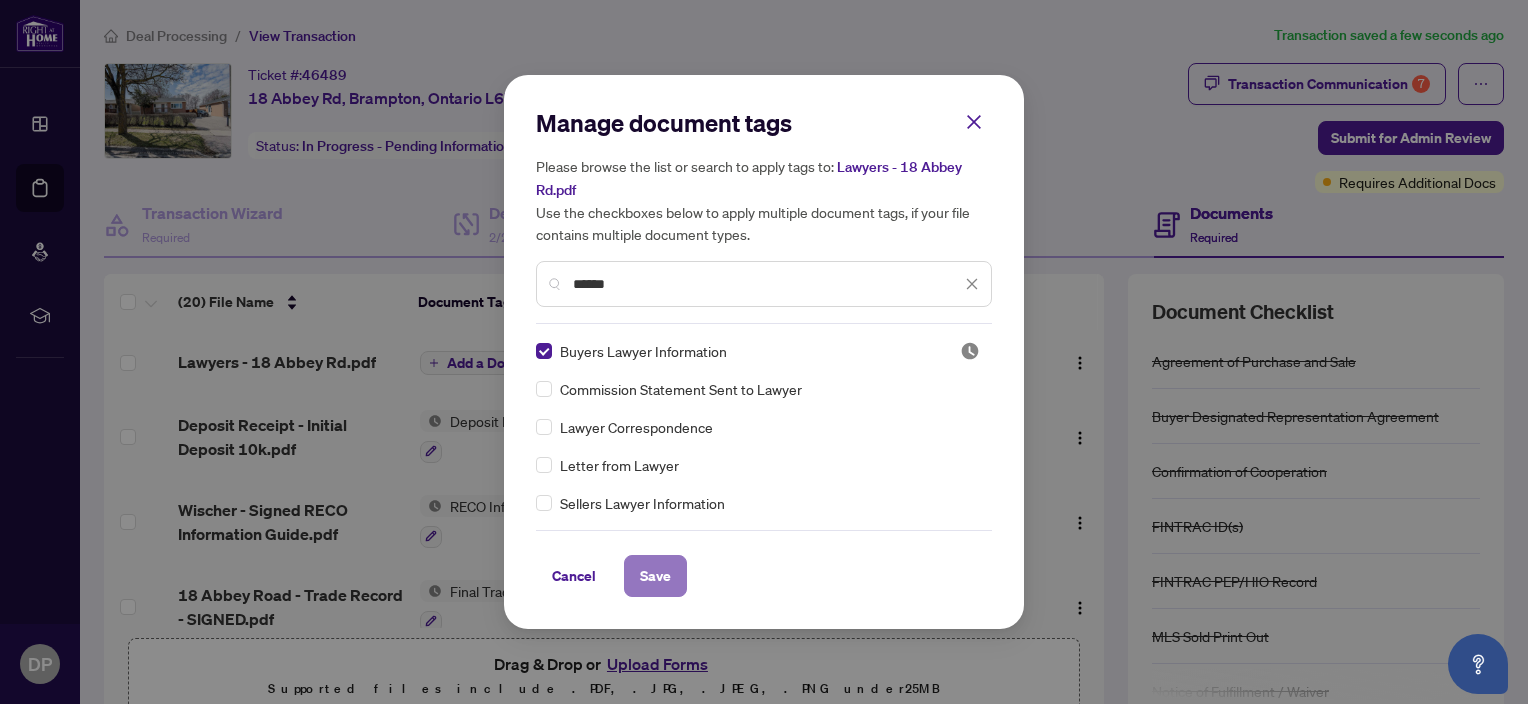 click on "Save" at bounding box center (655, 576) 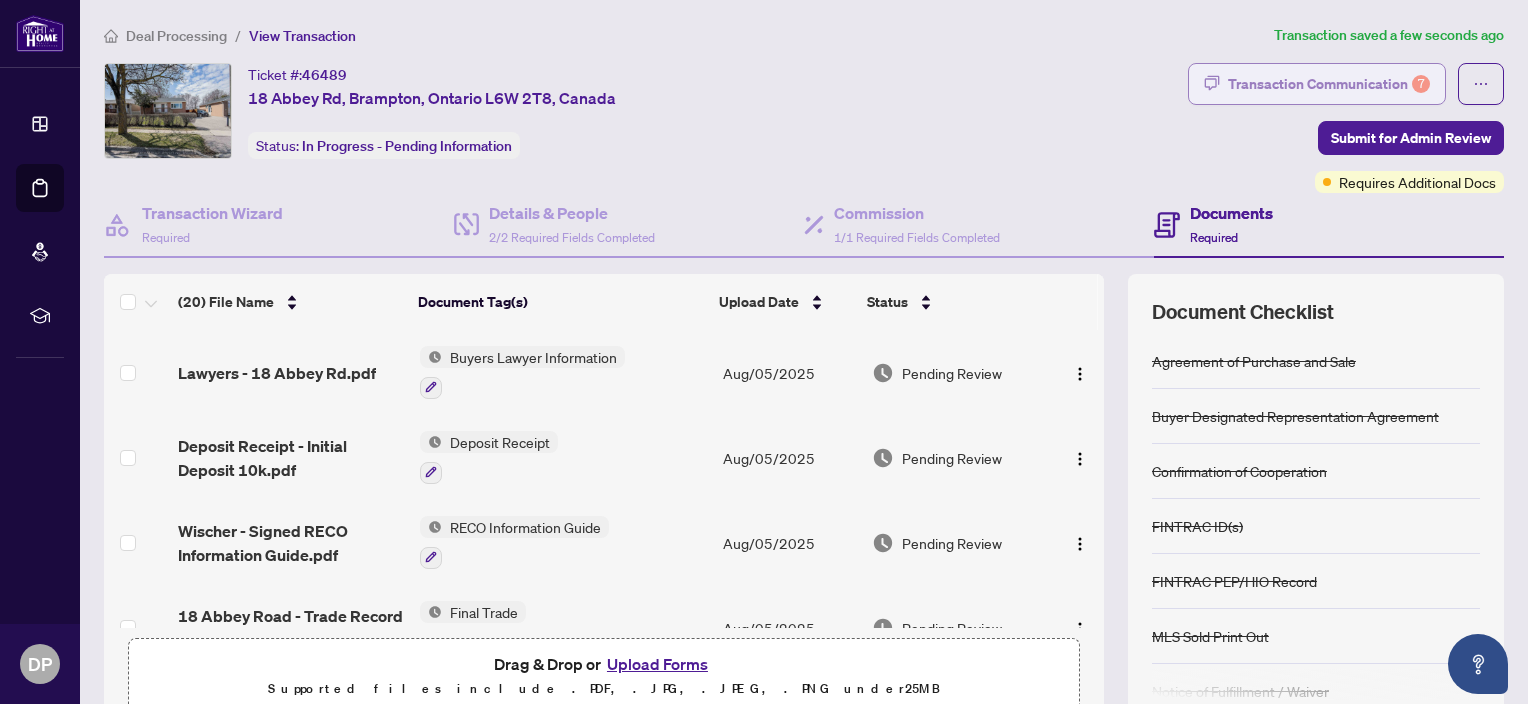 click on "Transaction Communication 7" at bounding box center (1329, 84) 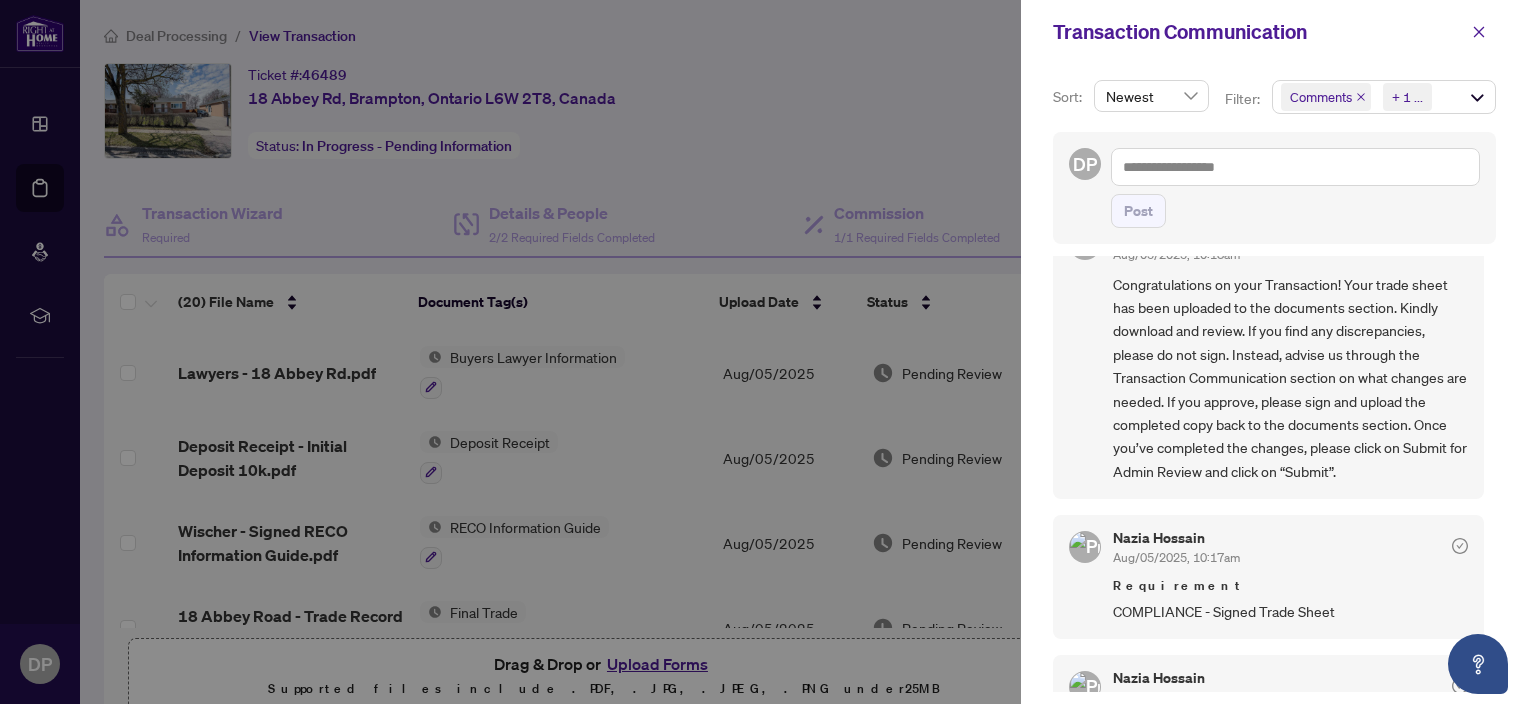 scroll, scrollTop: 0, scrollLeft: 0, axis: both 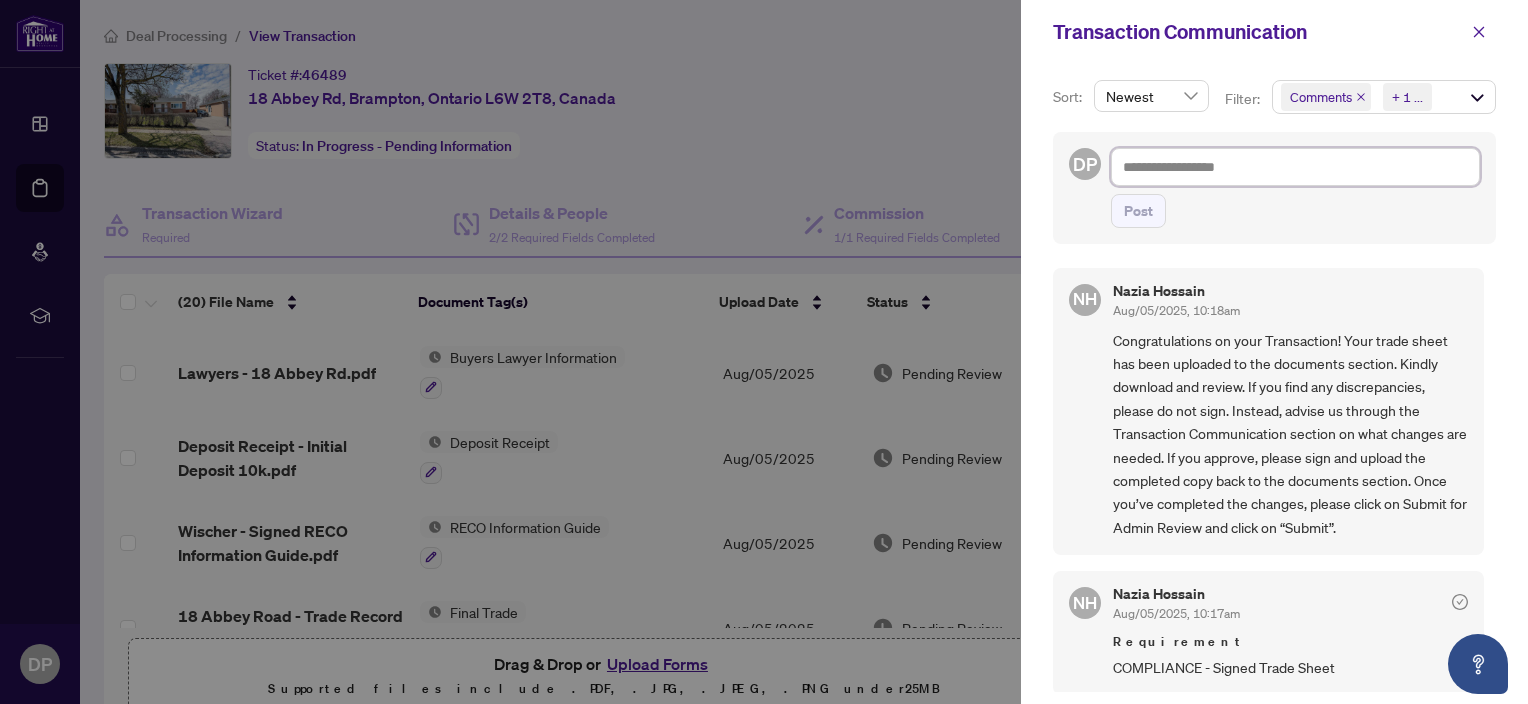 click at bounding box center [1295, 167] 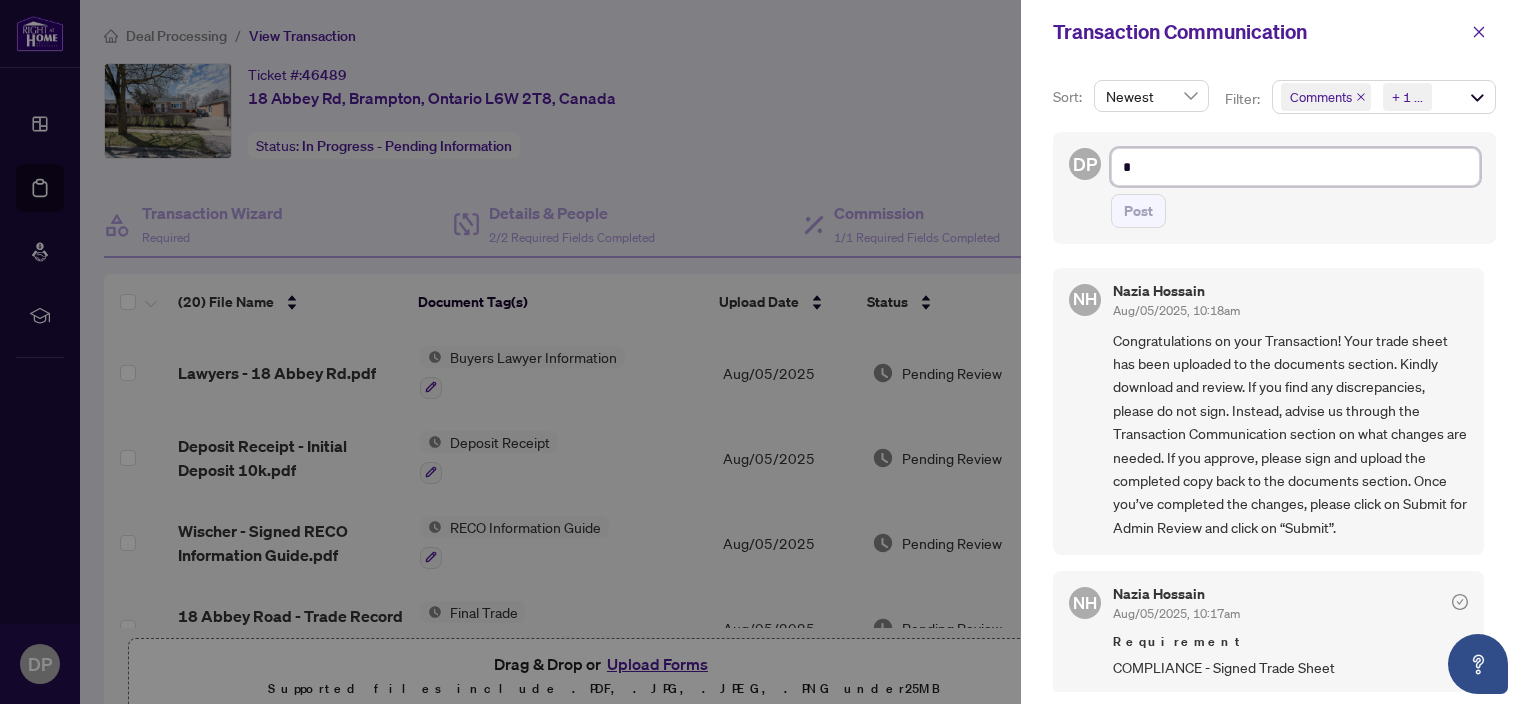 type on "**" 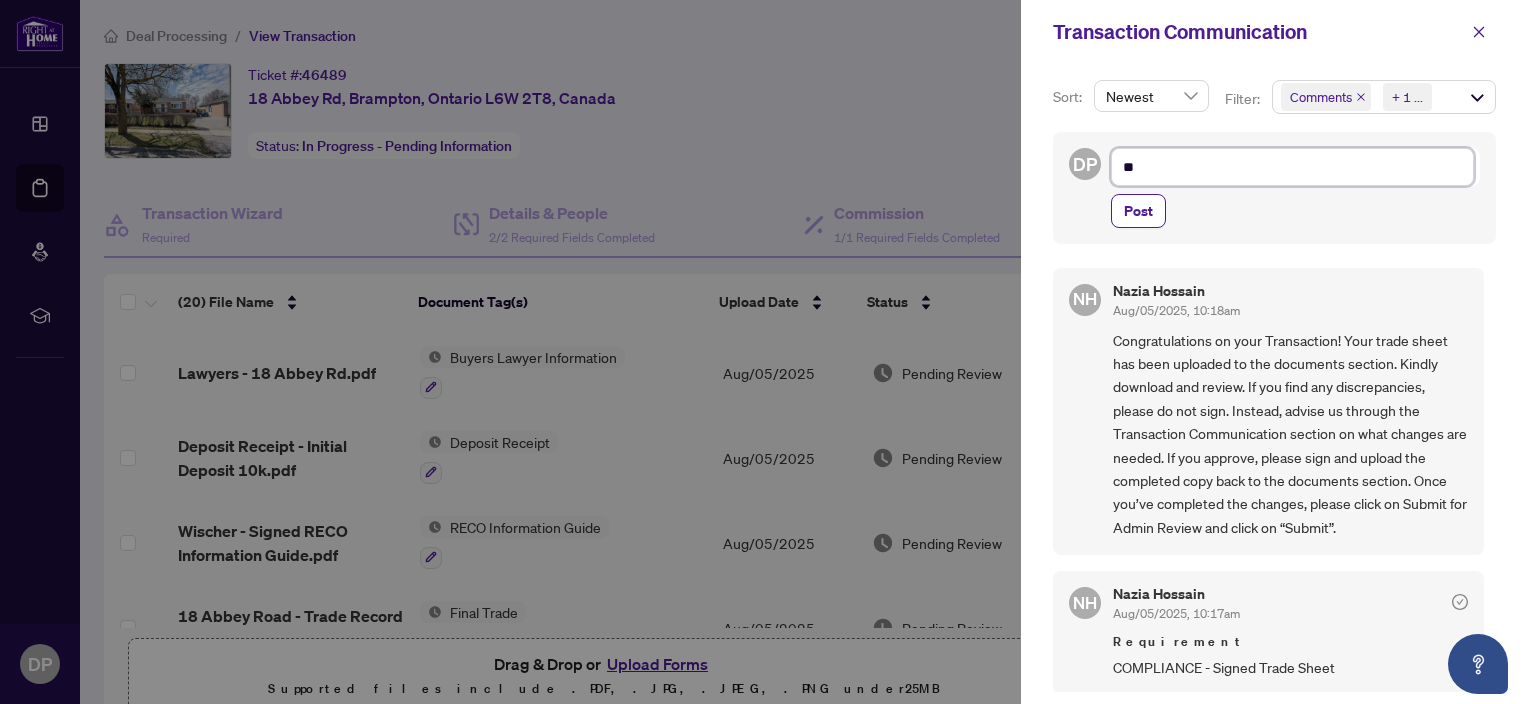 type on "***" 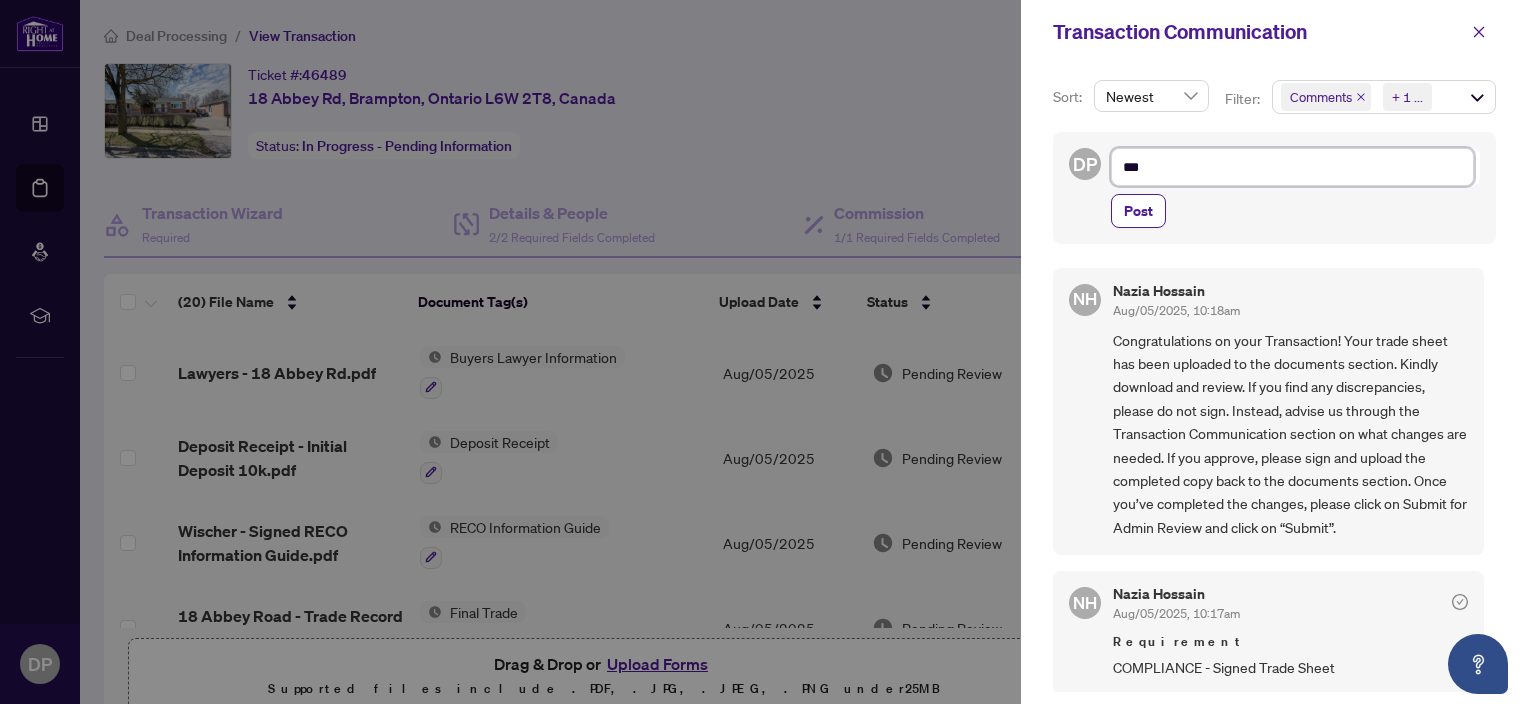 type on "****" 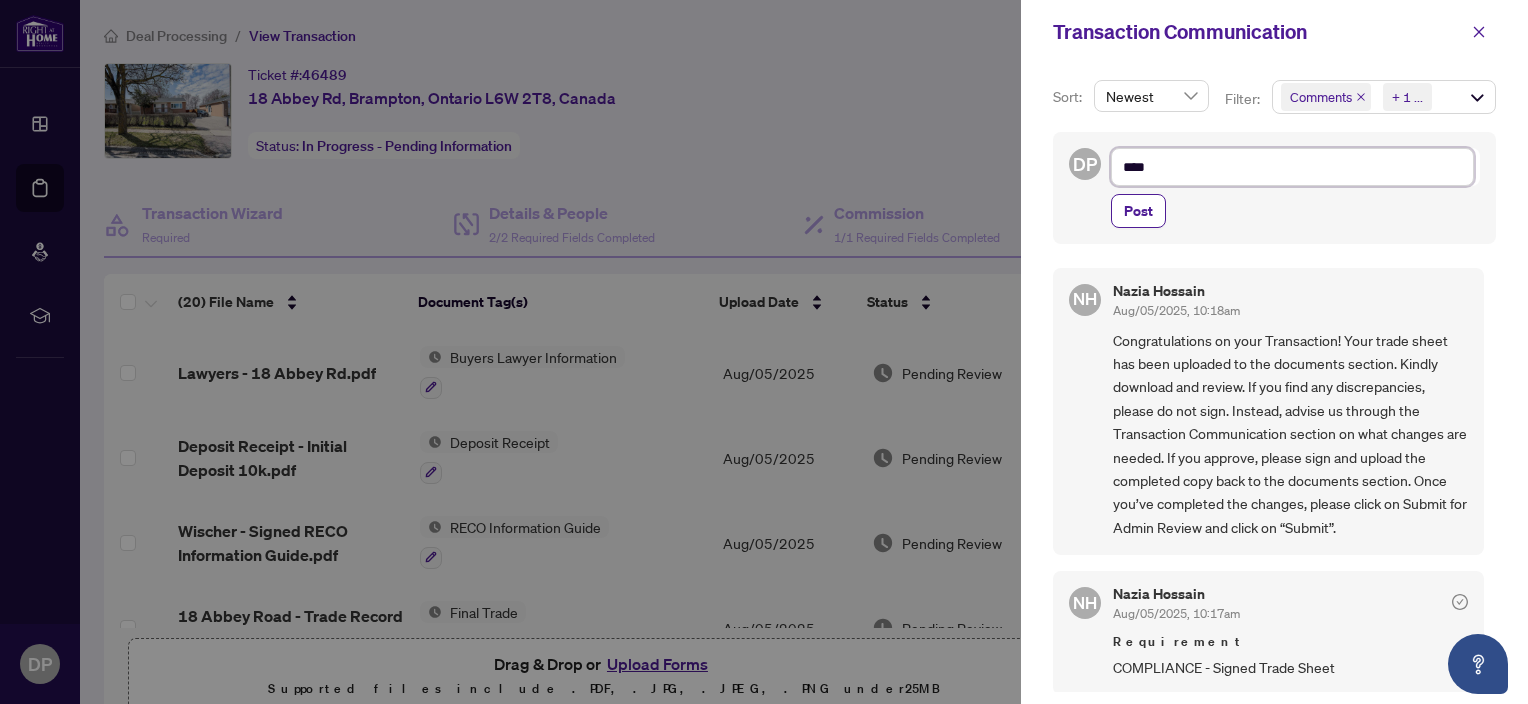 type on "****" 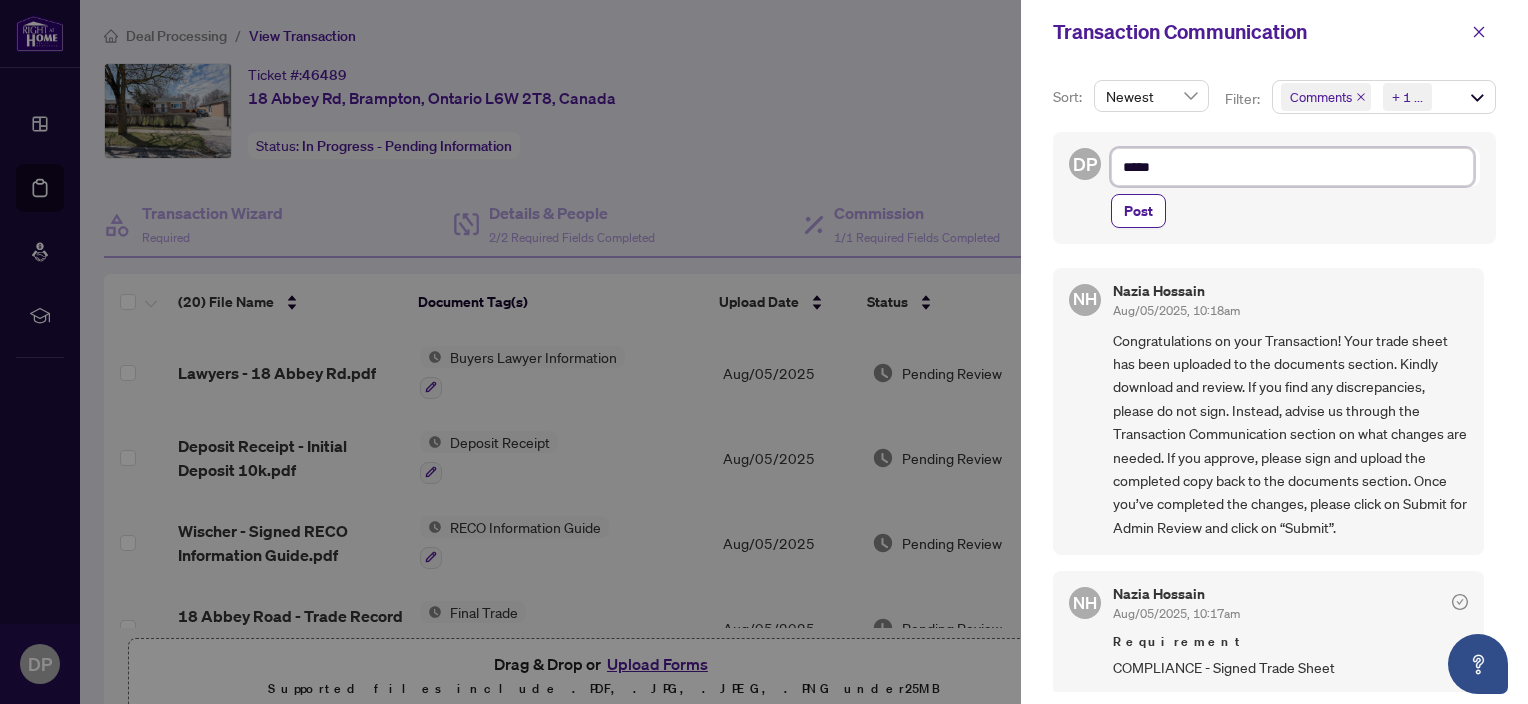 type on "*****" 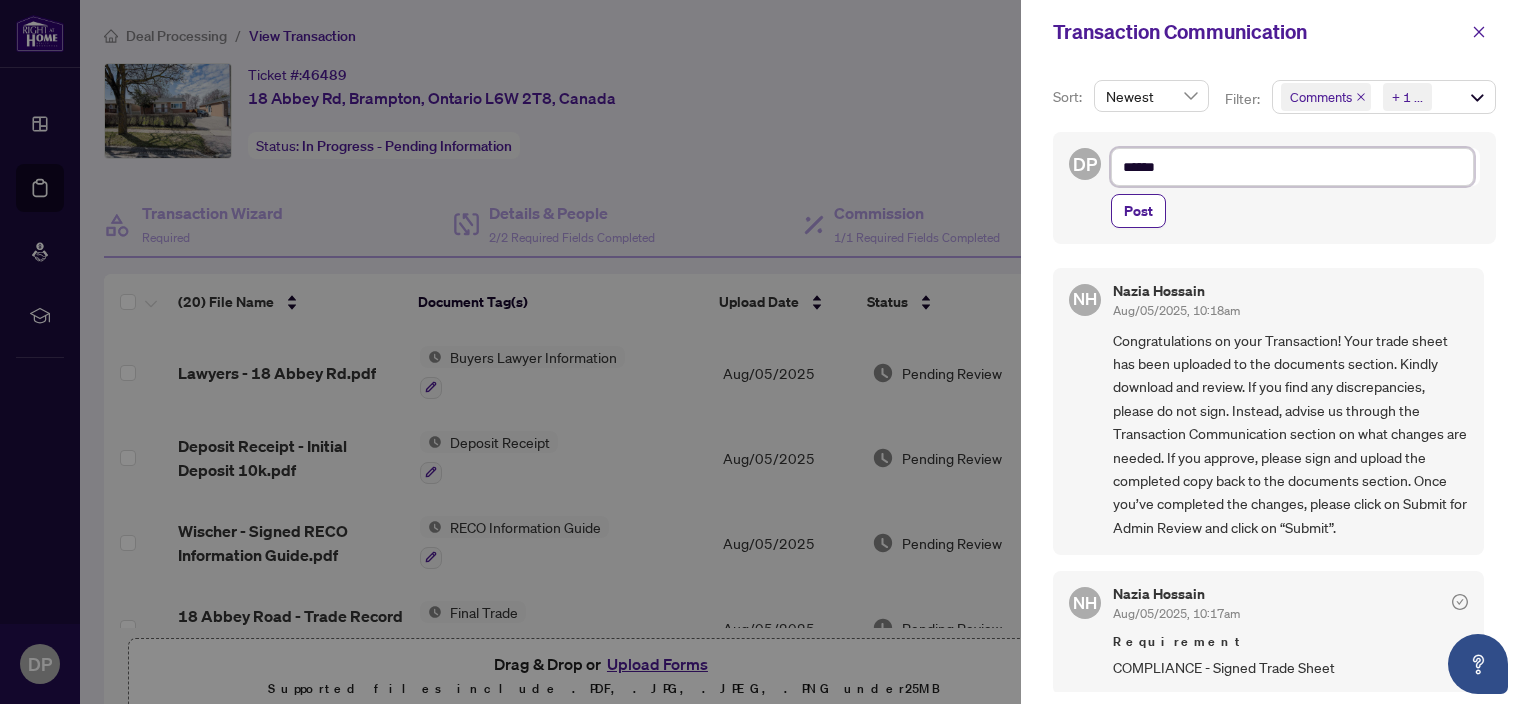 type on "*******" 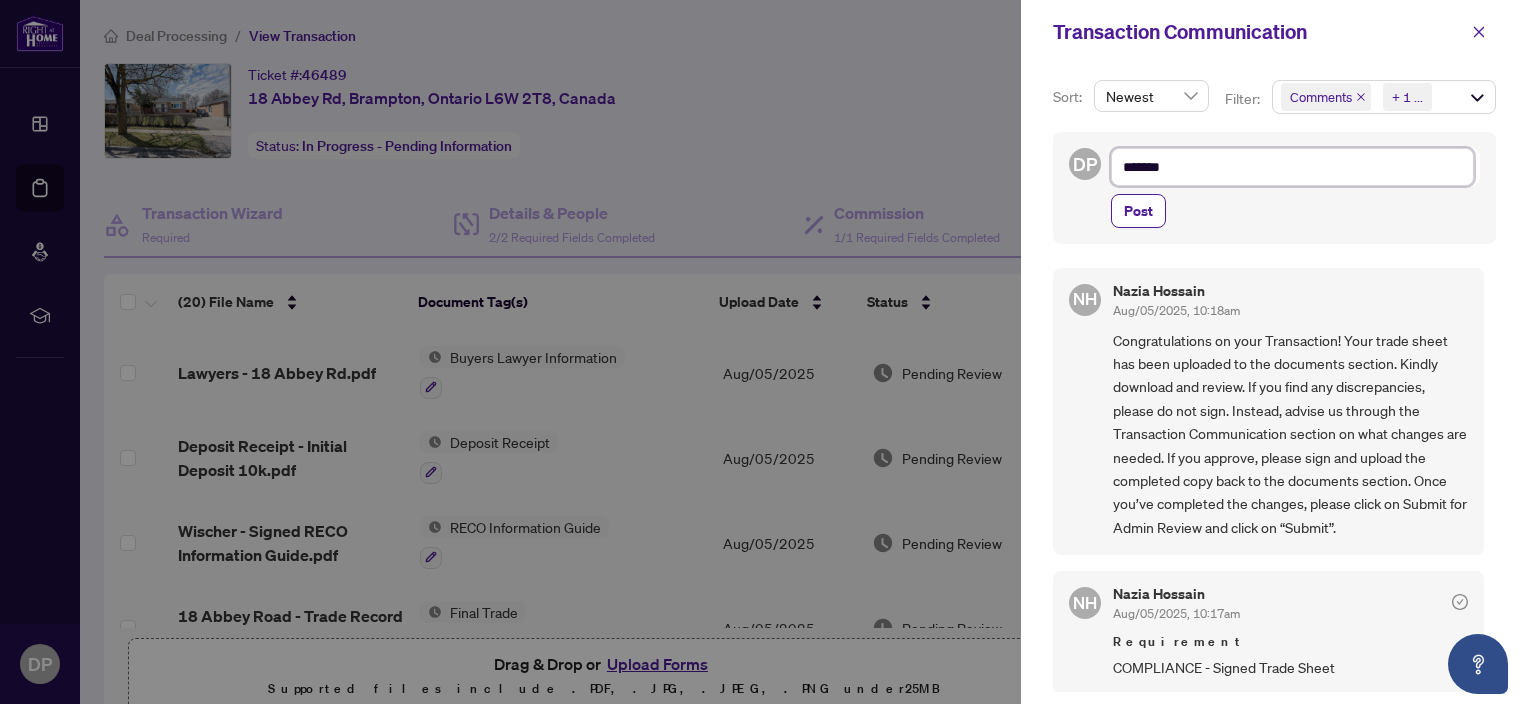 type on "*******" 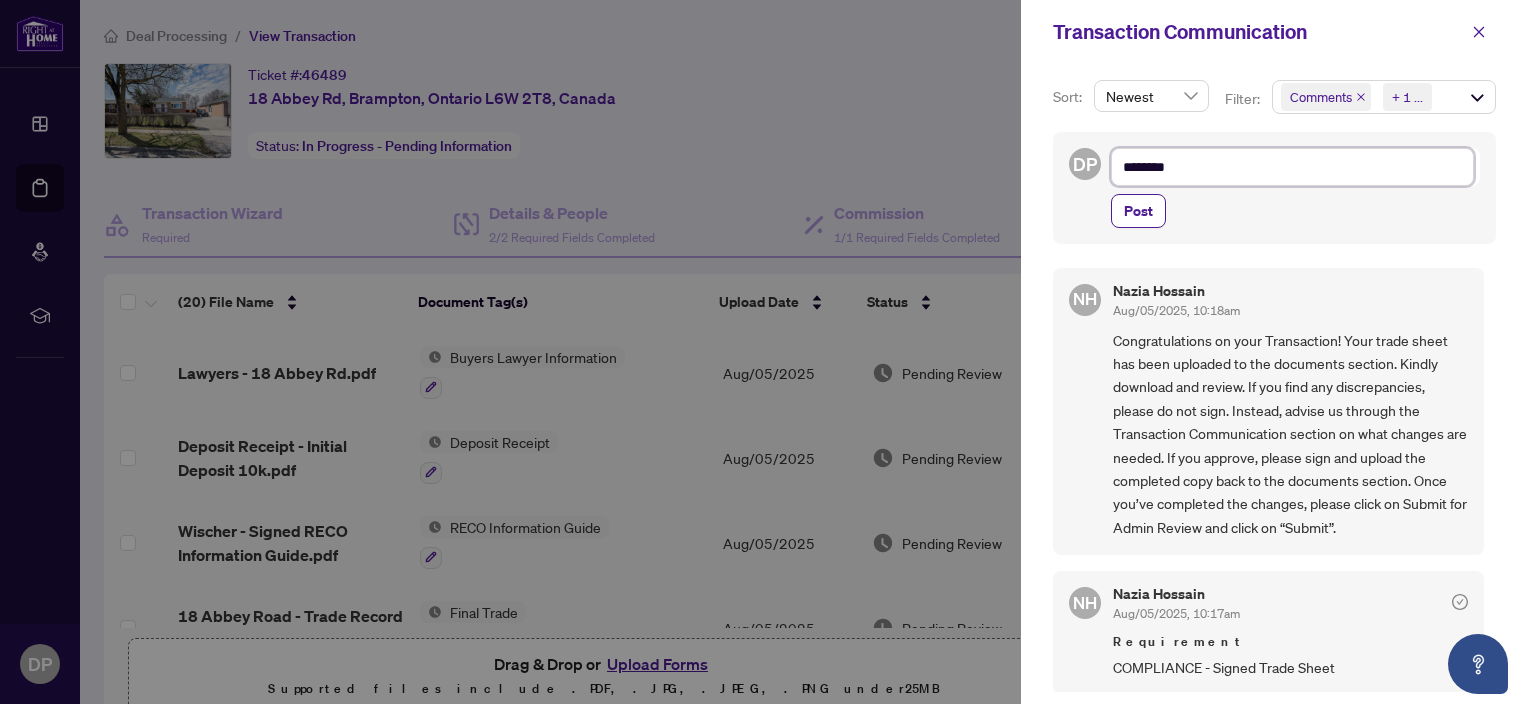 type on "*********" 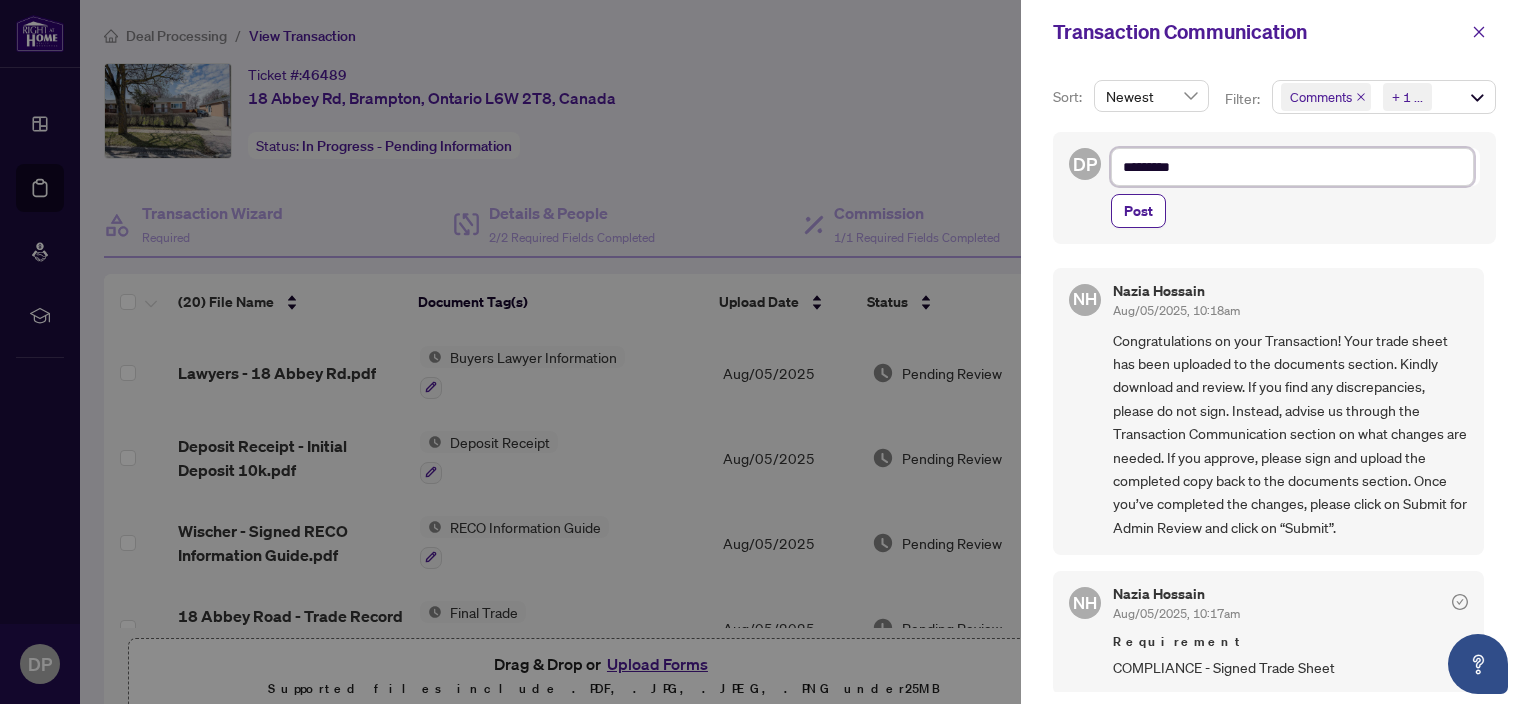type on "**********" 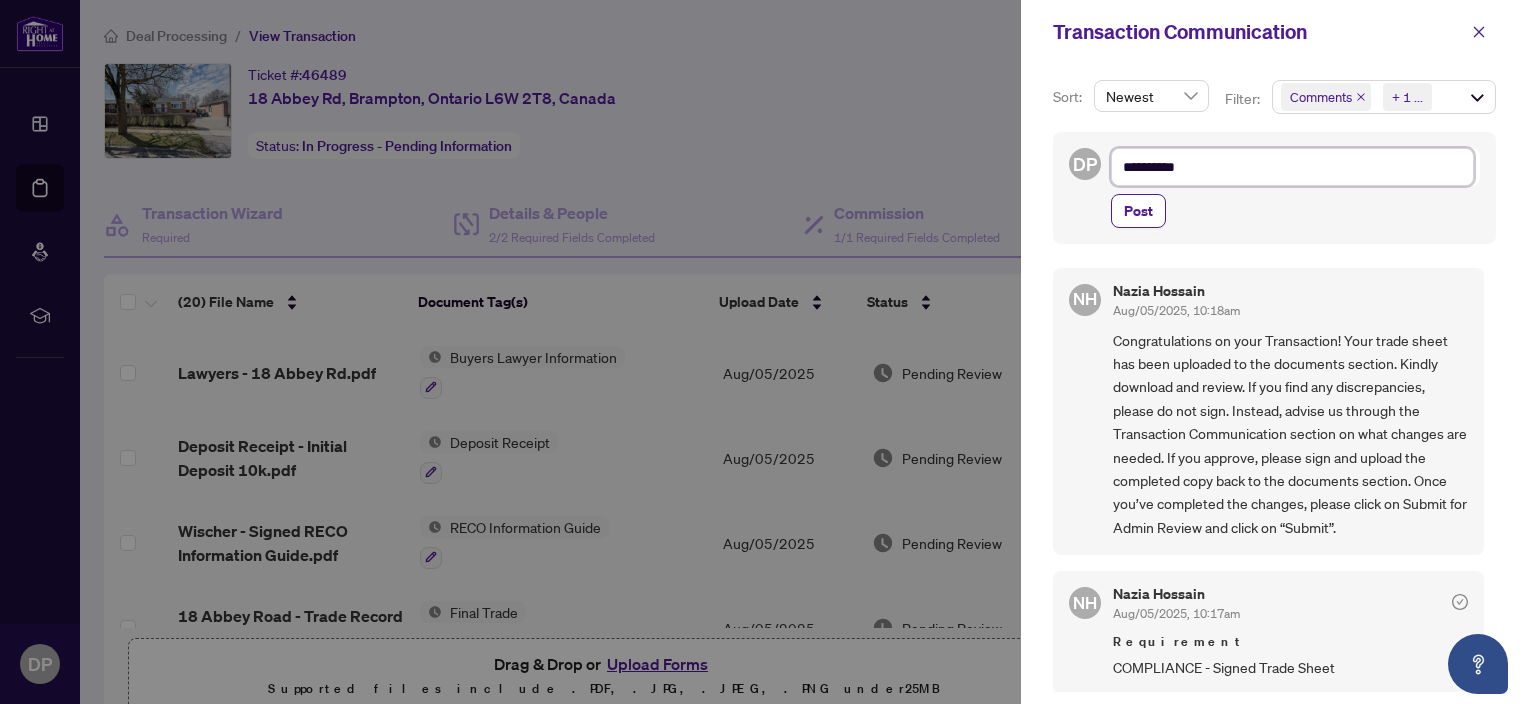 type on "**********" 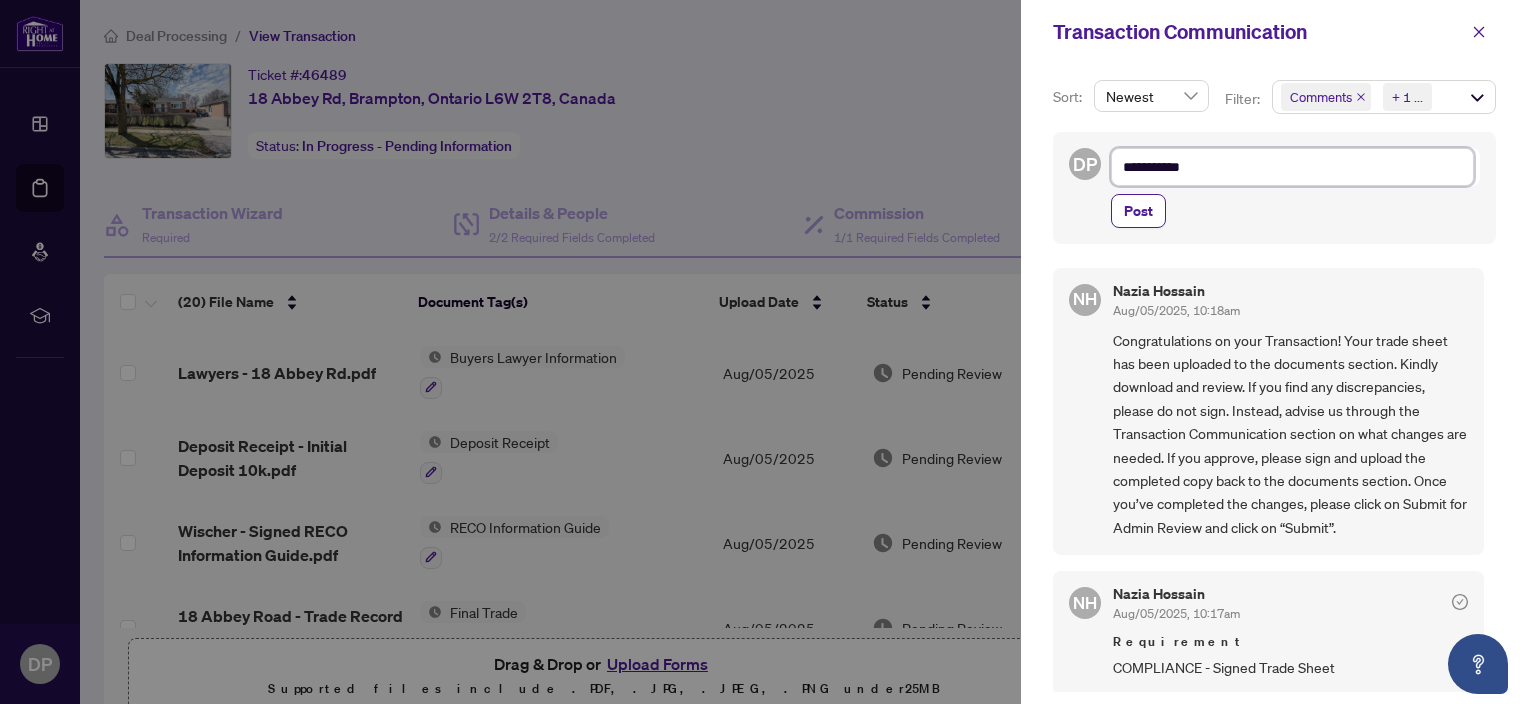 type on "**********" 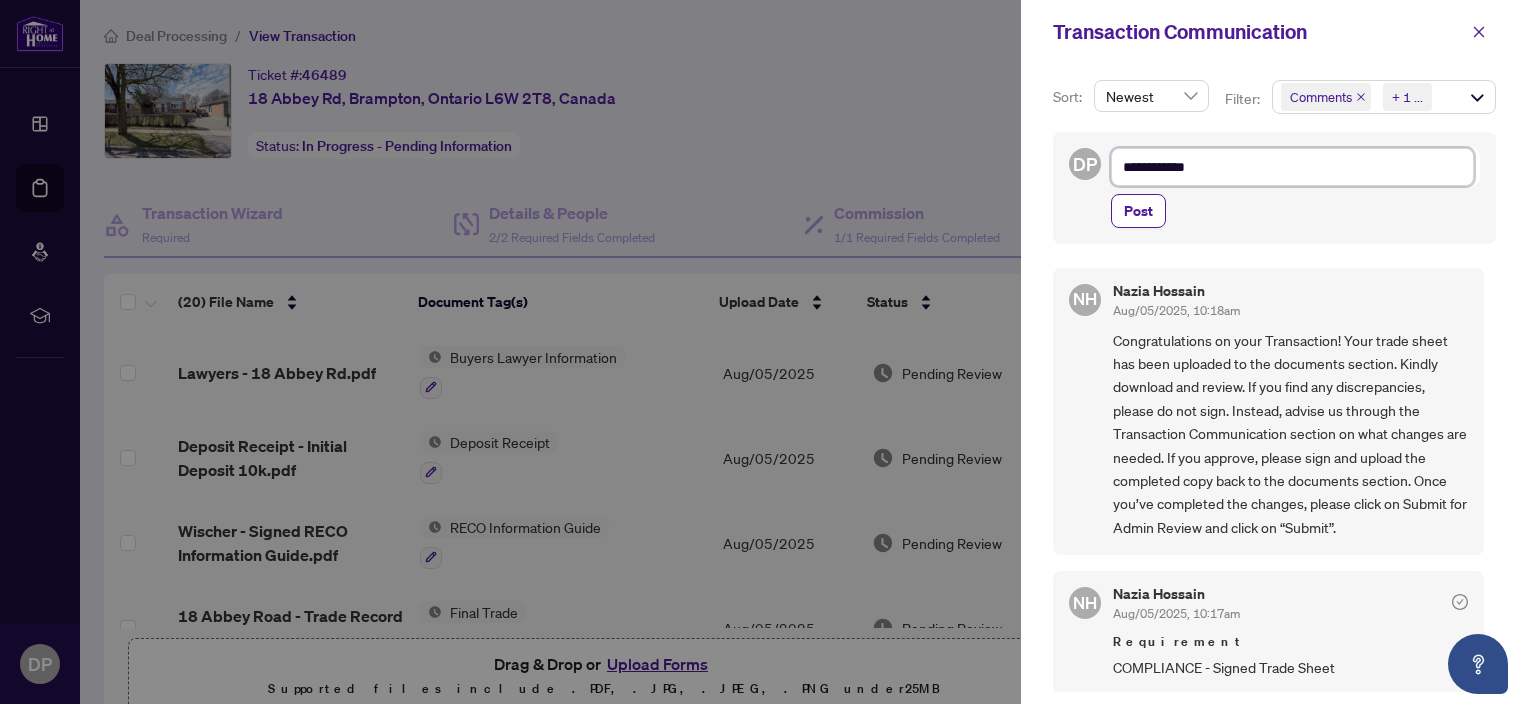 type on "**********" 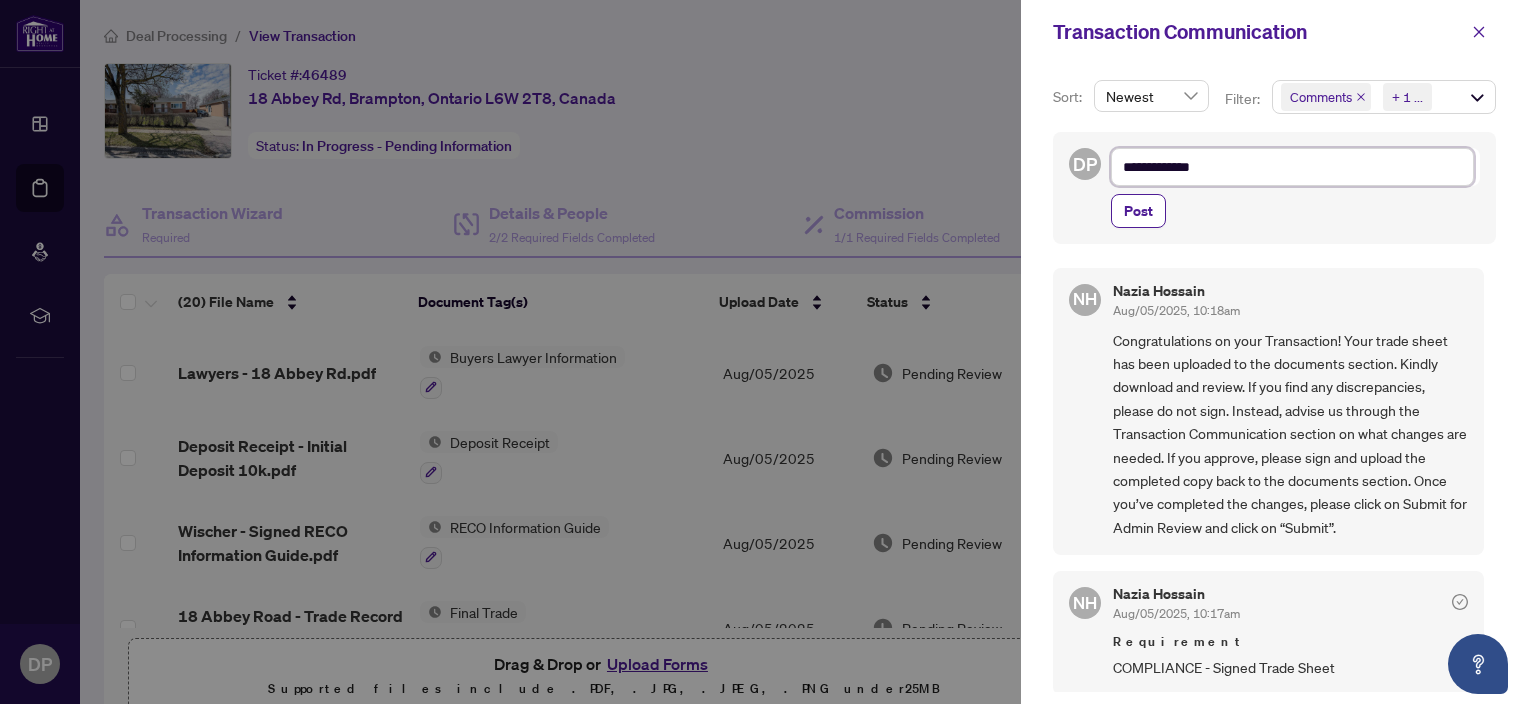 type on "**********" 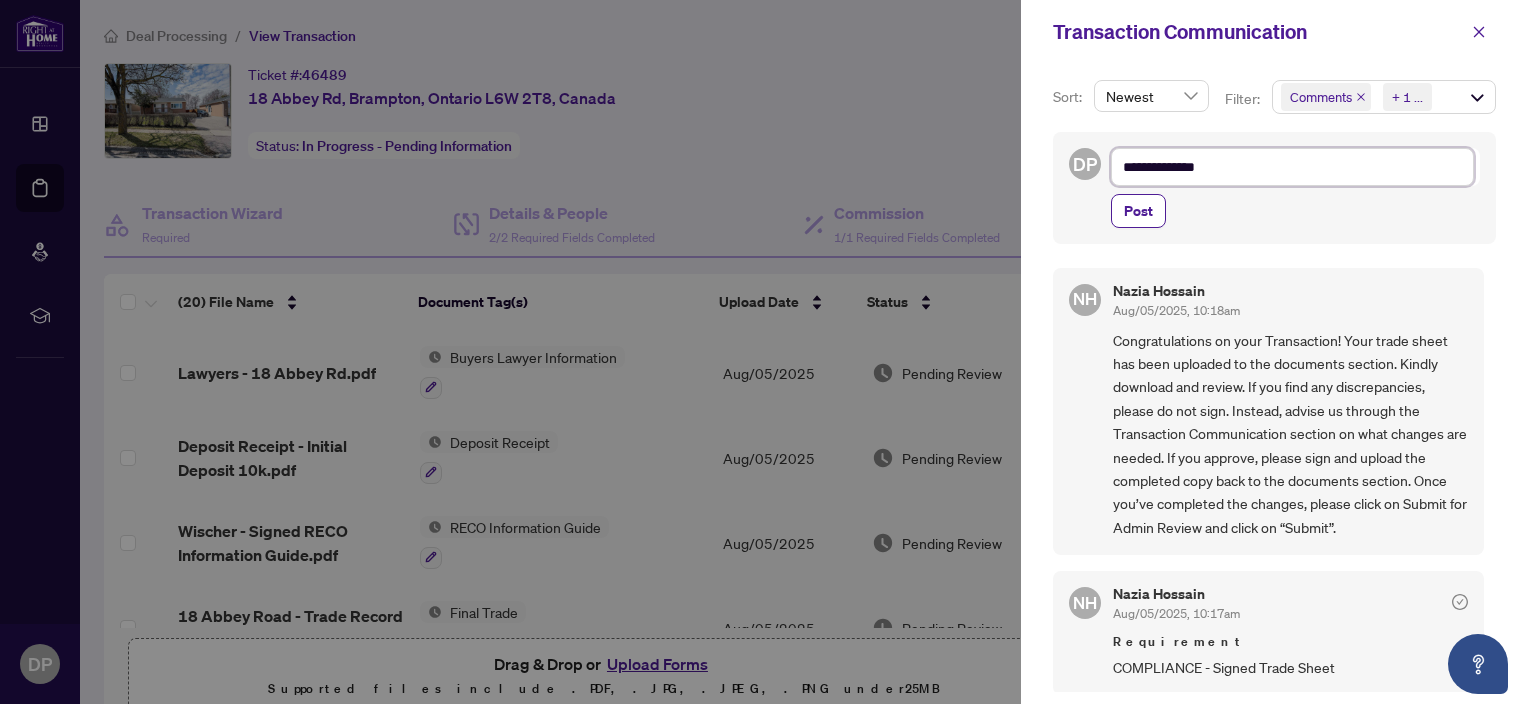 type on "**********" 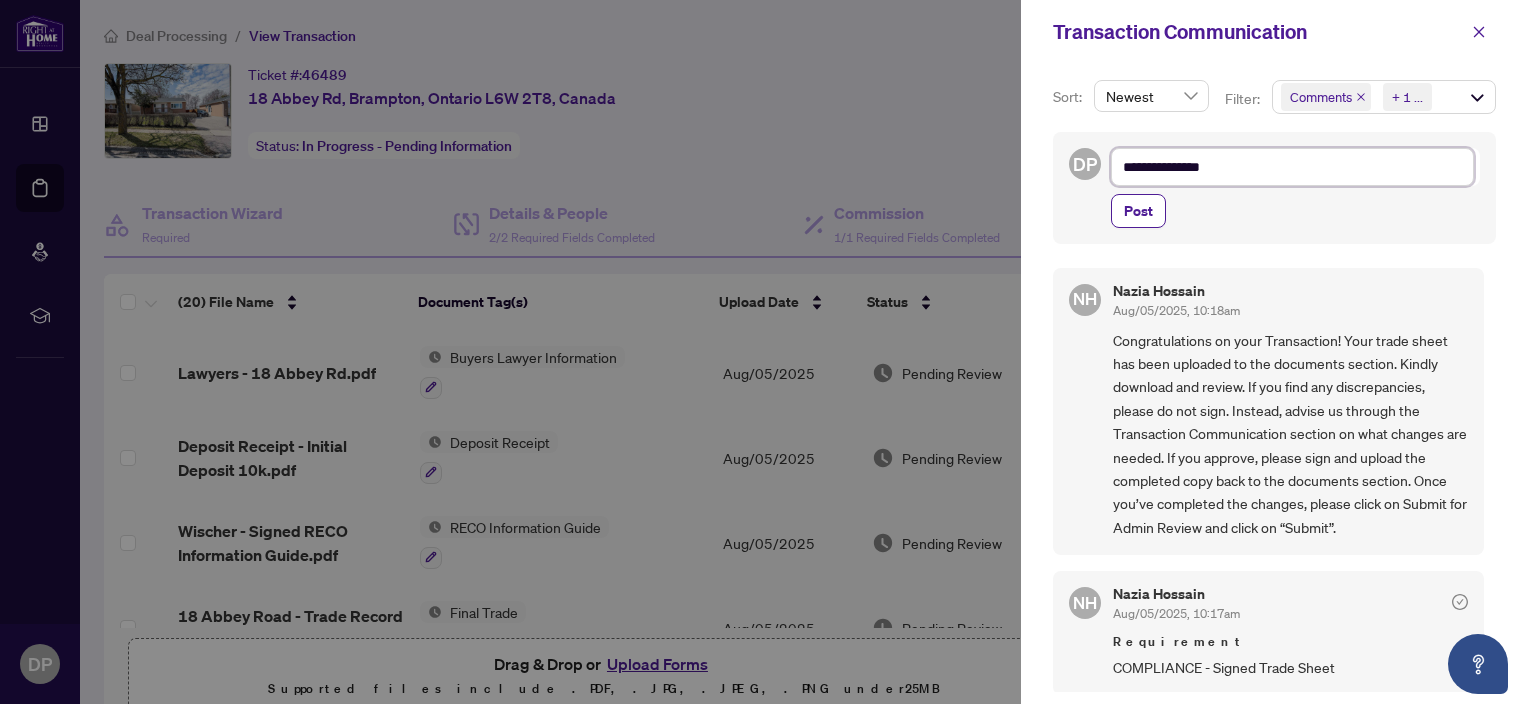 type on "**********" 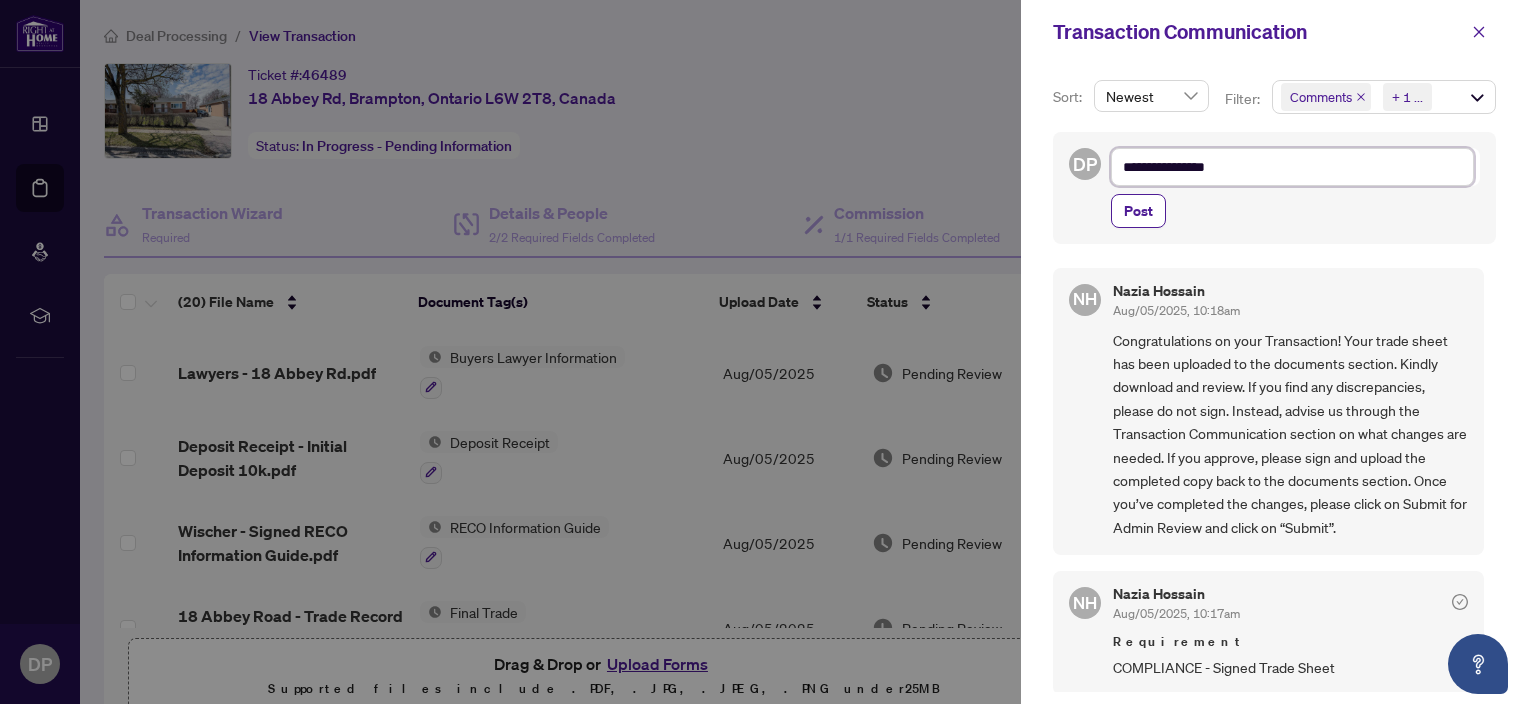 type on "**********" 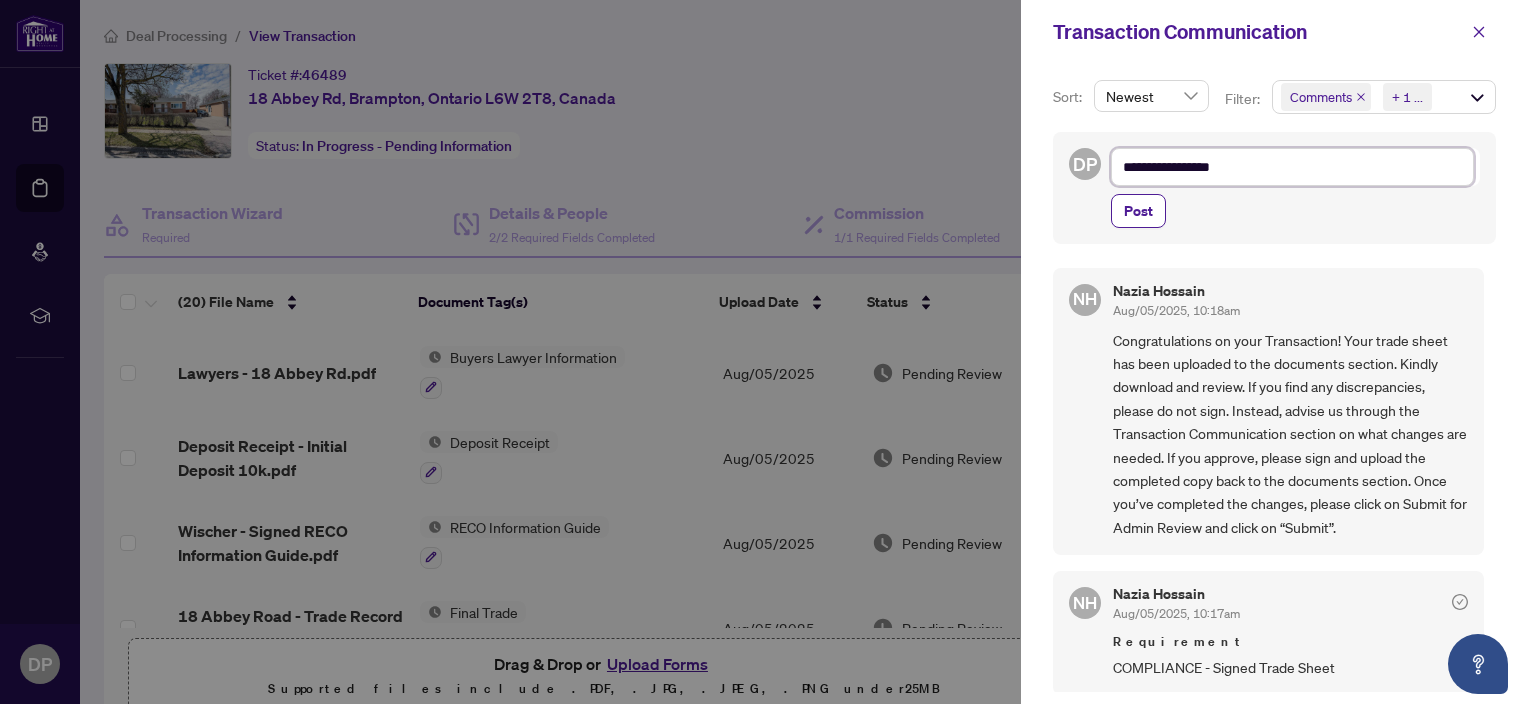 type on "**********" 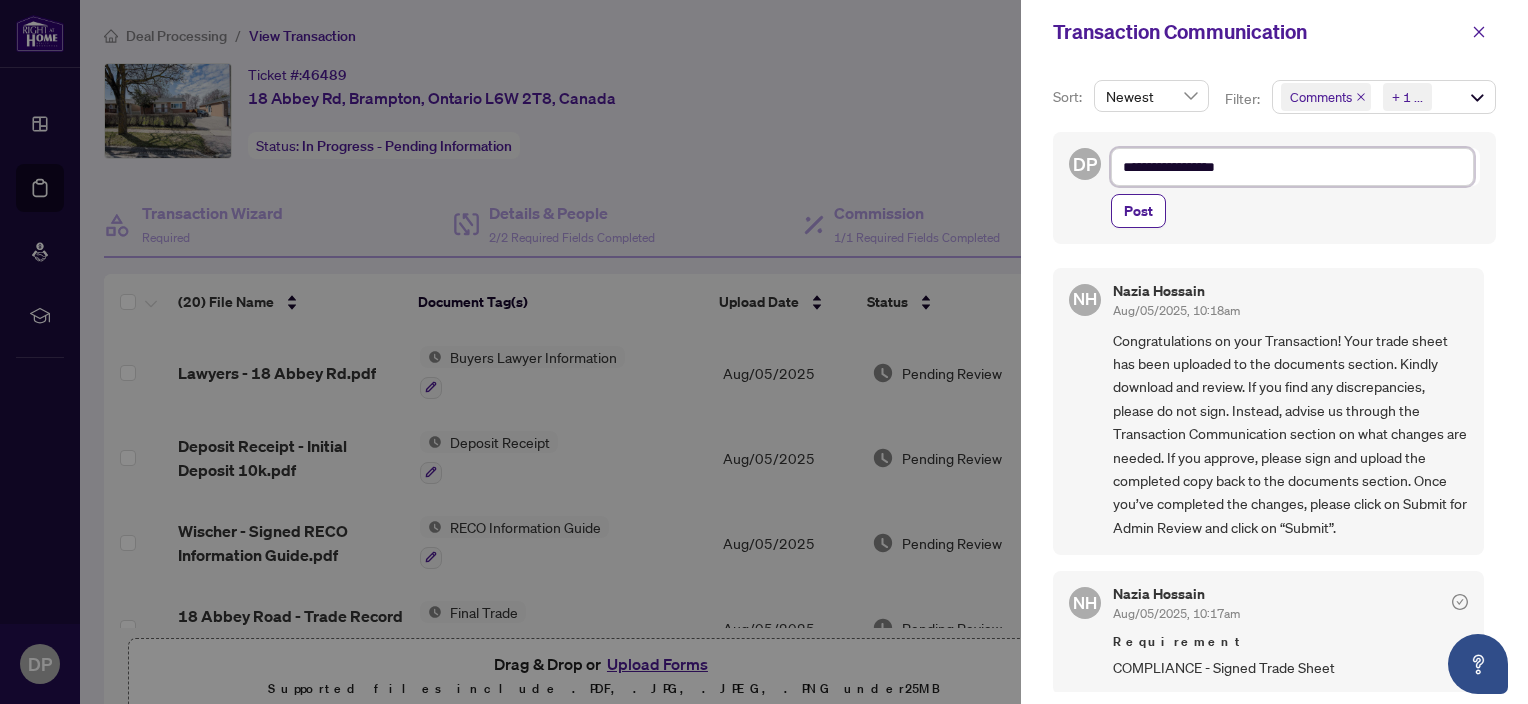 type on "**********" 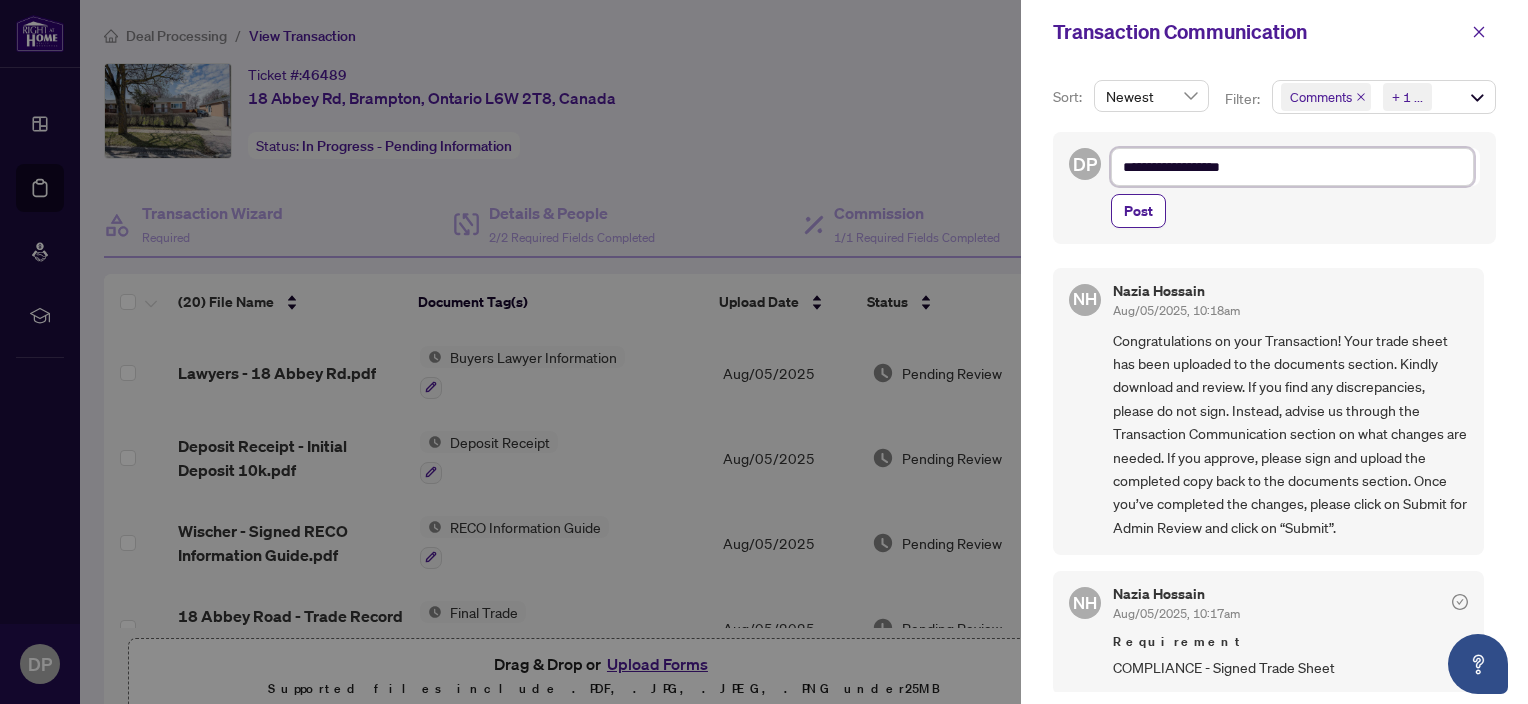 type on "**********" 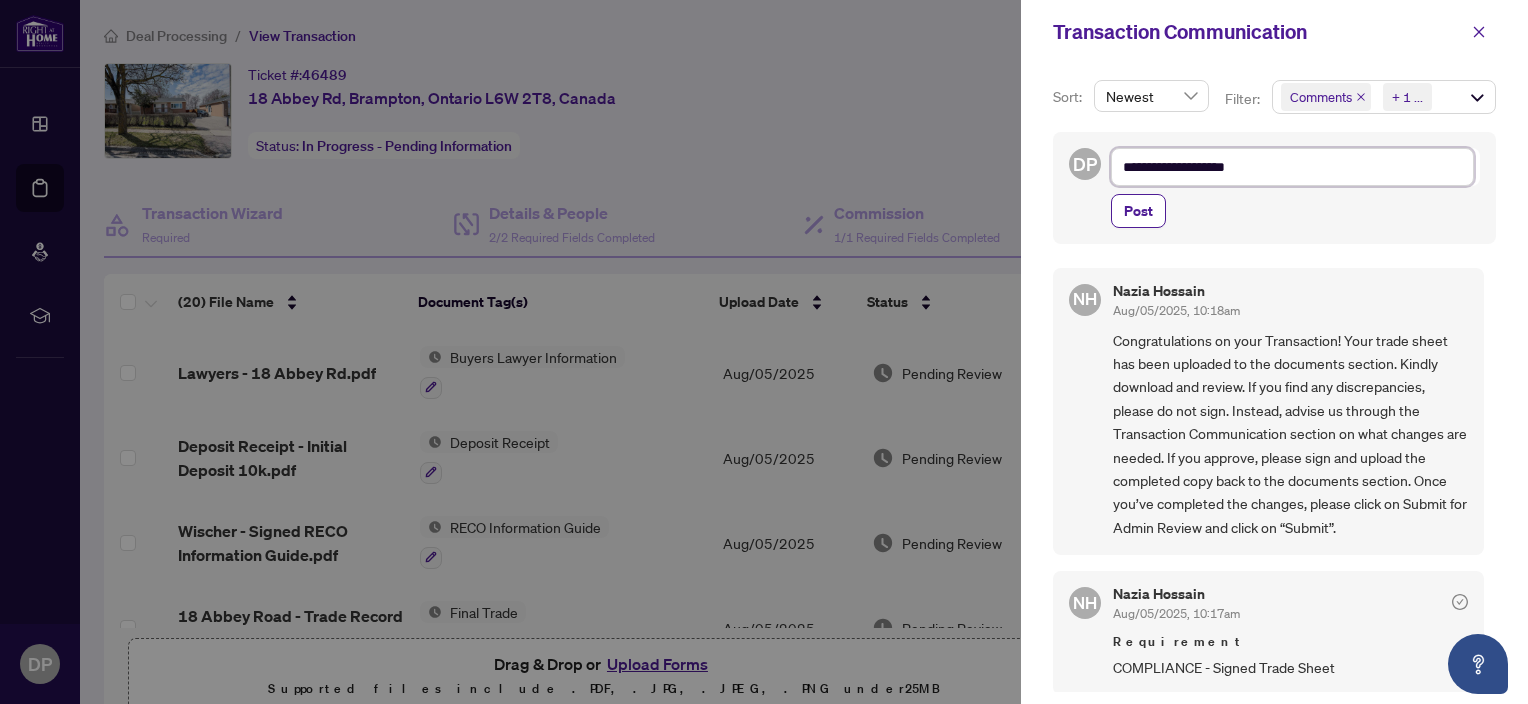 type on "**********" 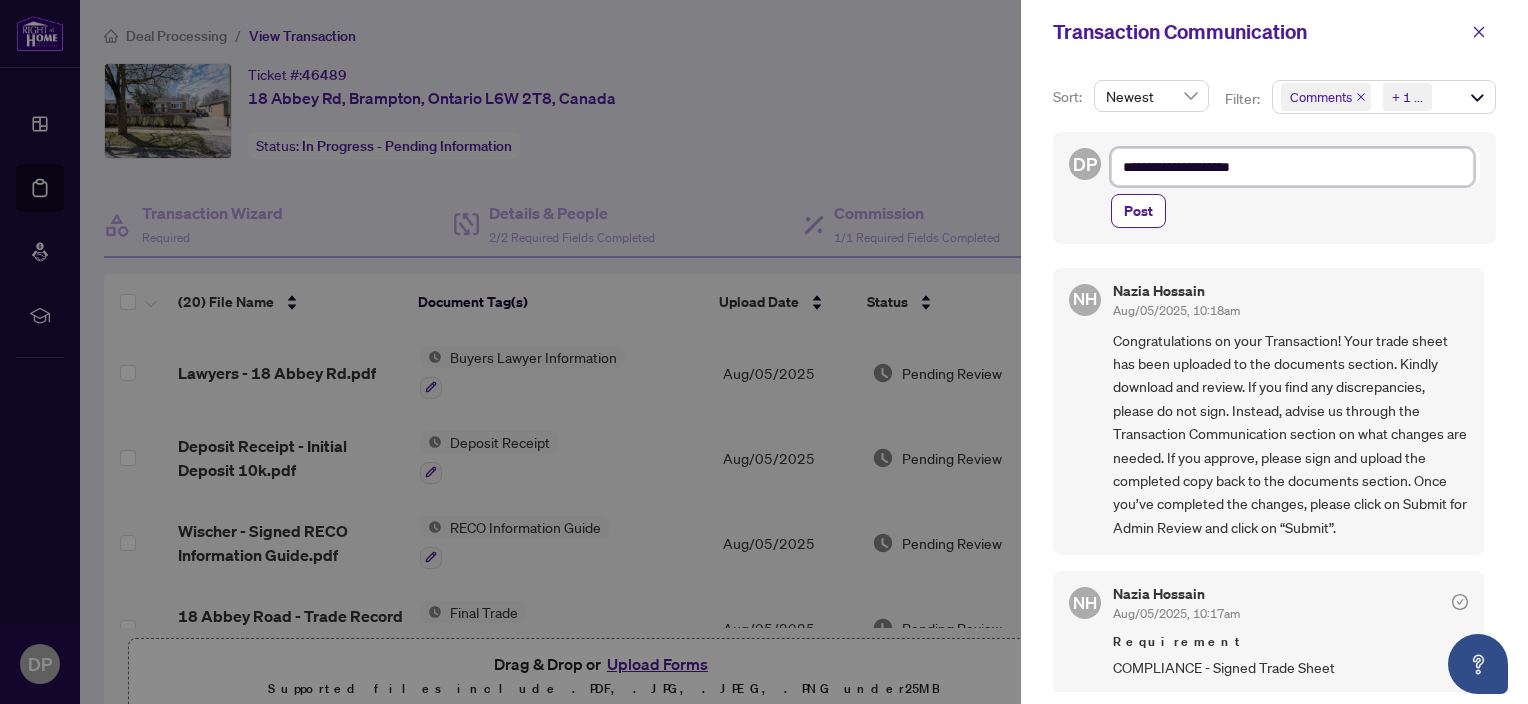 type on "**********" 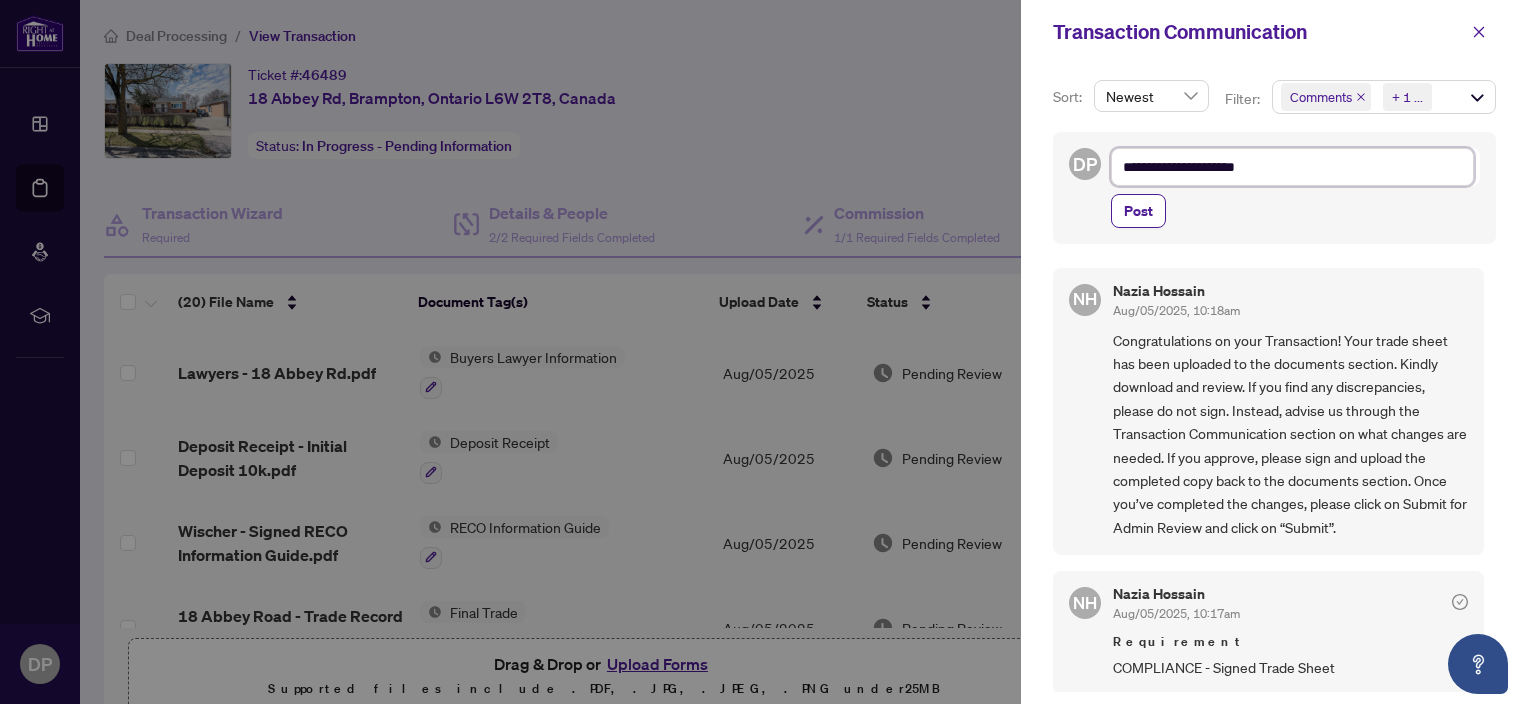 type on "**********" 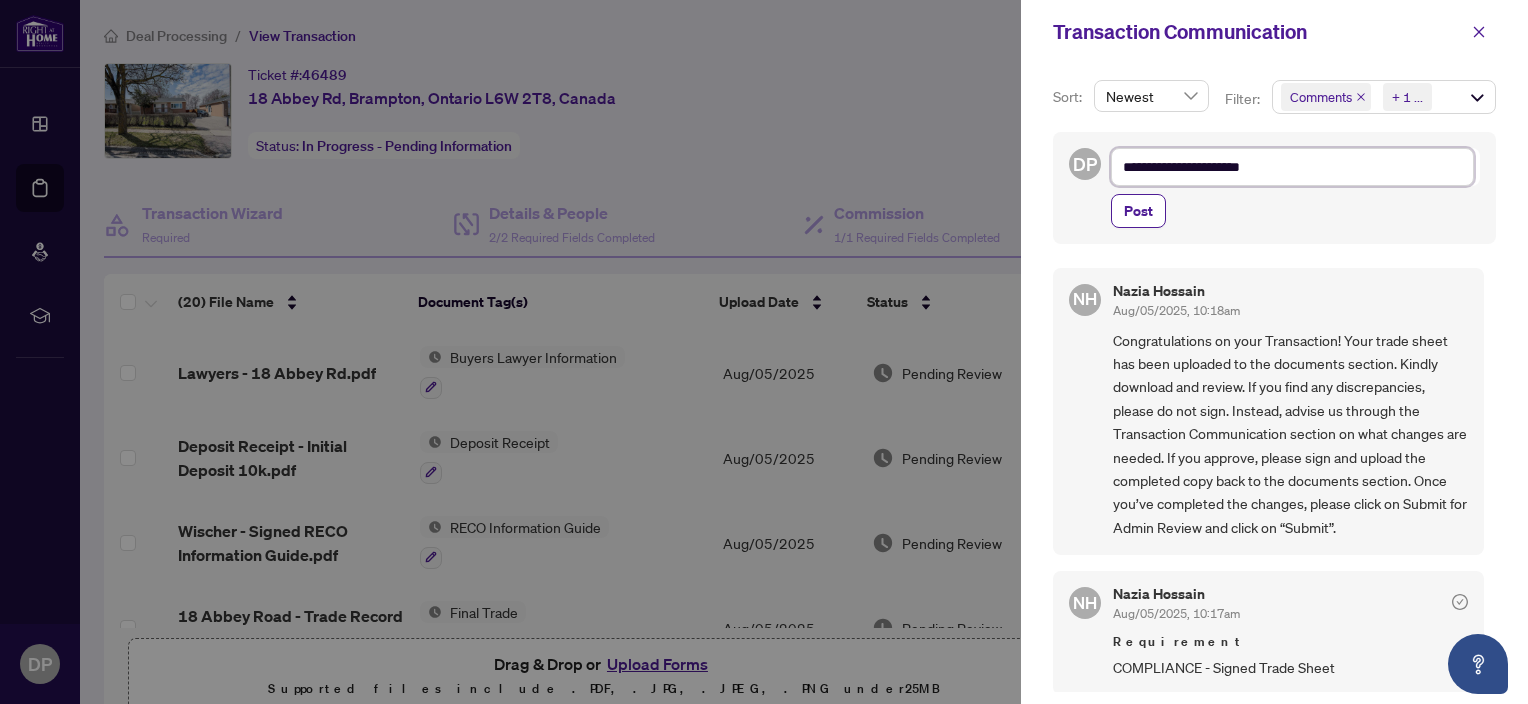 type on "**********" 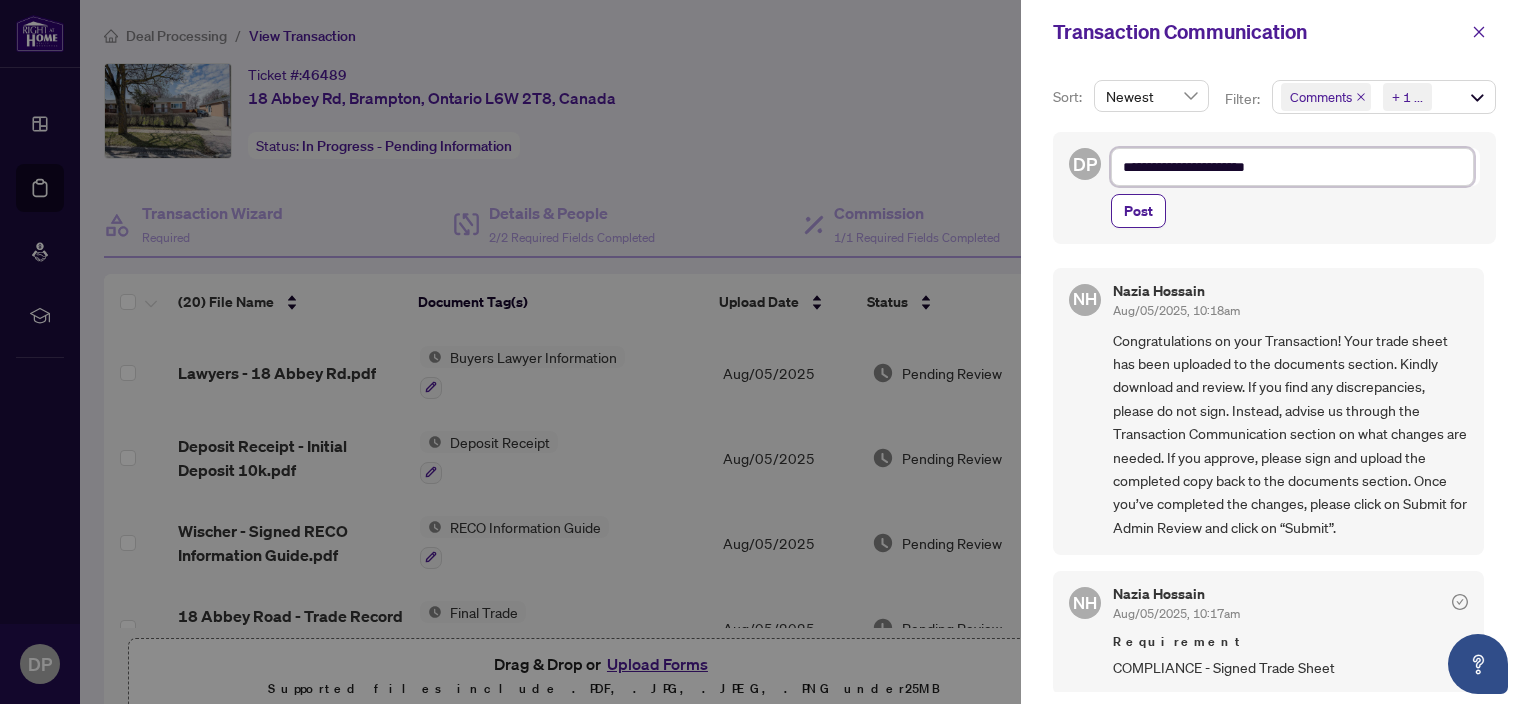 type on "**********" 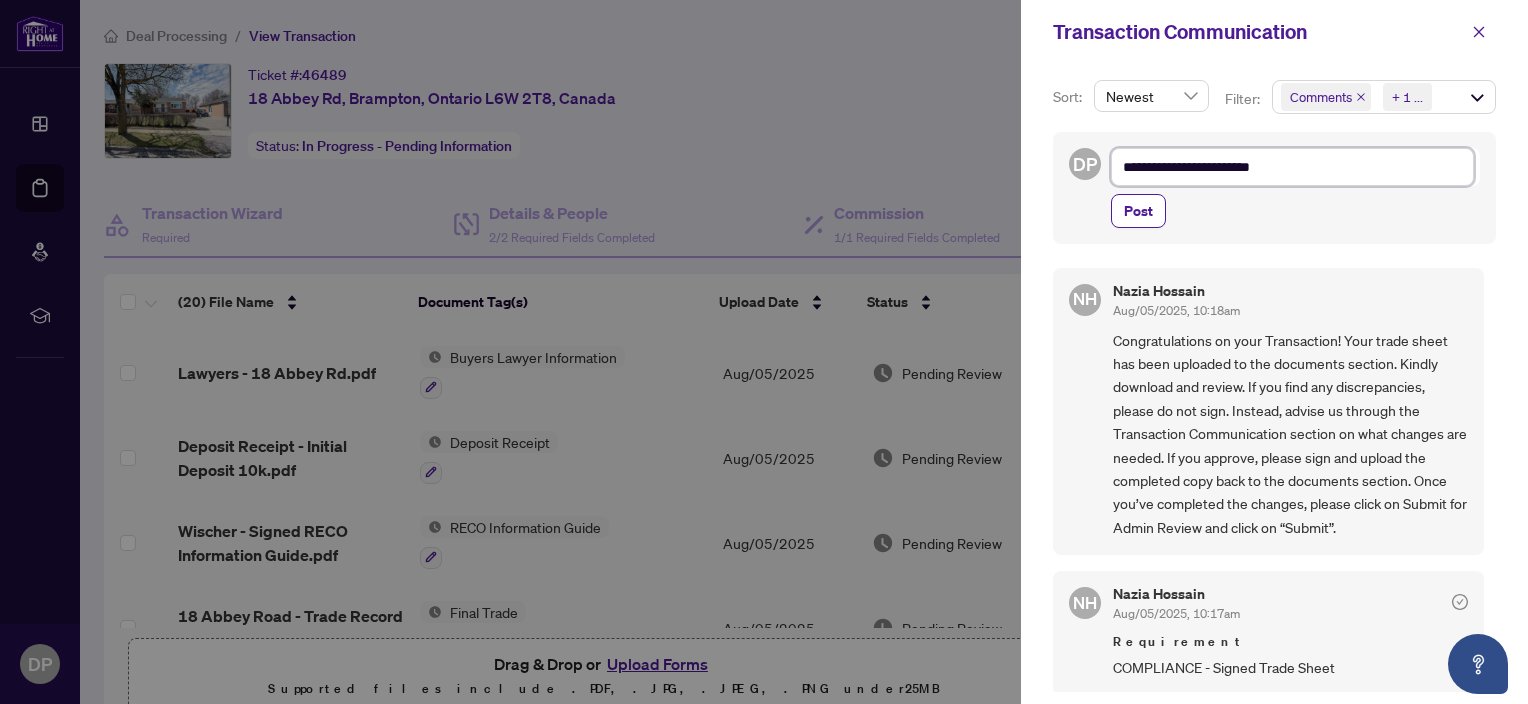 type on "**********" 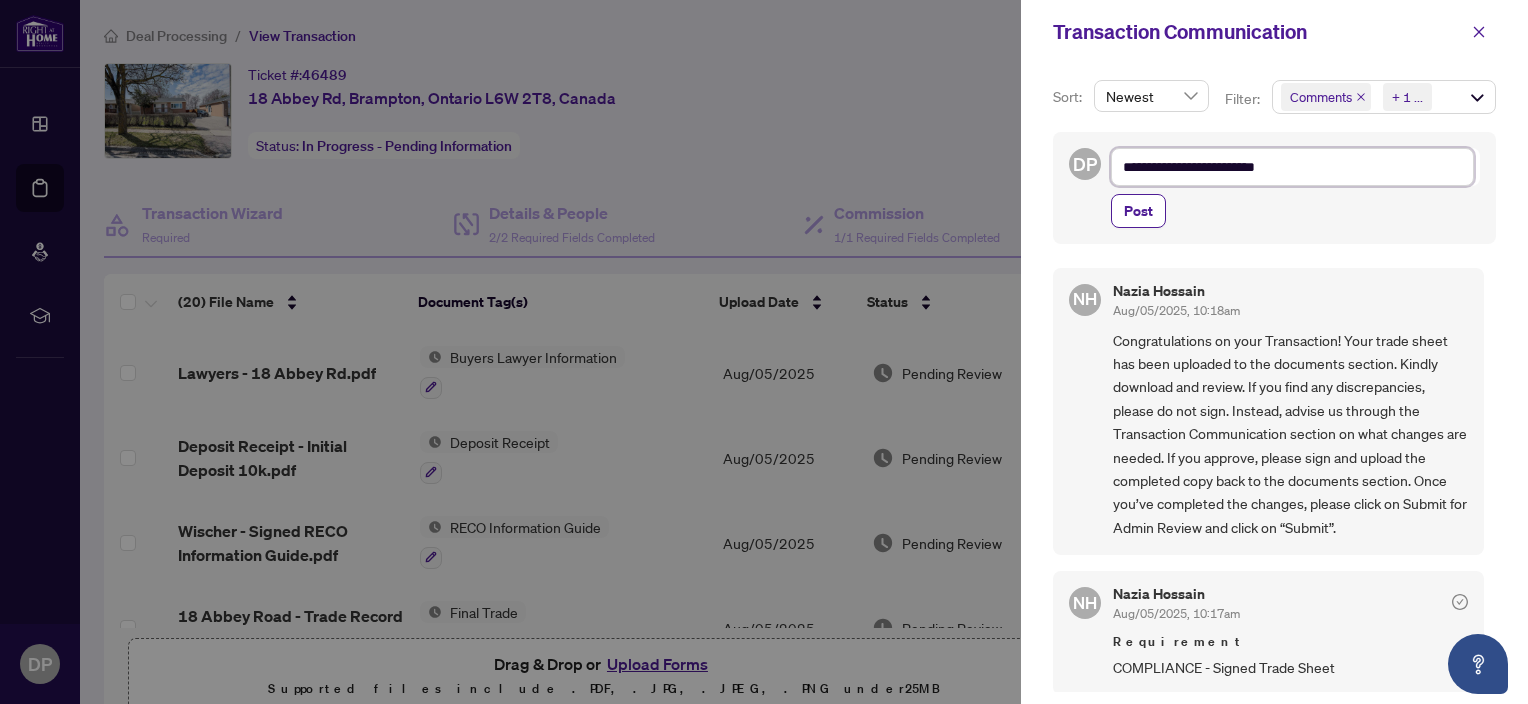 type on "**********" 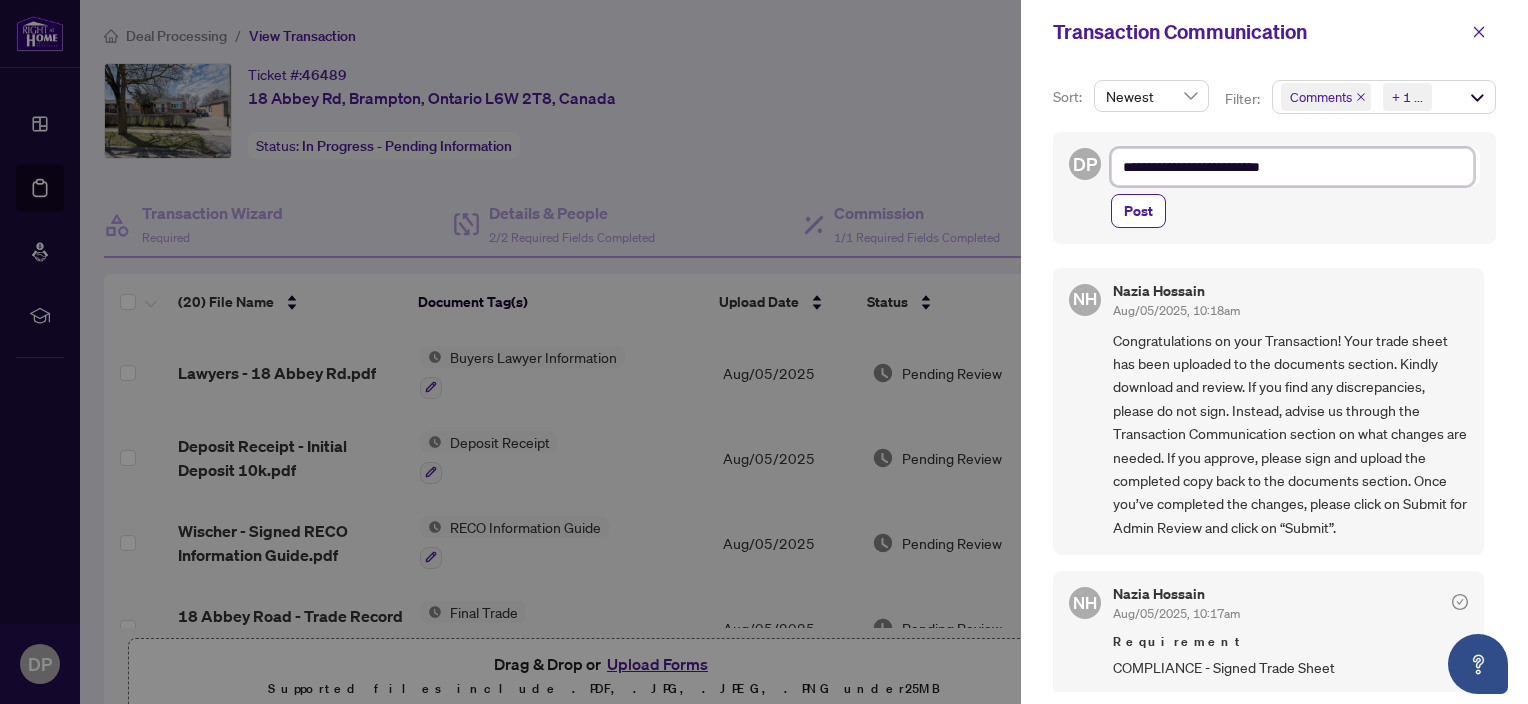 type on "**********" 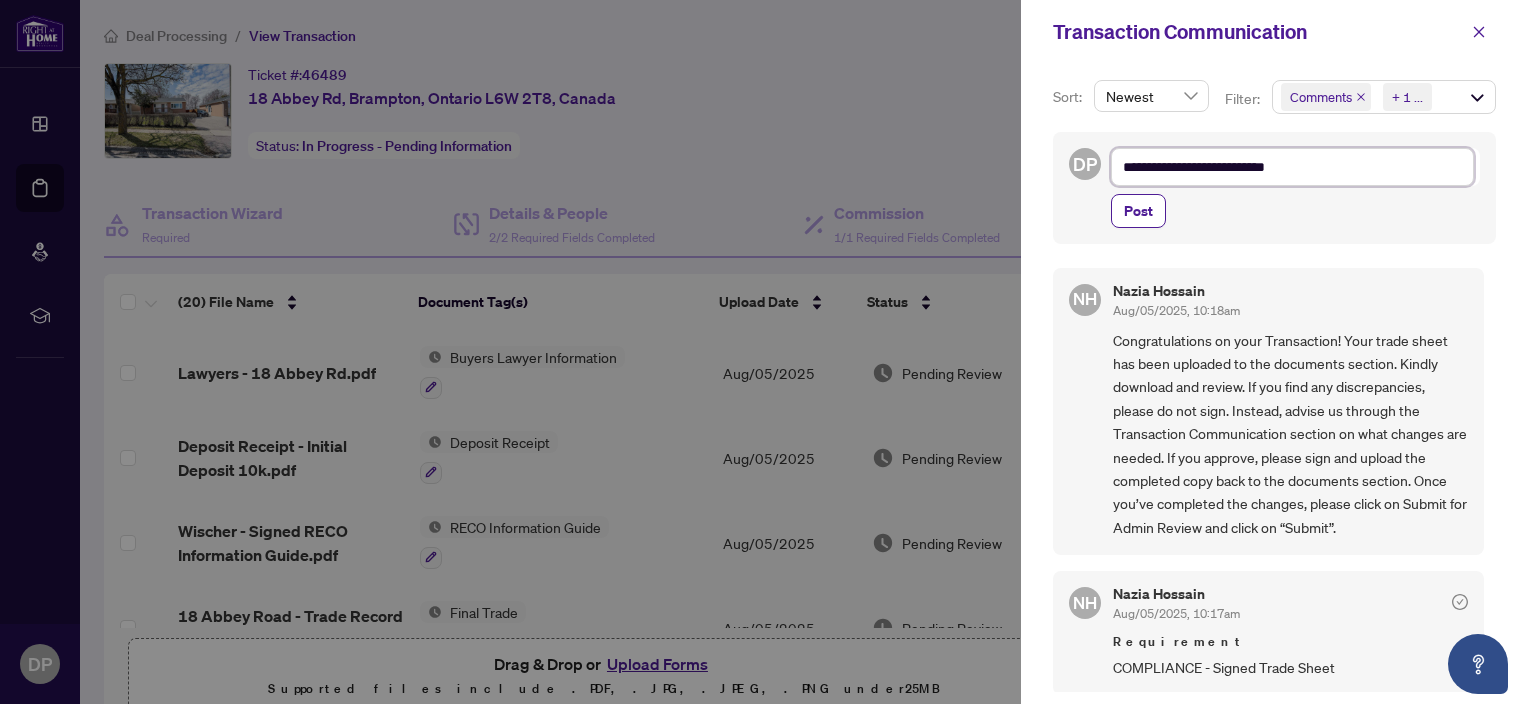 type on "**********" 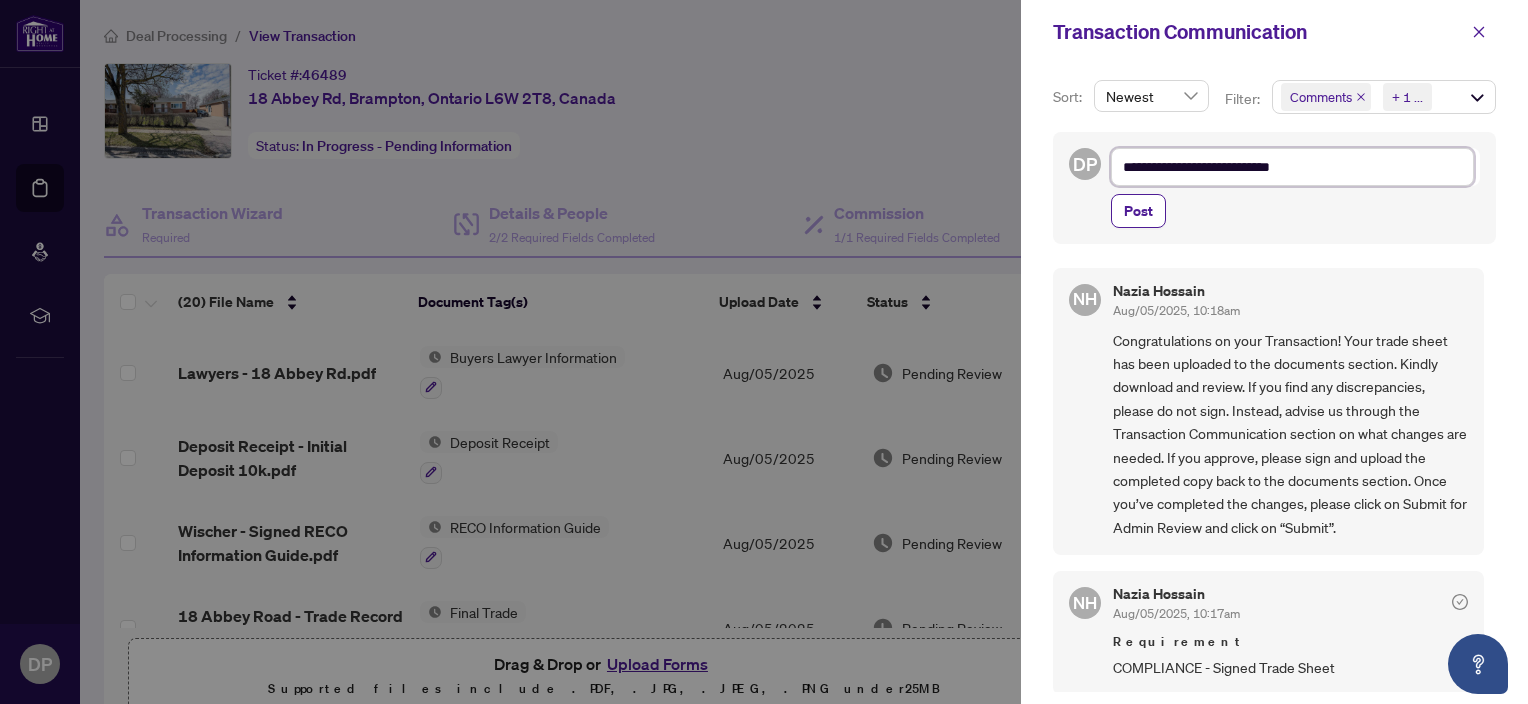 type on "**********" 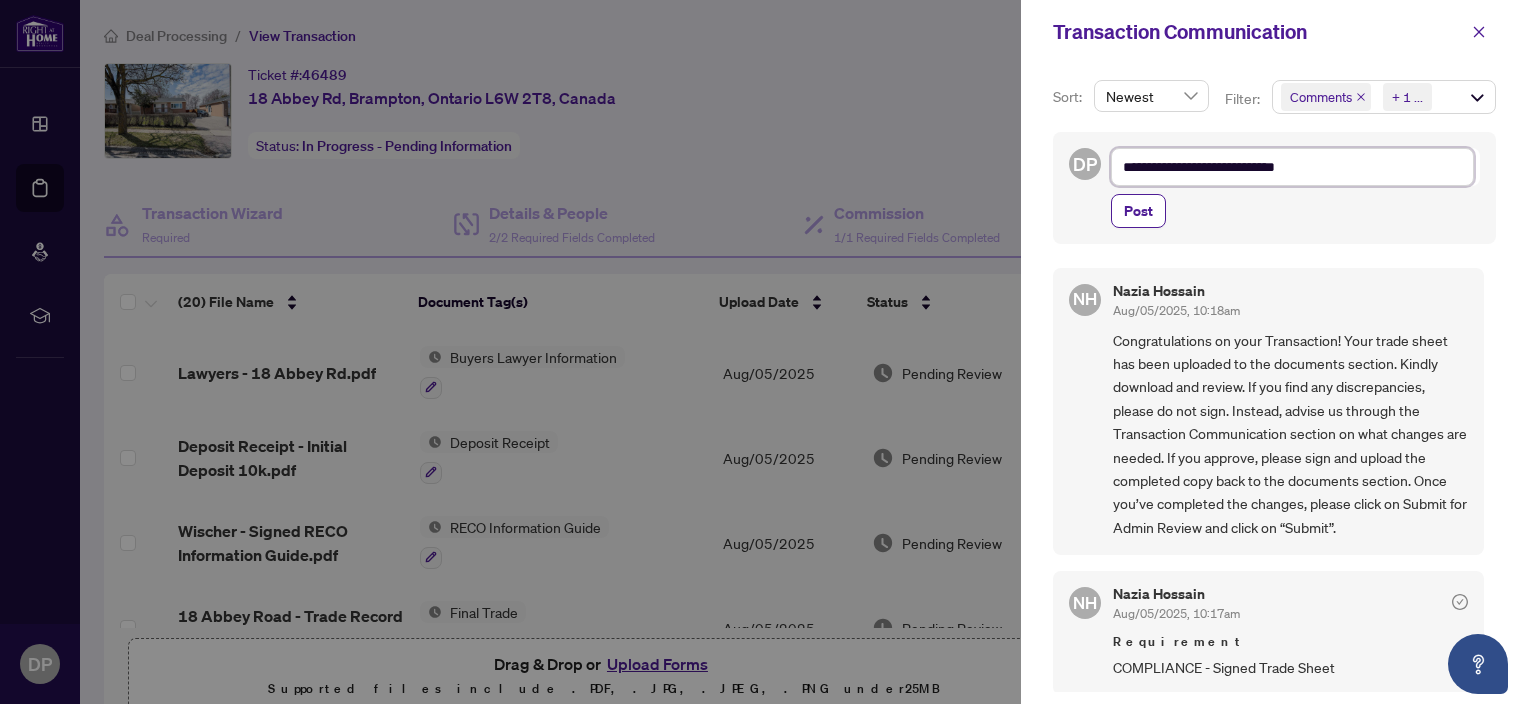 type on "**********" 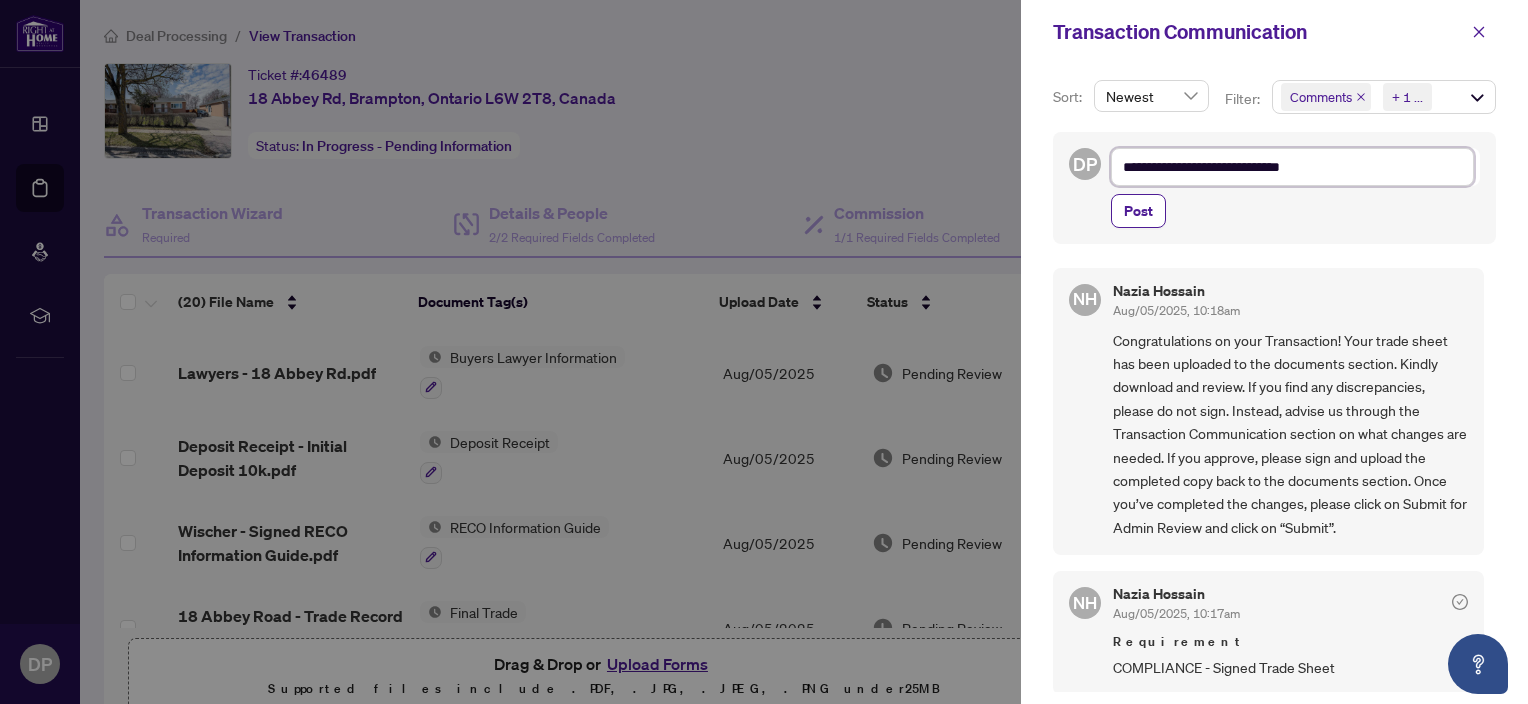type on "**********" 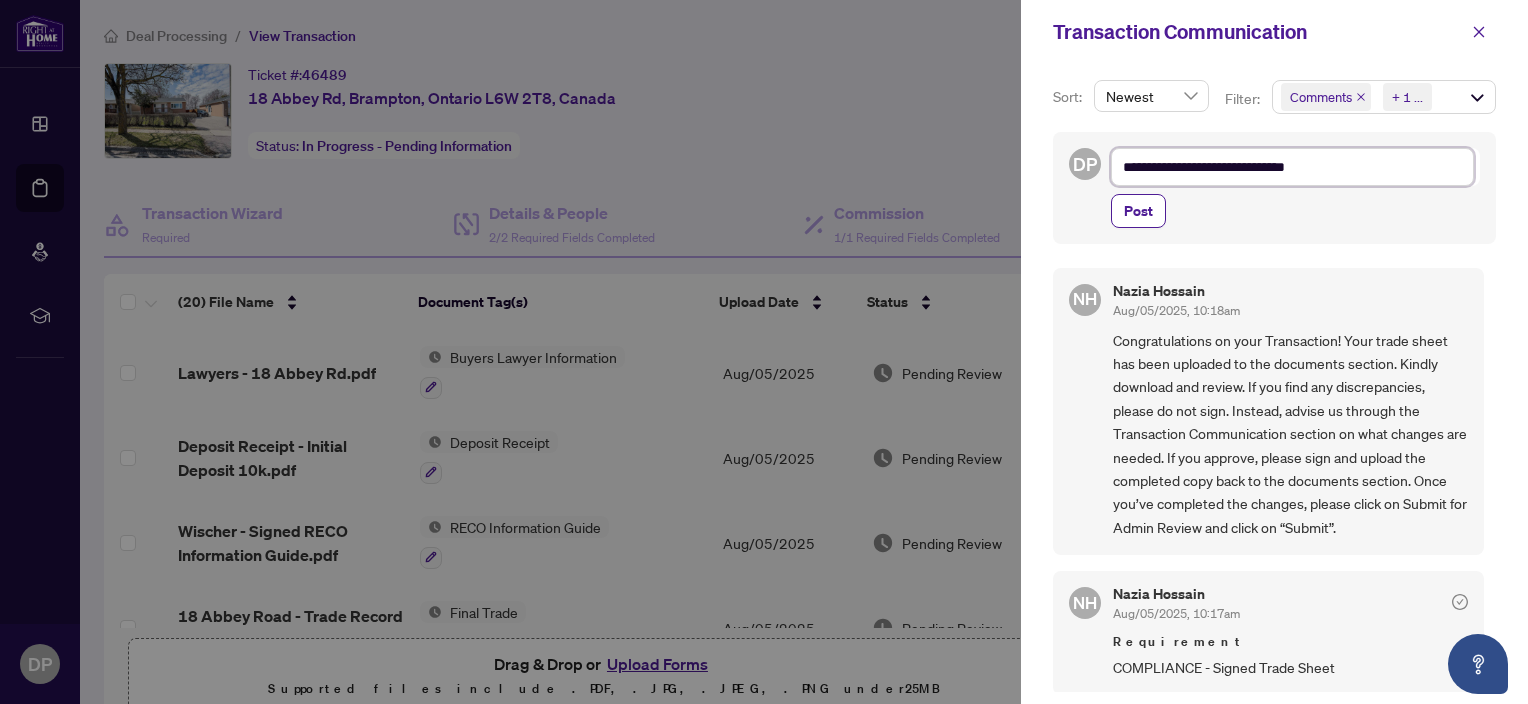 type on "**********" 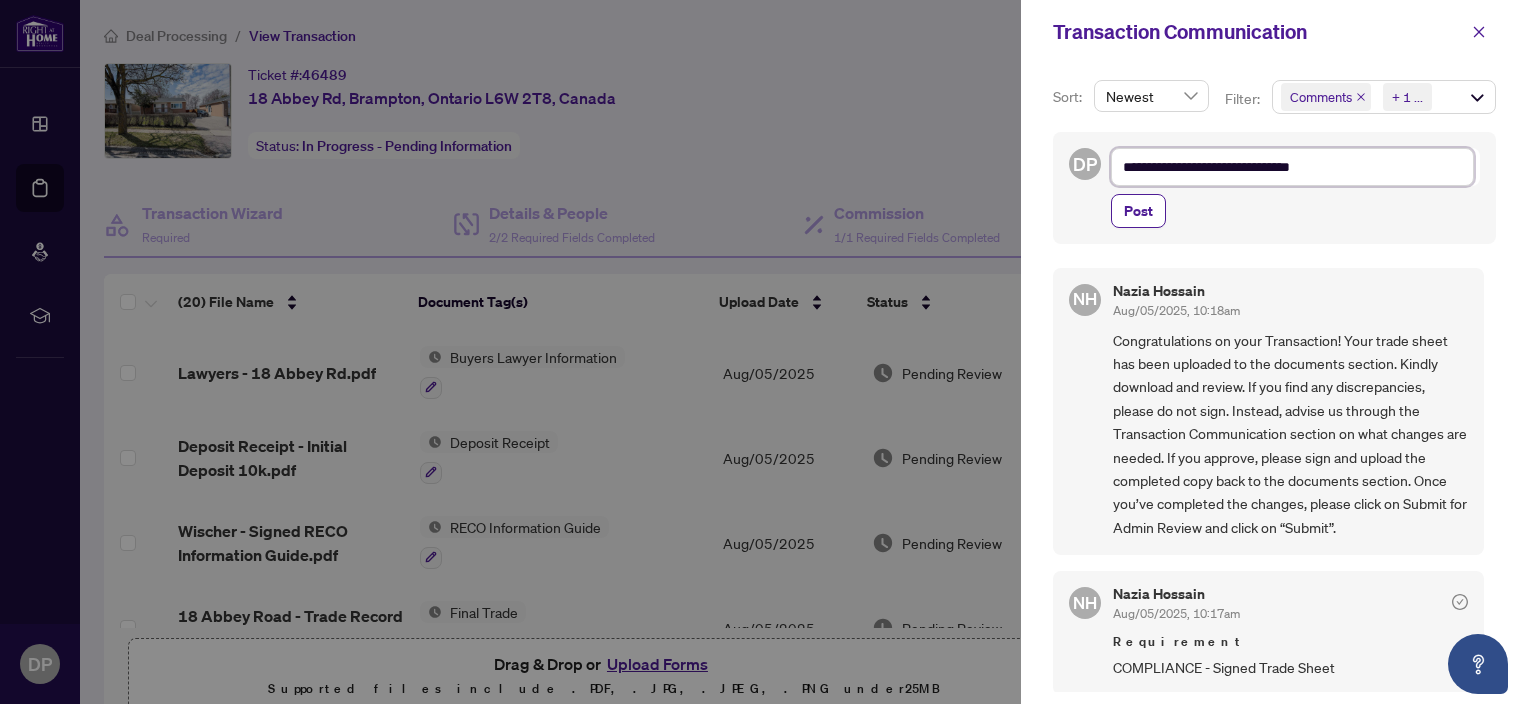 type on "**********" 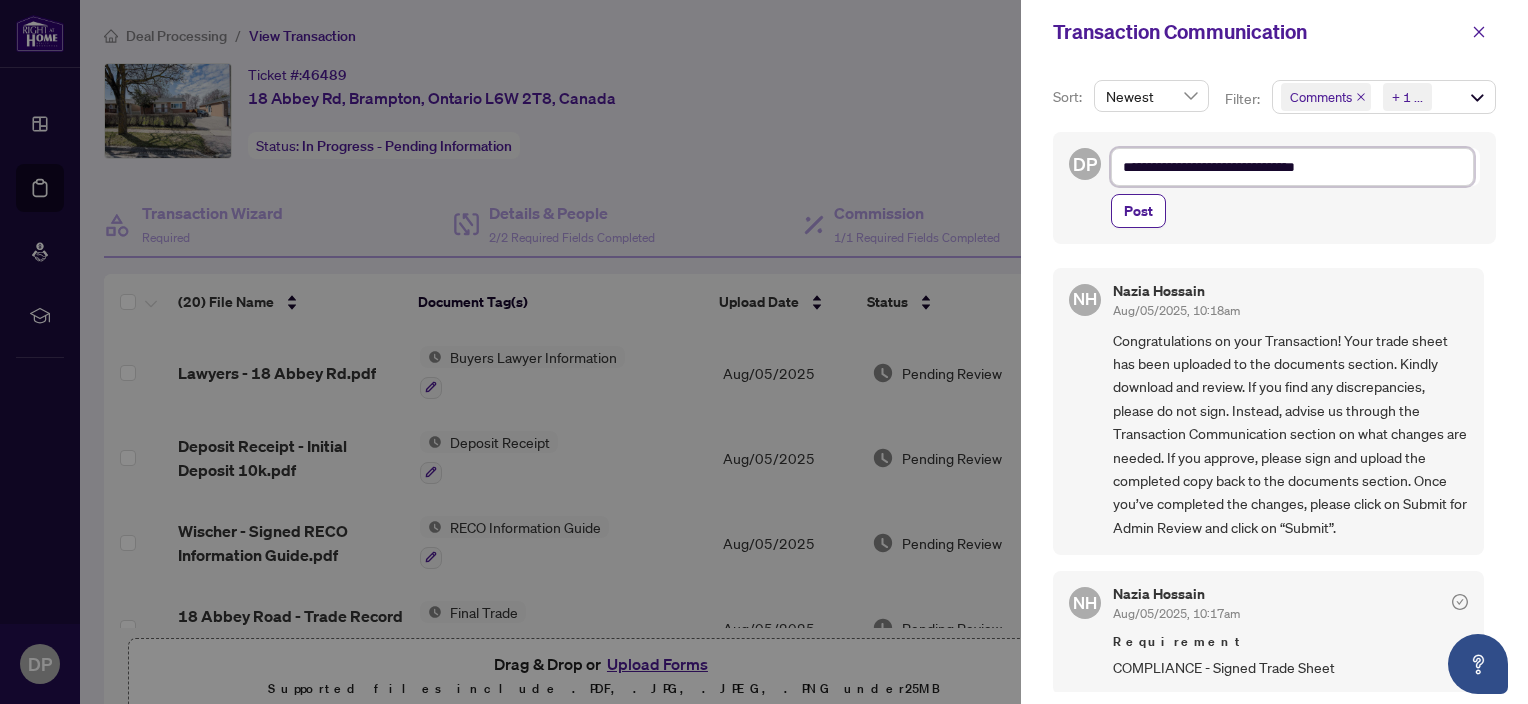 type on "**********" 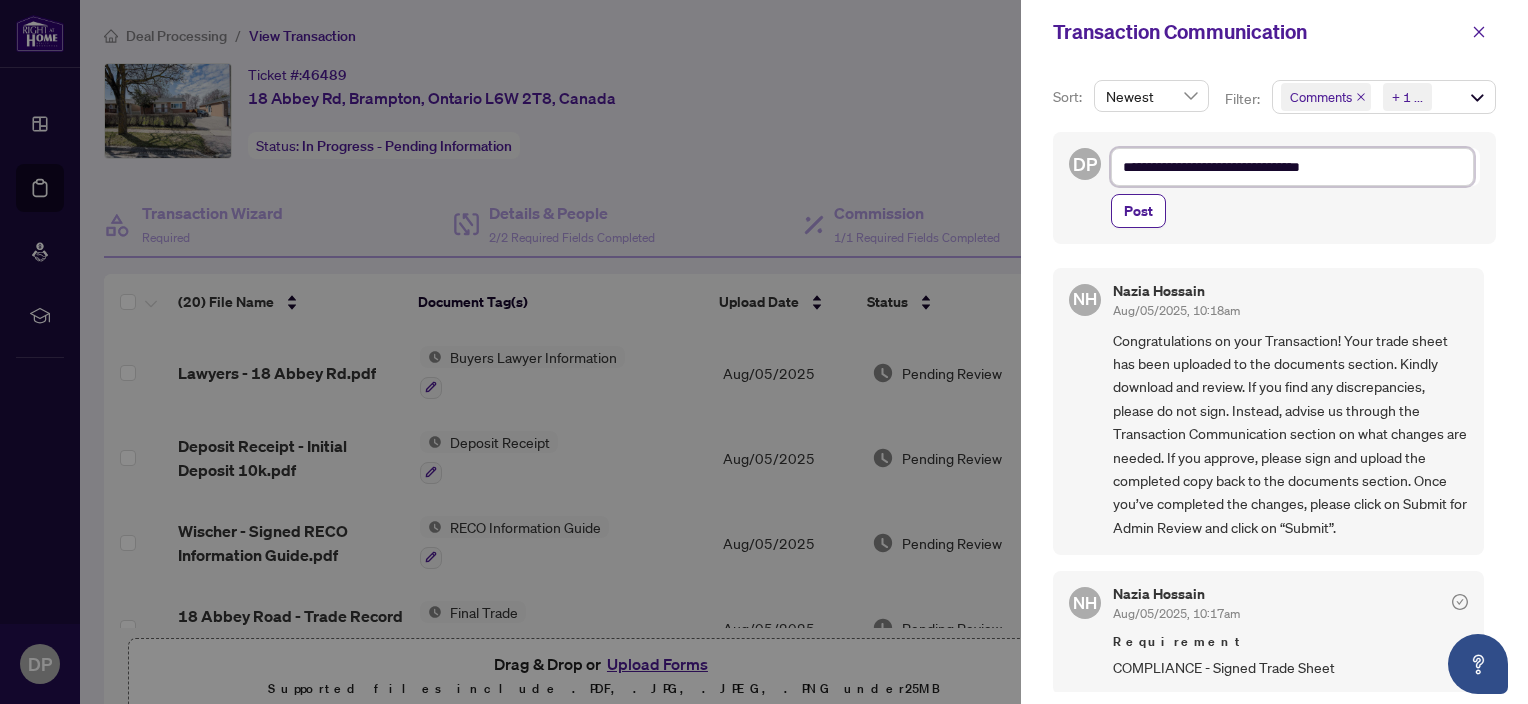 type on "**********" 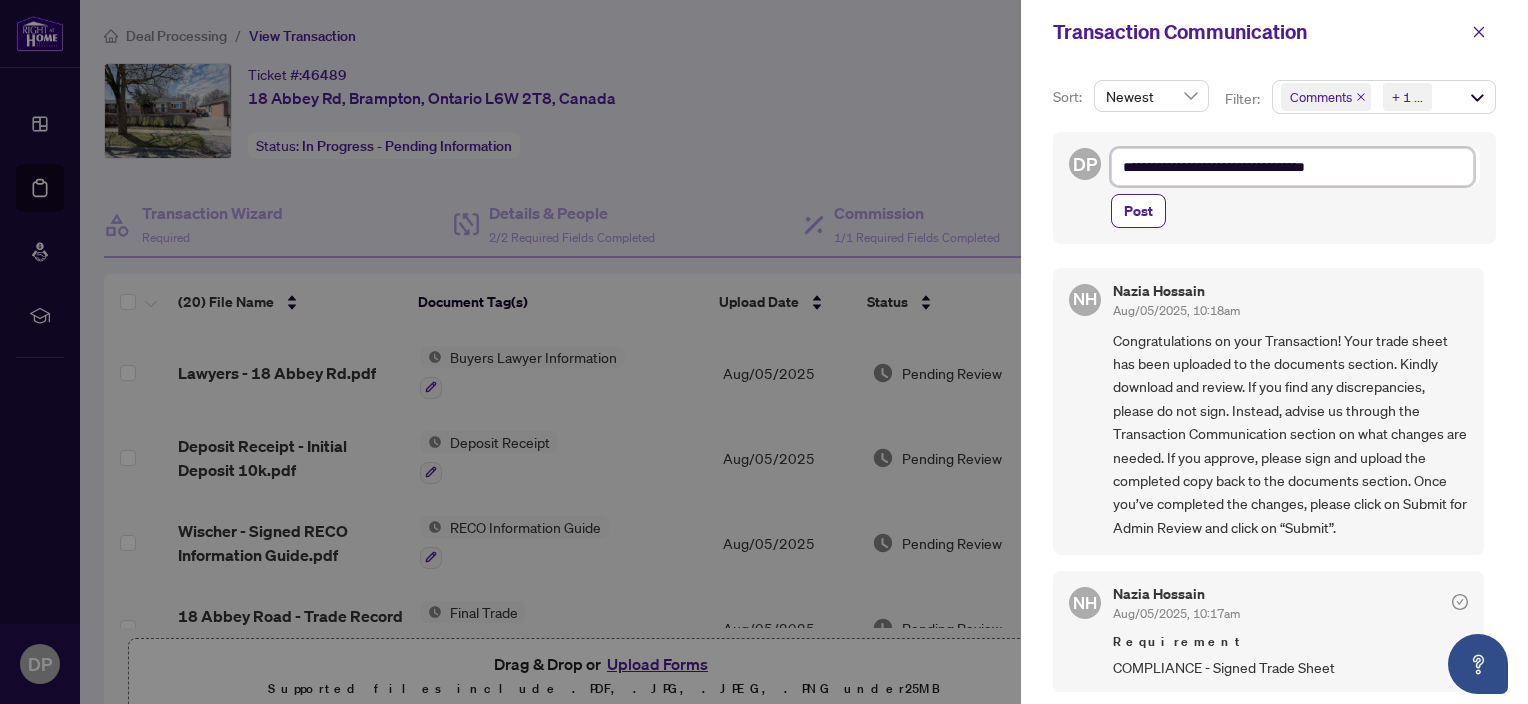 type on "**********" 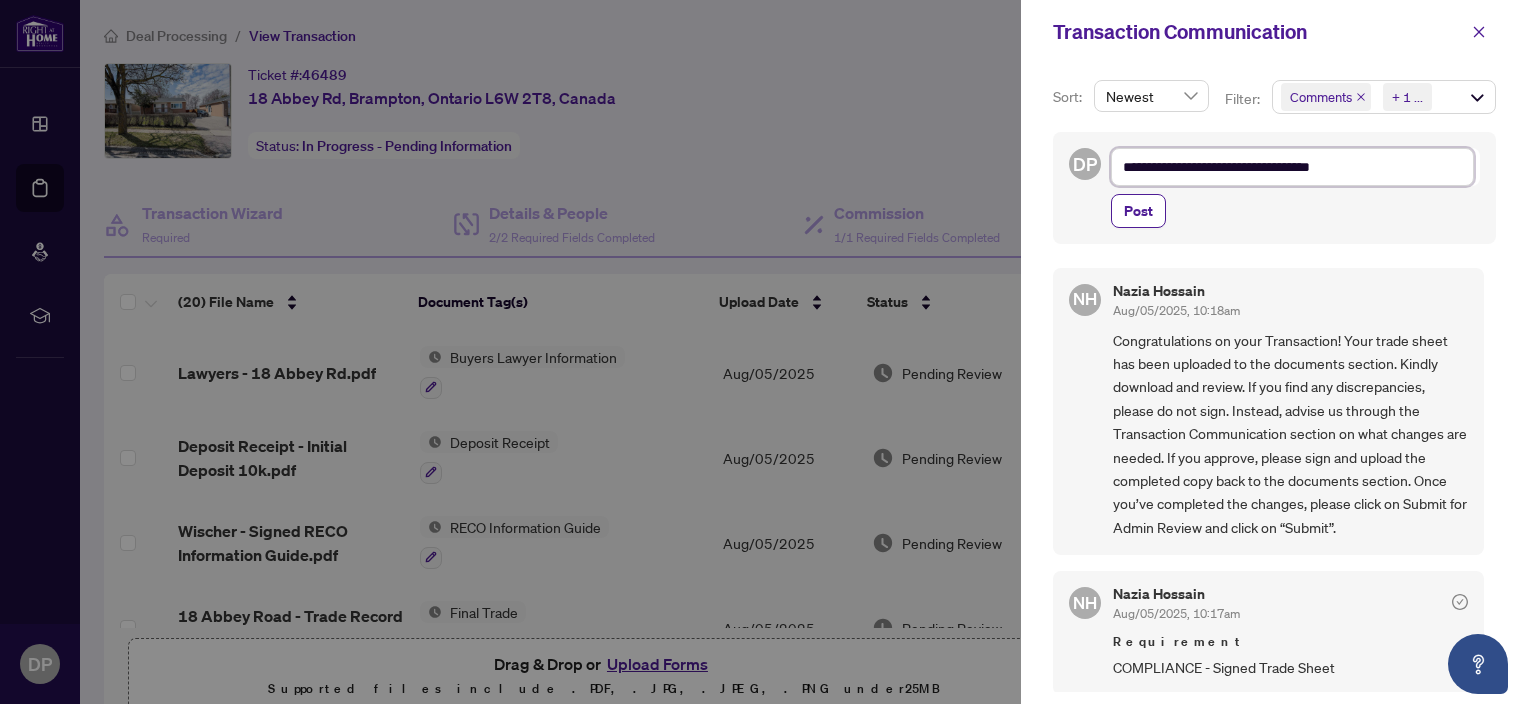 type on "**********" 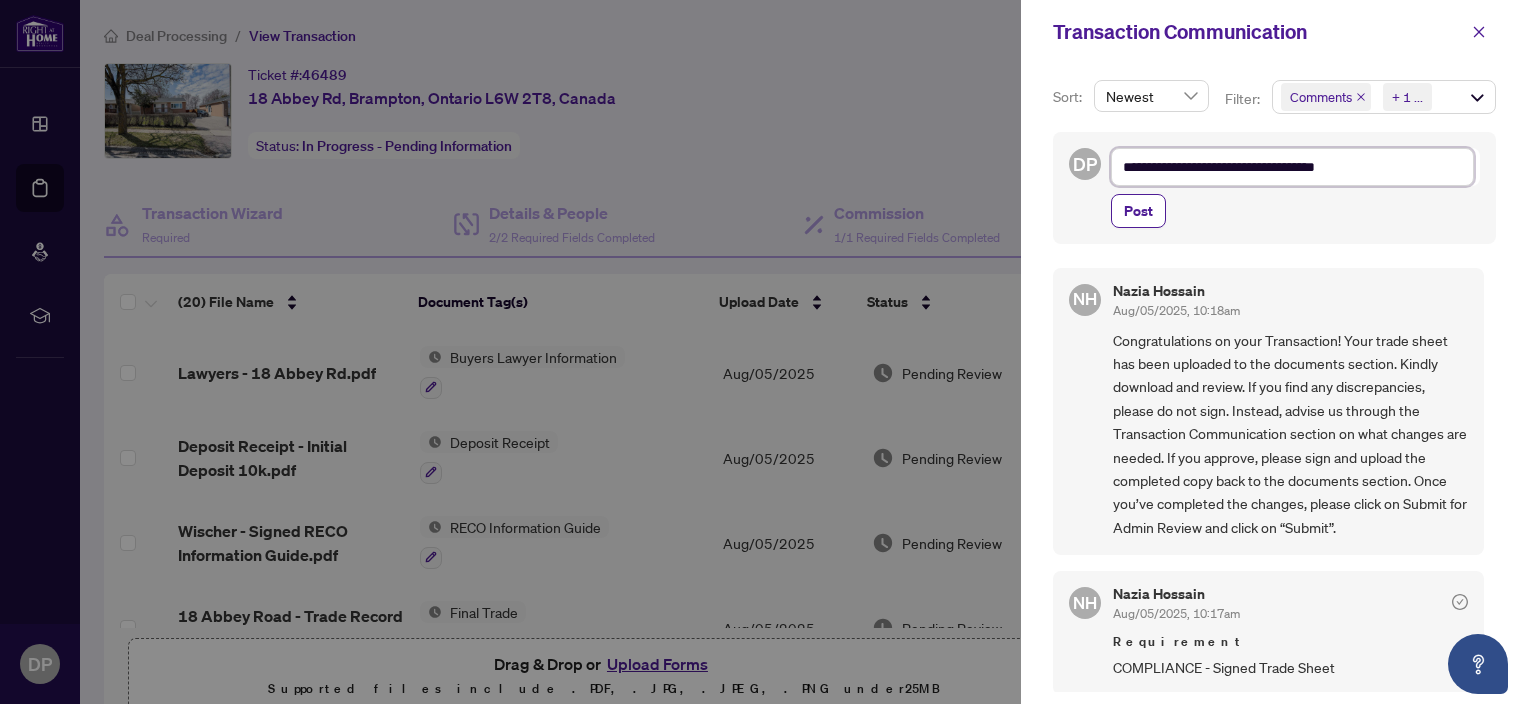 type on "**********" 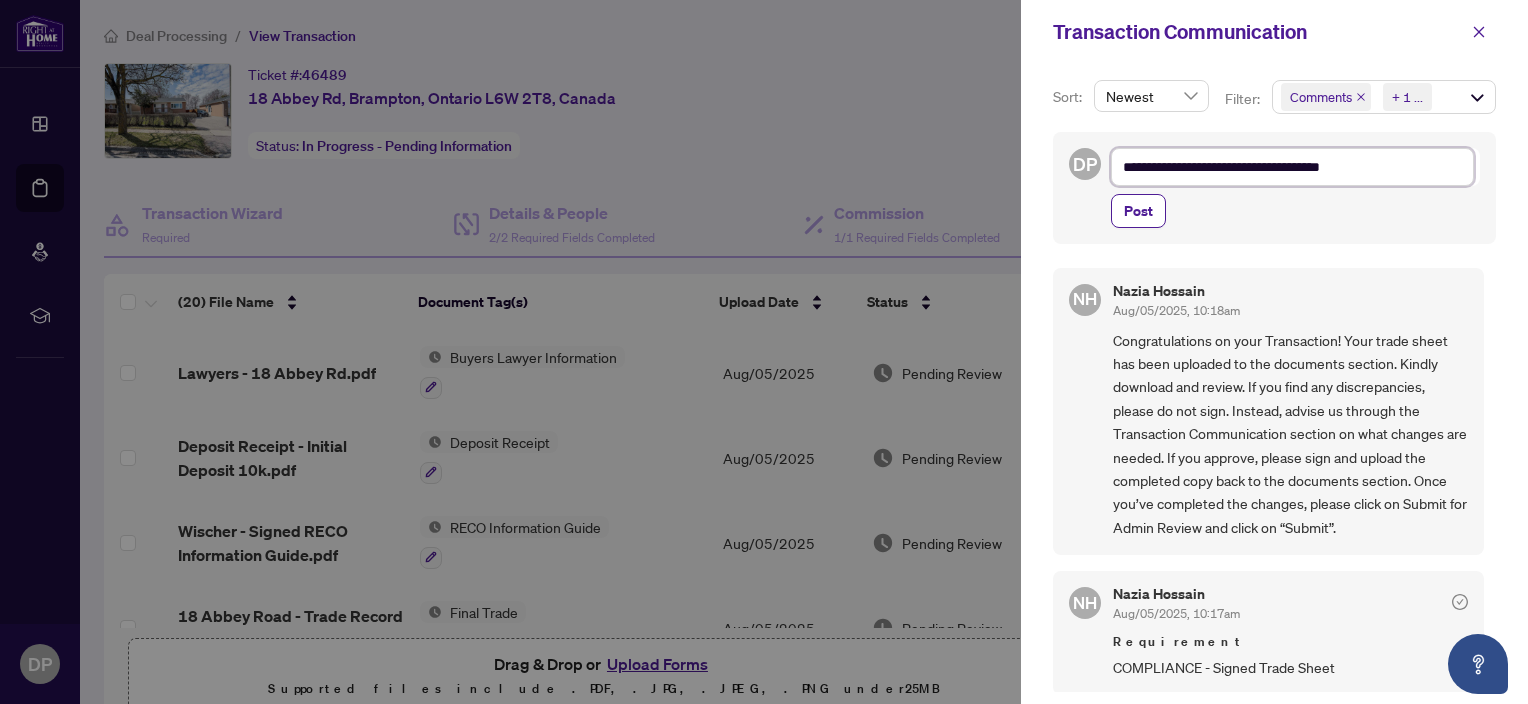 type on "**********" 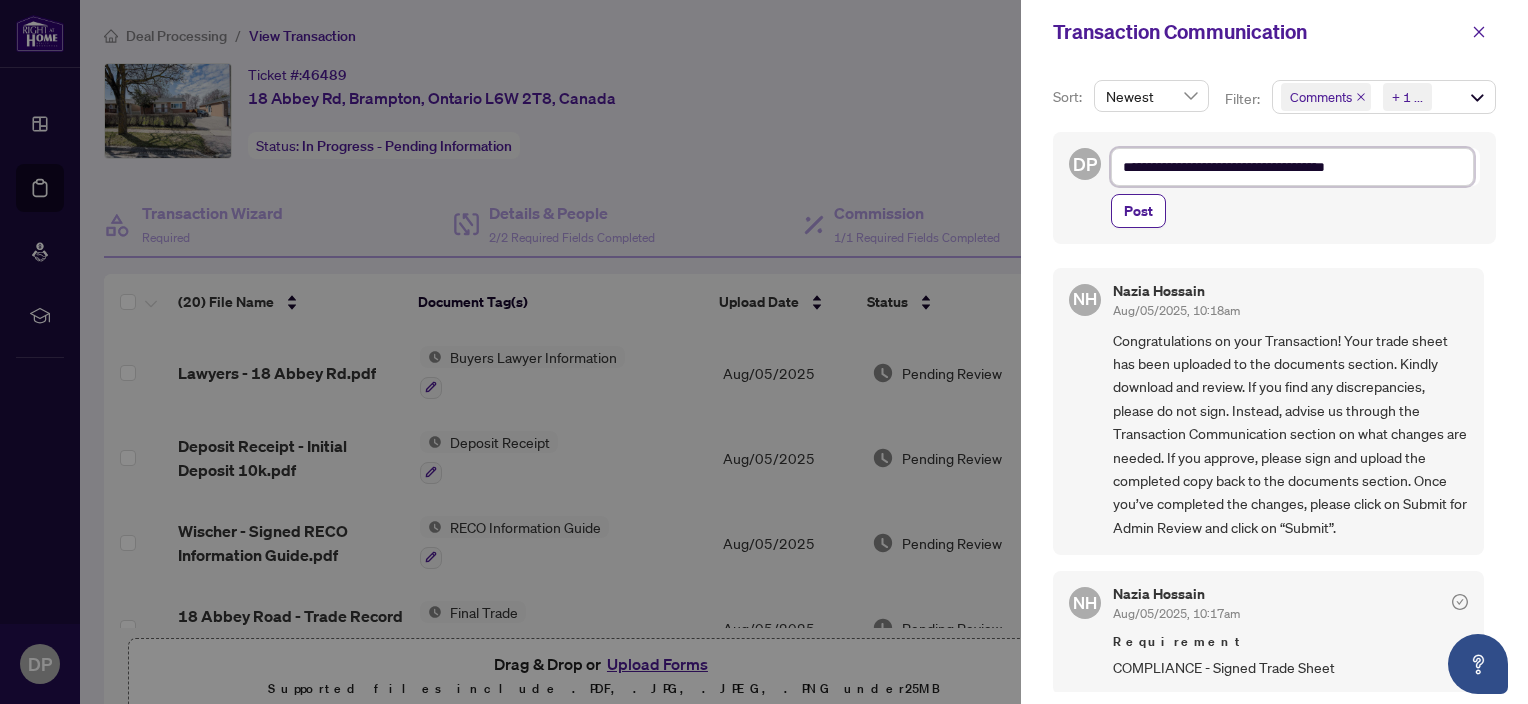 type on "**********" 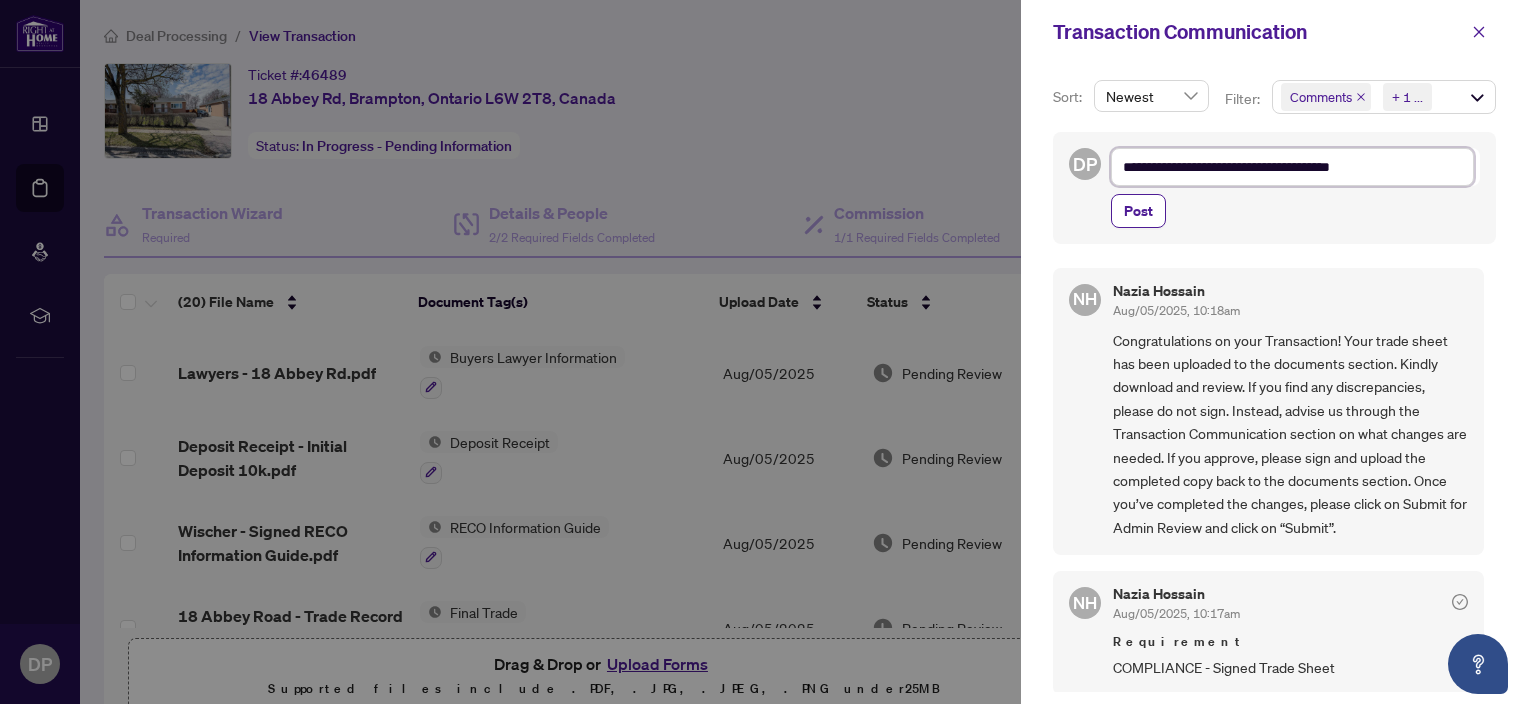 type on "**********" 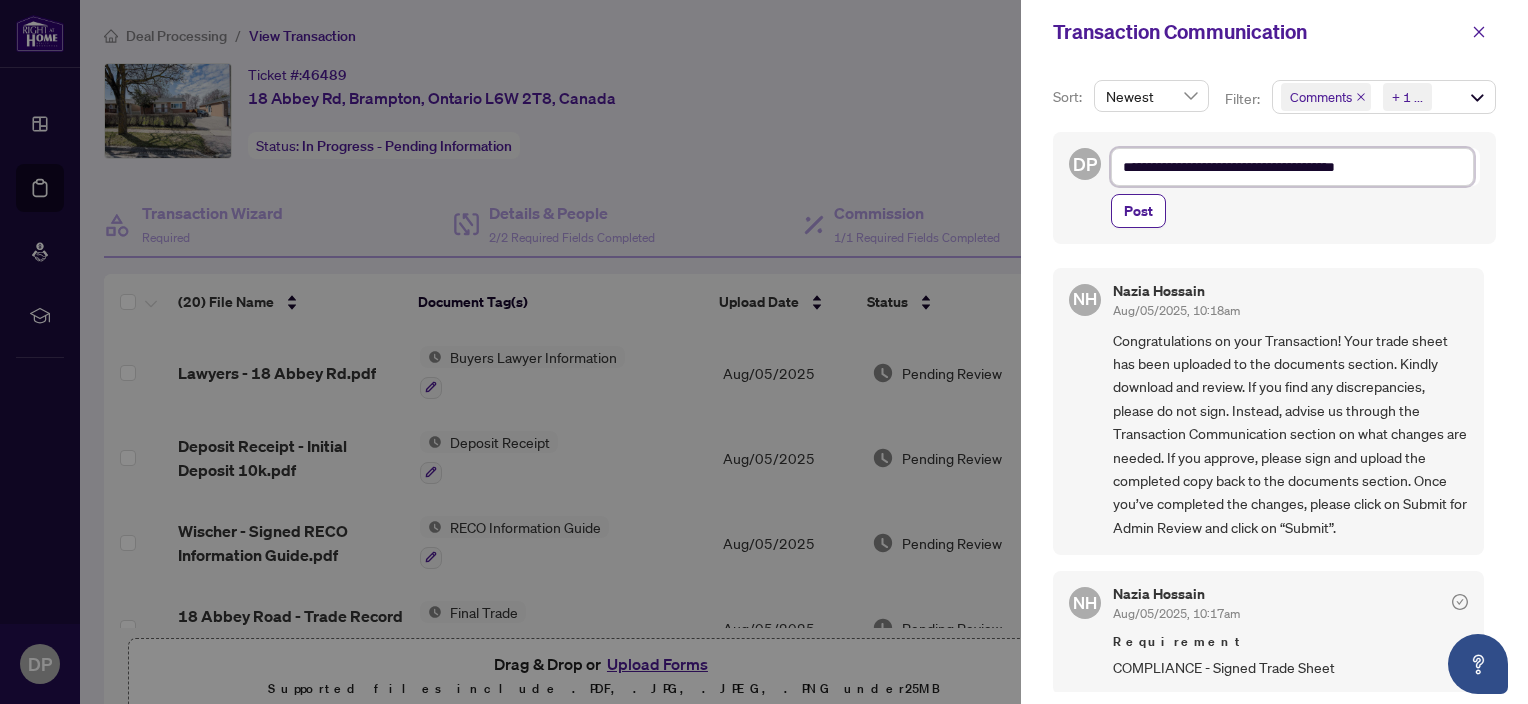 type on "**********" 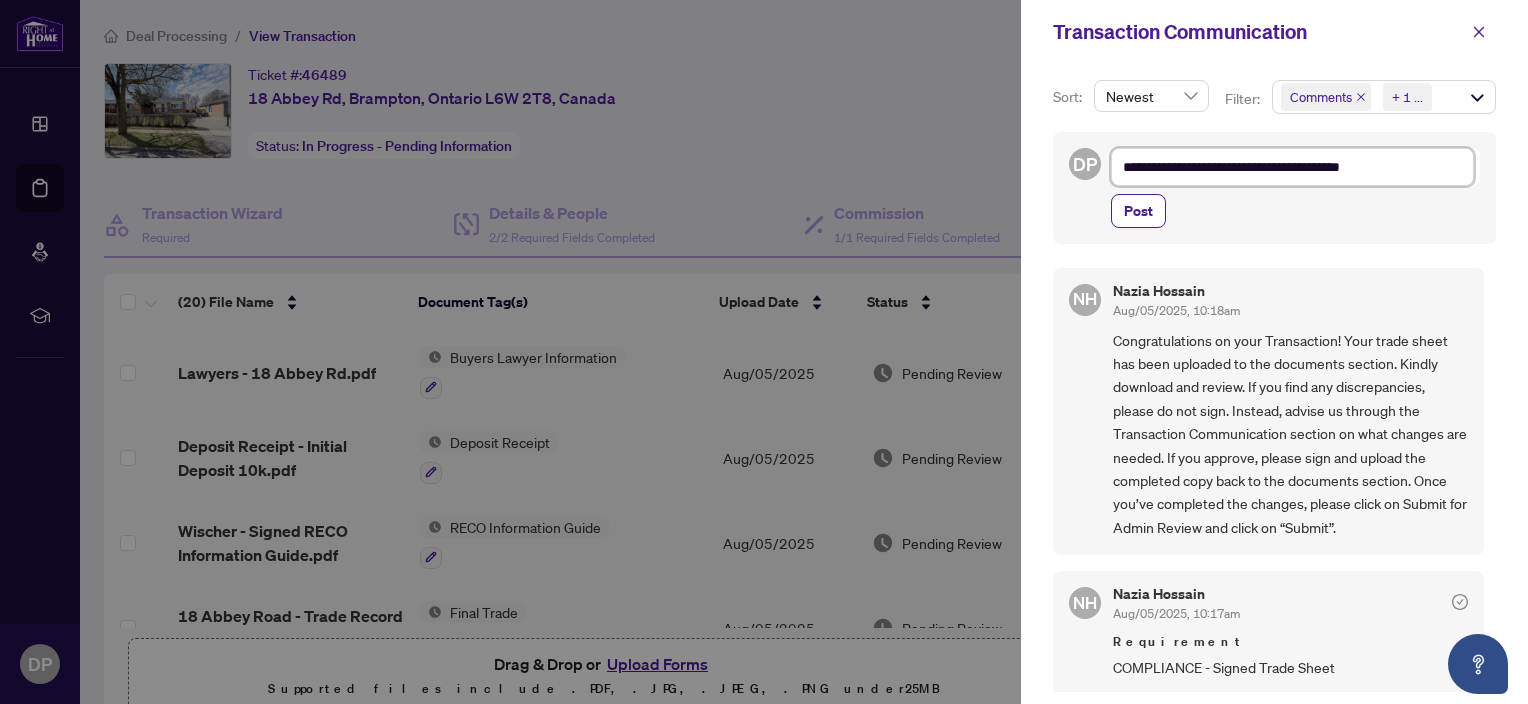 type on "**********" 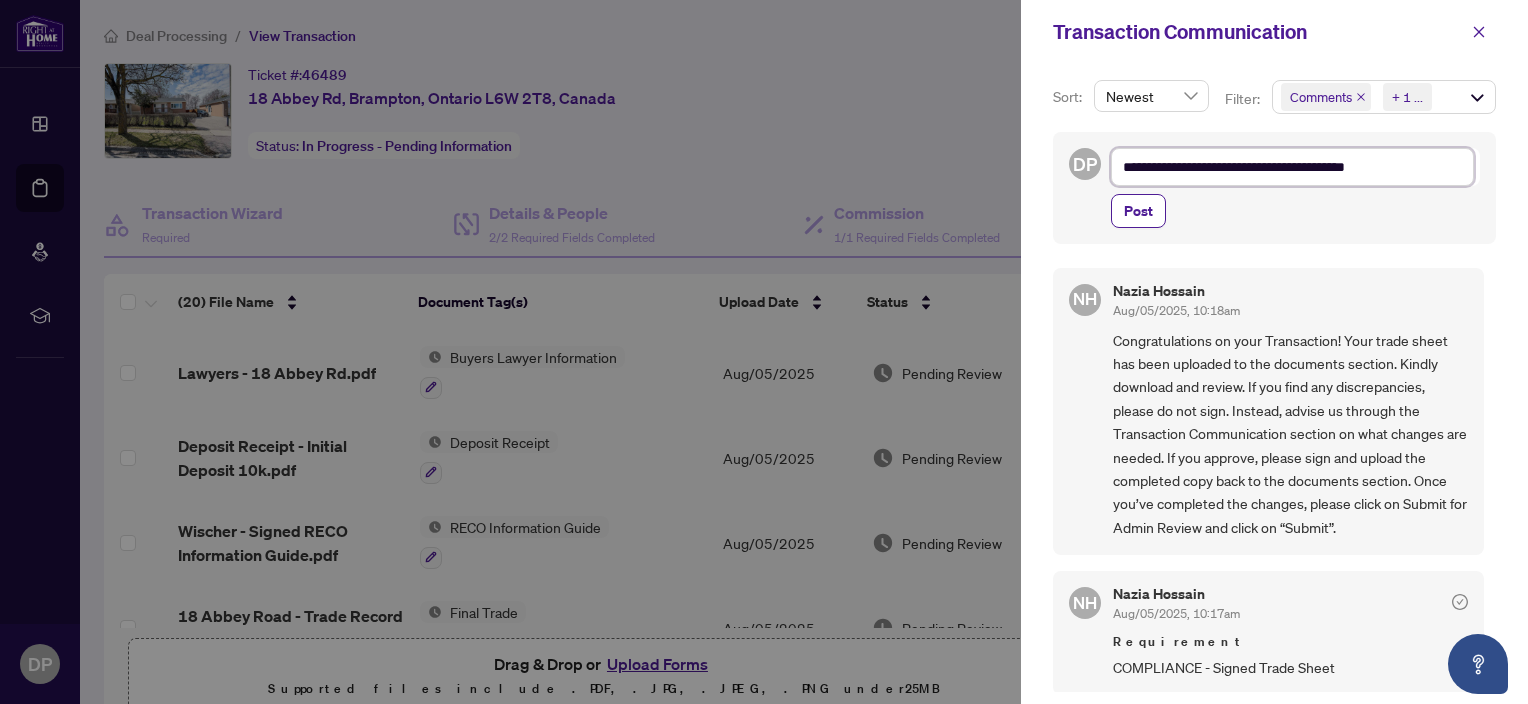 type on "**********" 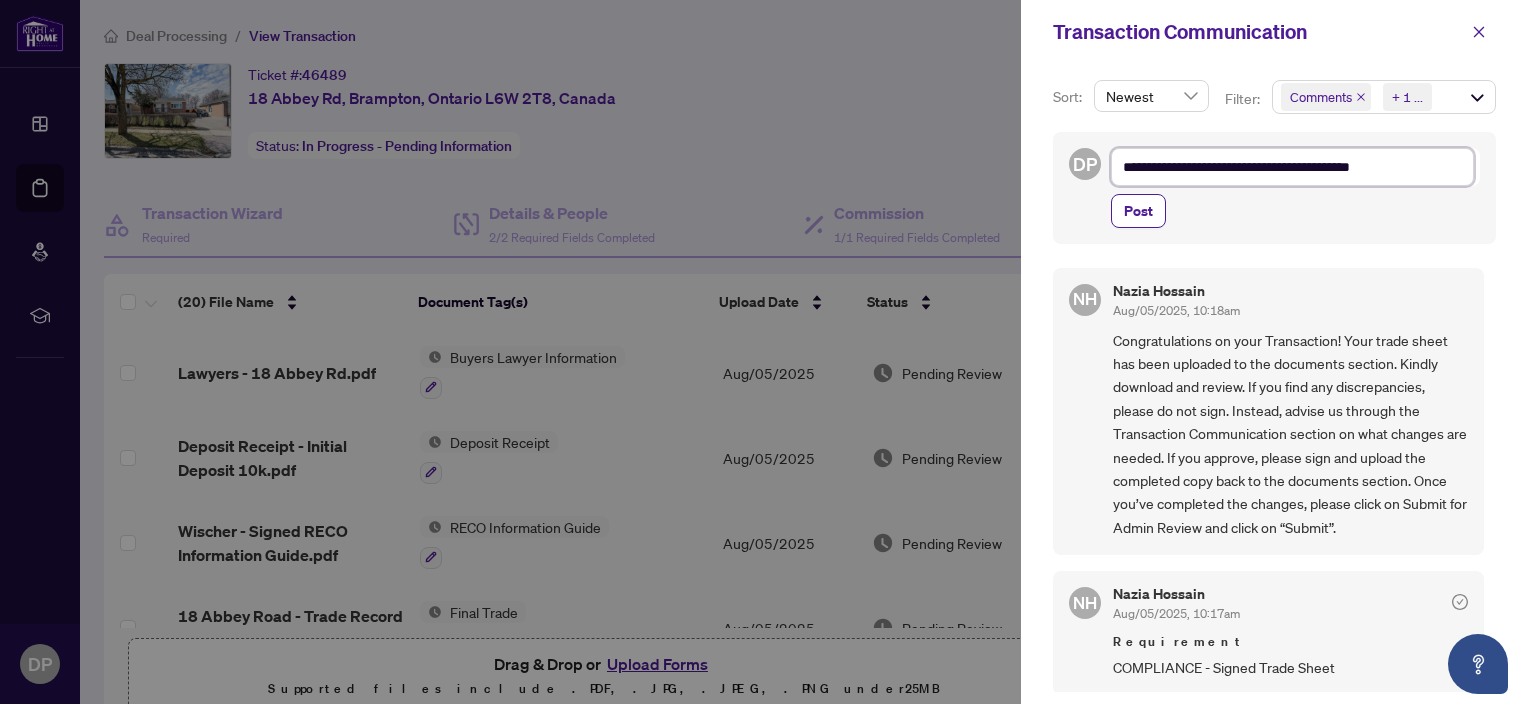 type on "**********" 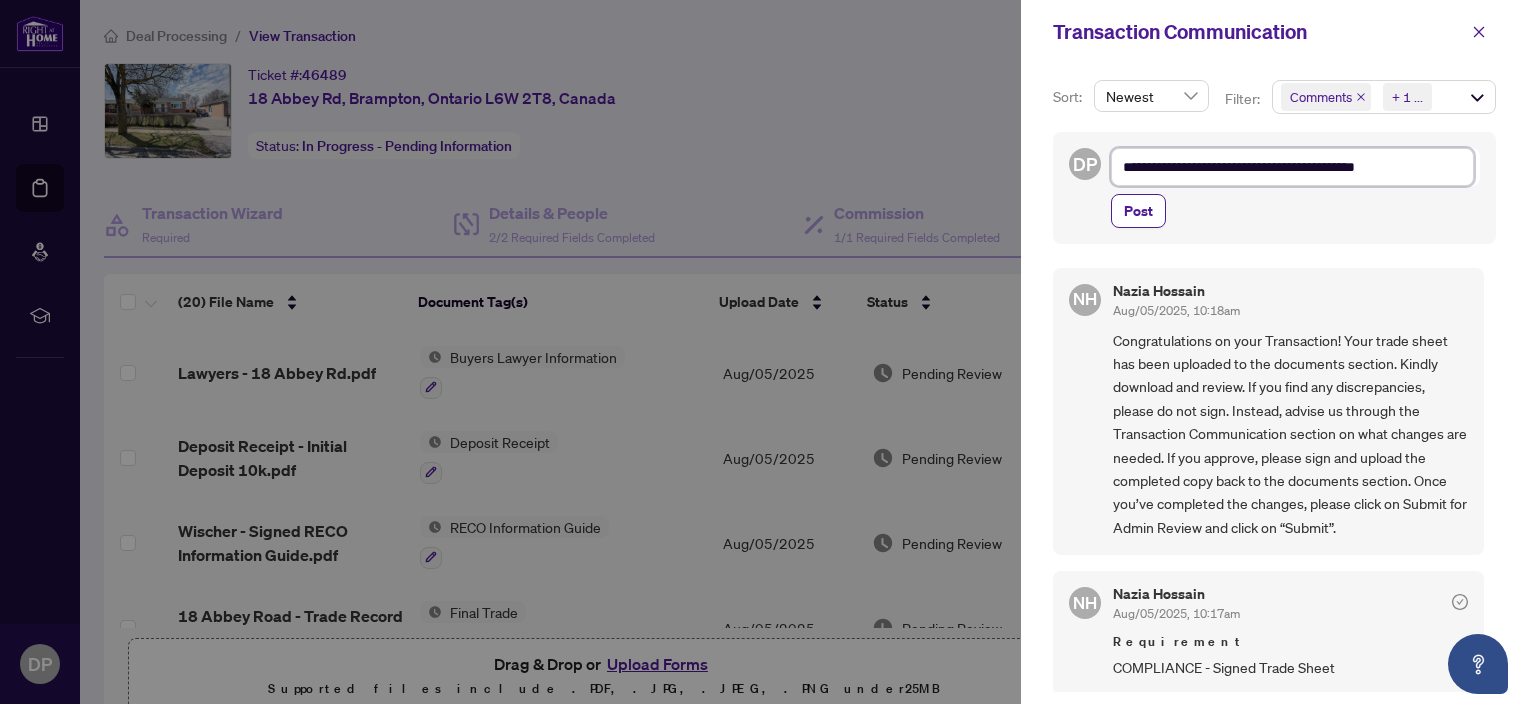 type on "**********" 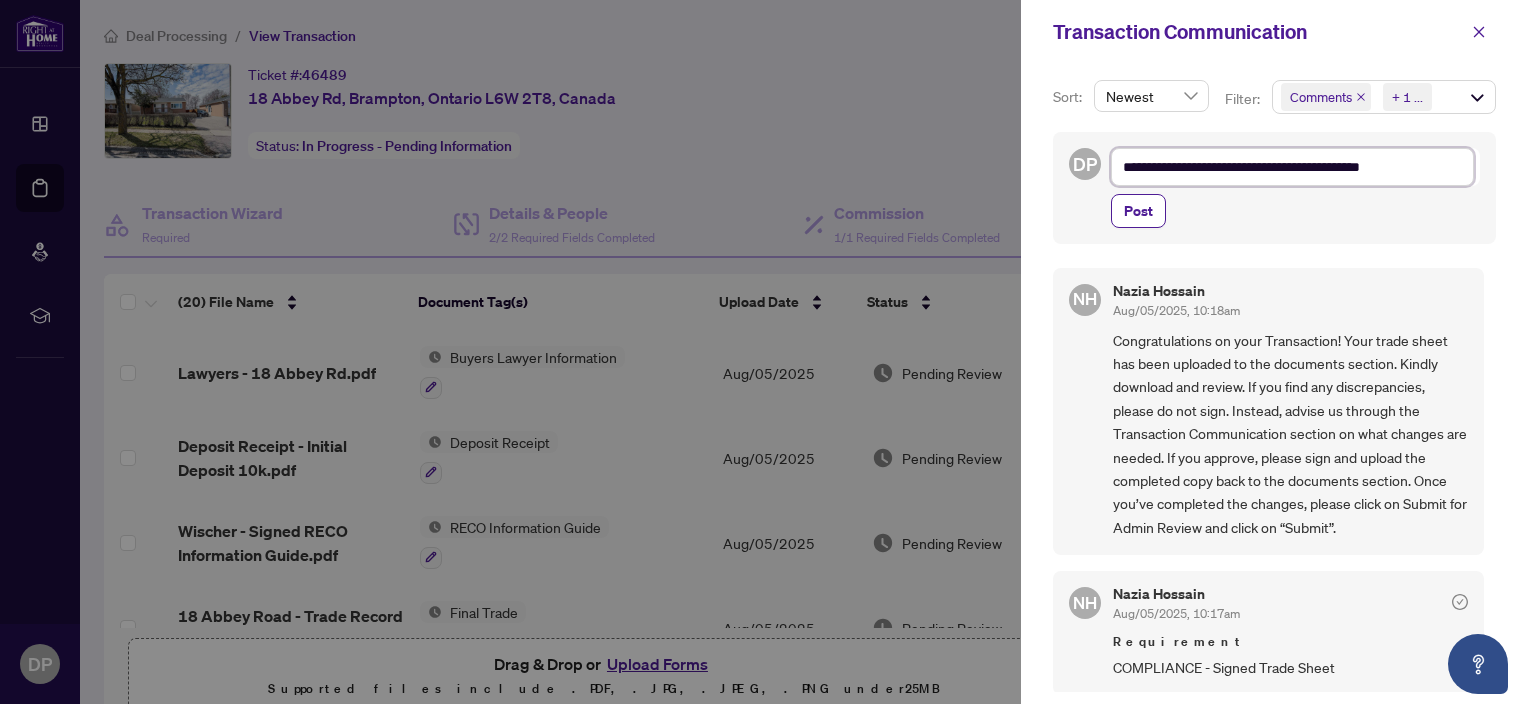 type on "**********" 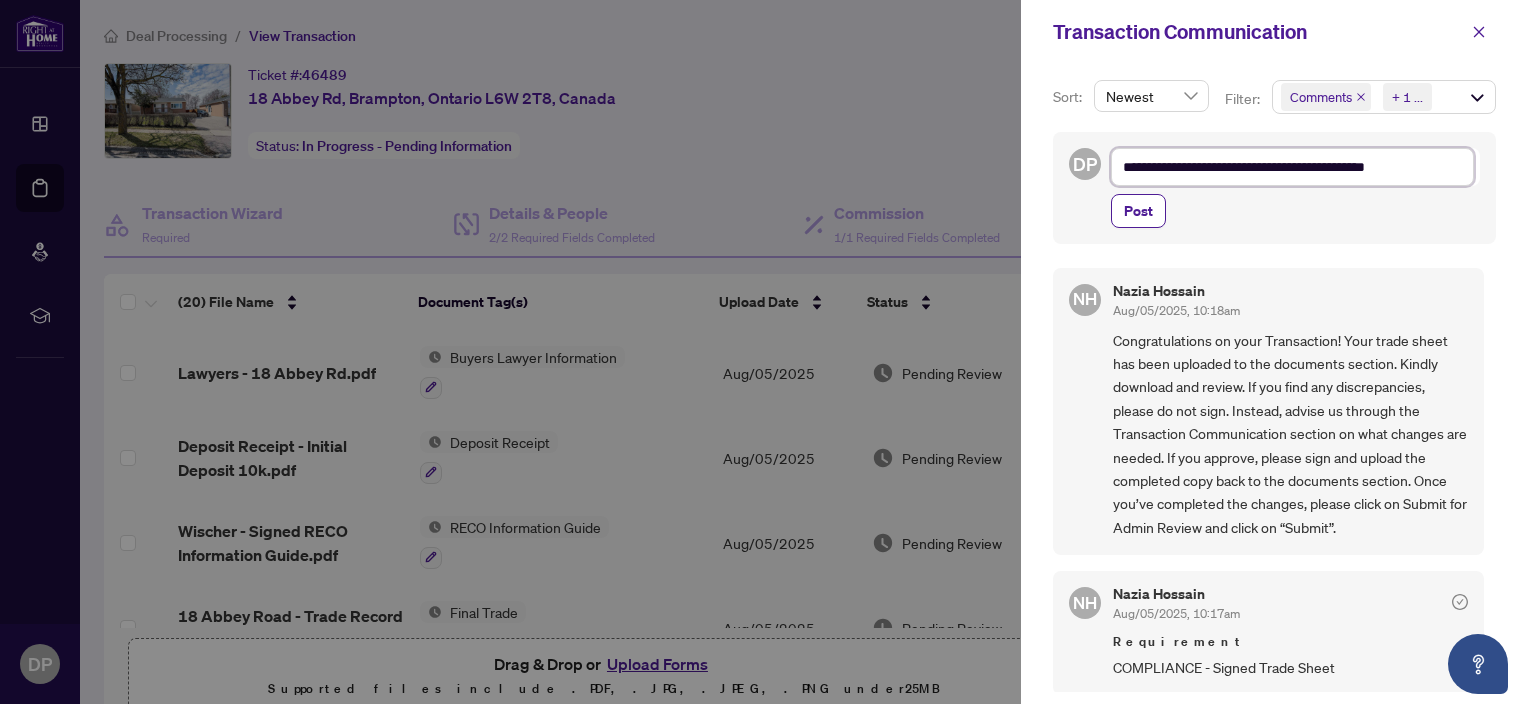 type on "**********" 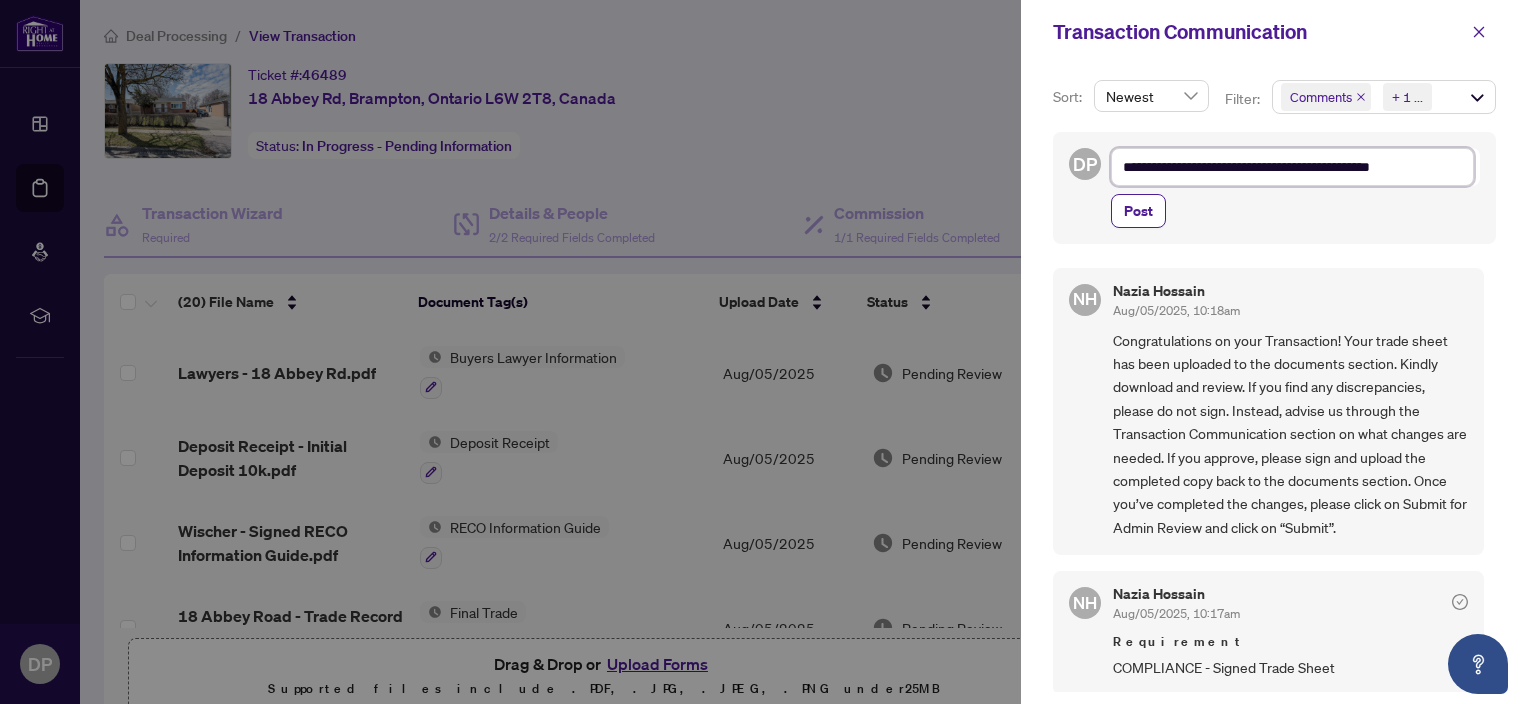 type on "**********" 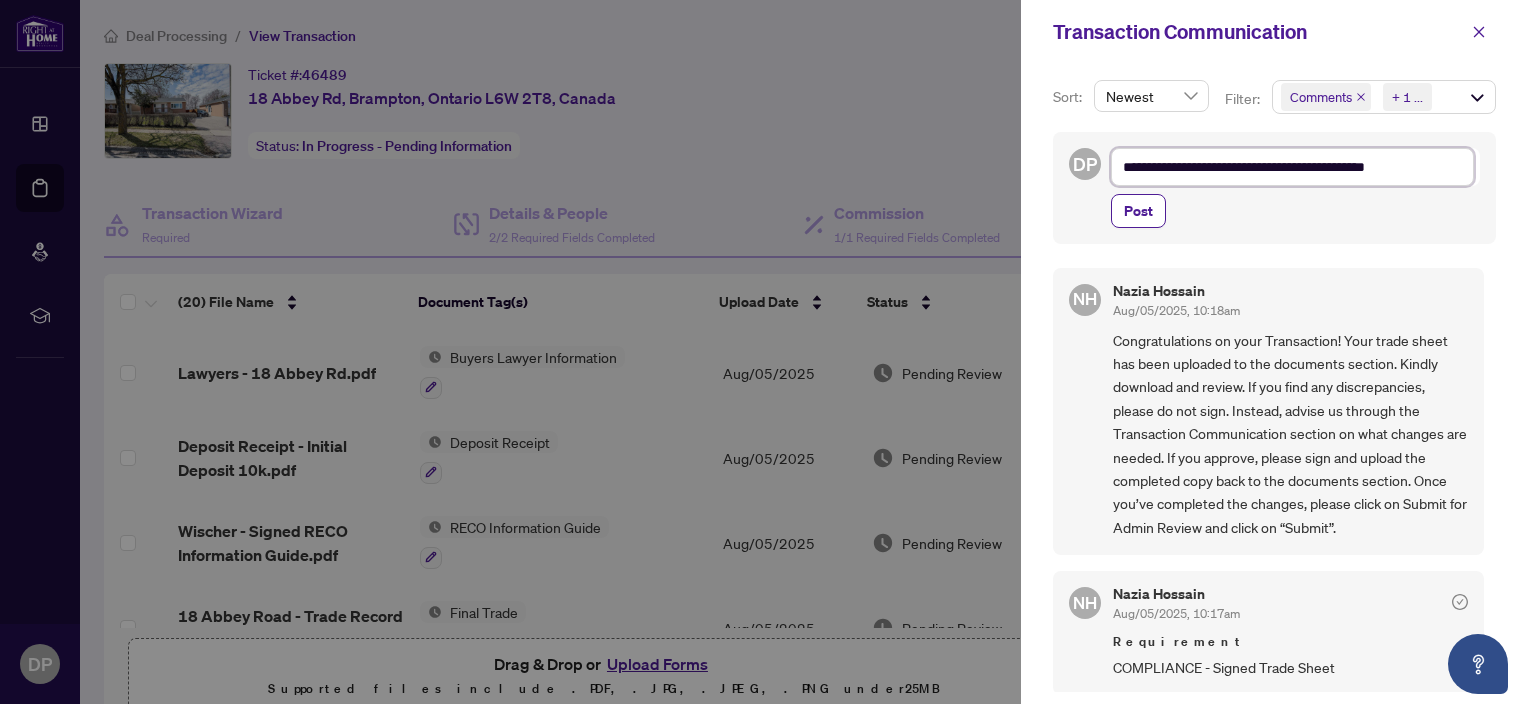 type on "**********" 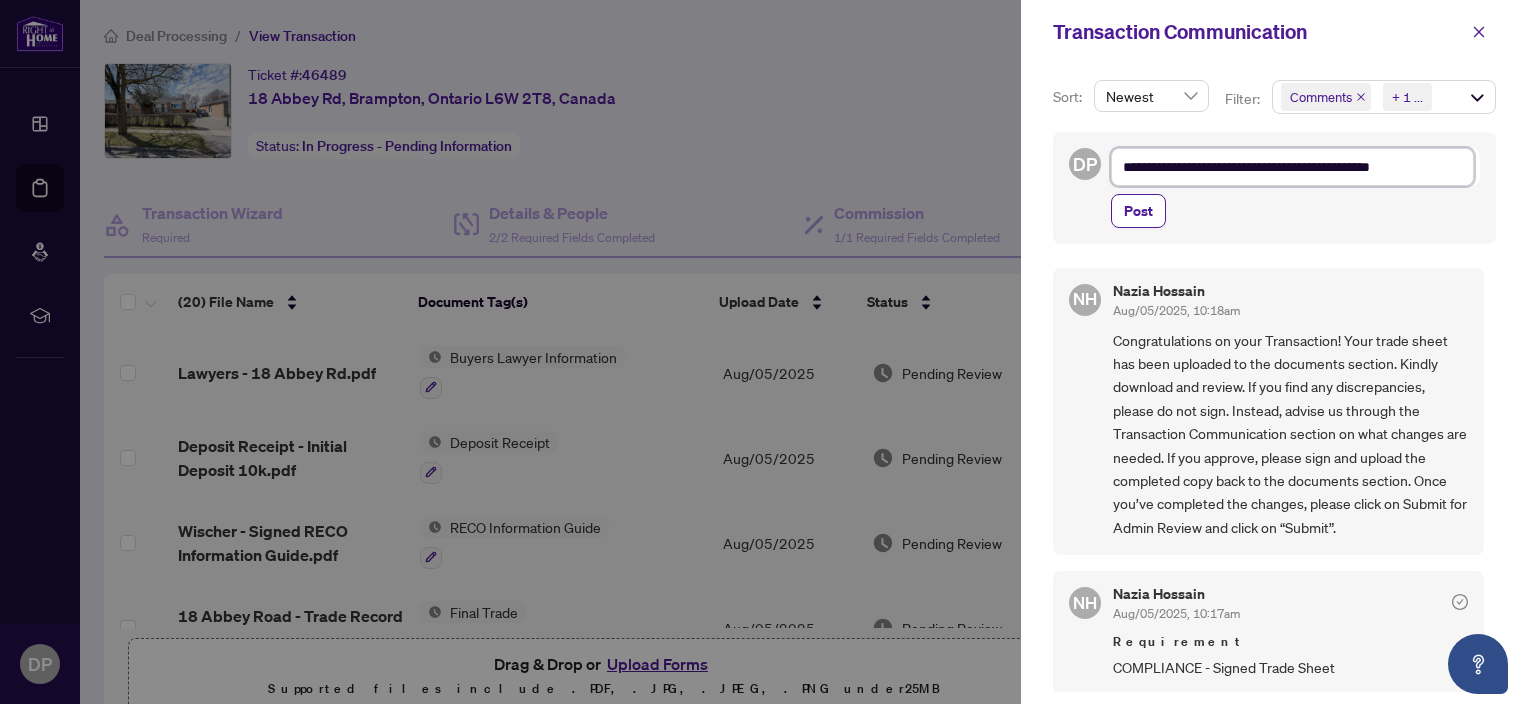 type on "**********" 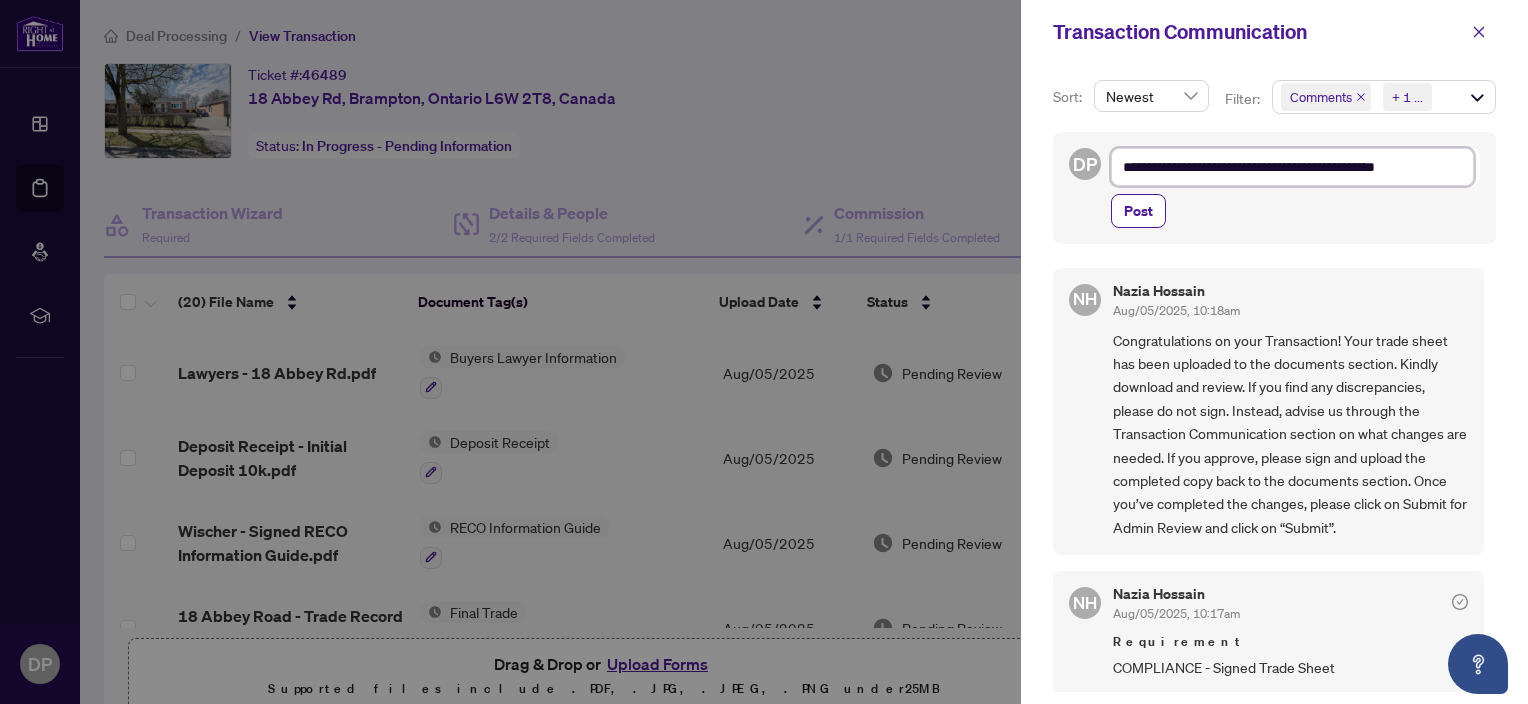 type on "**********" 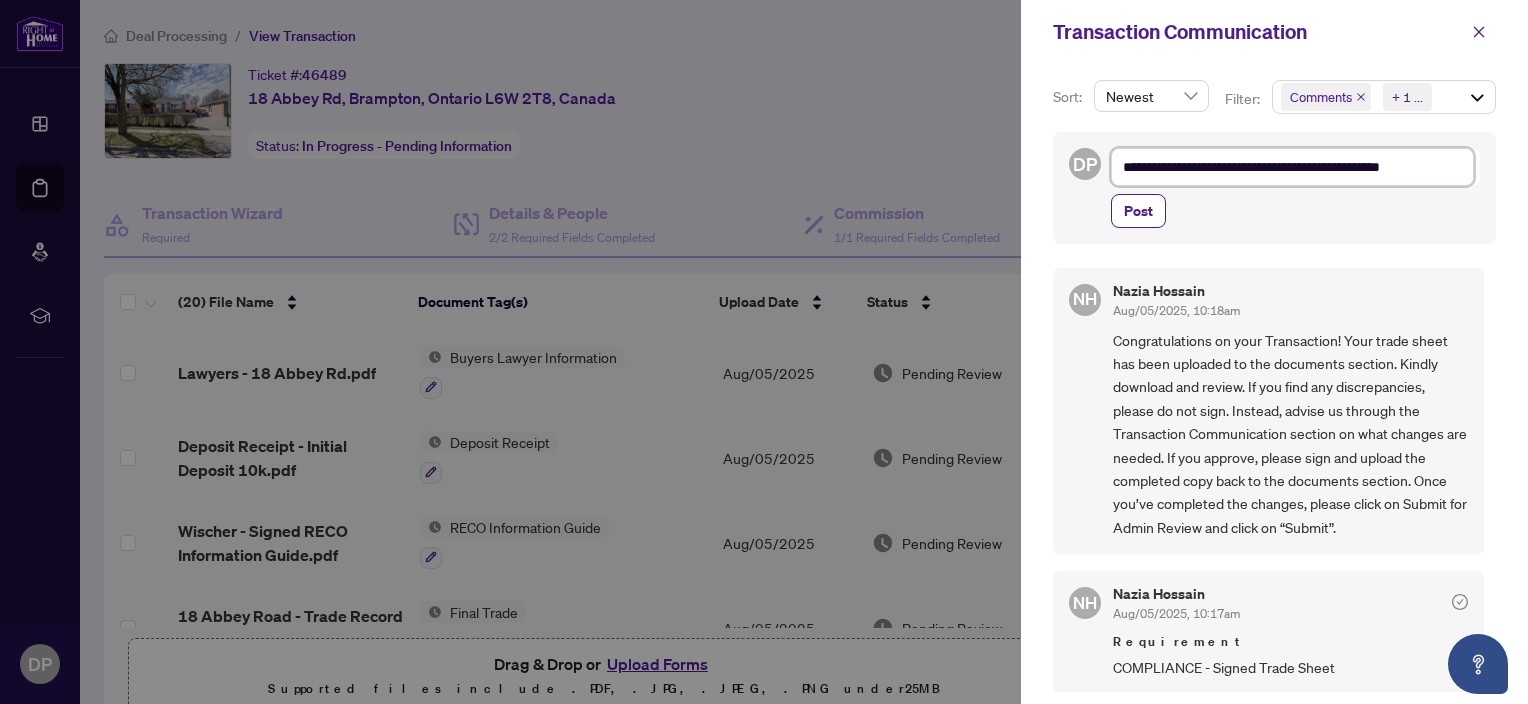 type on "**********" 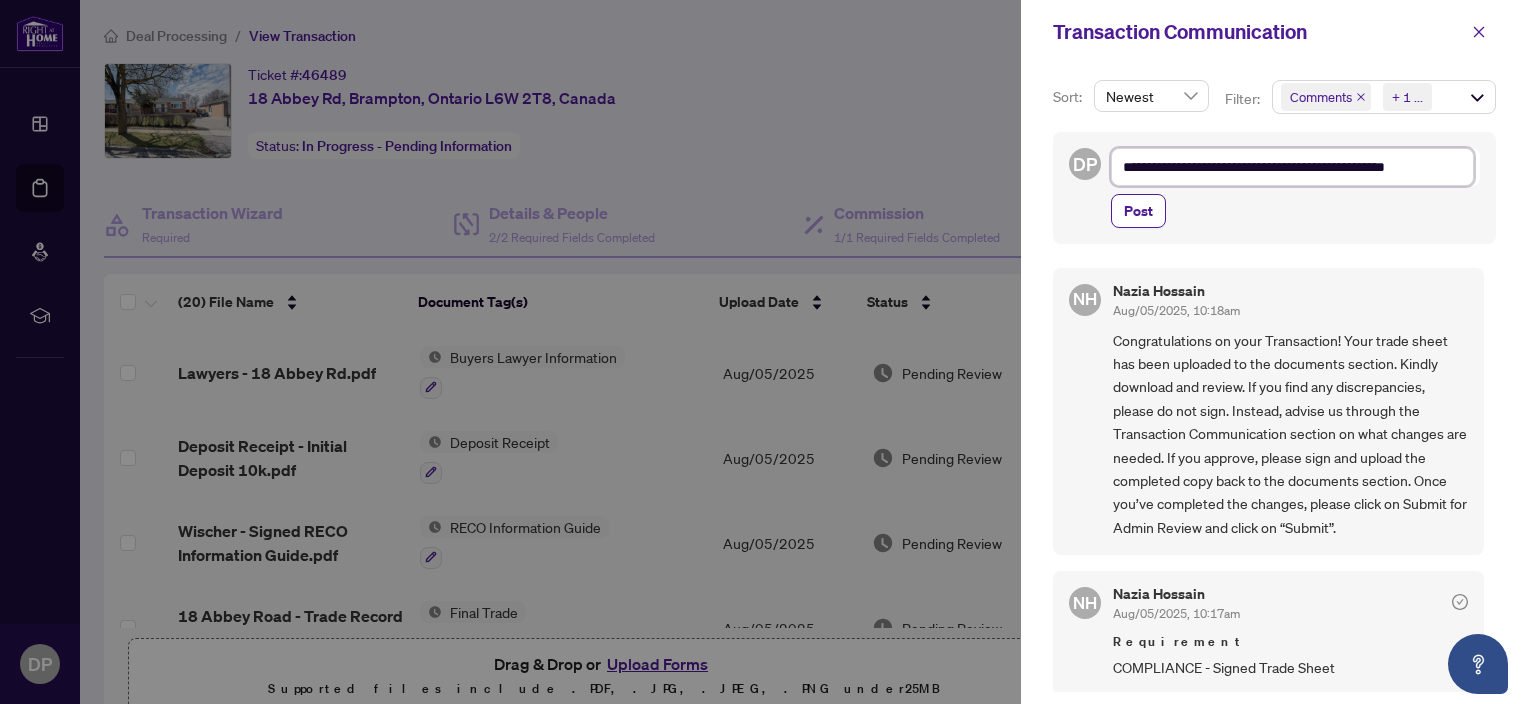 type on "**********" 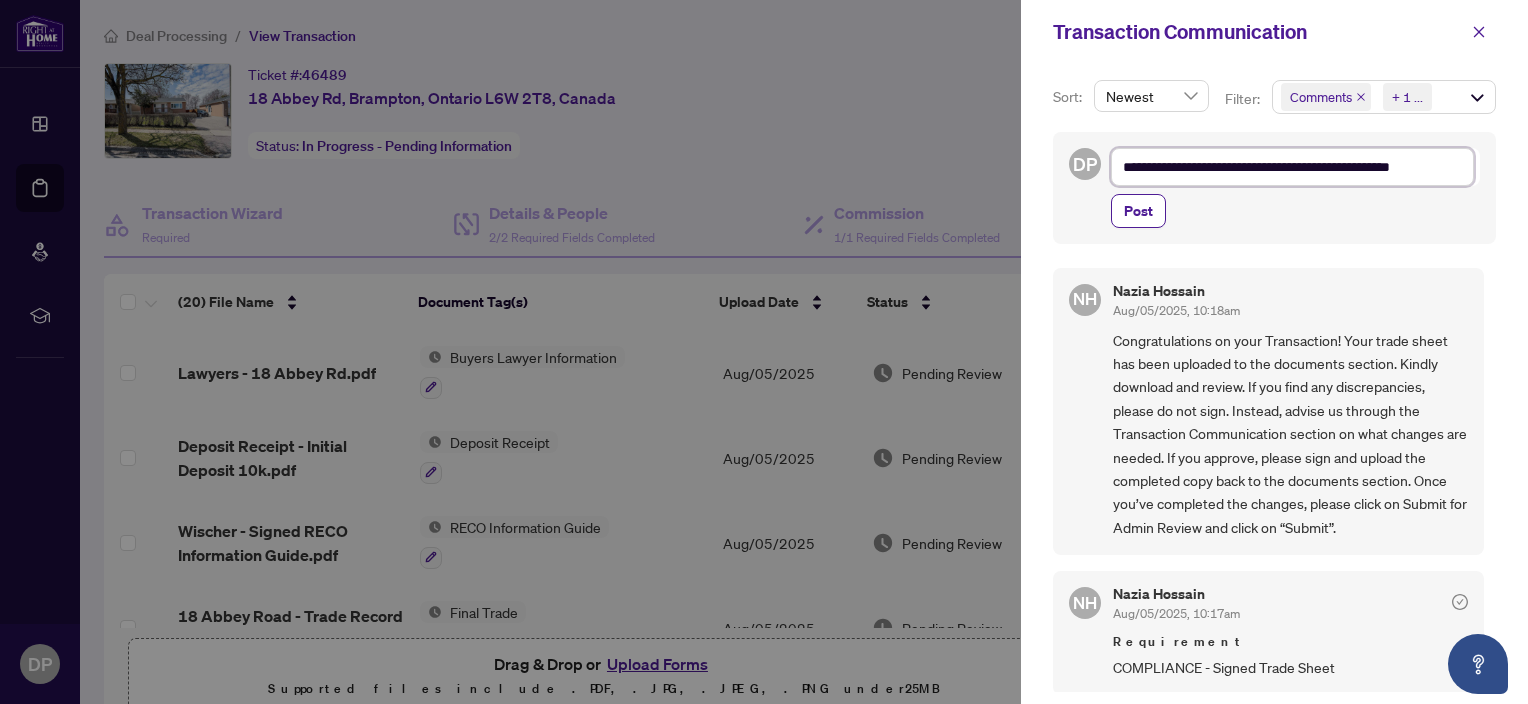 type on "**********" 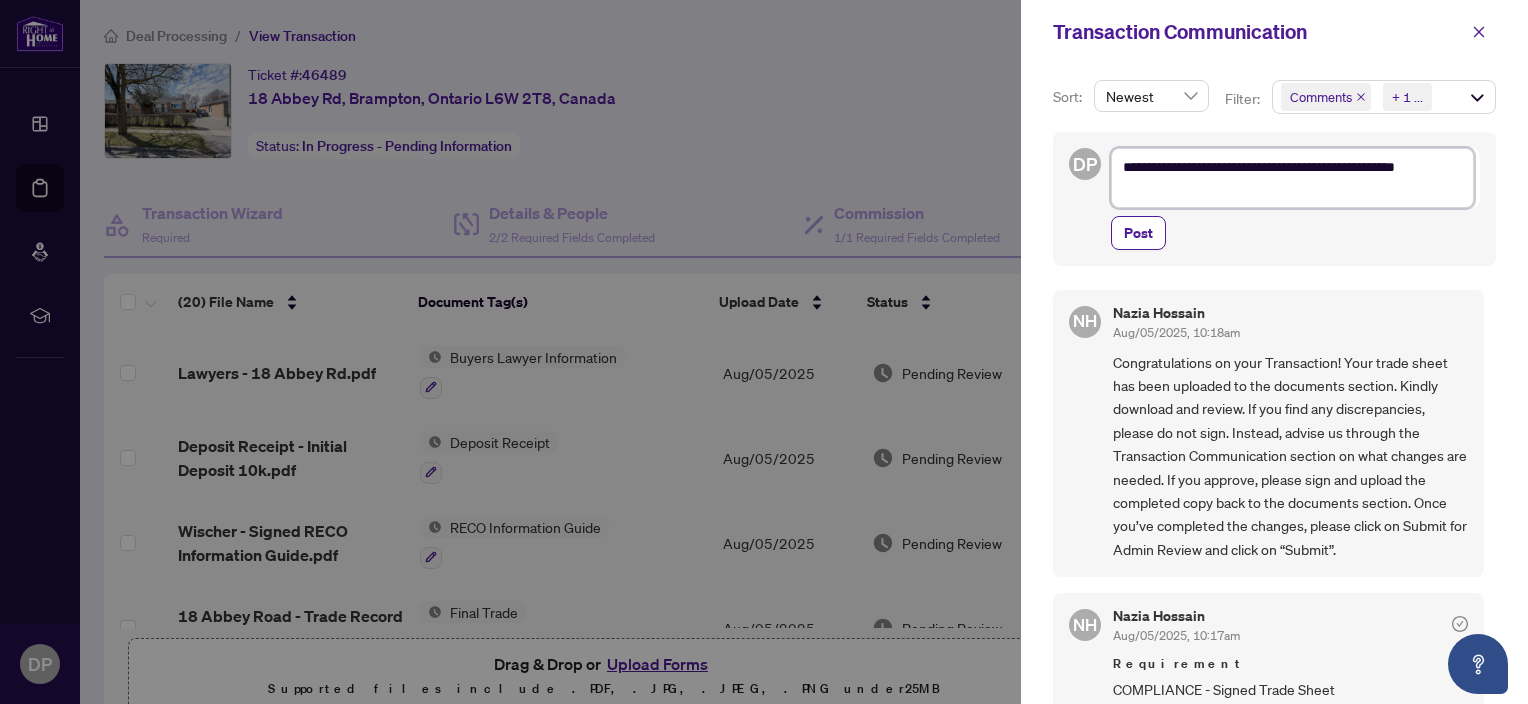 type on "**********" 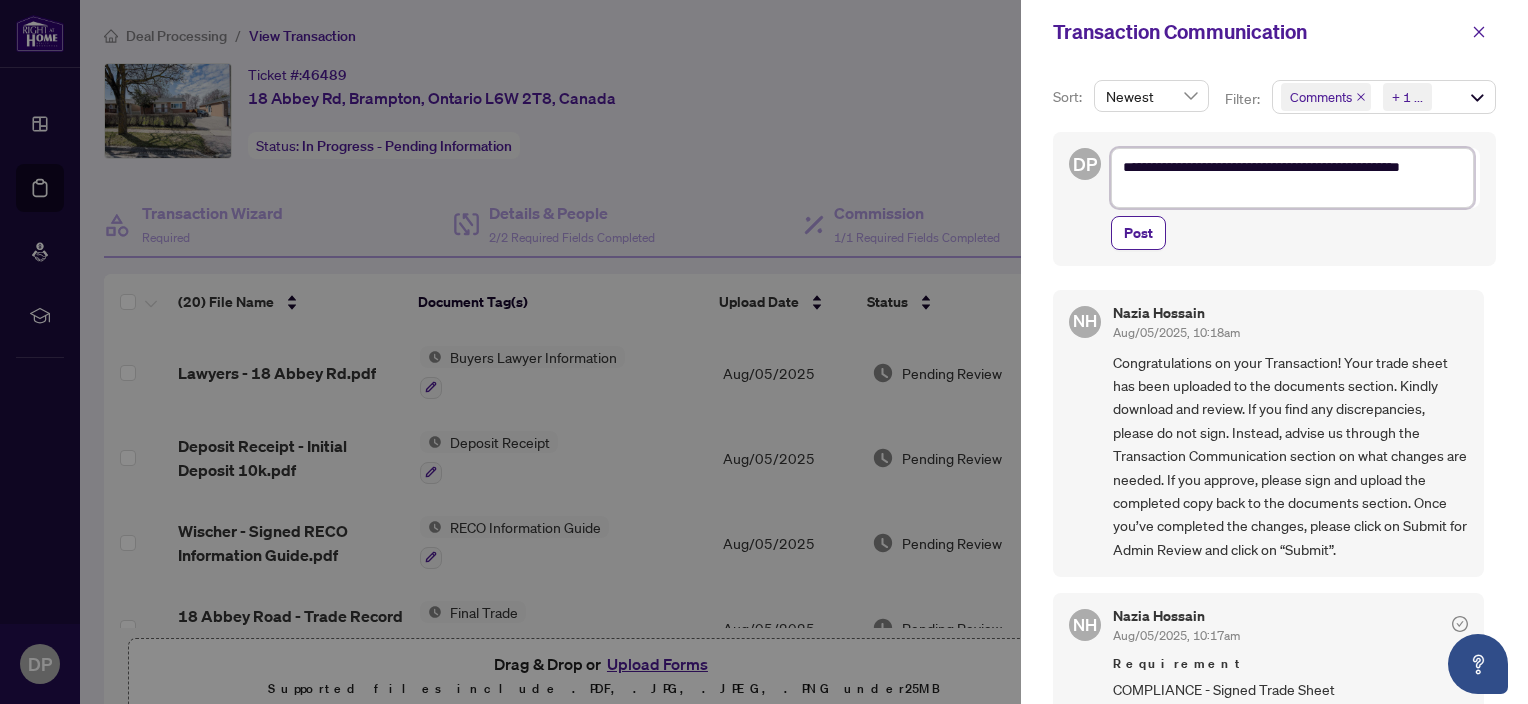 type on "**********" 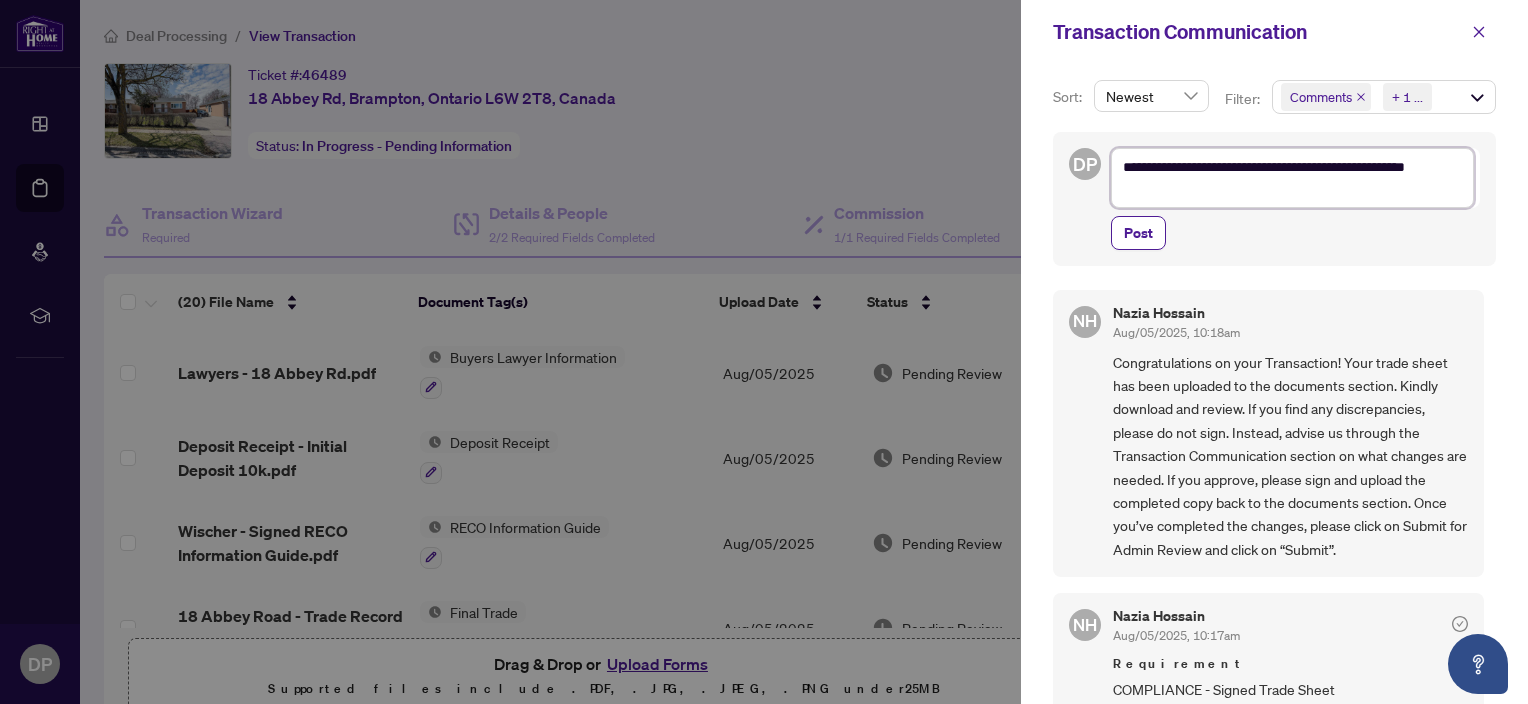 type on "**********" 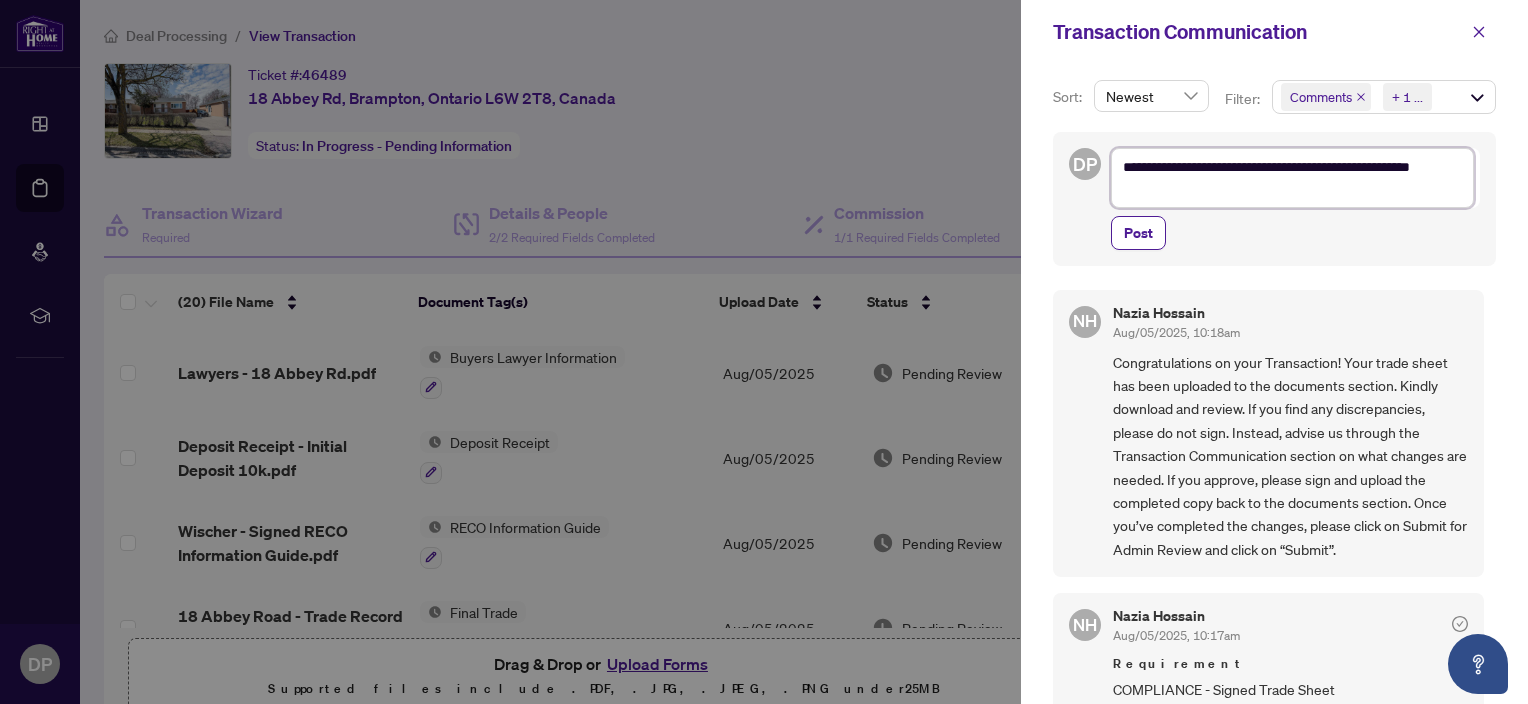 type on "**********" 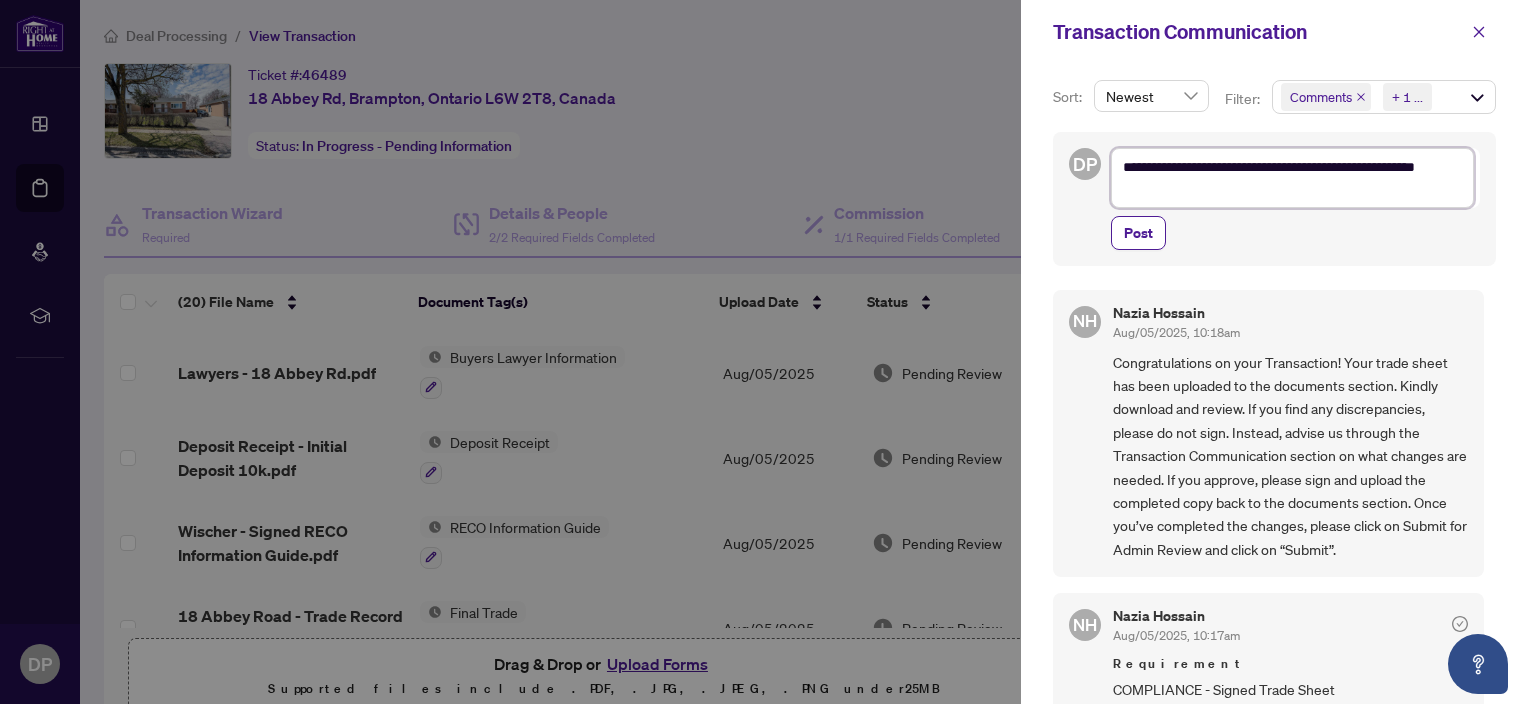 type on "**********" 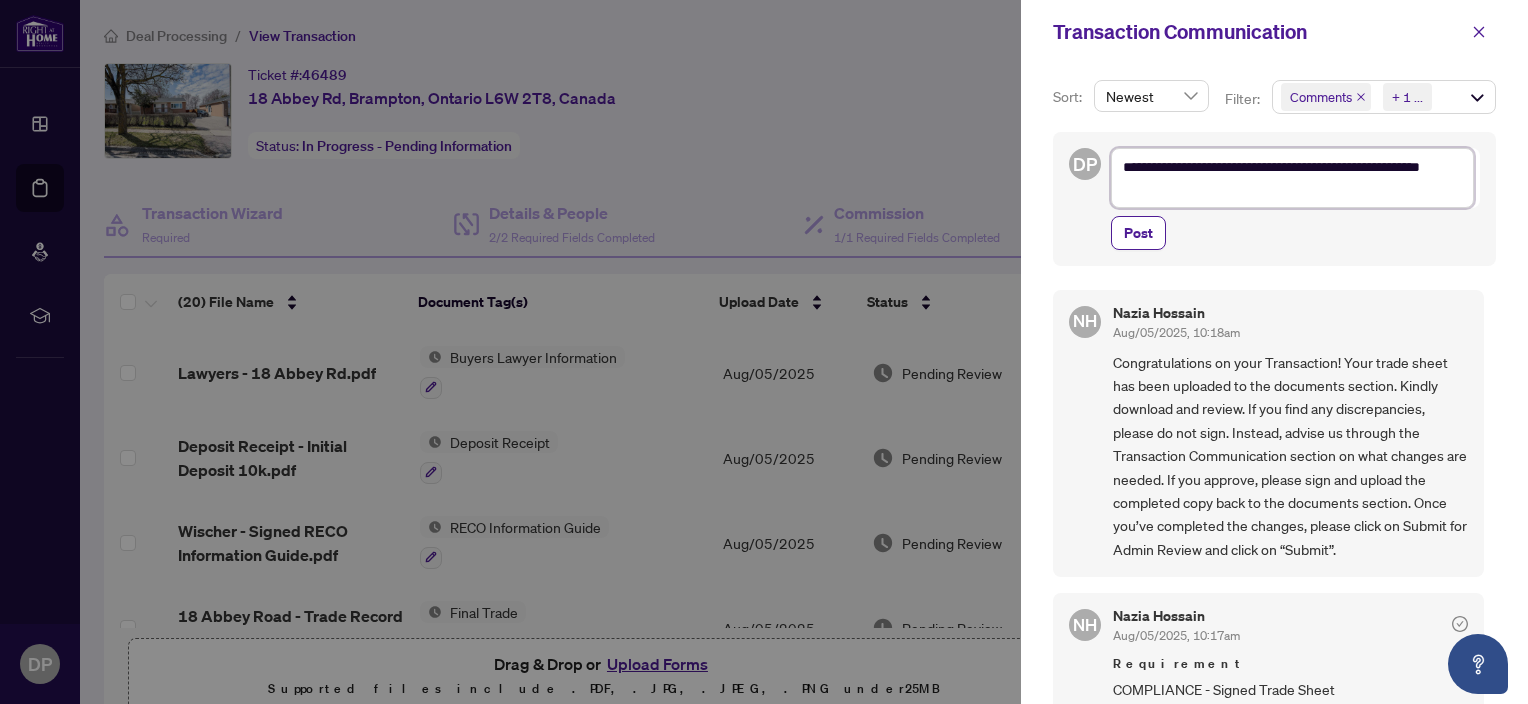 type on "**********" 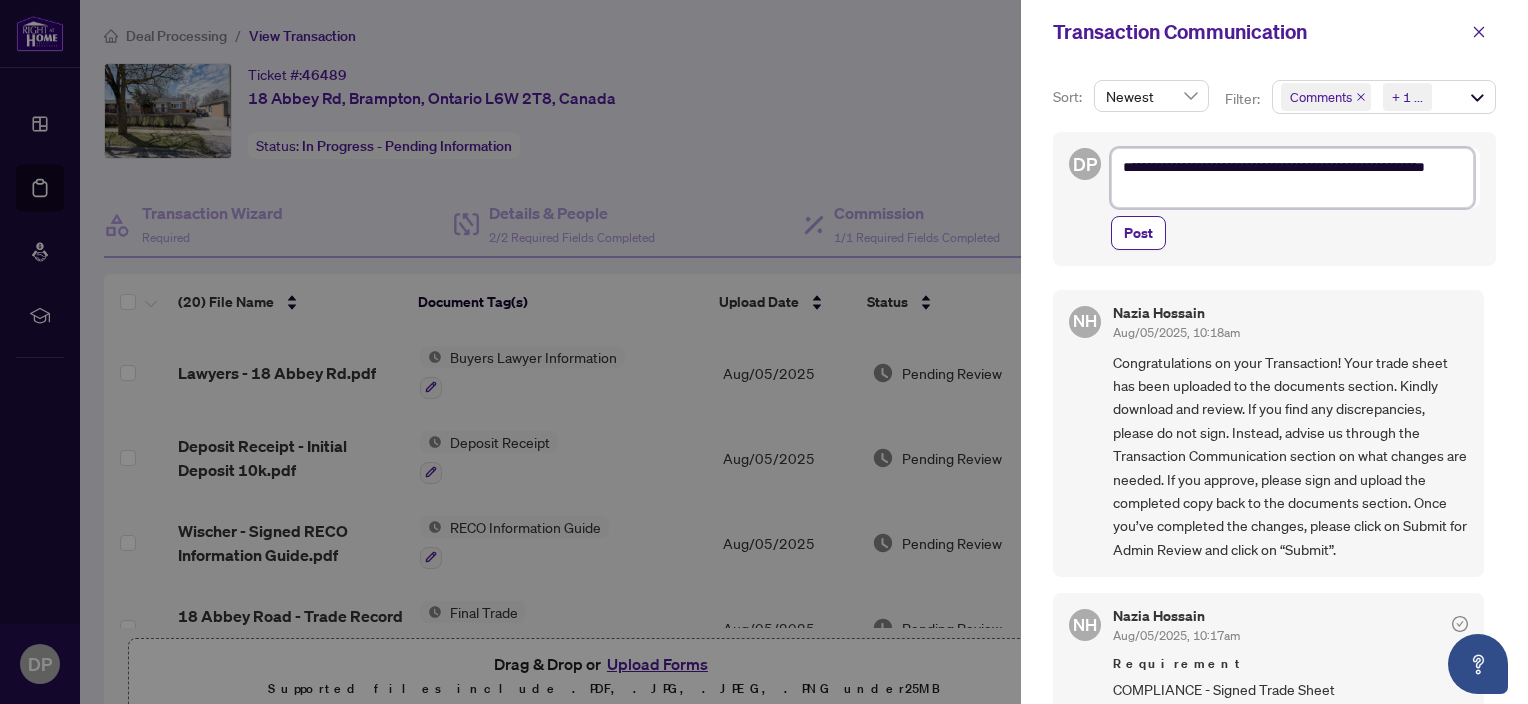type on "**********" 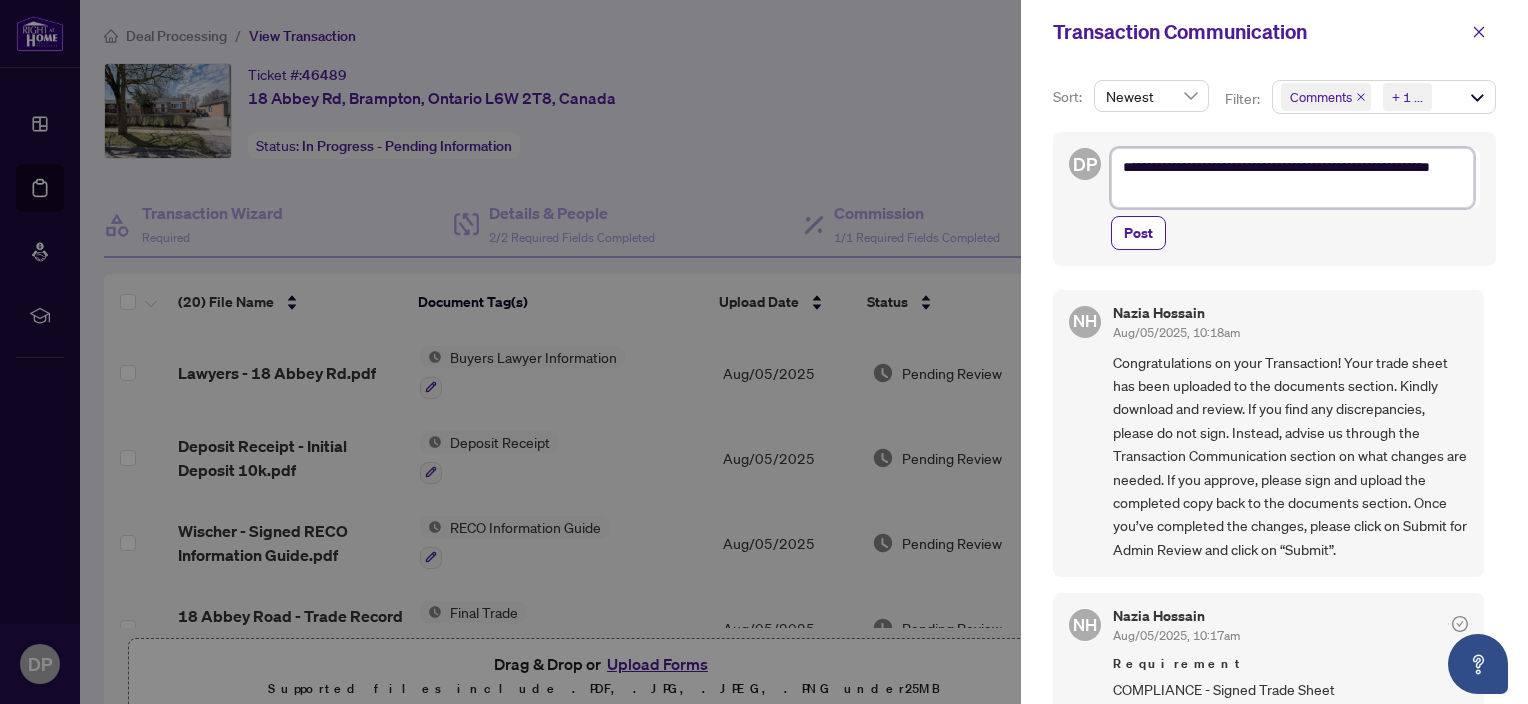 type on "**********" 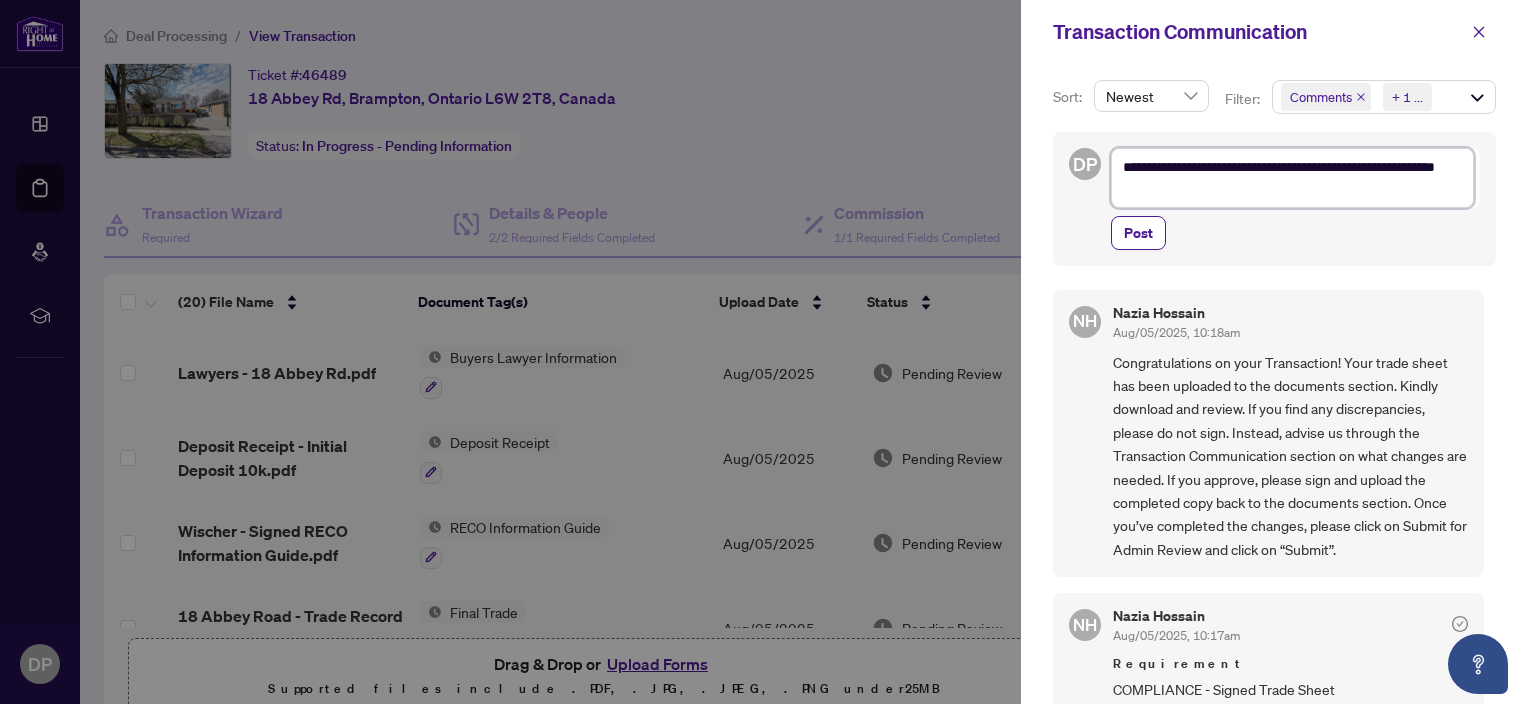 type on "**********" 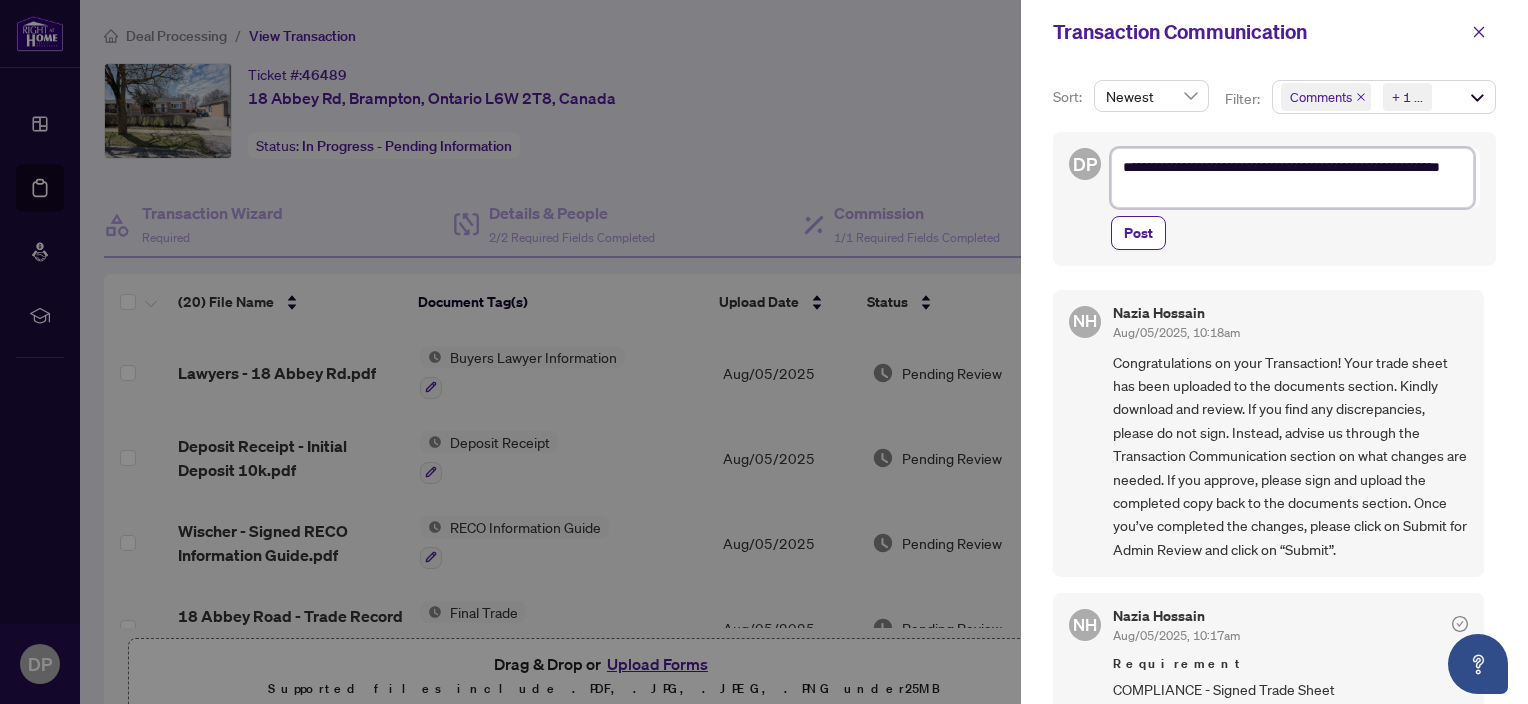 type on "**********" 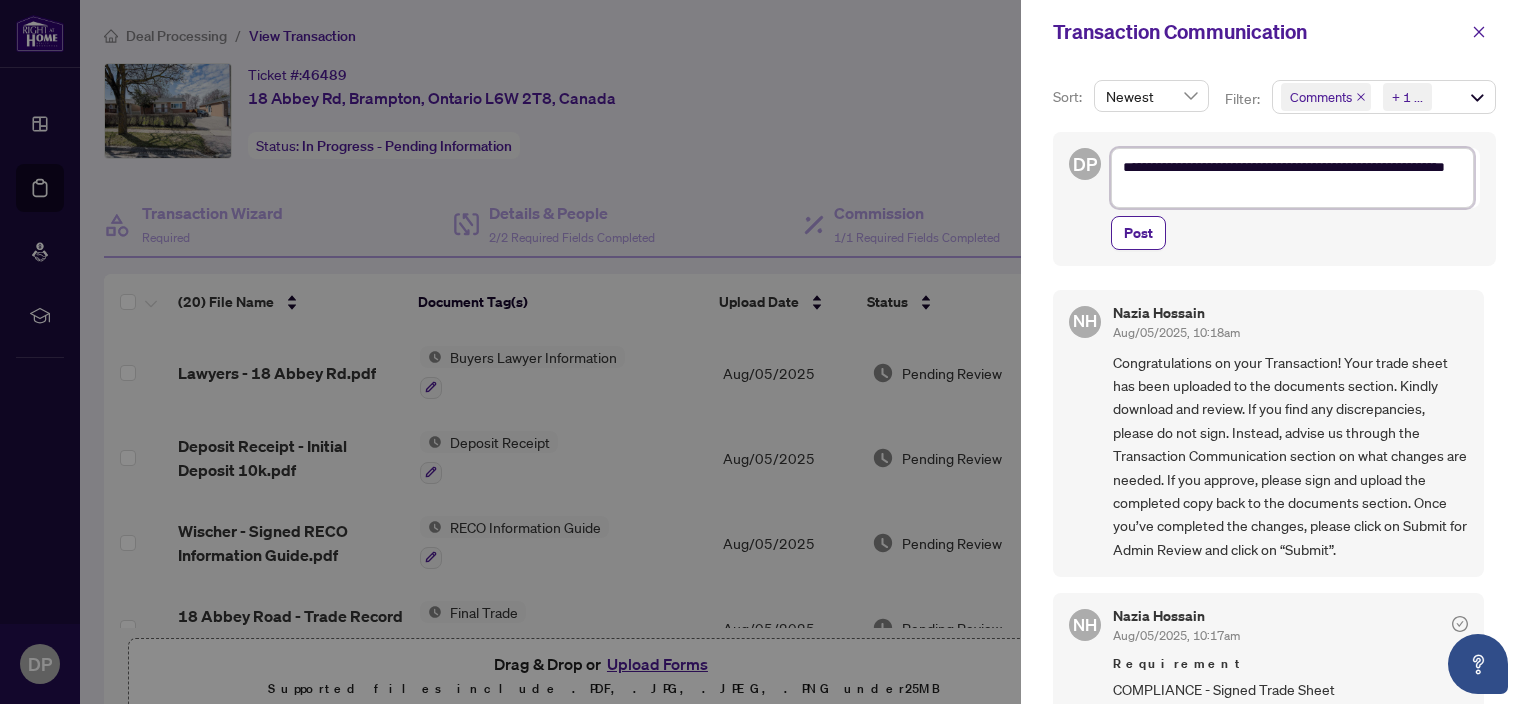 type on "**********" 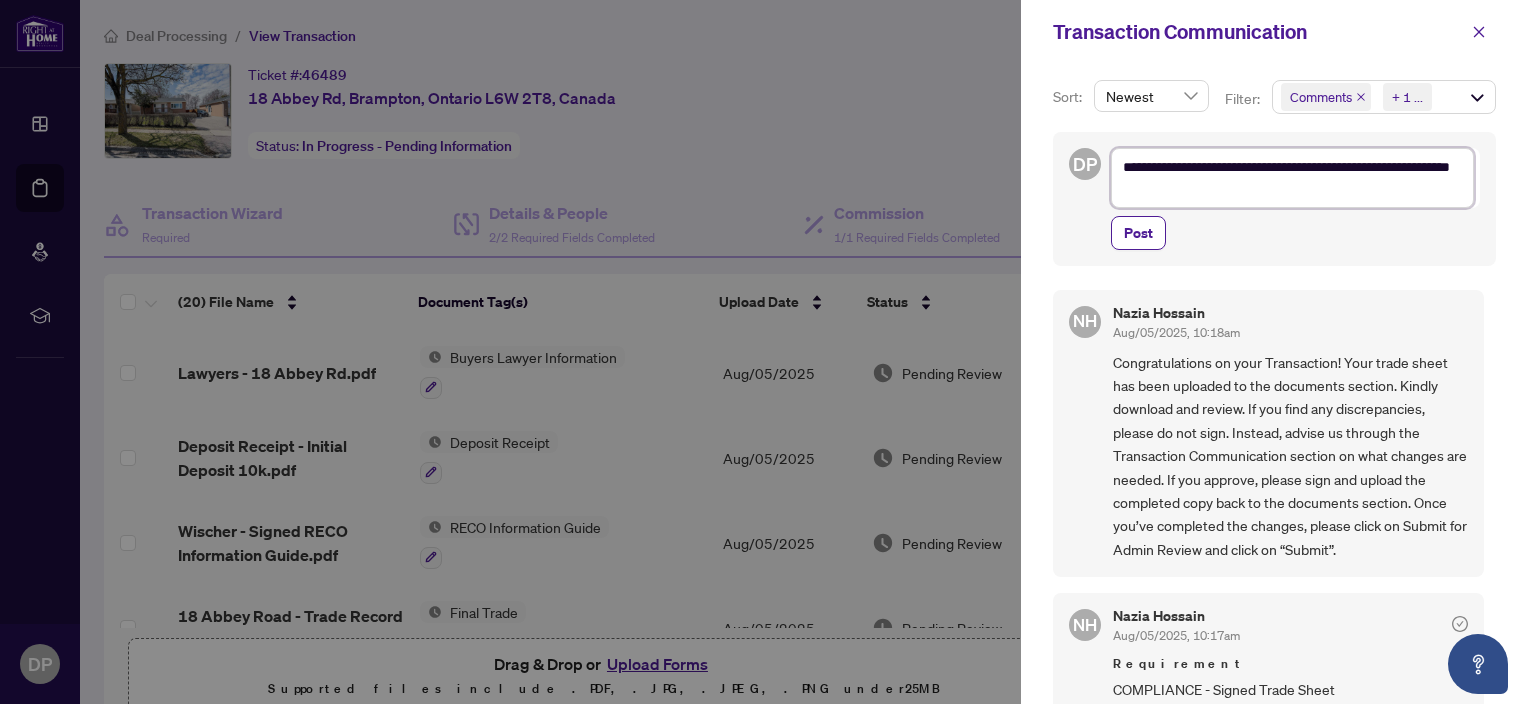 type on "**********" 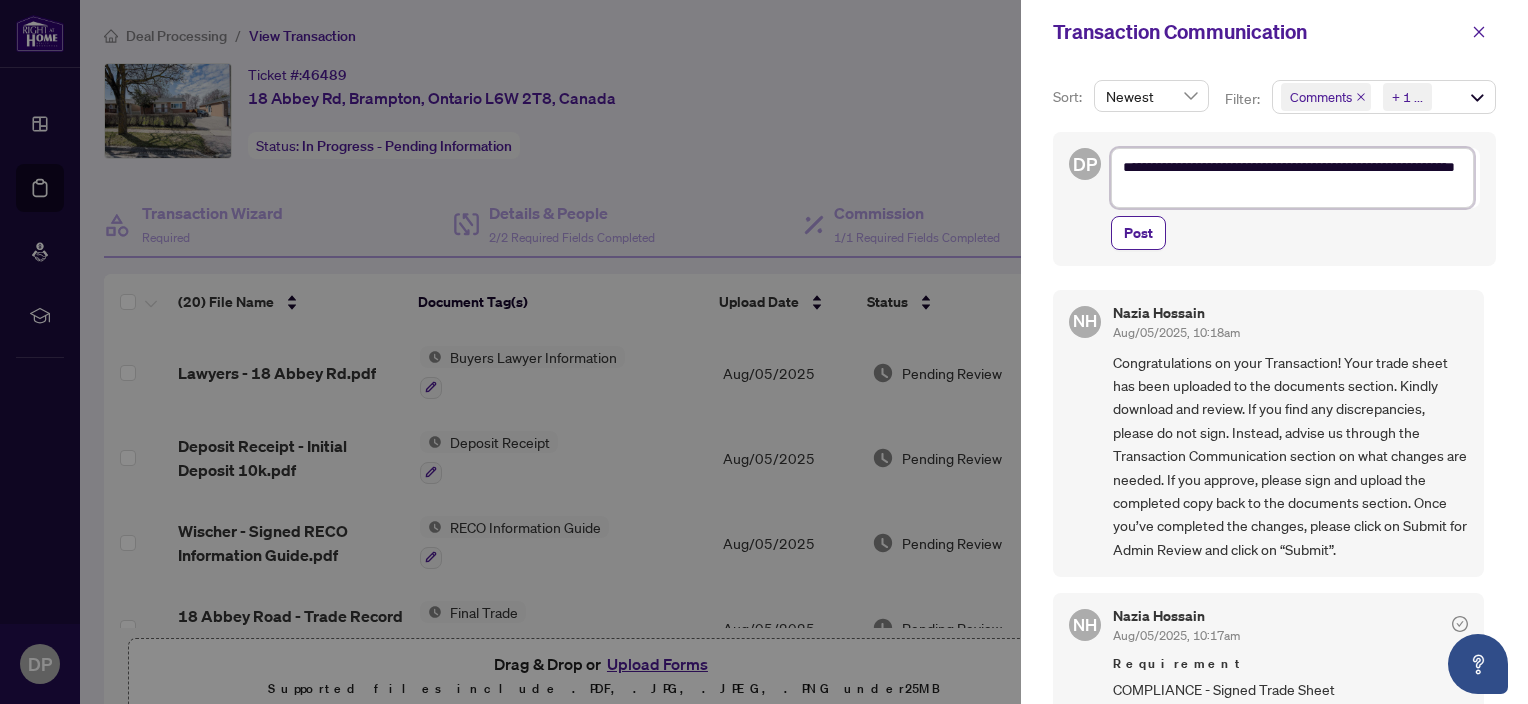 type on "**********" 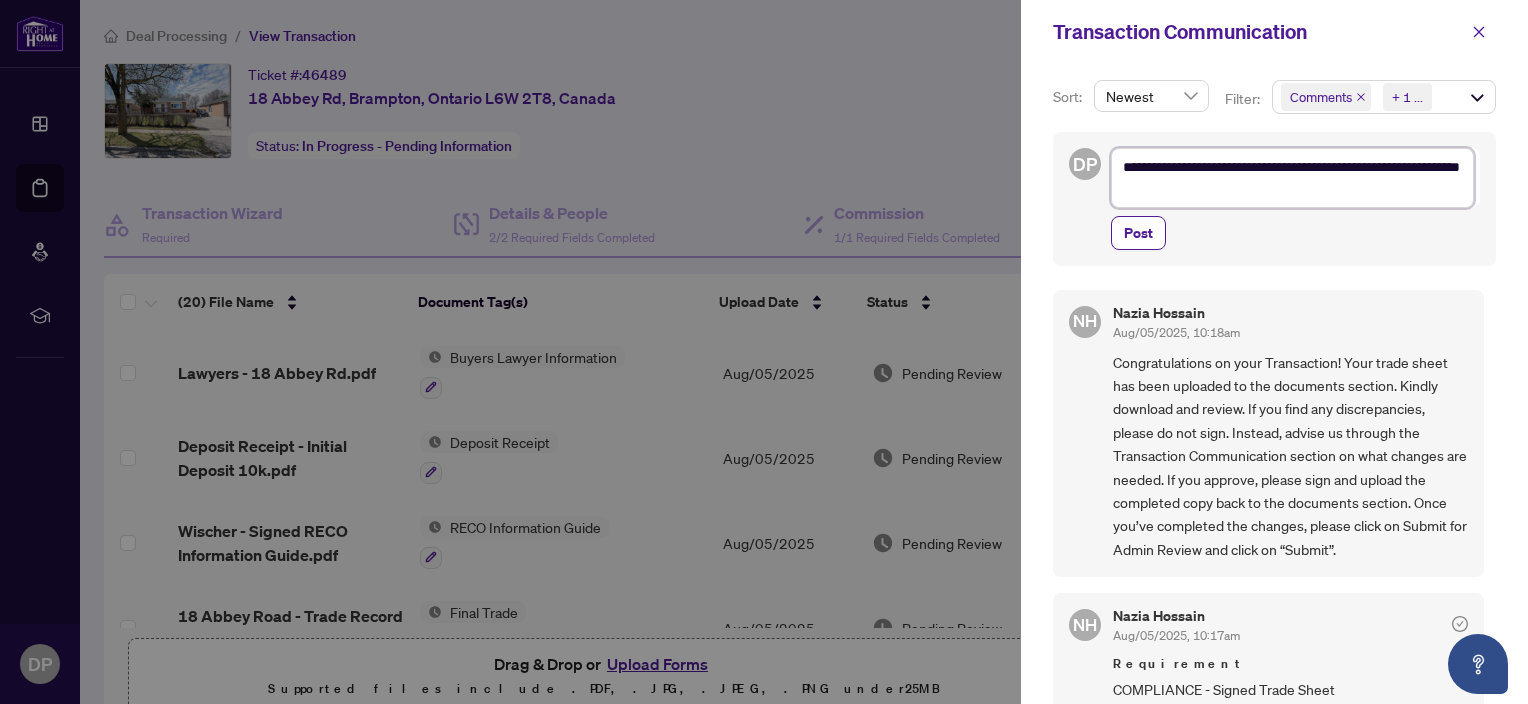 type on "**********" 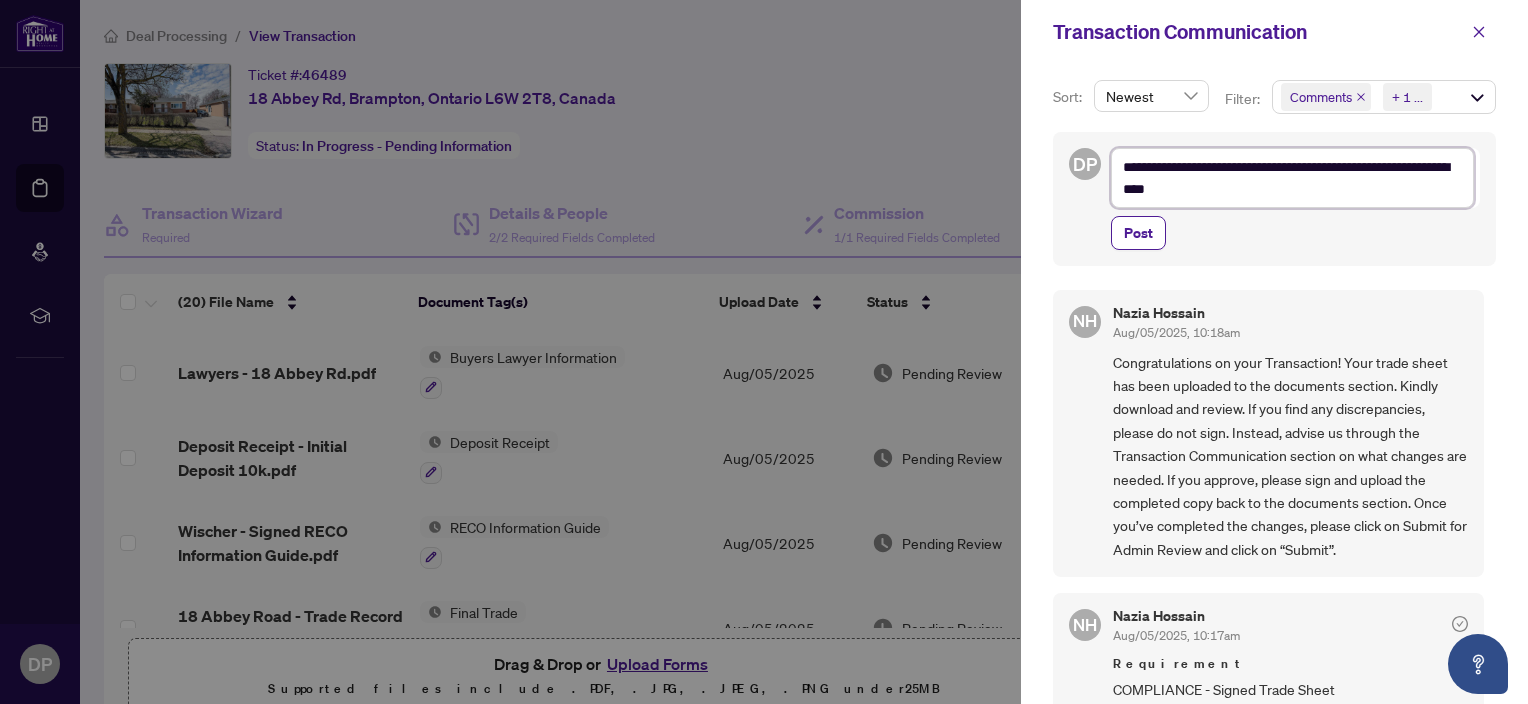 type on "**********" 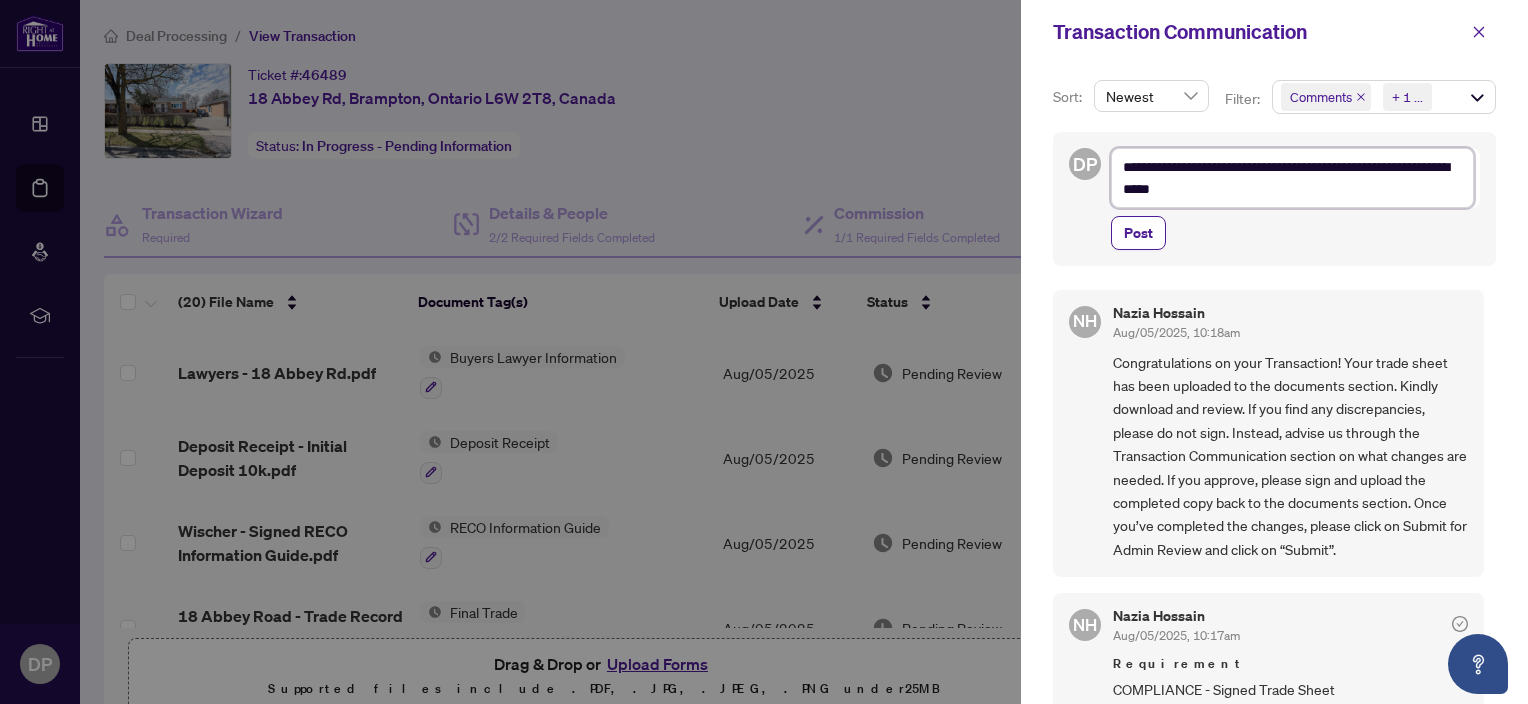type on "**********" 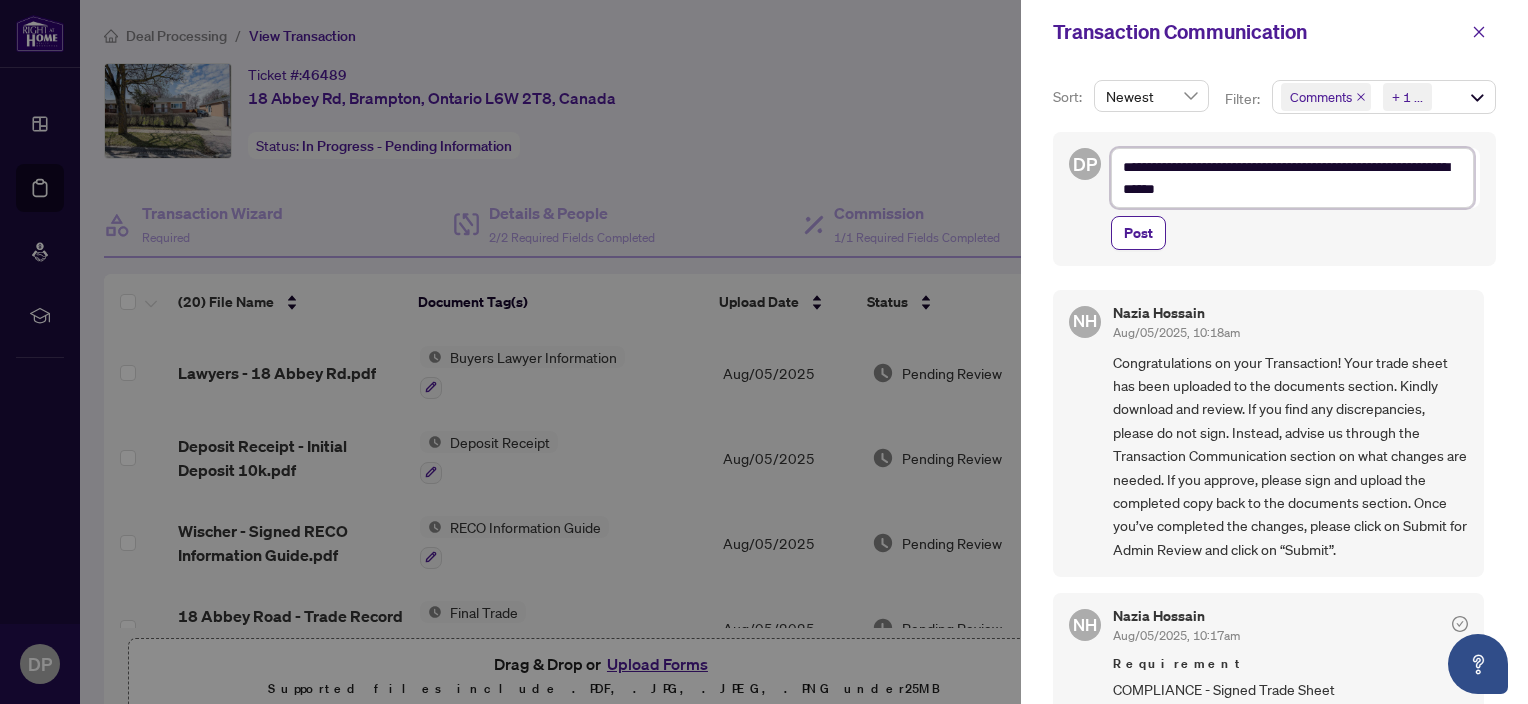 type on "**********" 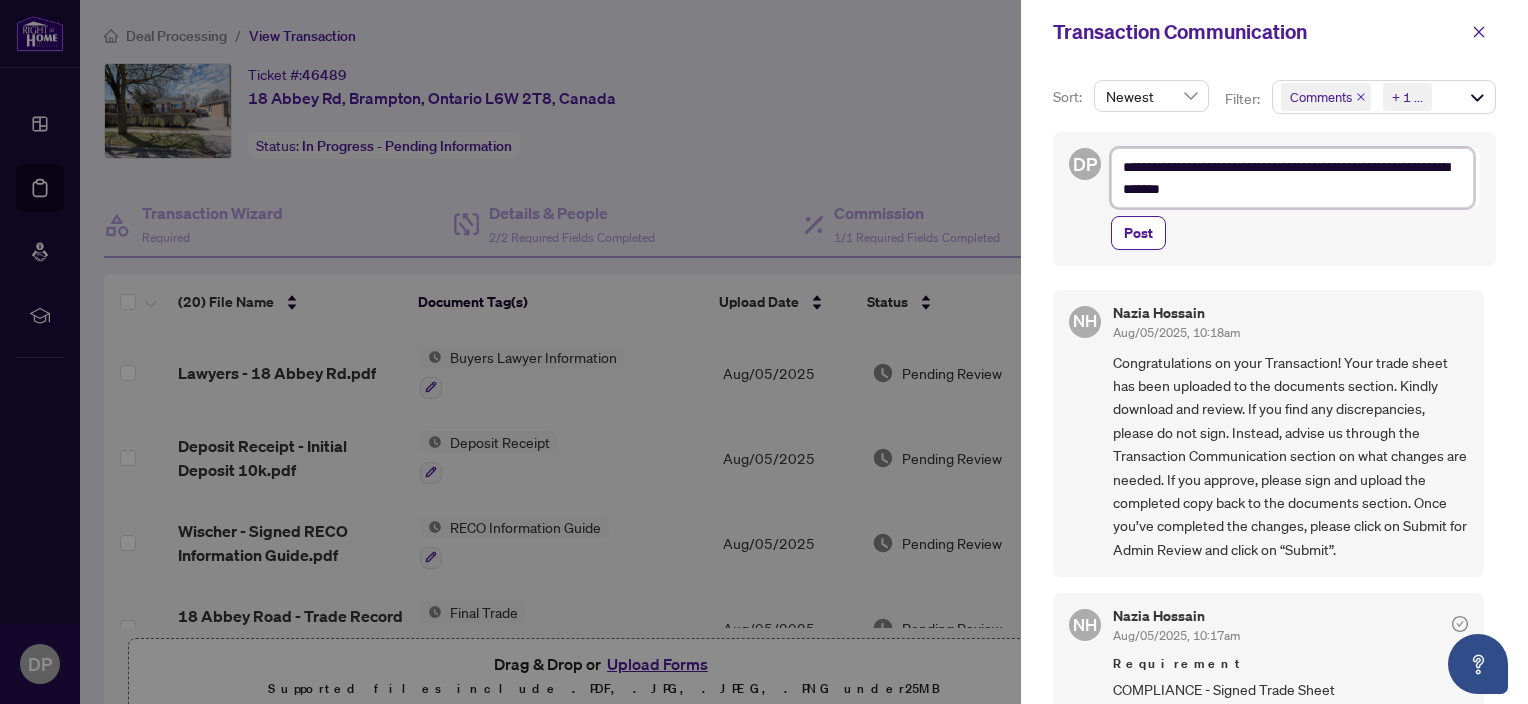 type on "**********" 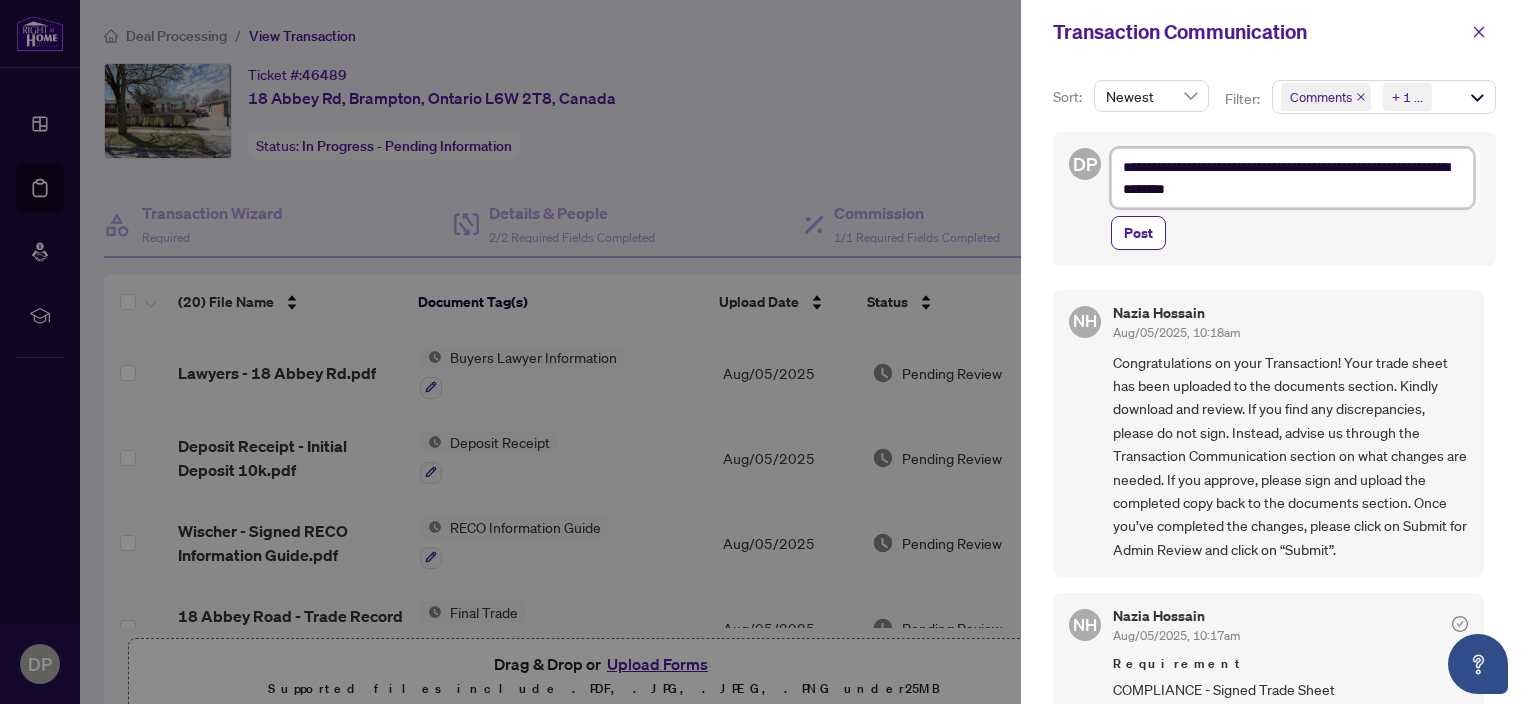 type on "**********" 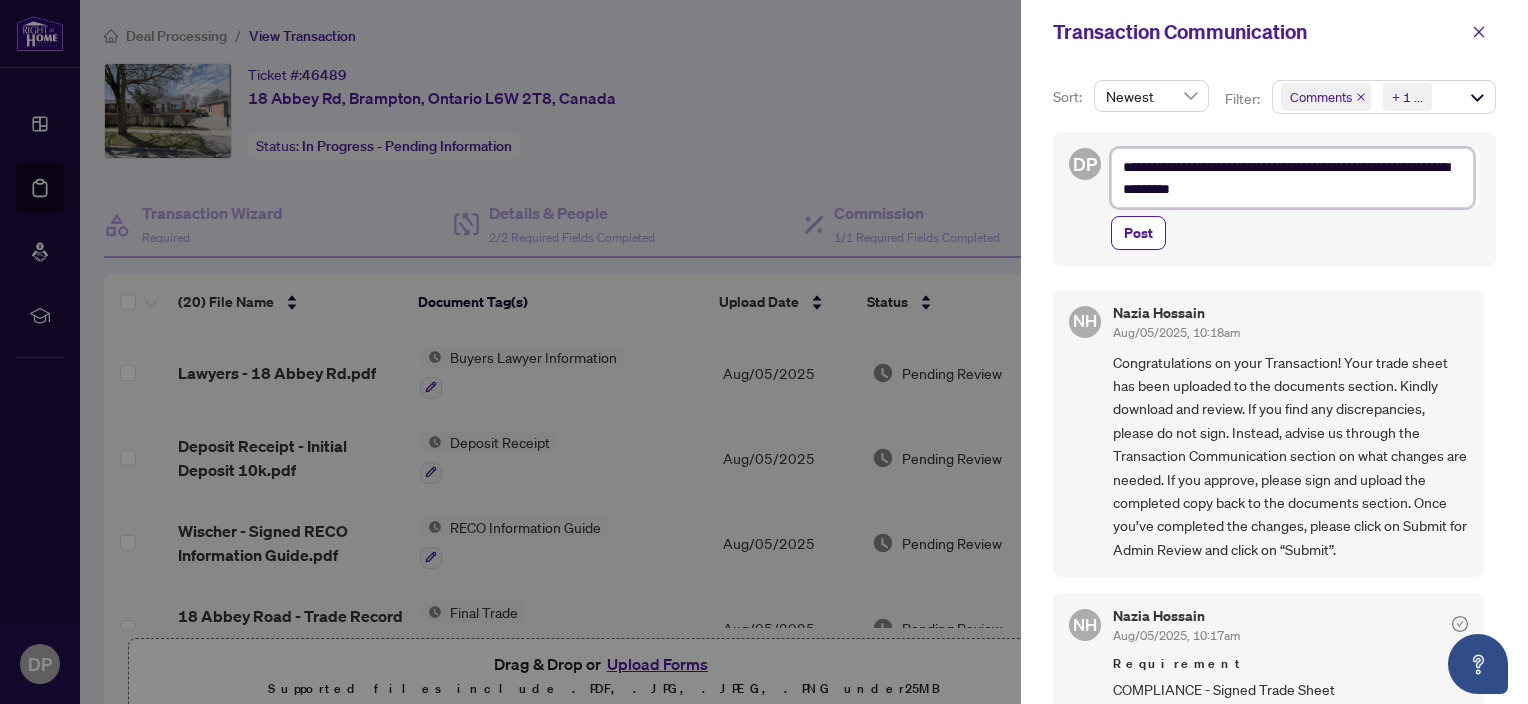 type on "**********" 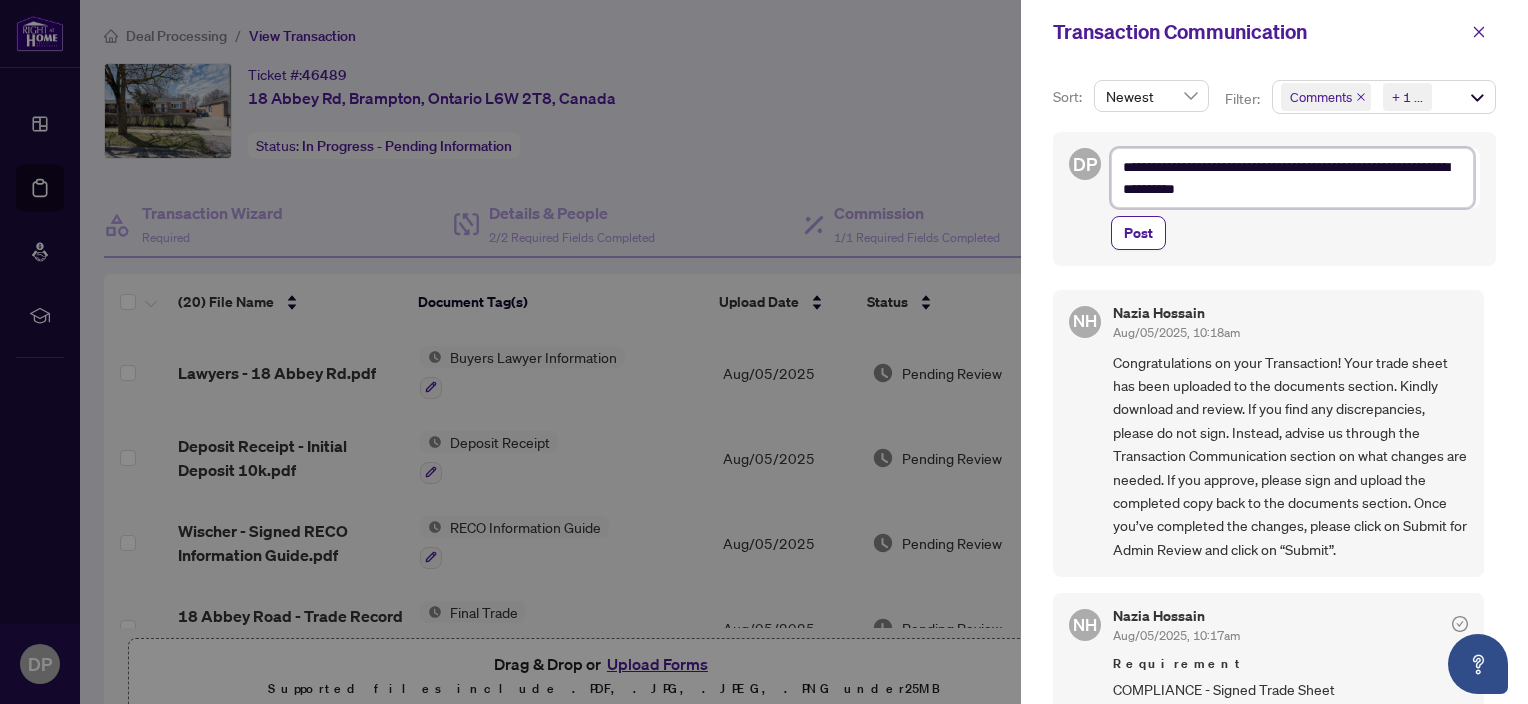 type on "**********" 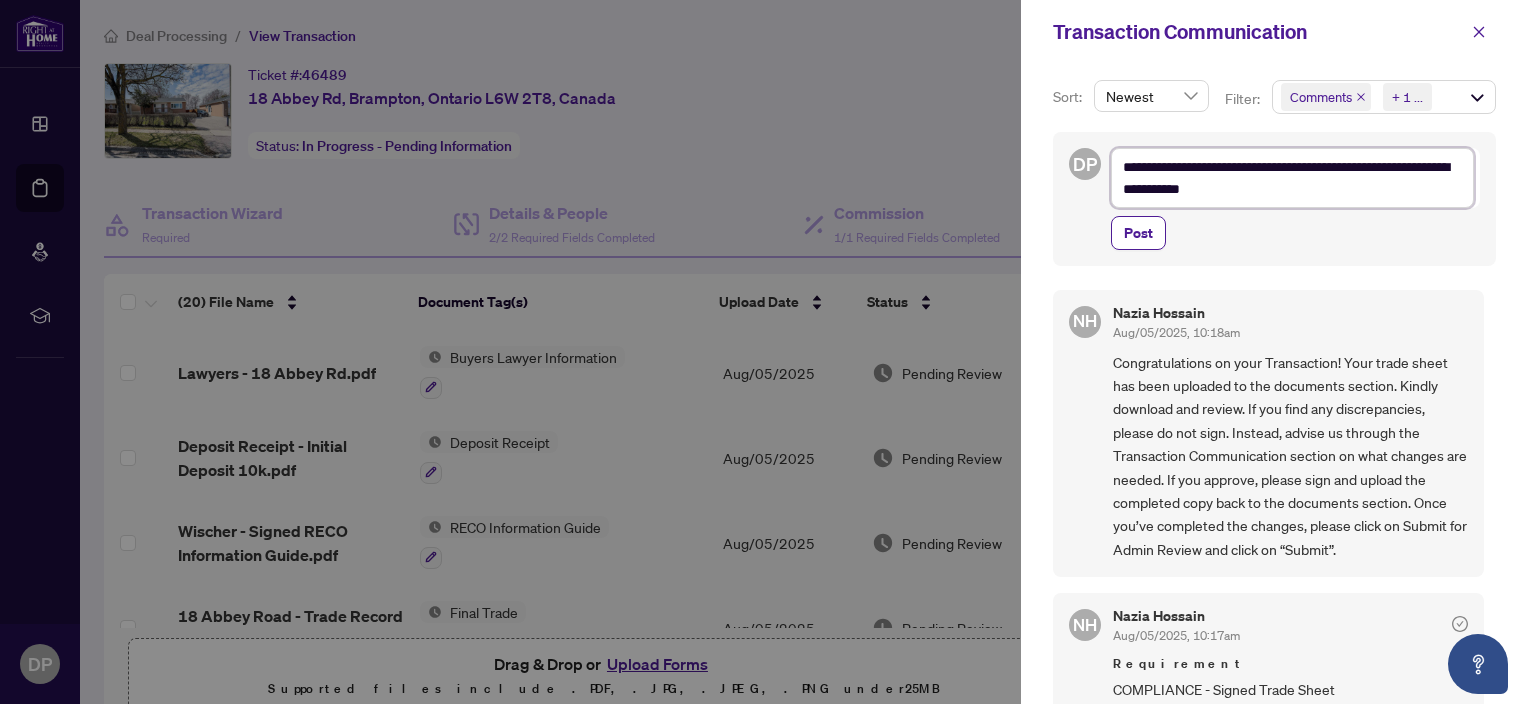 type on "**********" 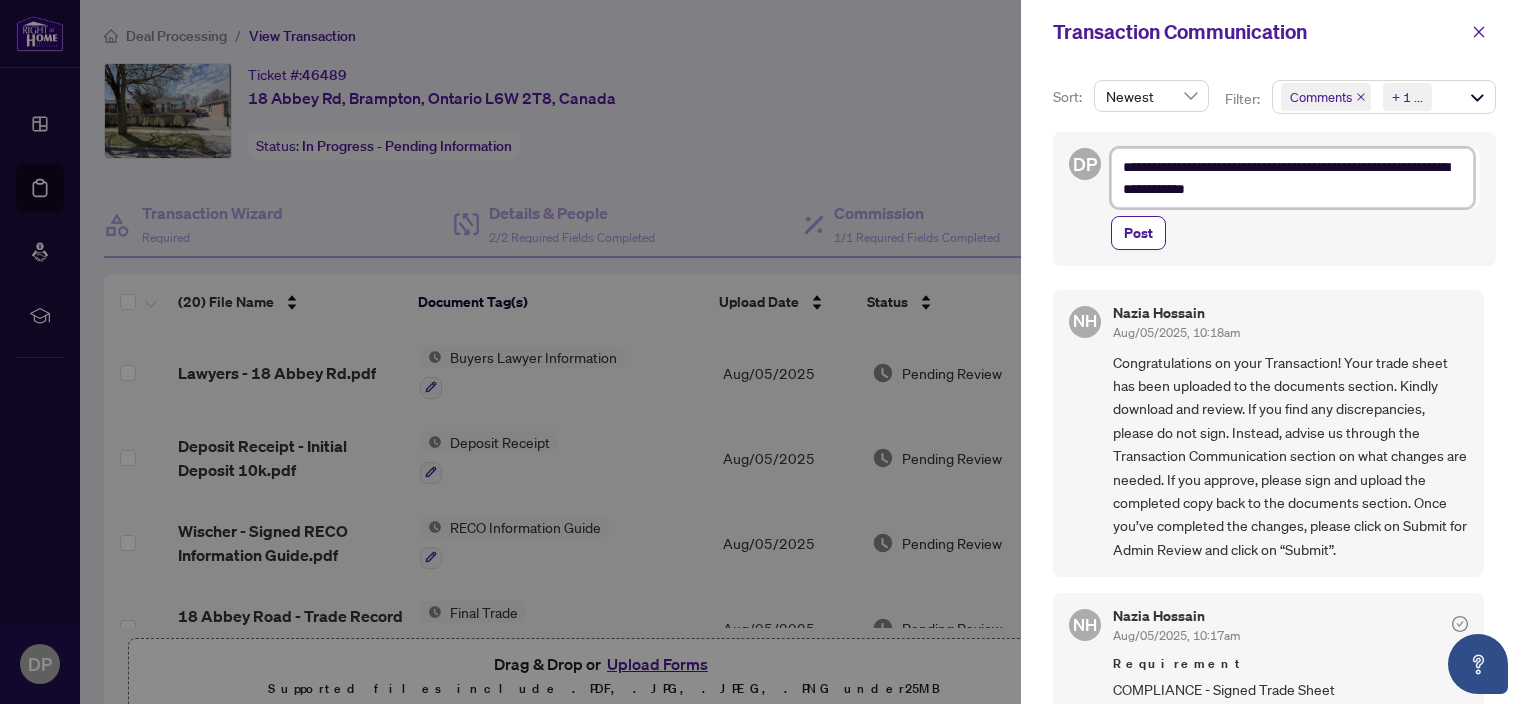 type on "**********" 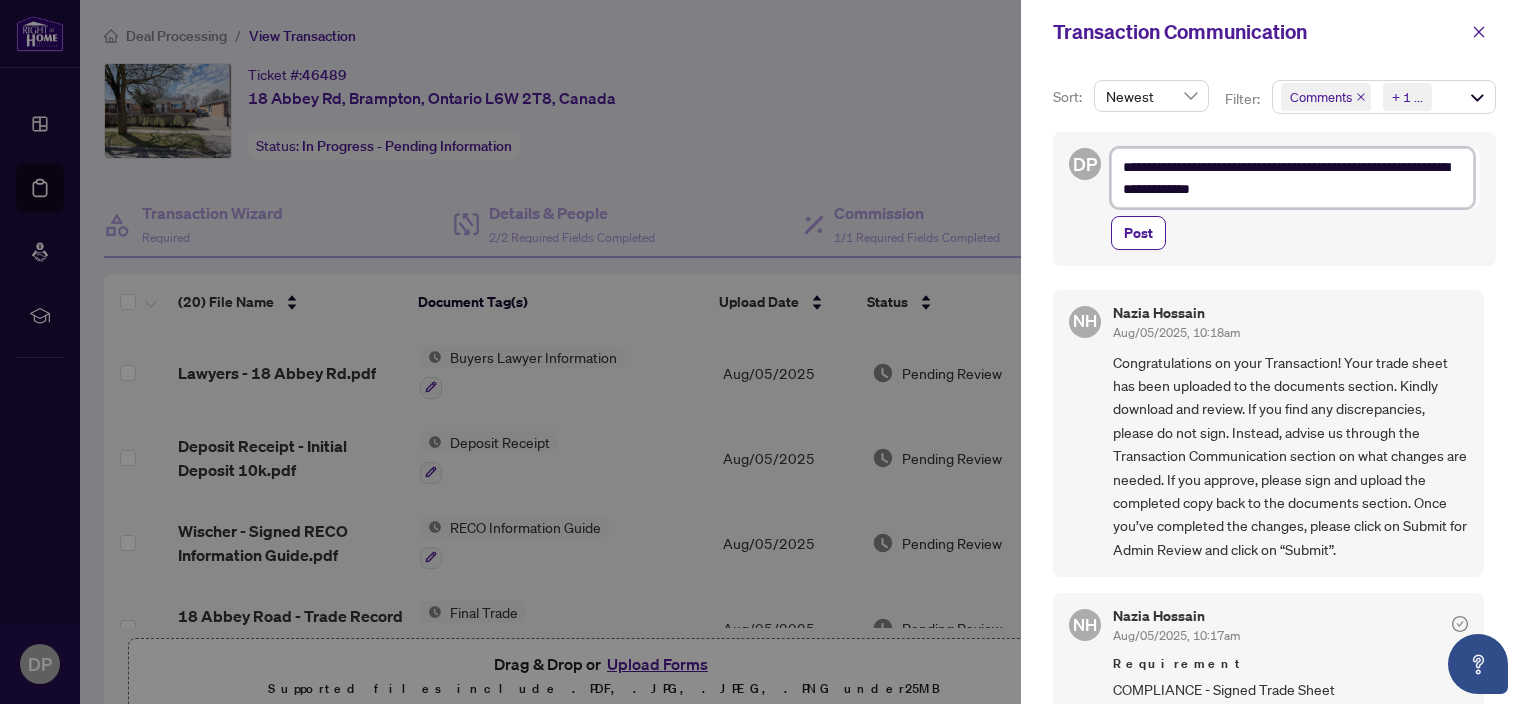type on "**********" 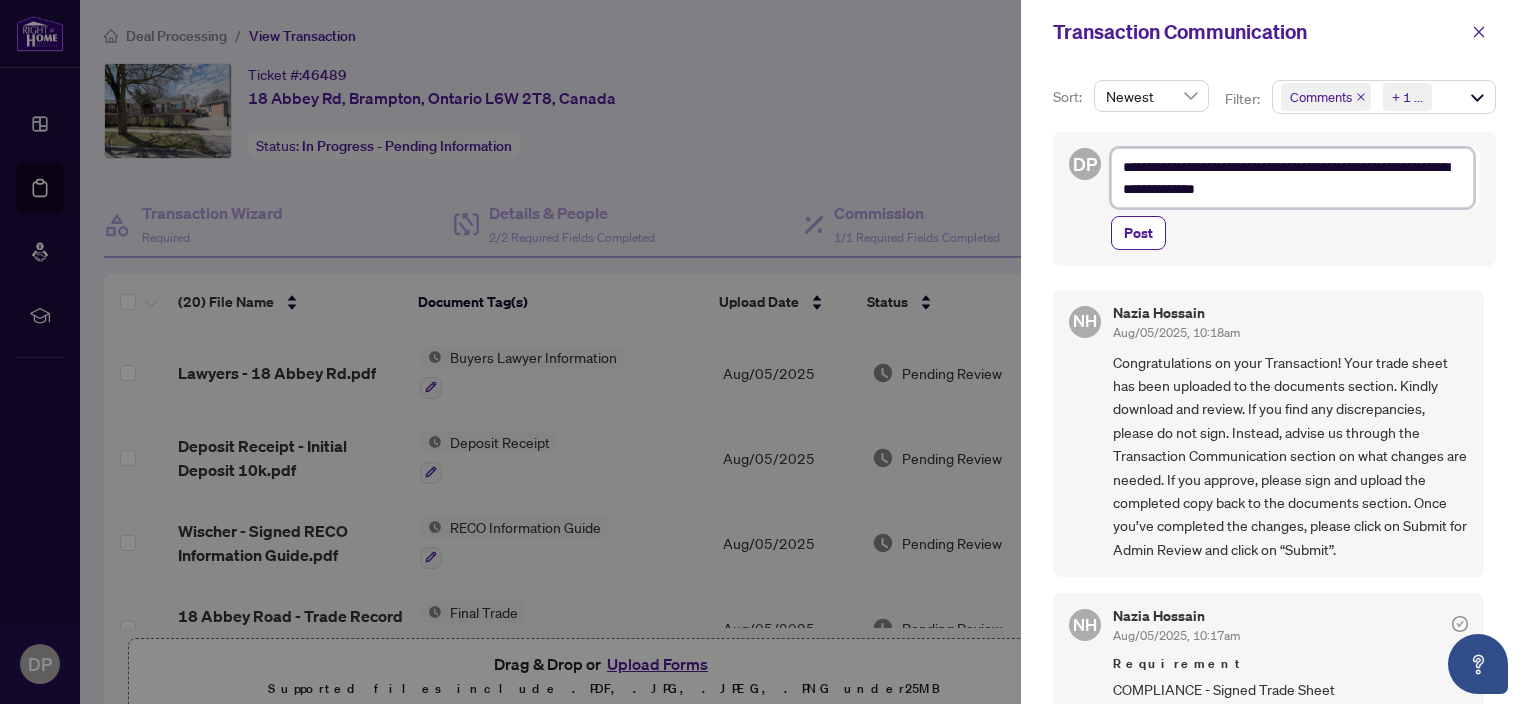 type on "**********" 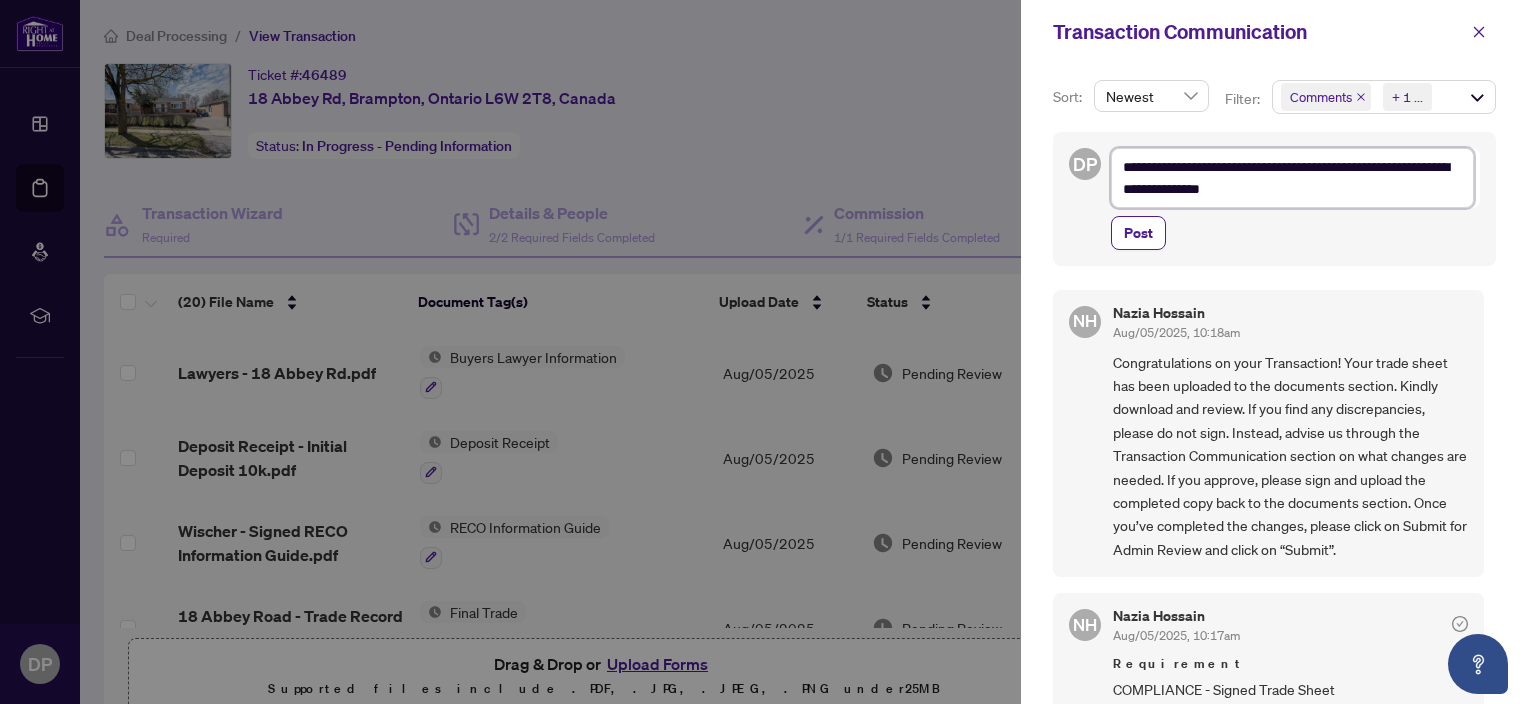 type on "**********" 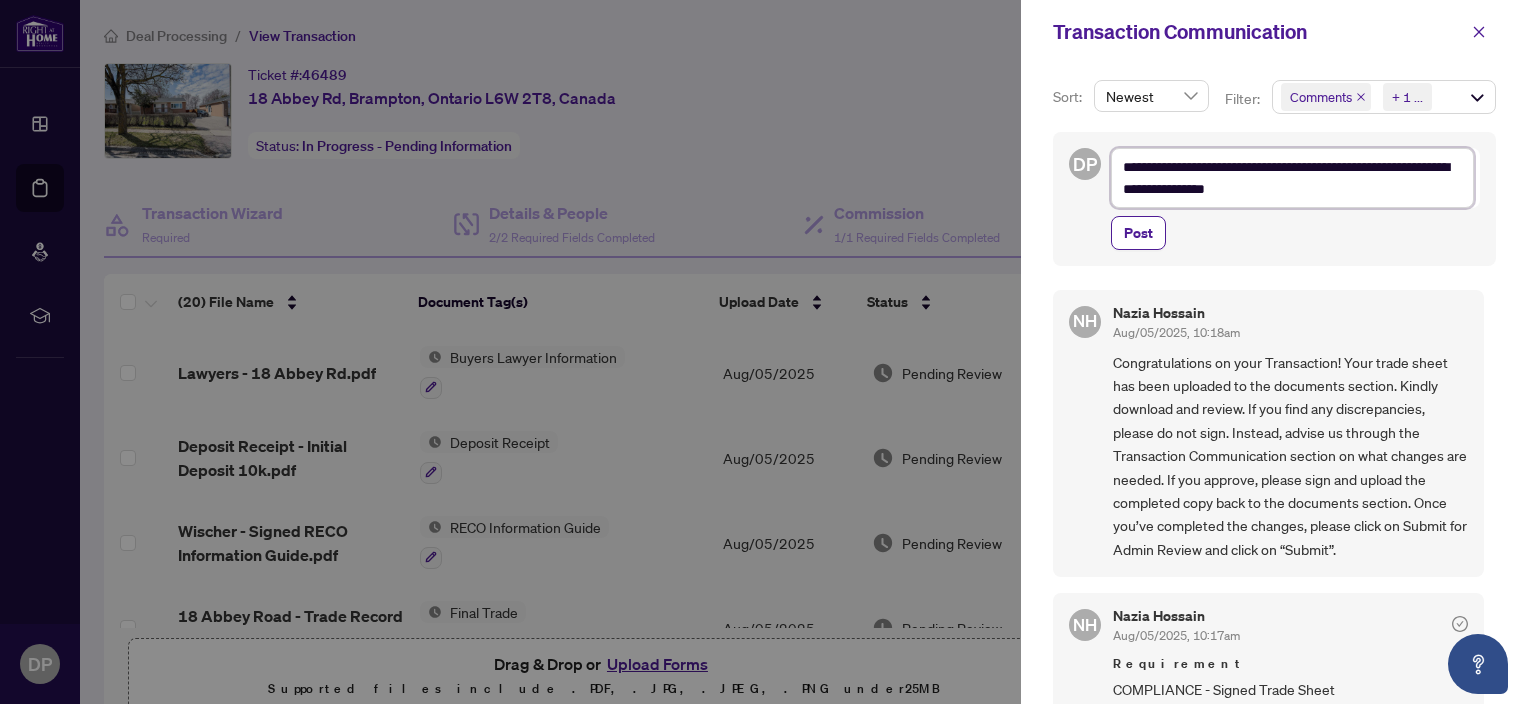 type on "**********" 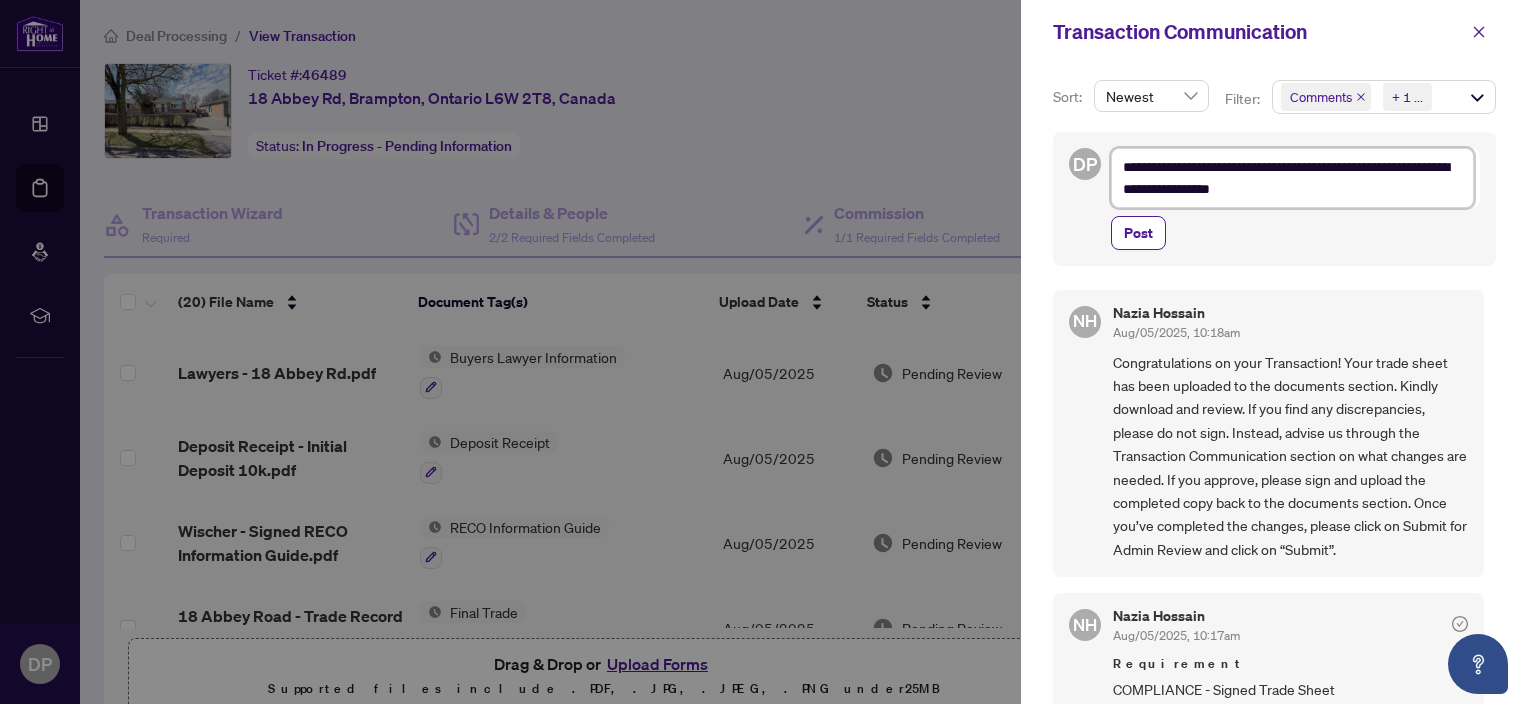 type on "**********" 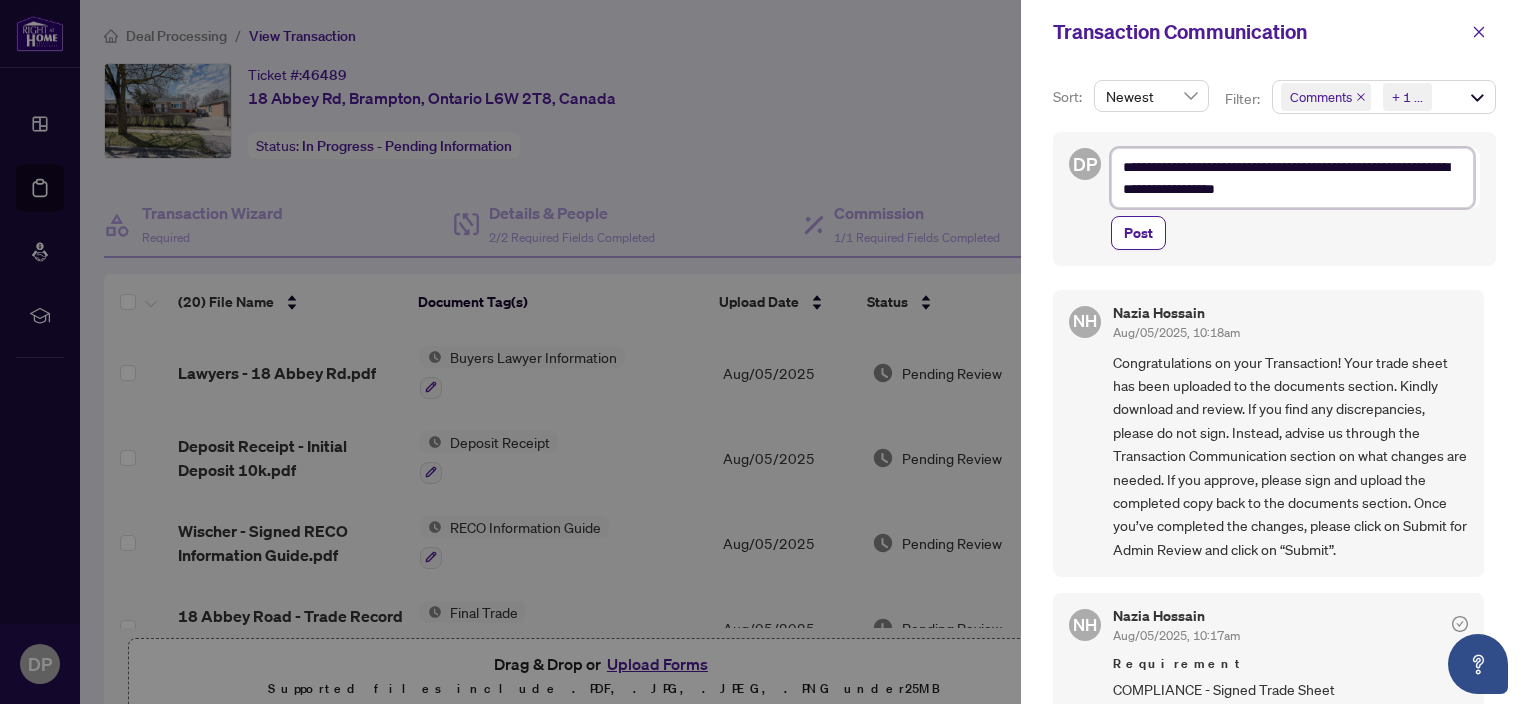 type on "**********" 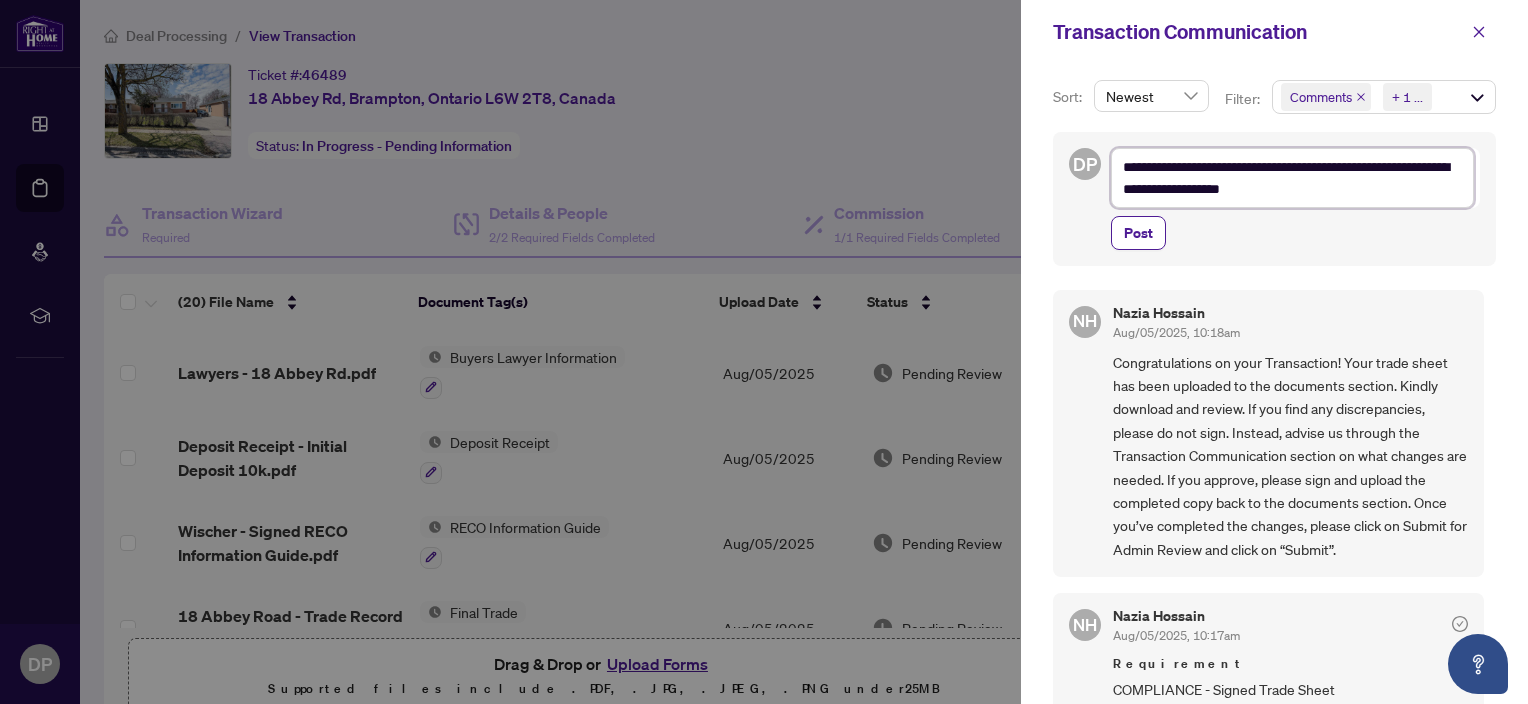 type on "**********" 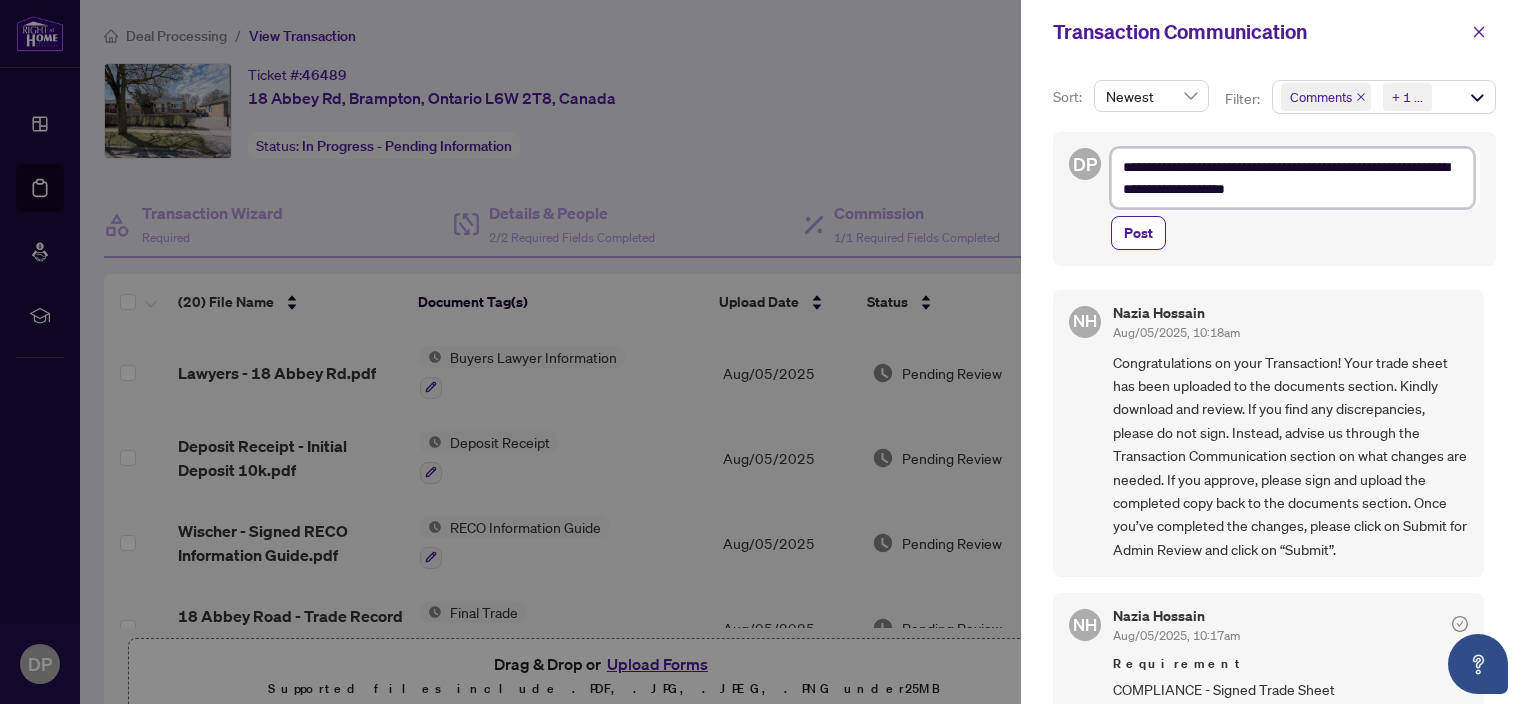 type on "**********" 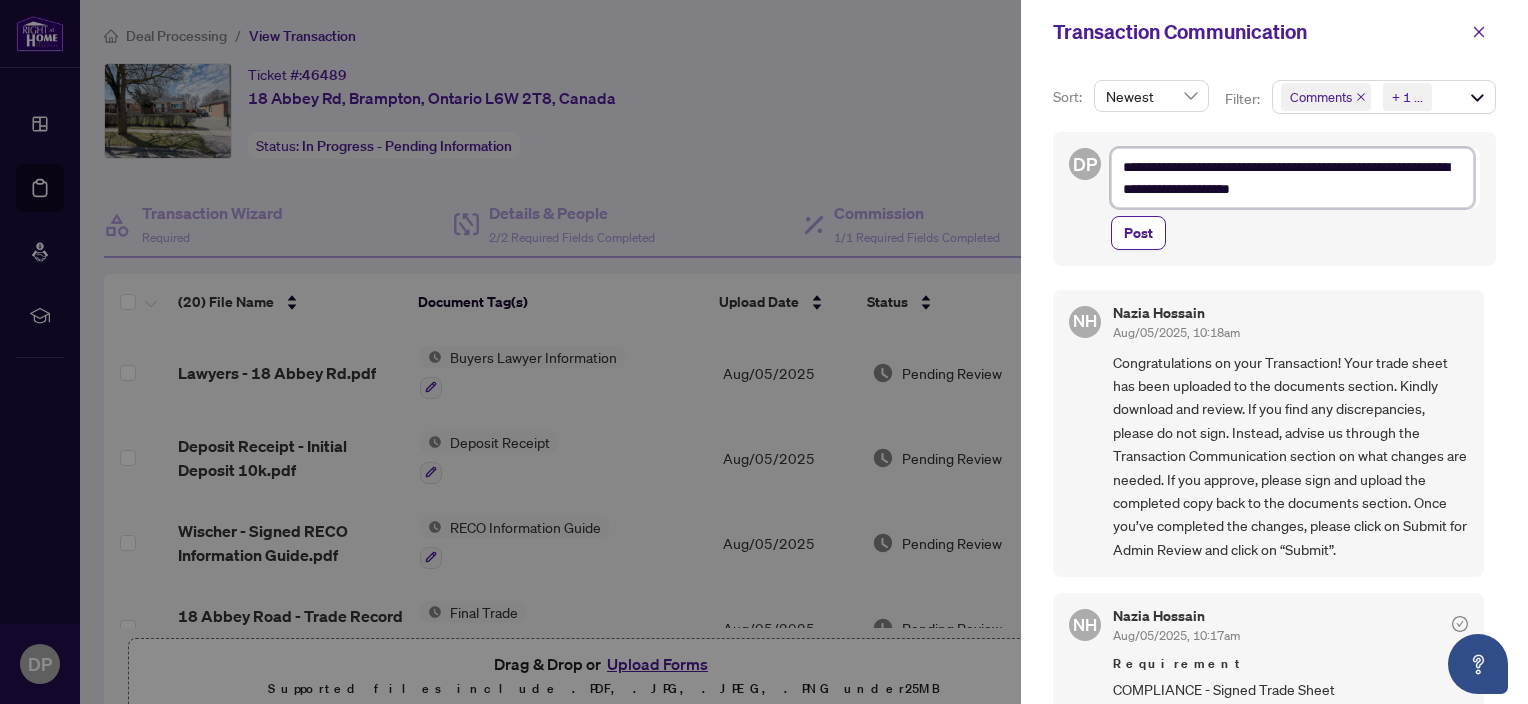 type on "**********" 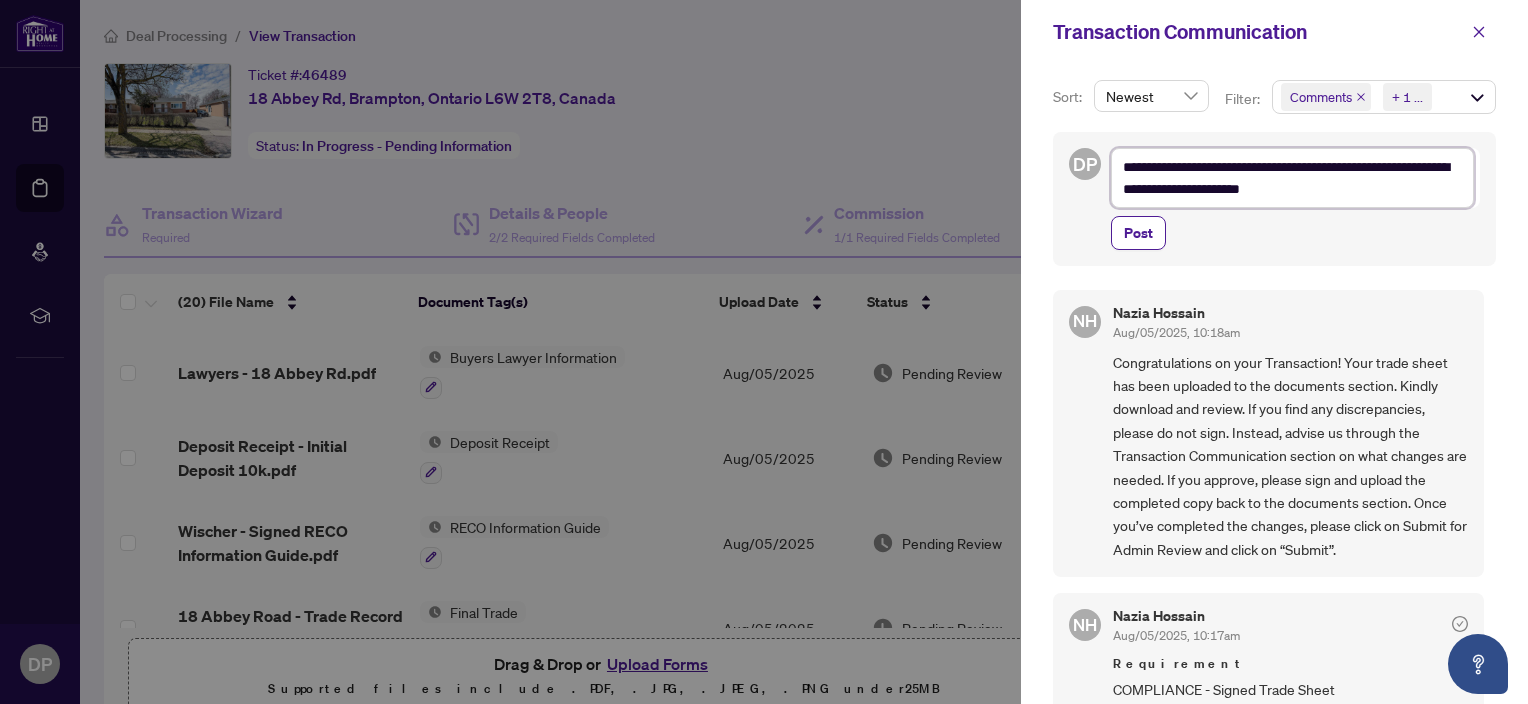 type on "**********" 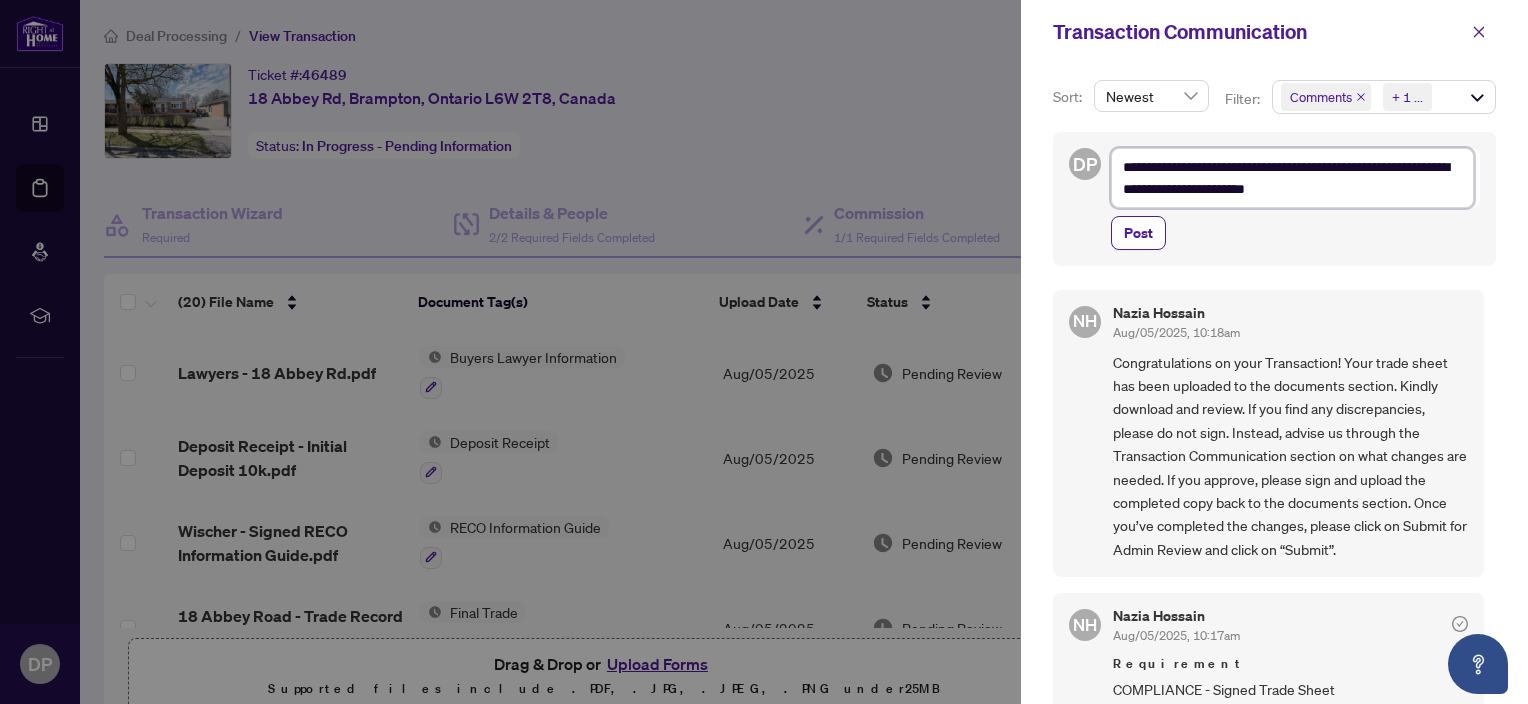 type on "**********" 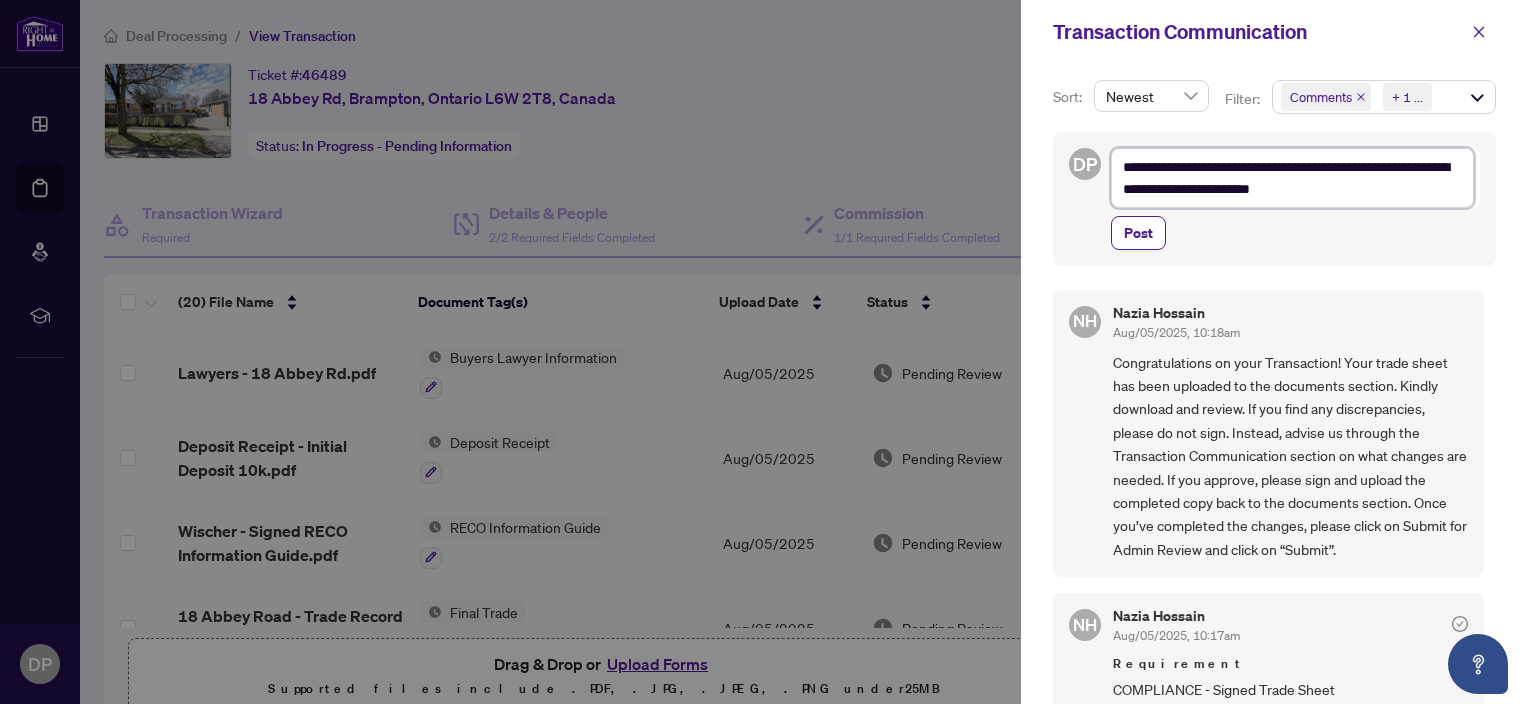 type on "**********" 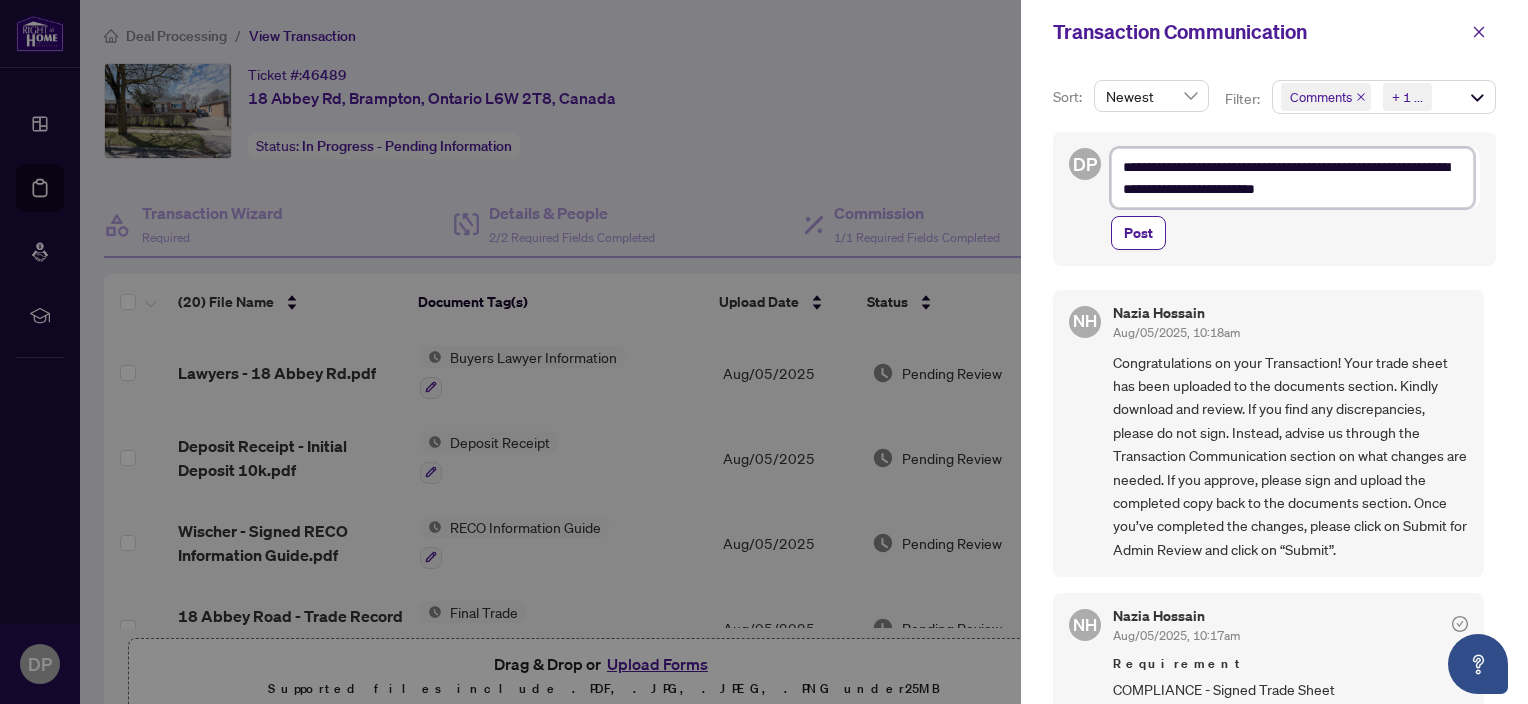 type on "**********" 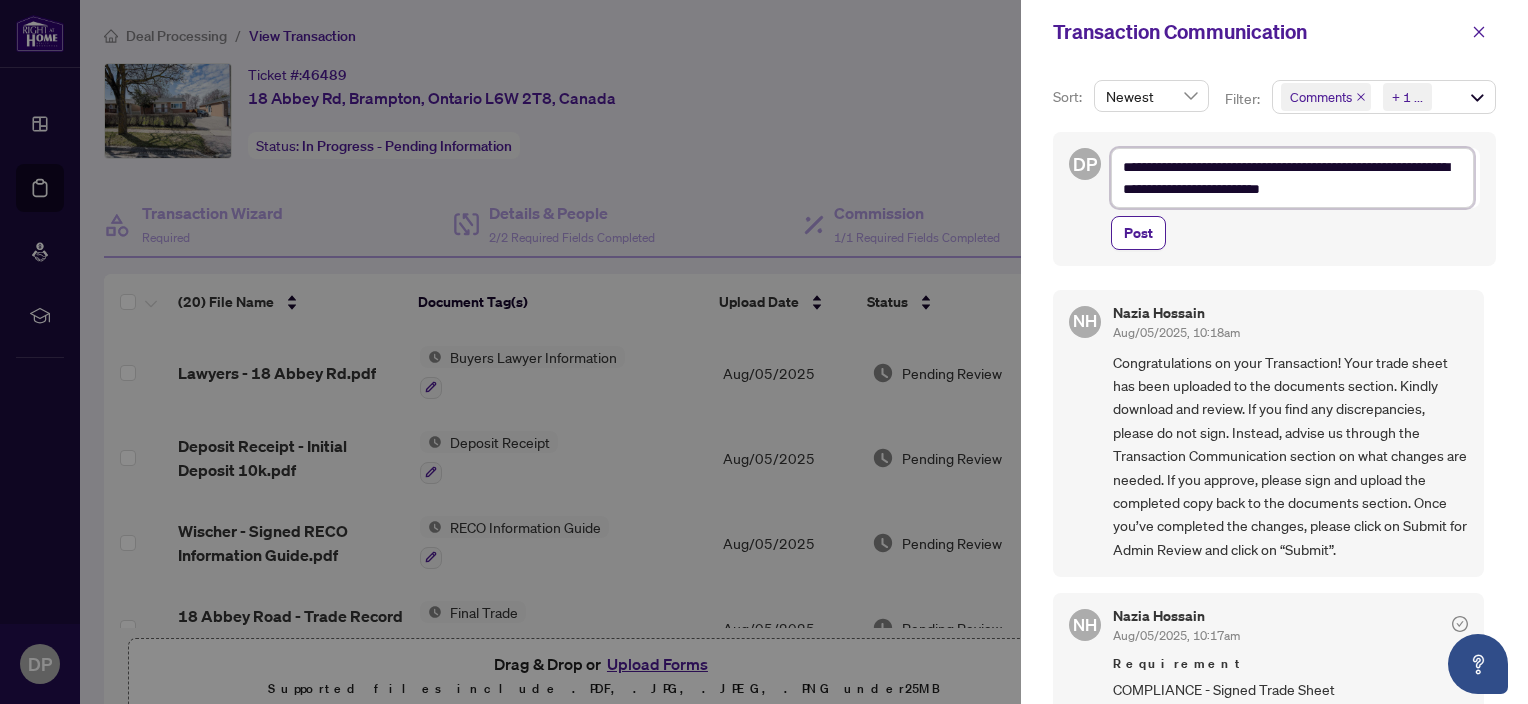 type on "**********" 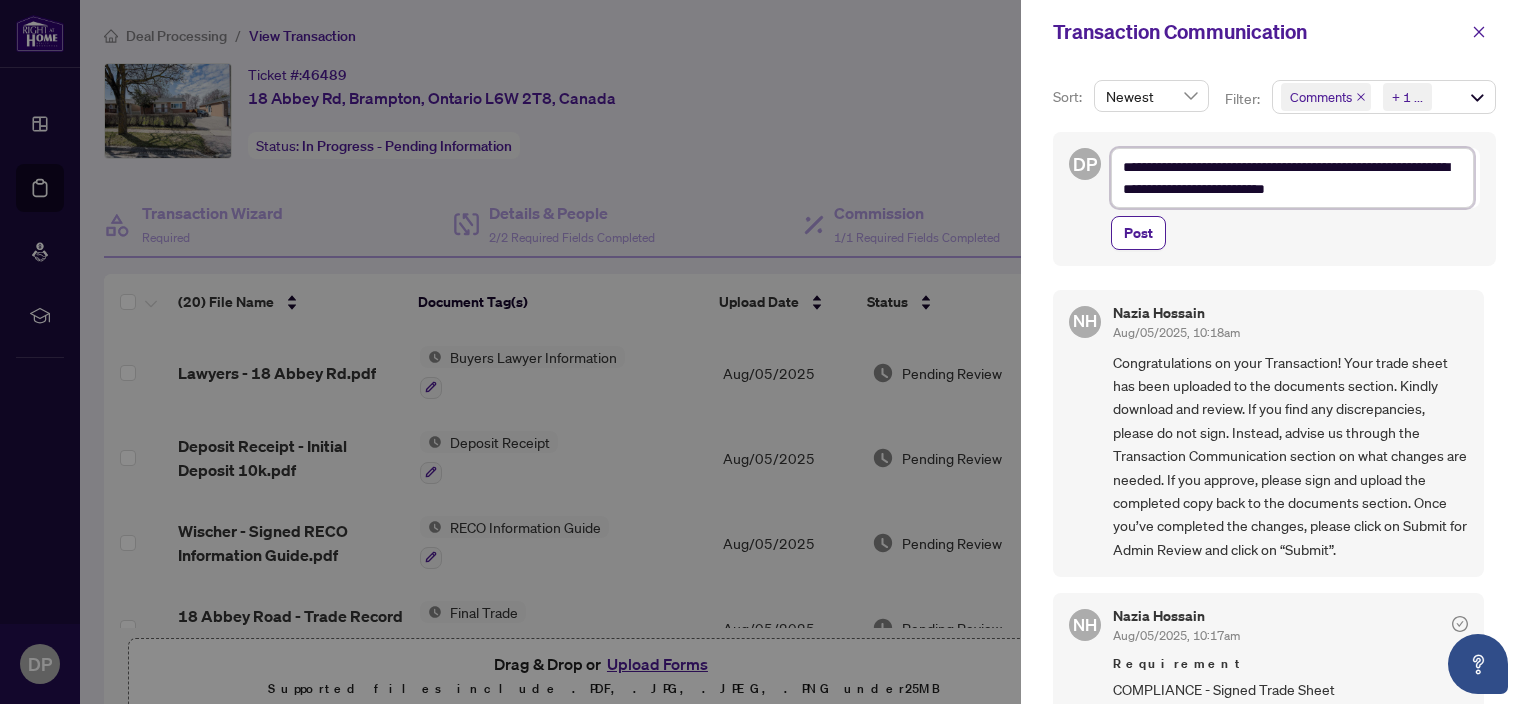 type on "**********" 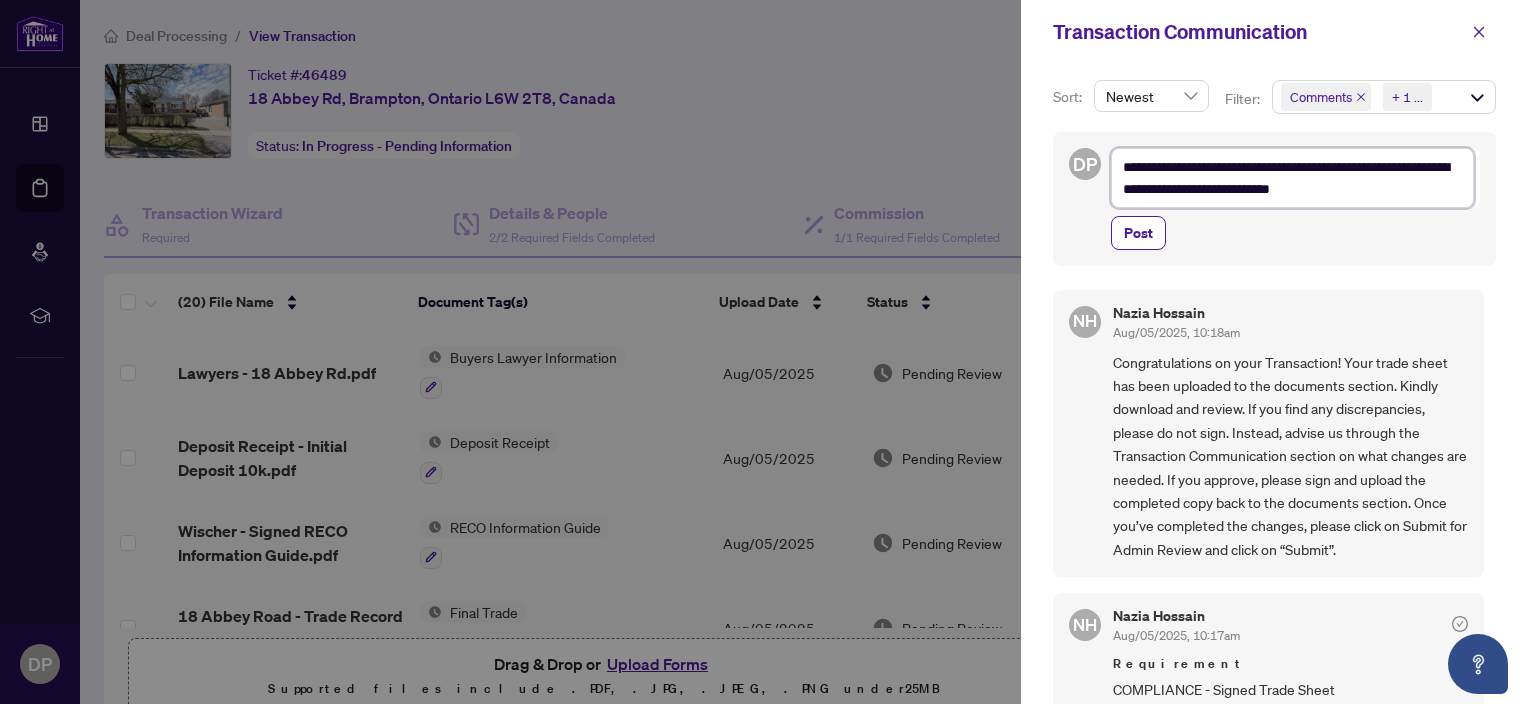type on "**********" 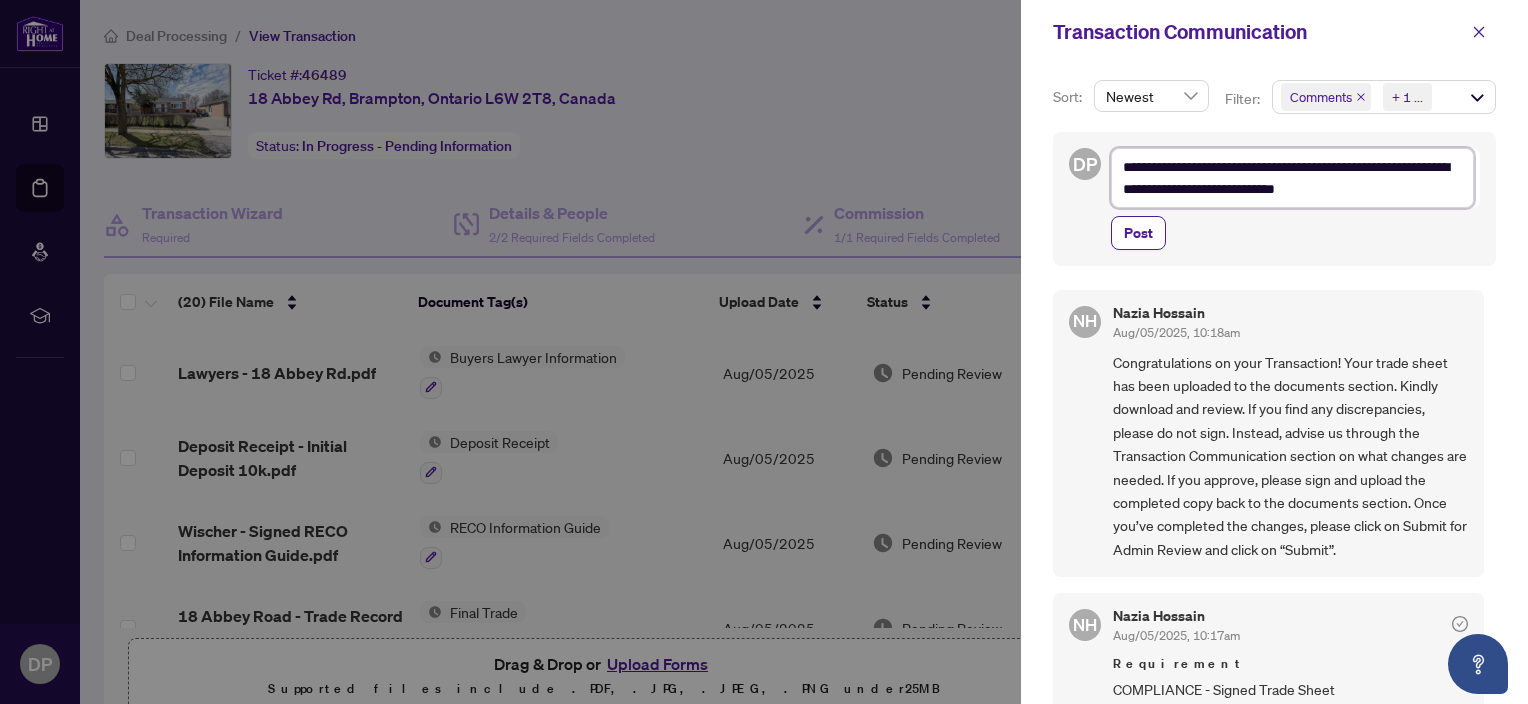 type on "**********" 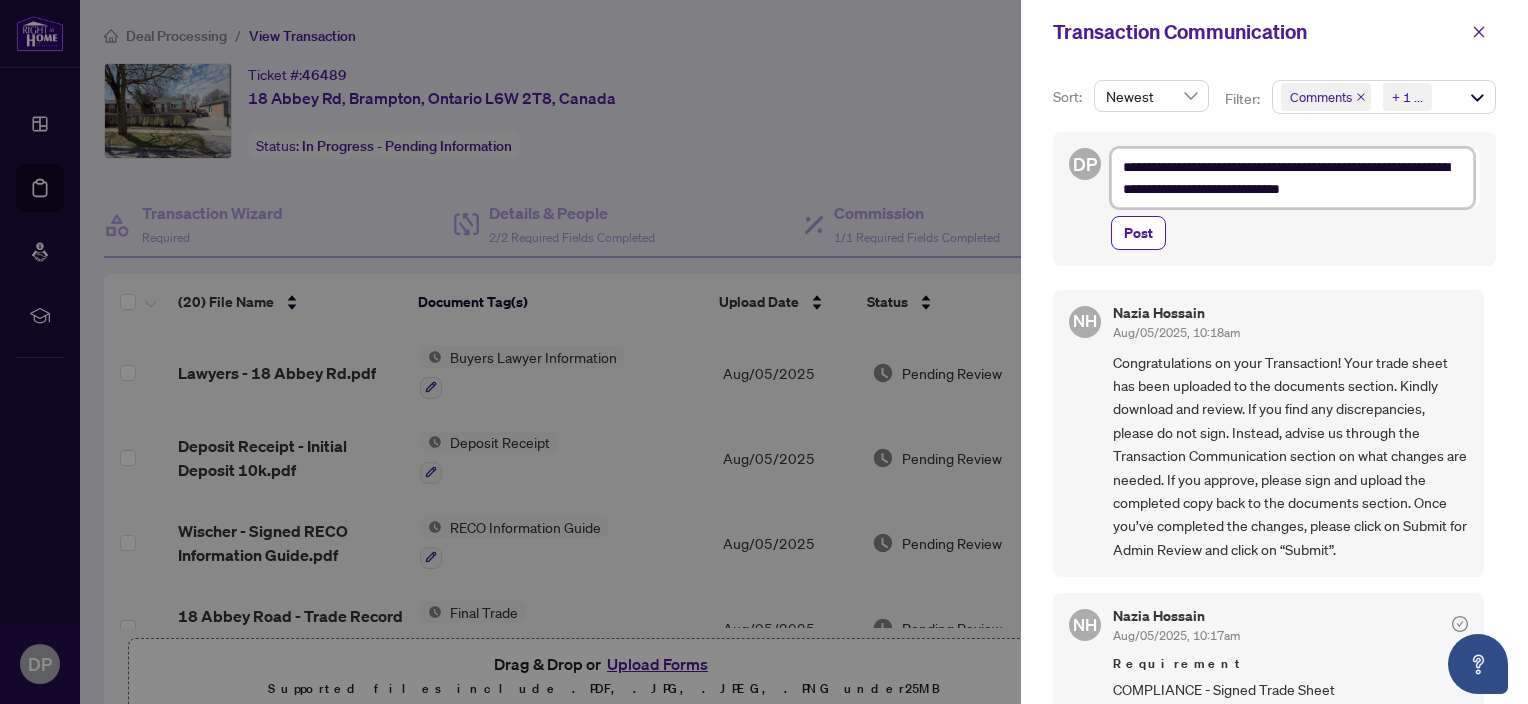 type on "**********" 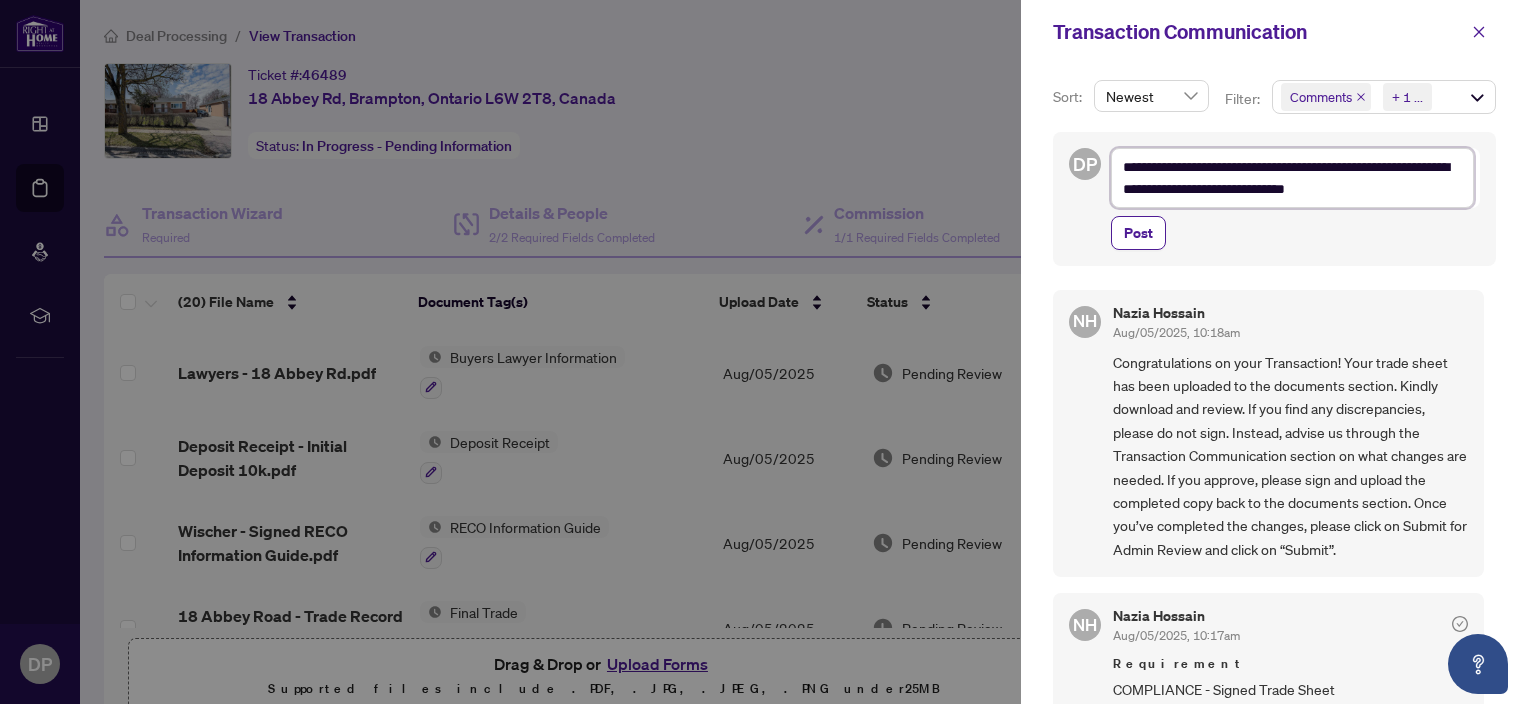 type on "**********" 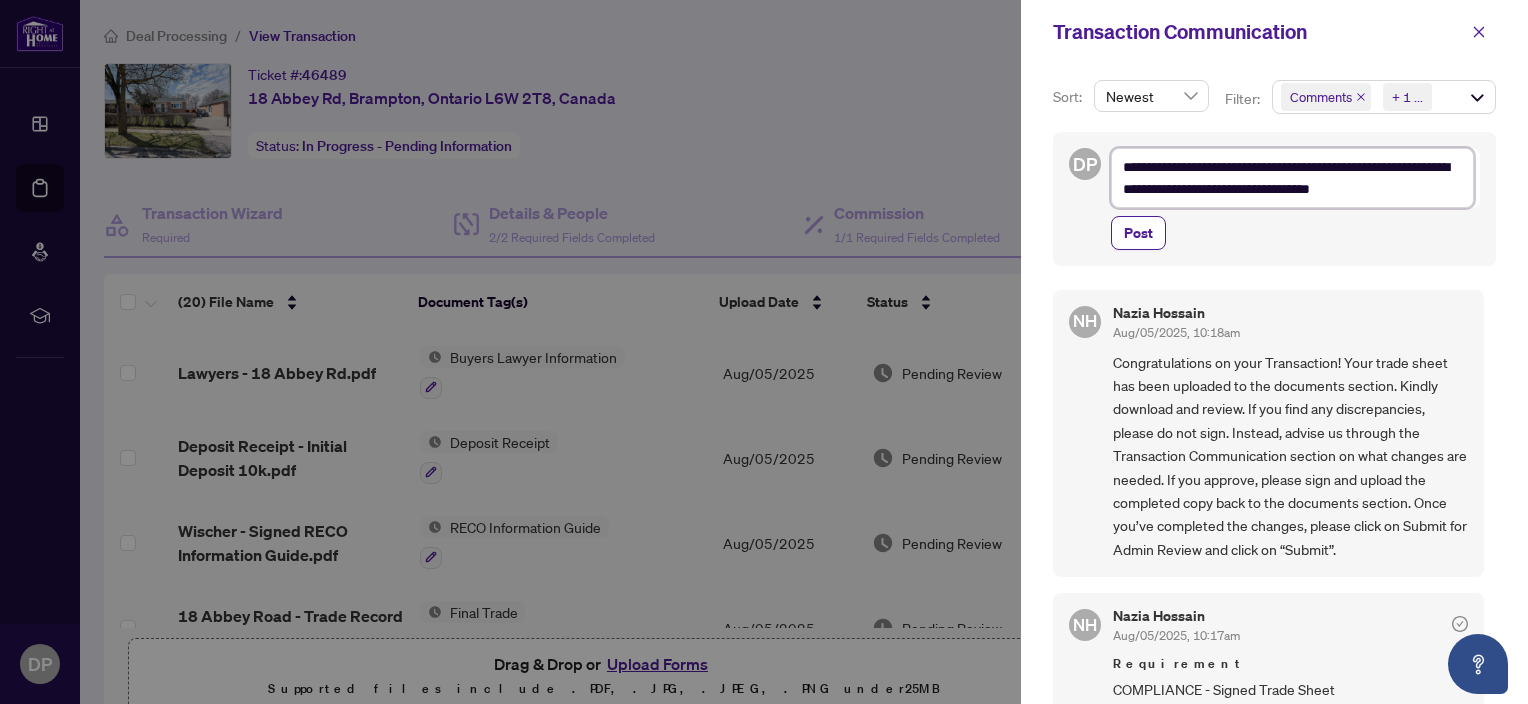 click on "**********" at bounding box center (1292, 178) 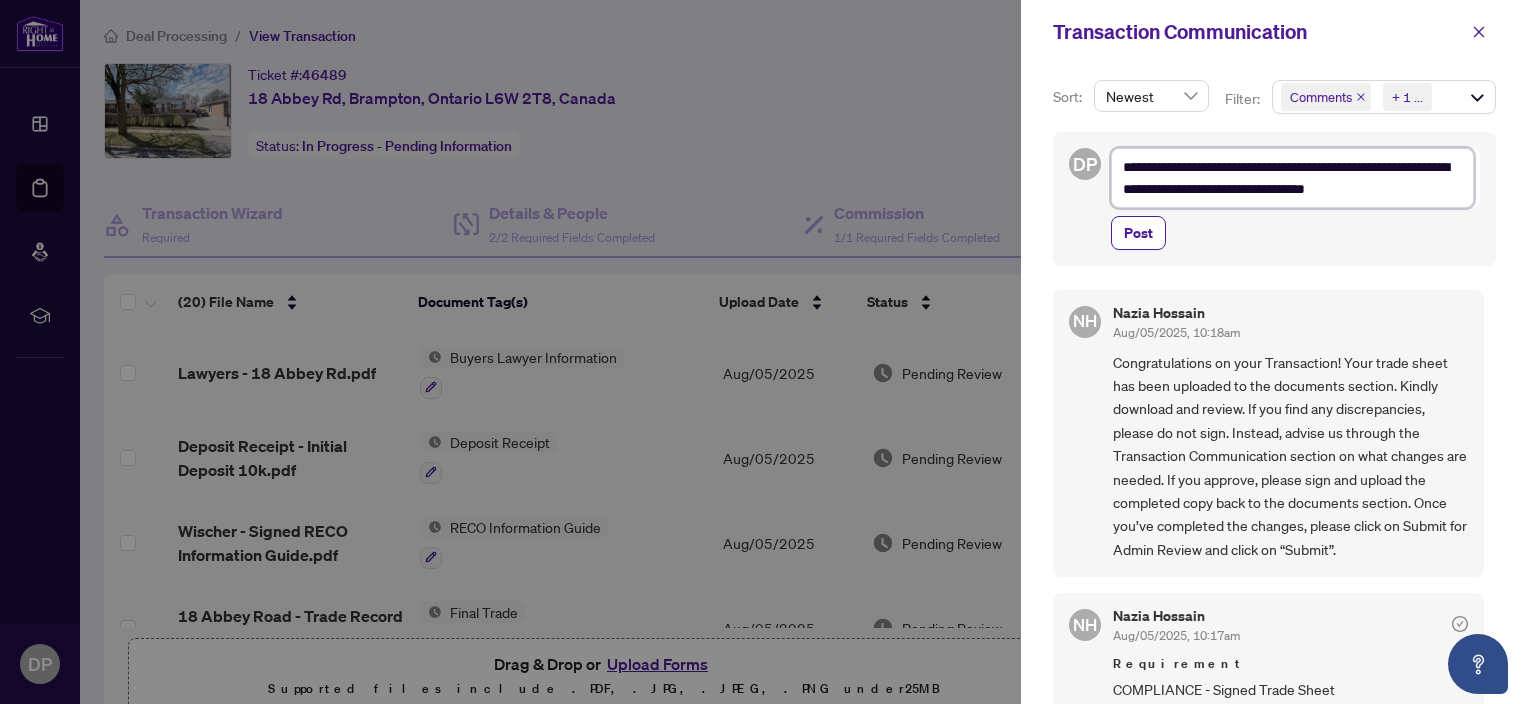 click on "**********" at bounding box center (1292, 178) 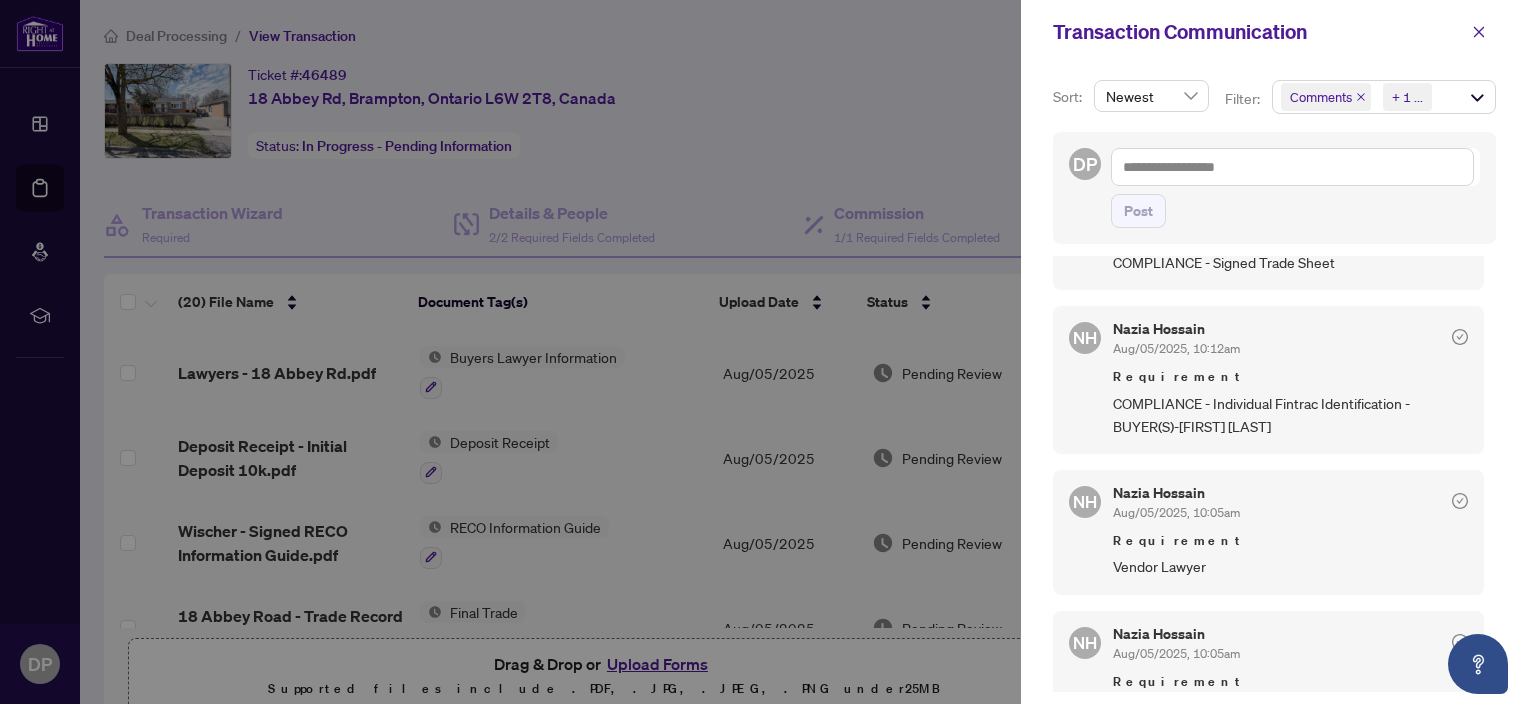 scroll, scrollTop: 411, scrollLeft: 0, axis: vertical 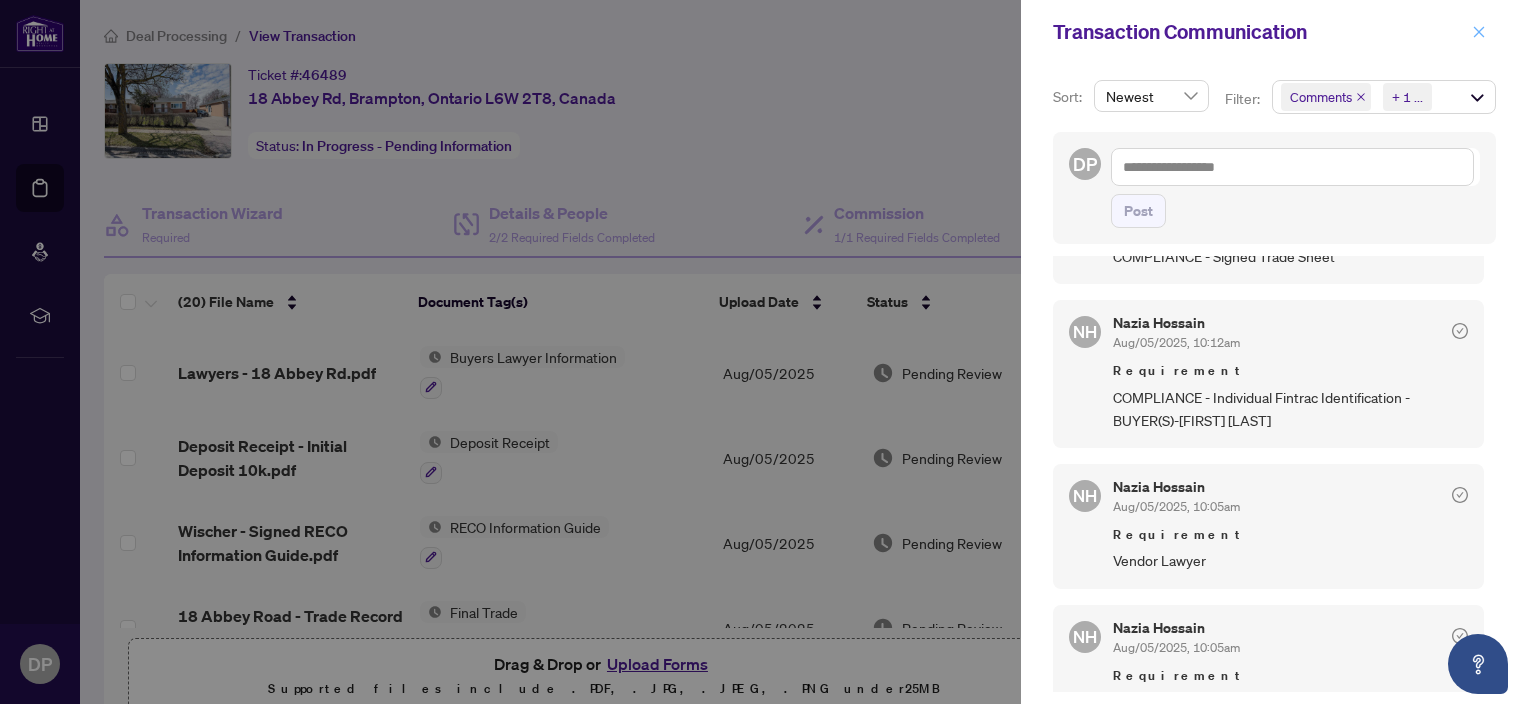 click 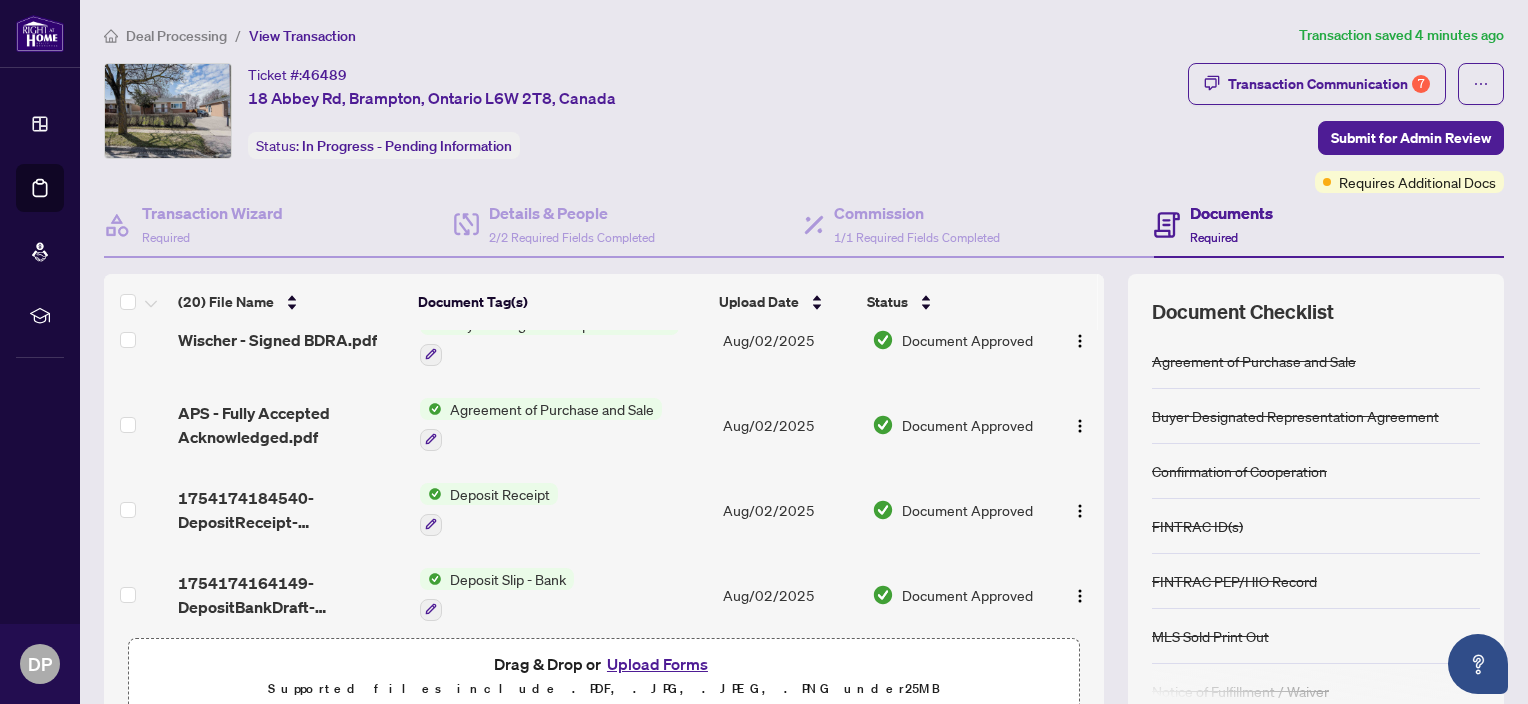 scroll, scrollTop: 1392, scrollLeft: 0, axis: vertical 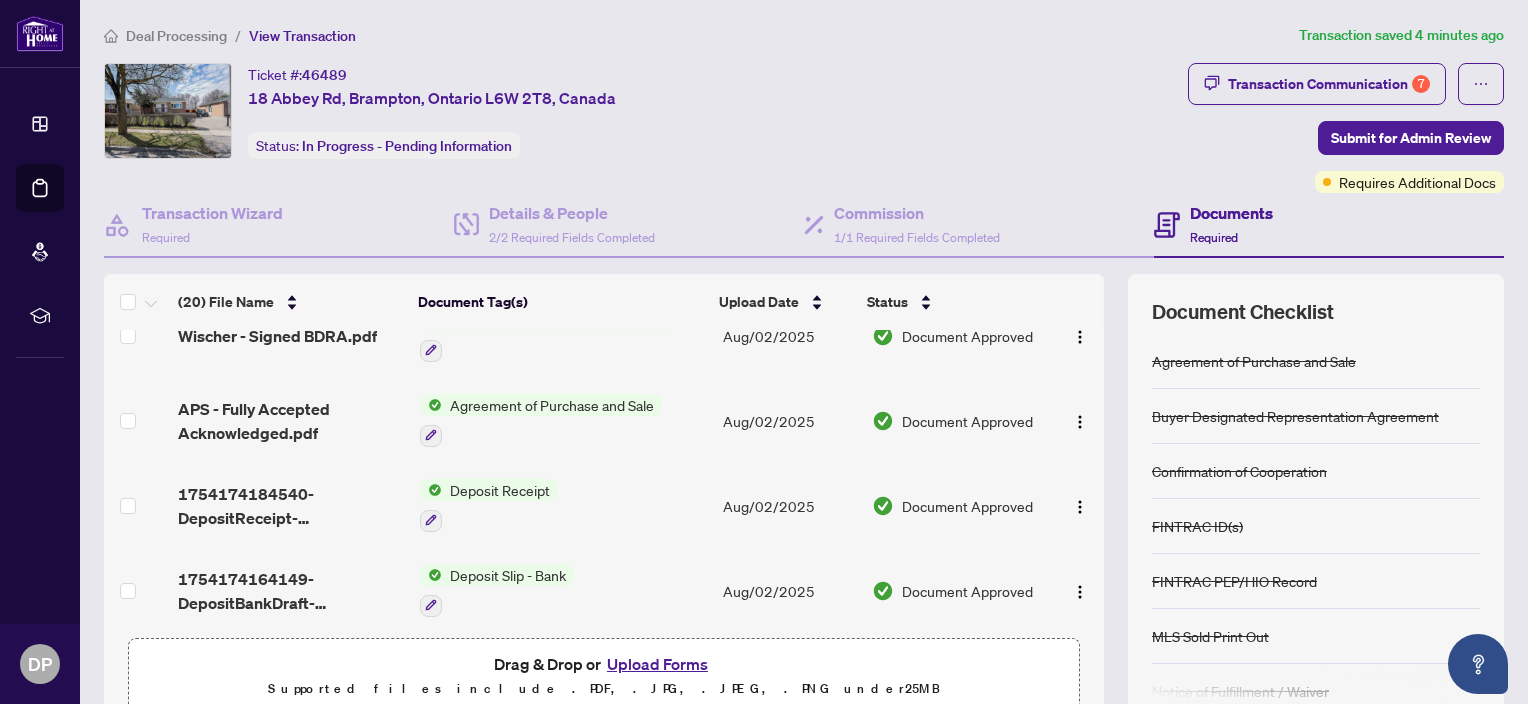 click on "Upload Forms" at bounding box center (657, 664) 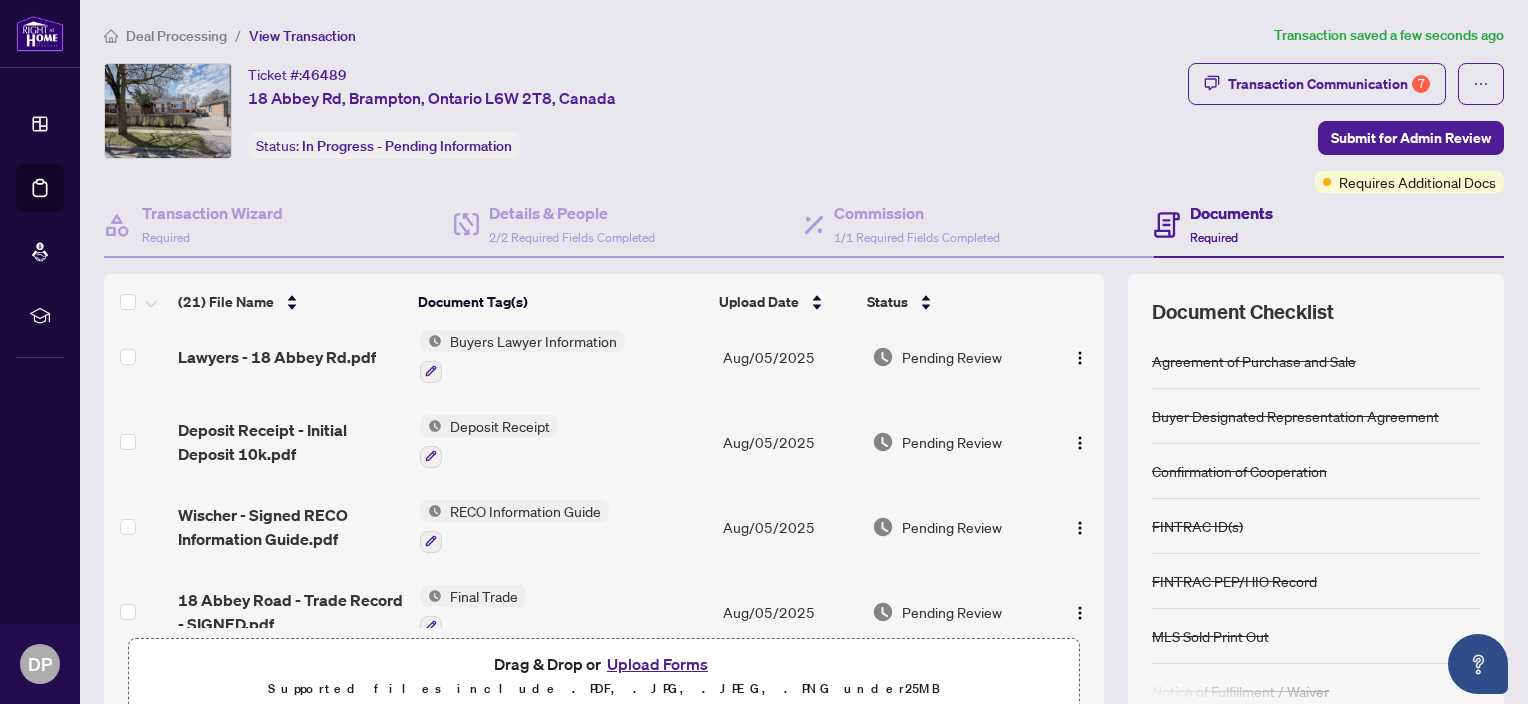 scroll, scrollTop: 0, scrollLeft: 0, axis: both 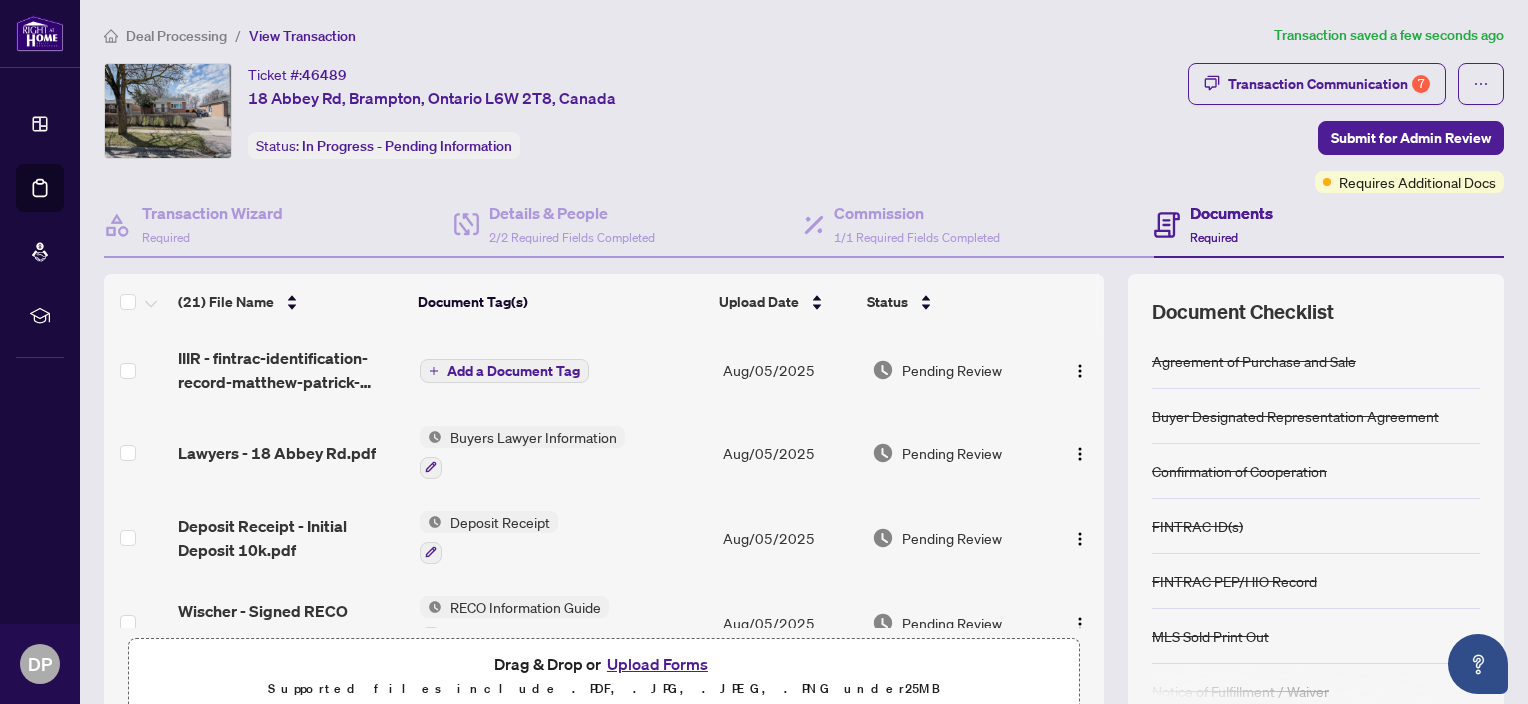 click on "Add a Document Tag" at bounding box center [513, 371] 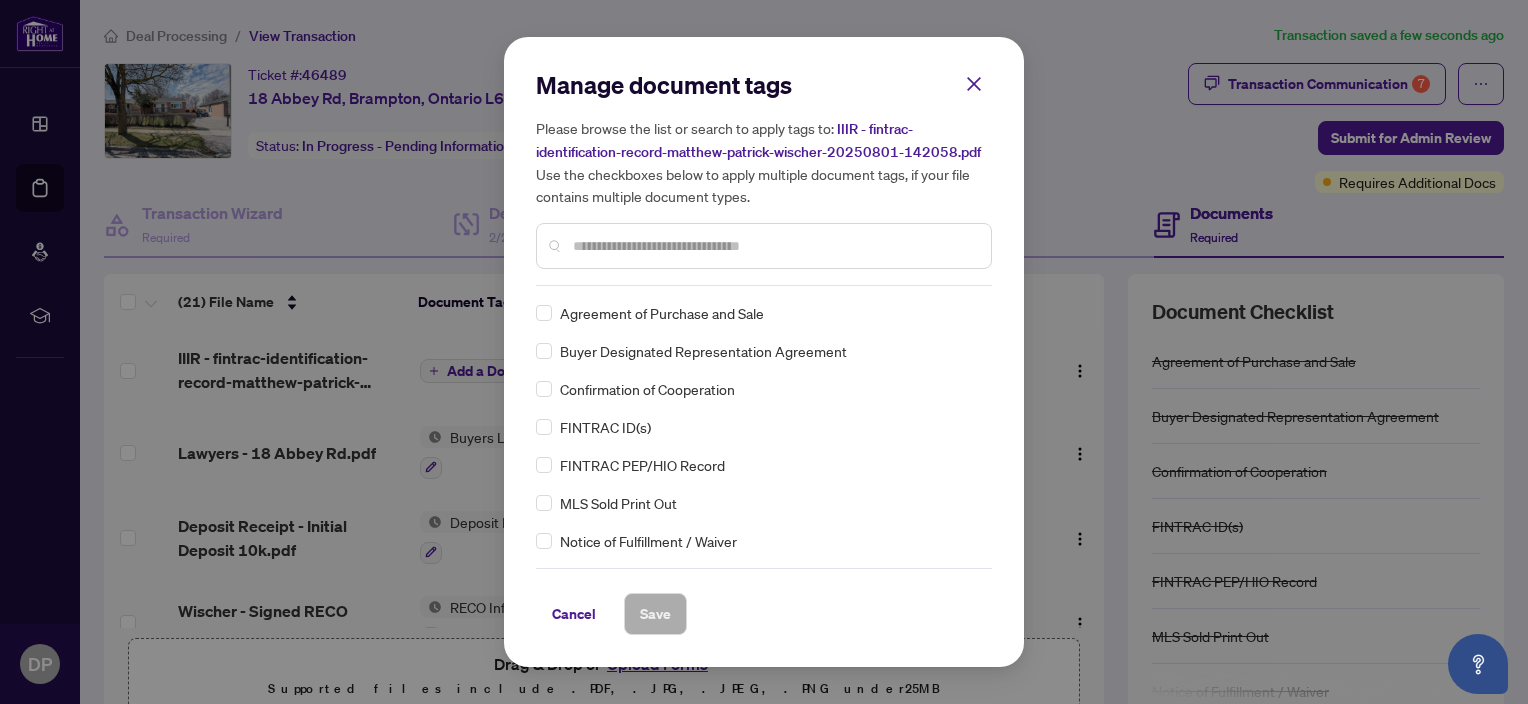 click at bounding box center [774, 246] 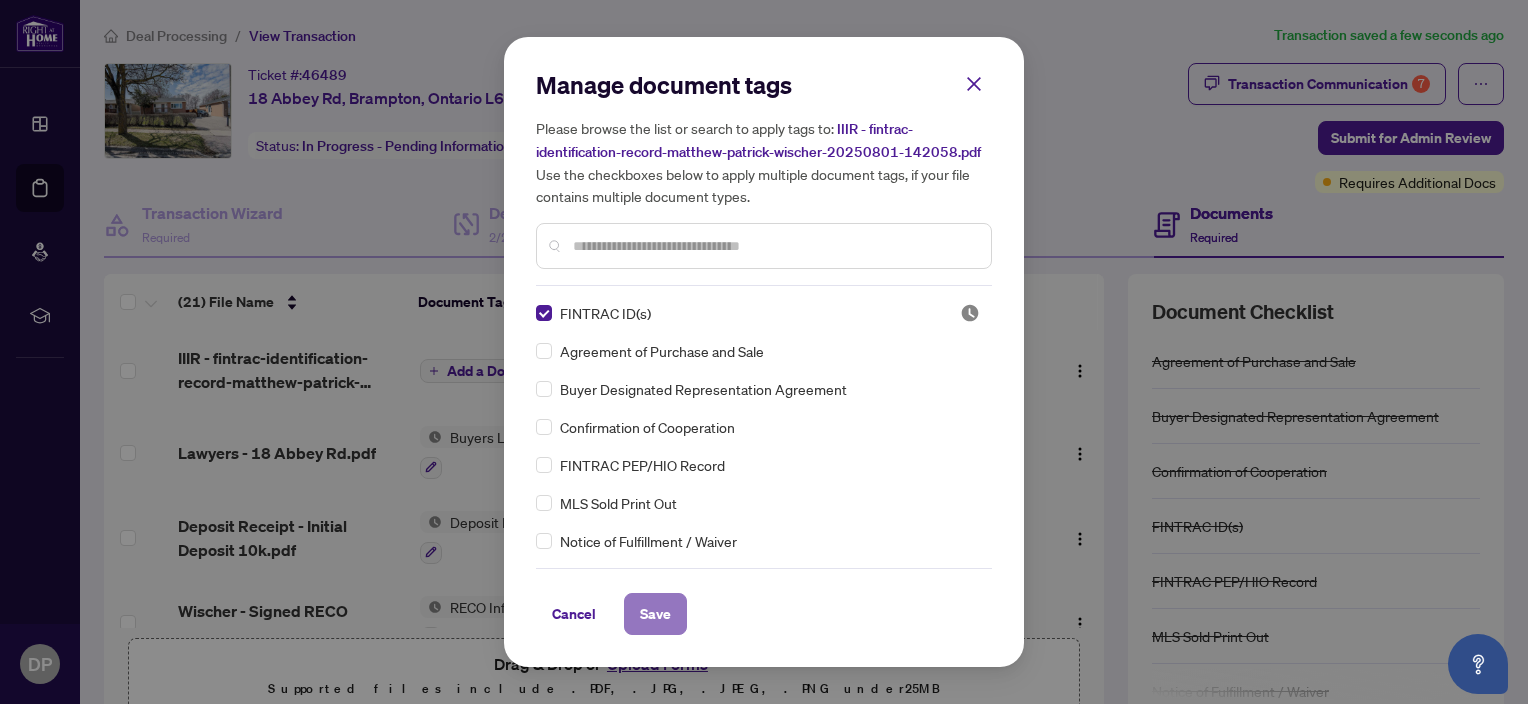 click on "Save" at bounding box center (655, 614) 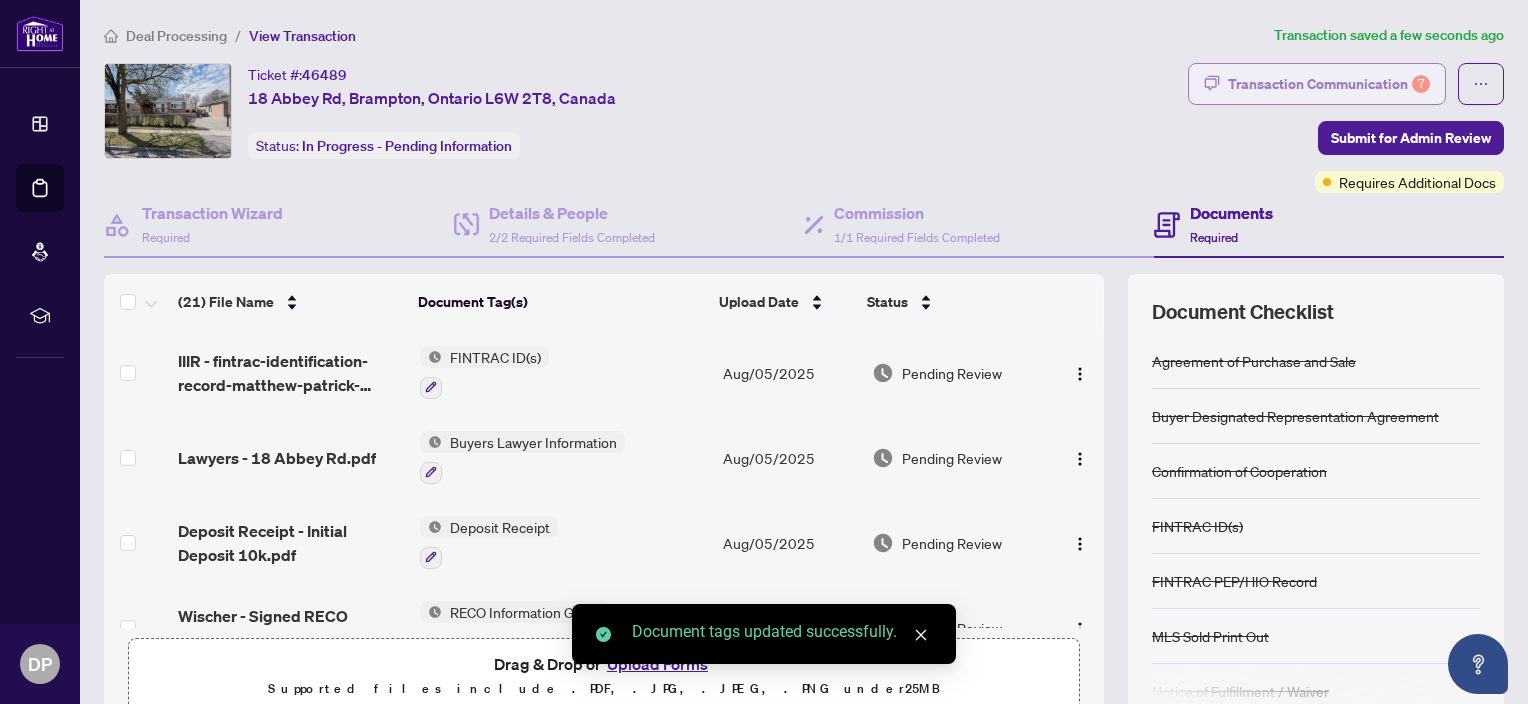 click on "Transaction Communication 7" at bounding box center (1329, 84) 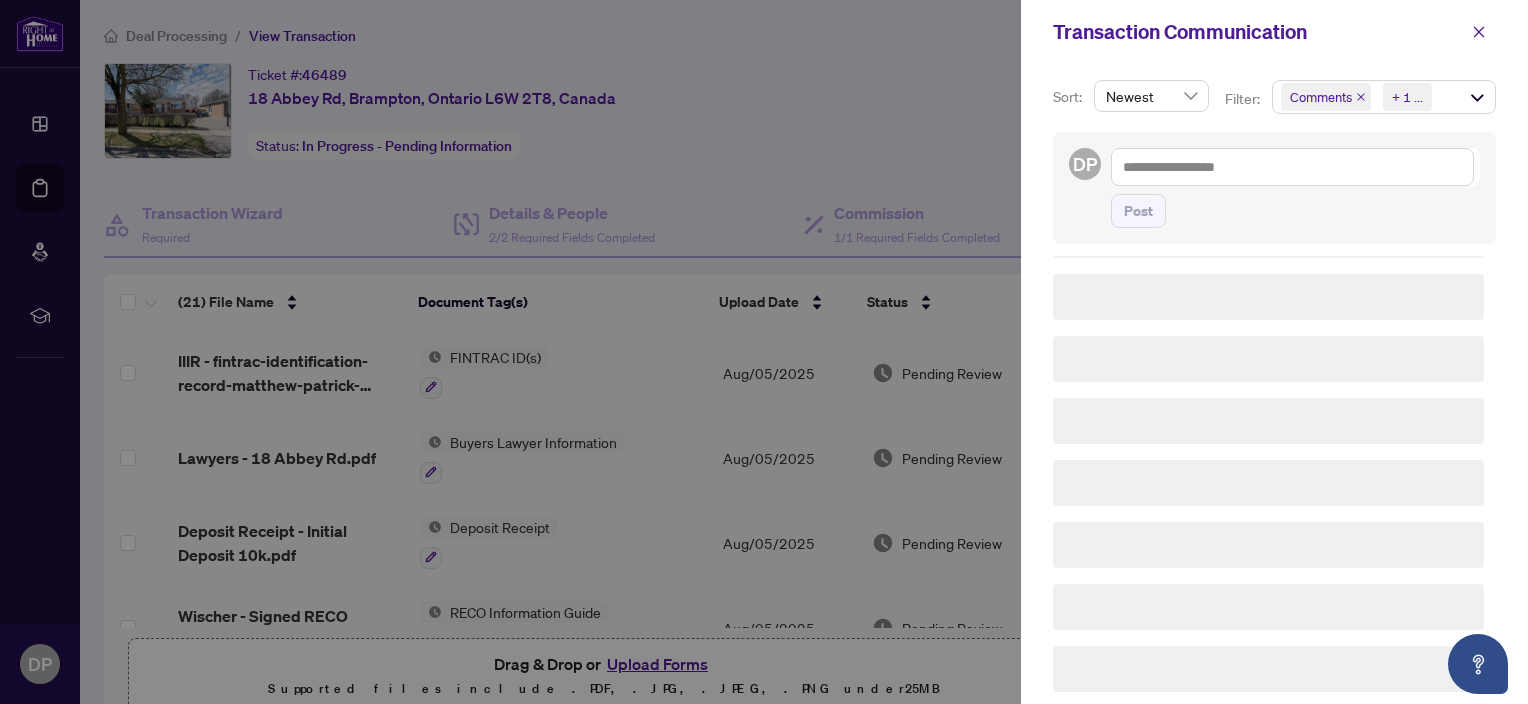 scroll, scrollTop: 0, scrollLeft: 0, axis: both 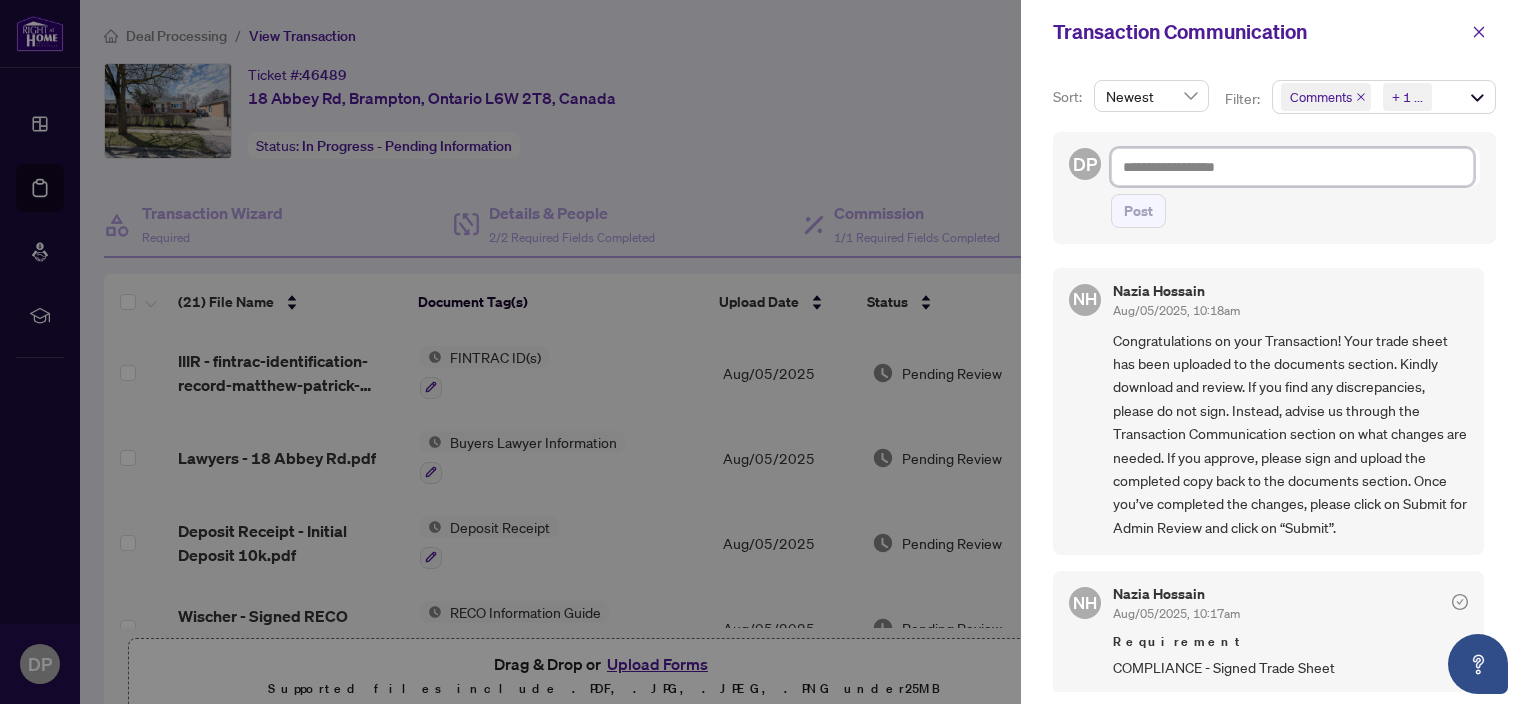 click at bounding box center (1292, 167) 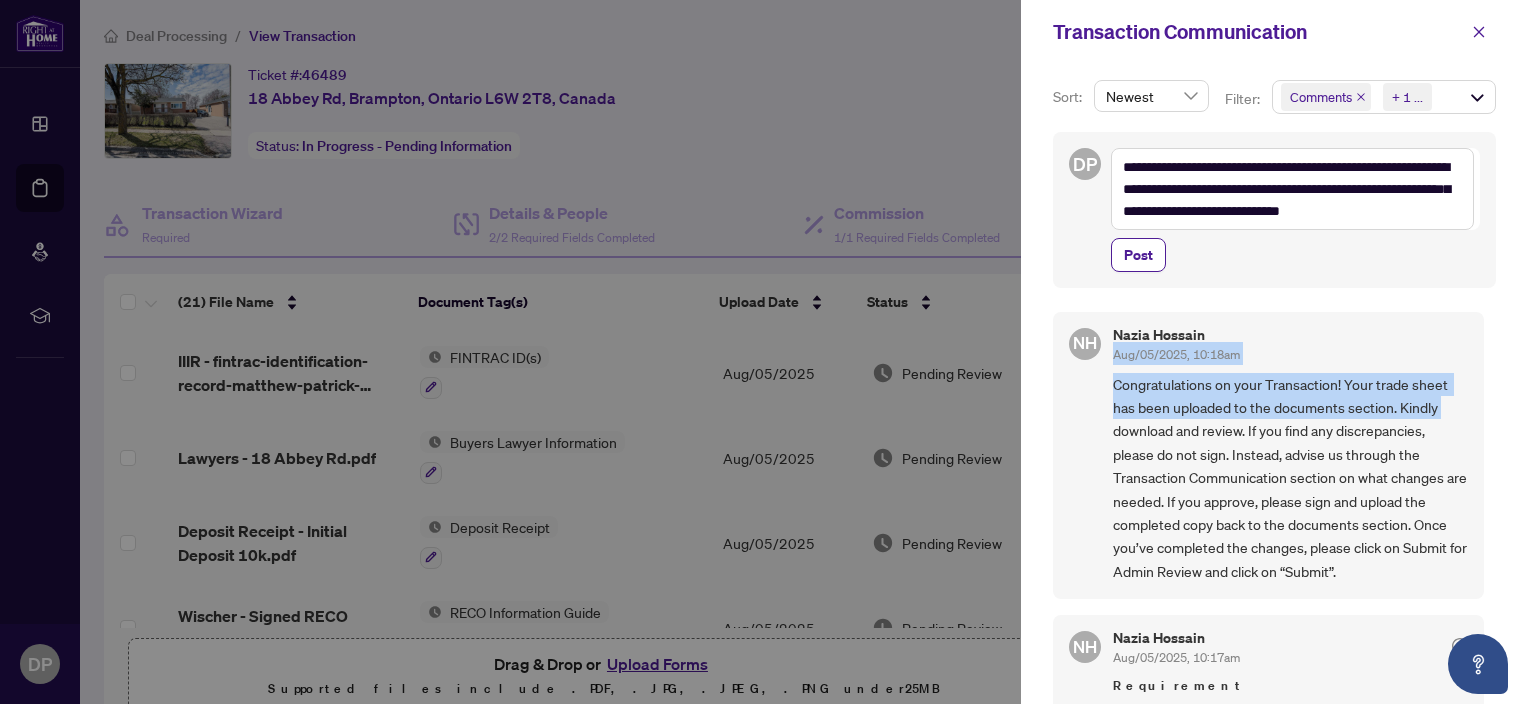 drag, startPoint x: 1490, startPoint y: 320, endPoint x: 1483, endPoint y: 396, distance: 76.321686 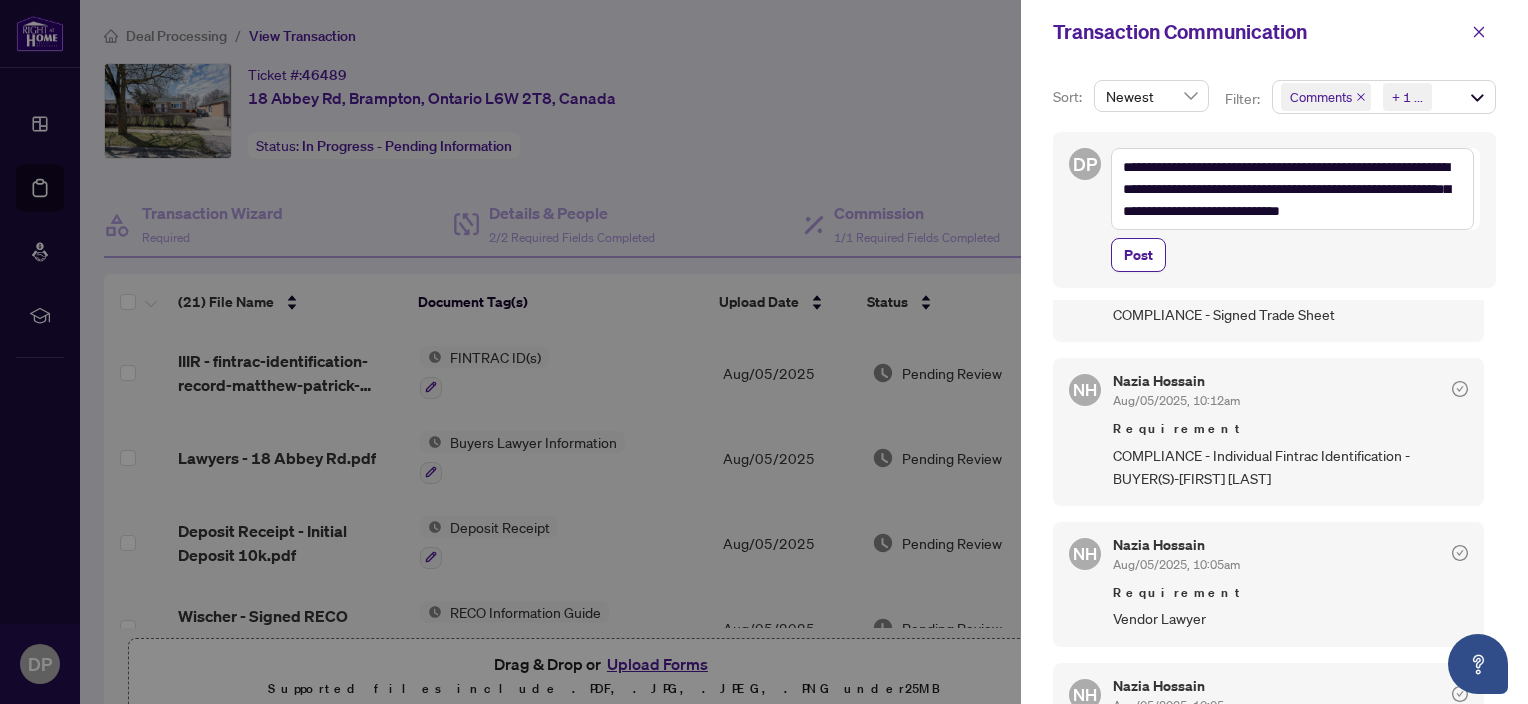 scroll, scrollTop: 49, scrollLeft: 0, axis: vertical 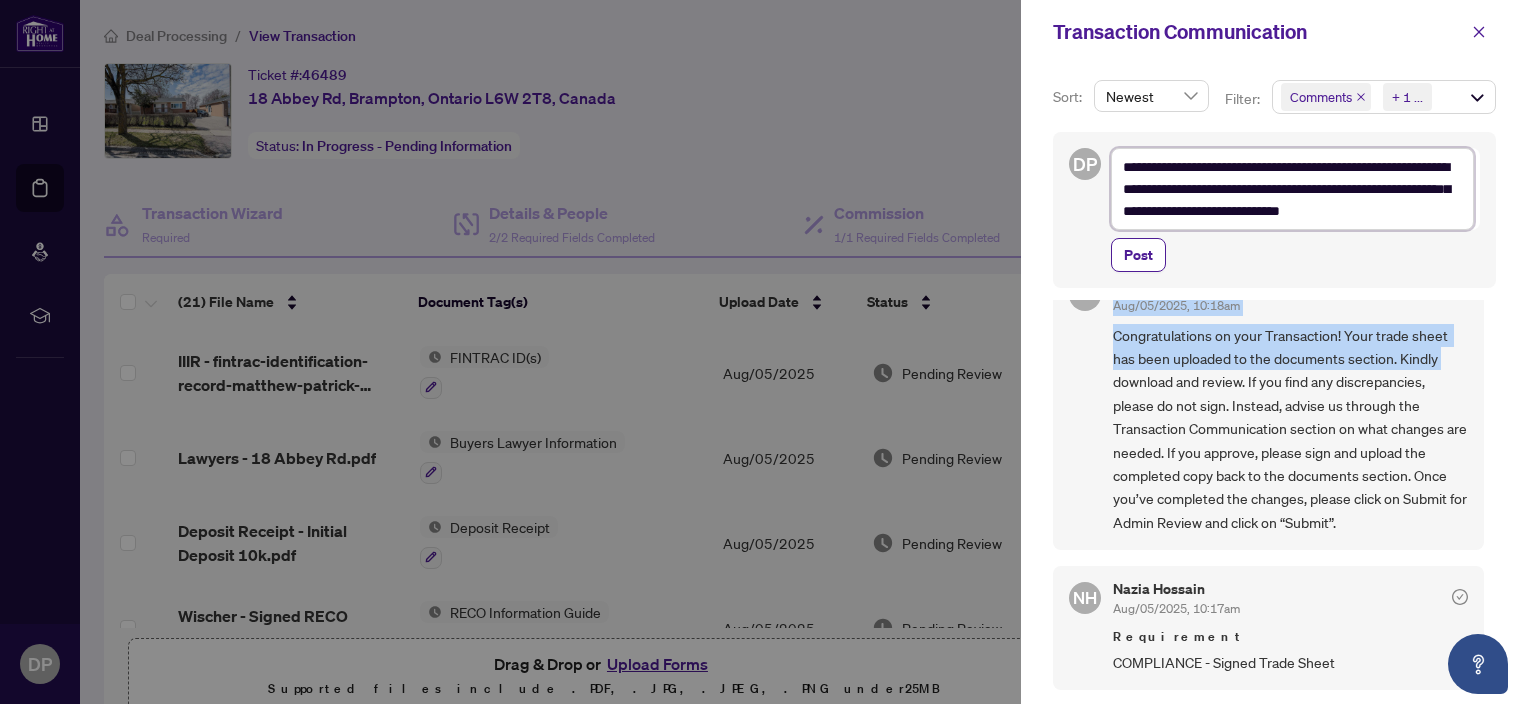 click on "**********" at bounding box center [1292, 189] 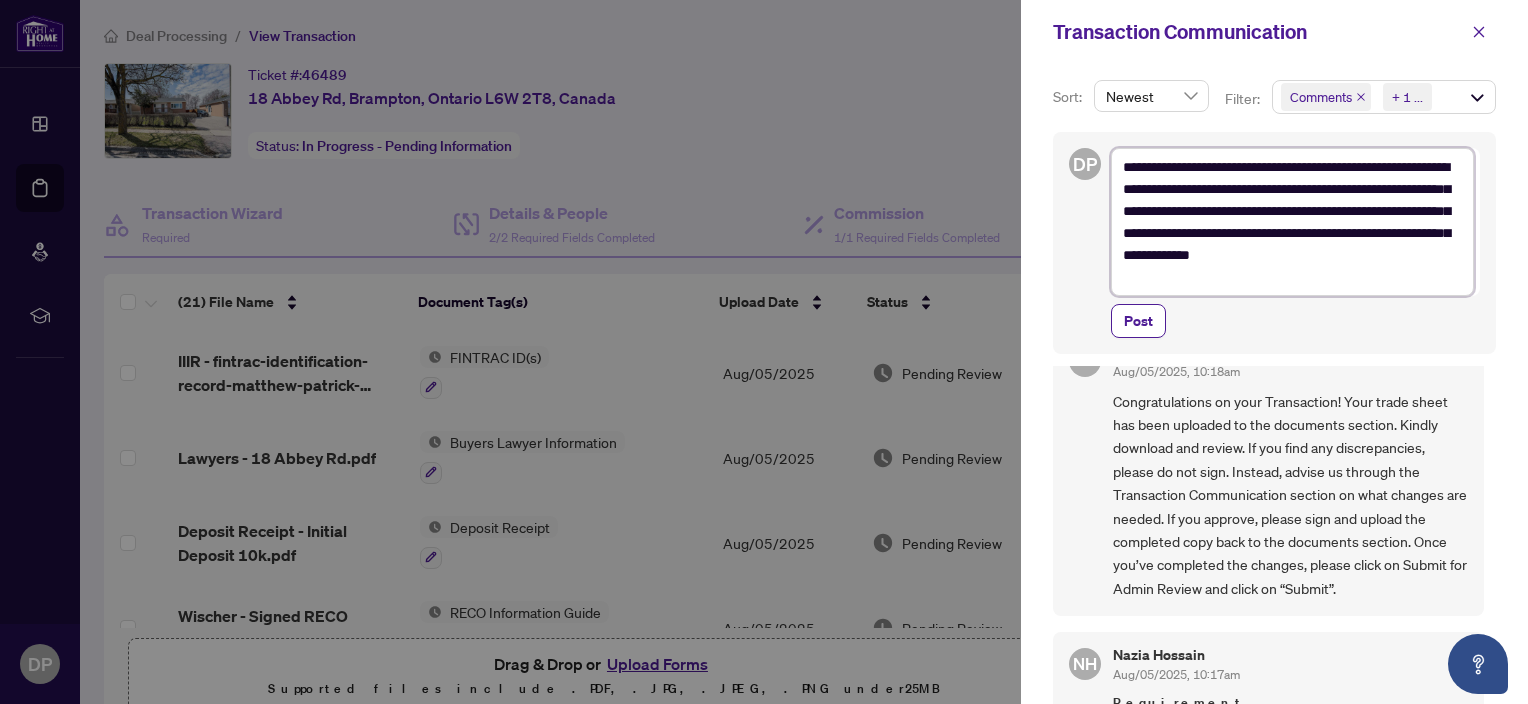 click on "**********" at bounding box center (1292, 222) 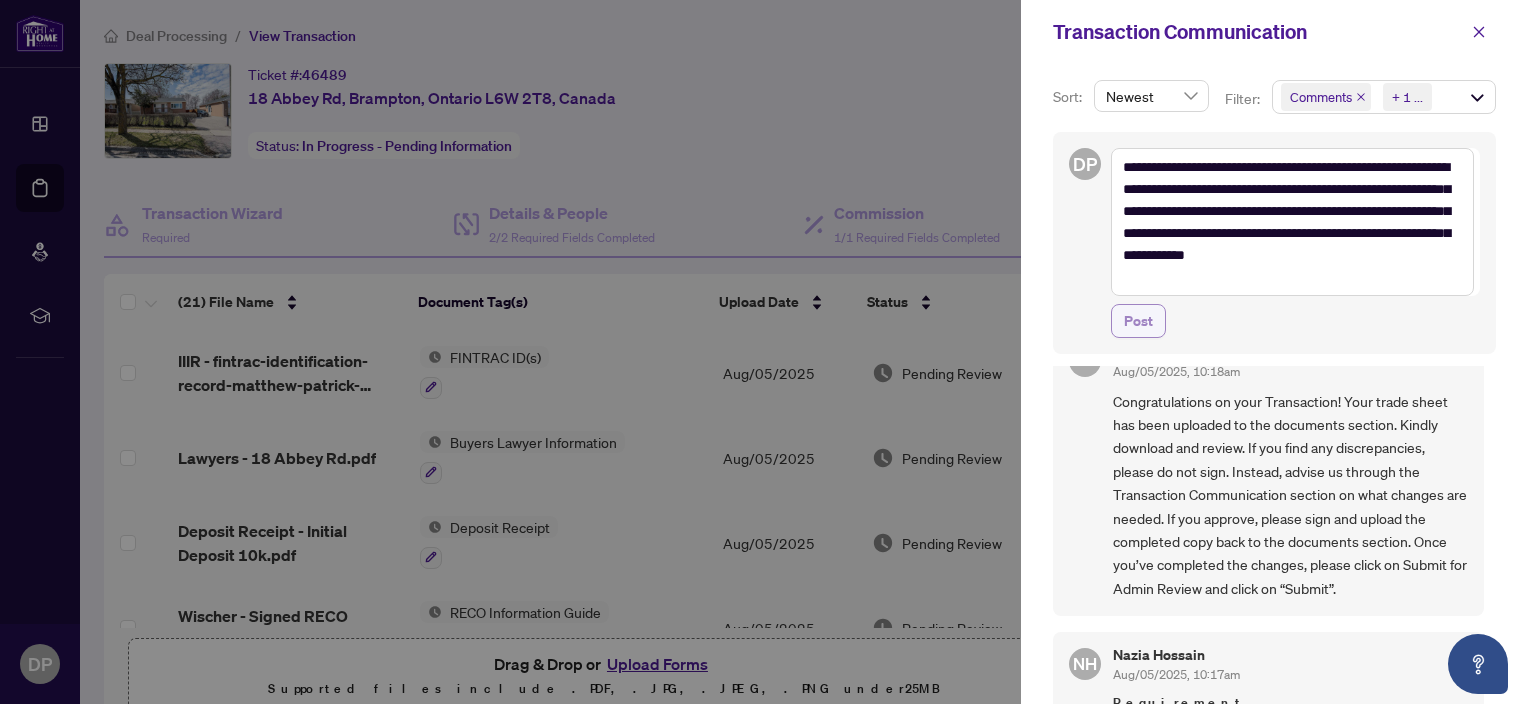 click on "Post" at bounding box center (1138, 321) 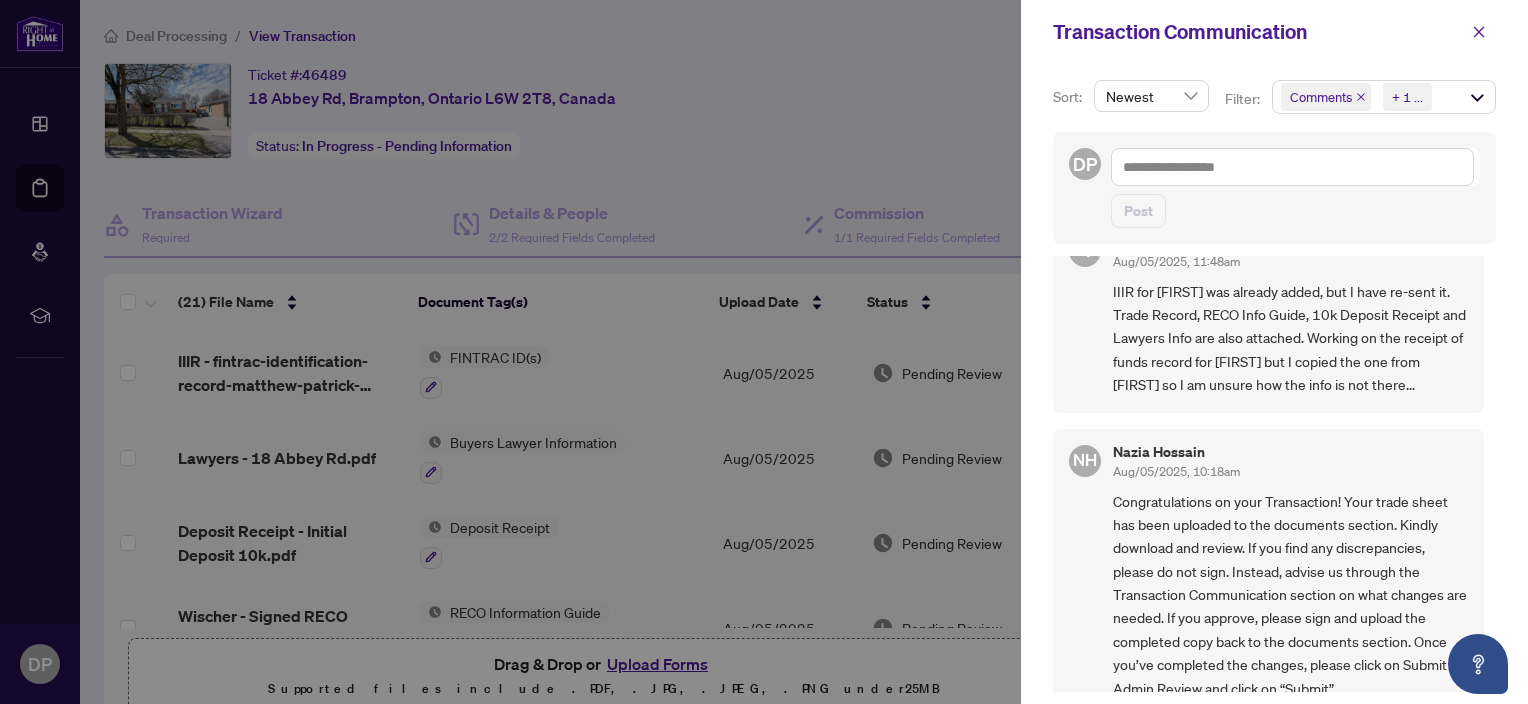 scroll, scrollTop: 0, scrollLeft: 0, axis: both 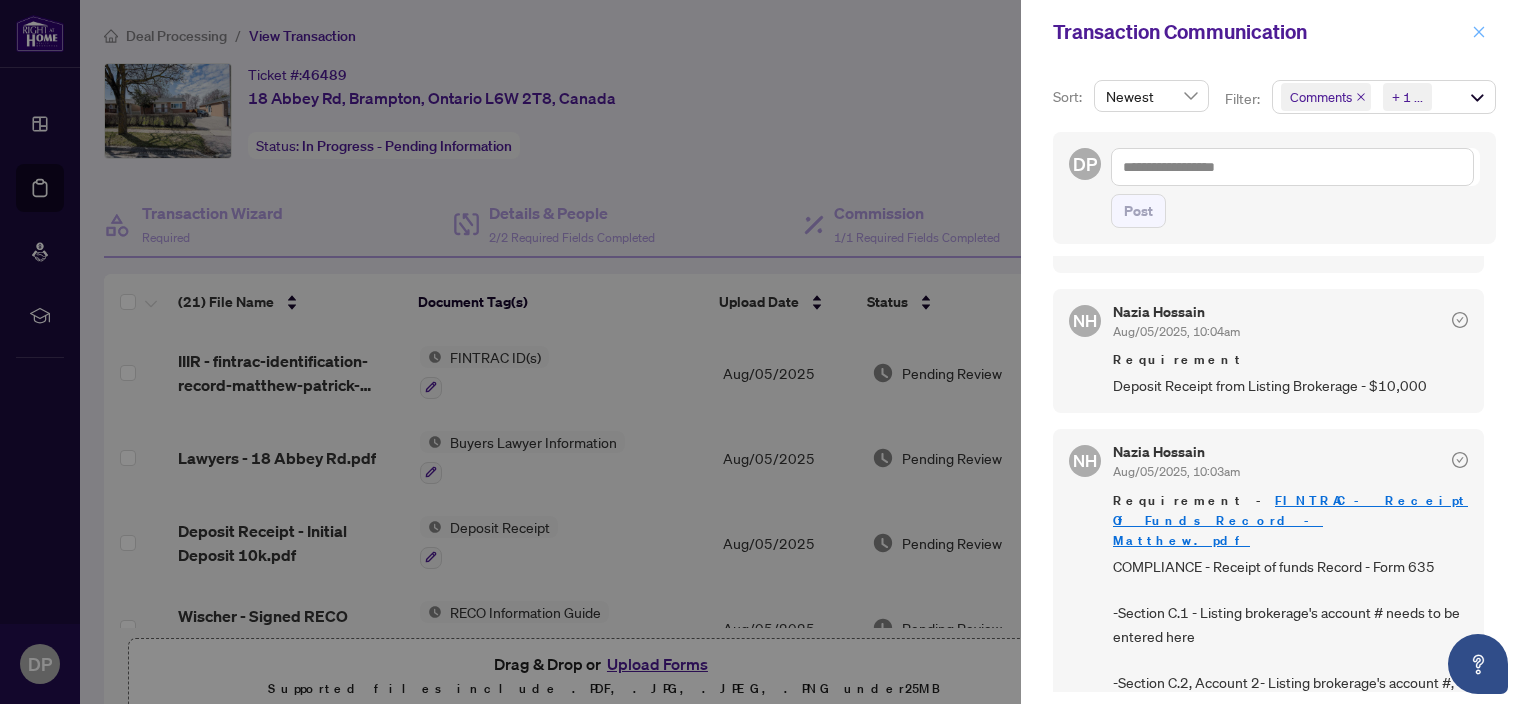 click 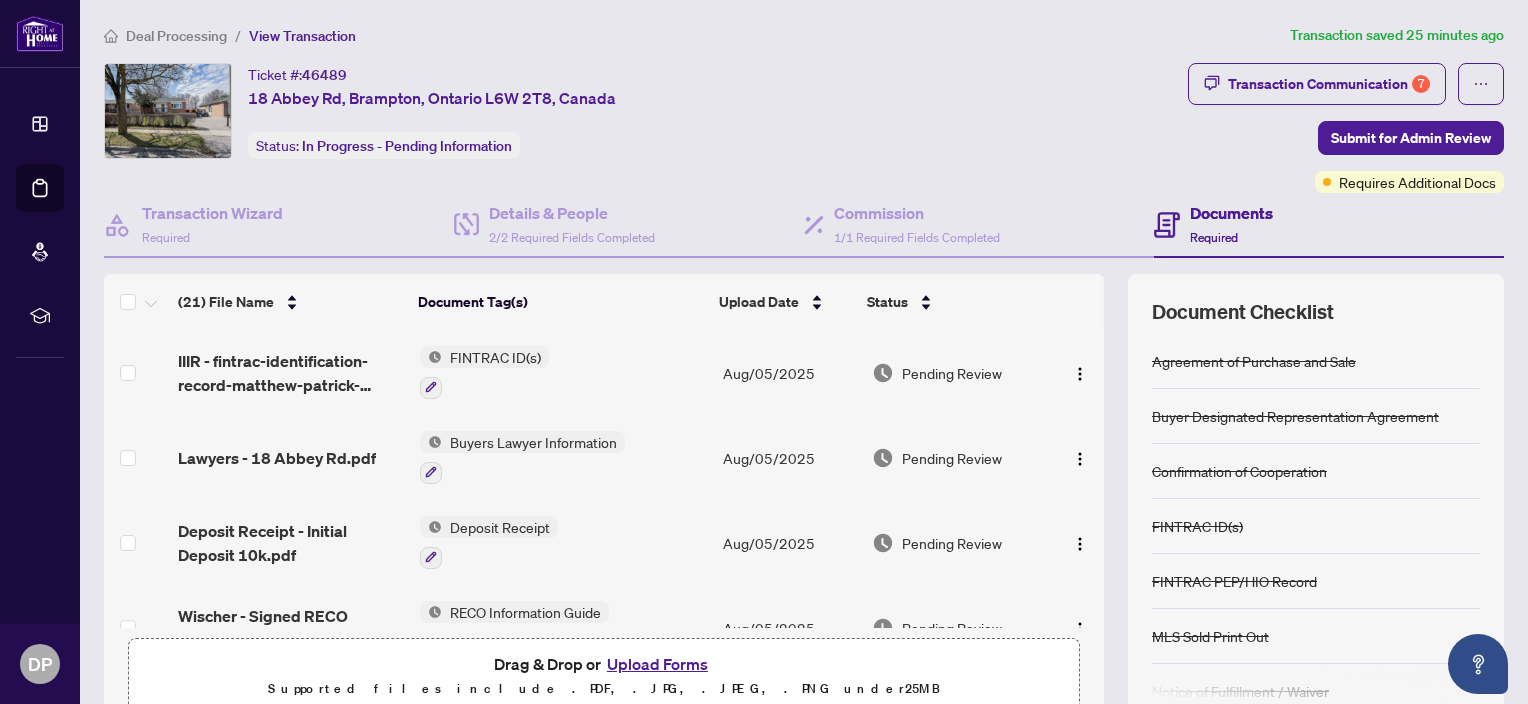 click on "Upload Forms" at bounding box center (657, 664) 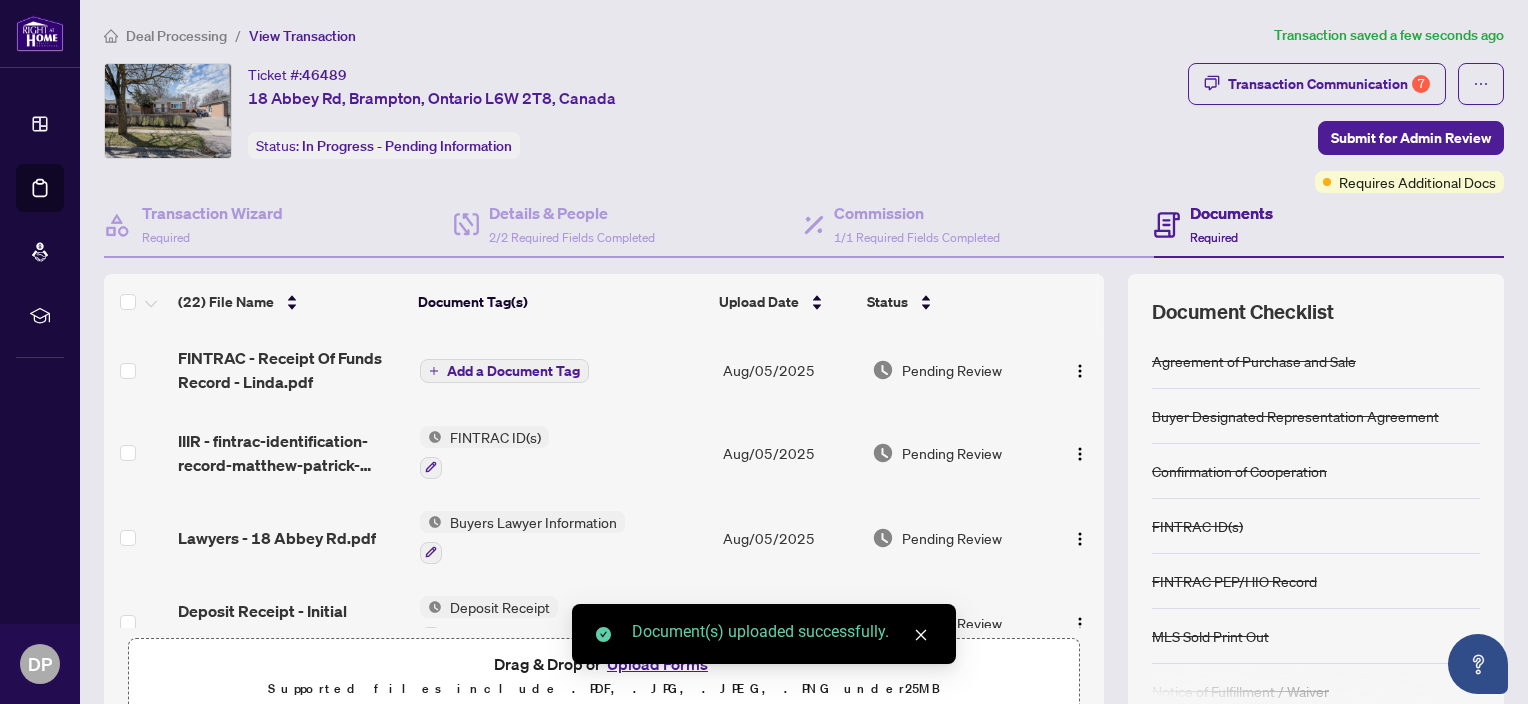 click 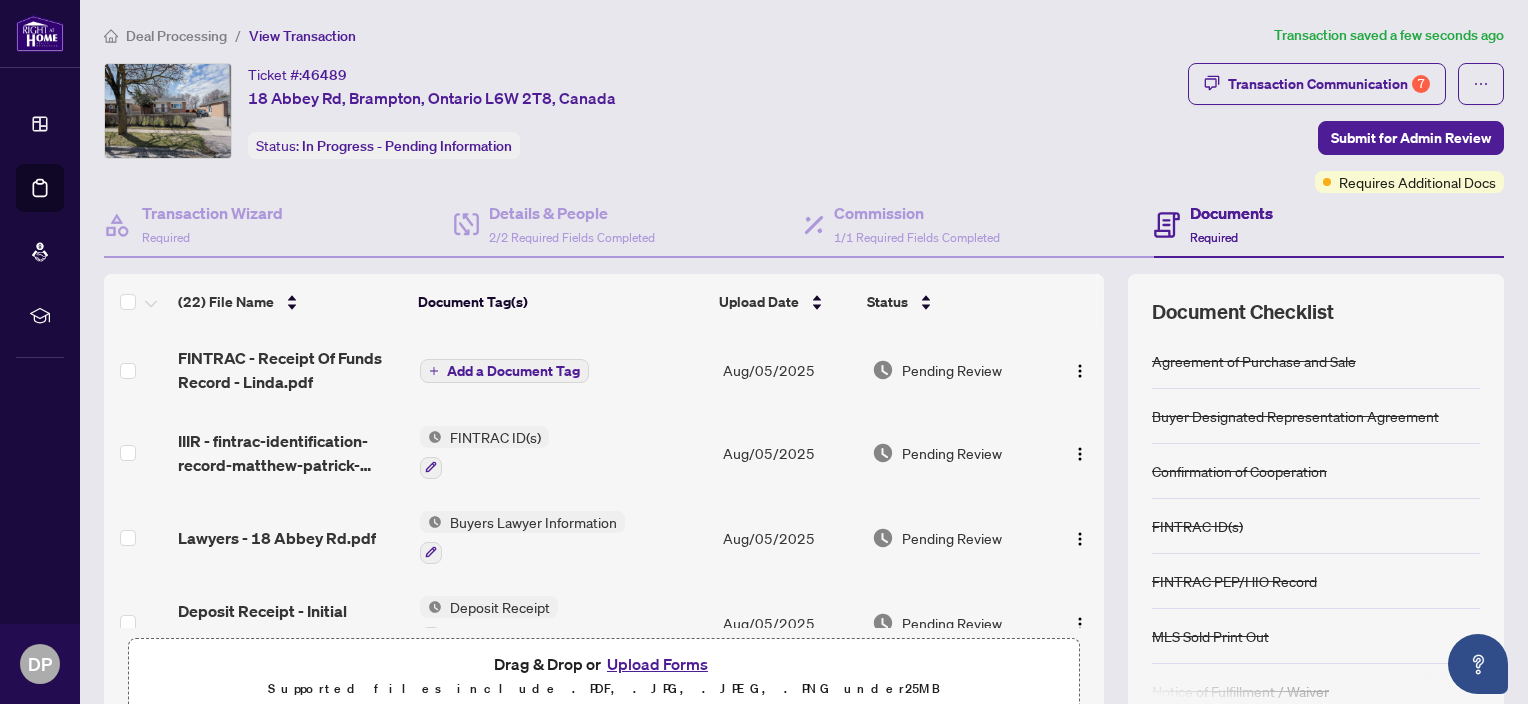 click on "Add a Document Tag" at bounding box center (513, 371) 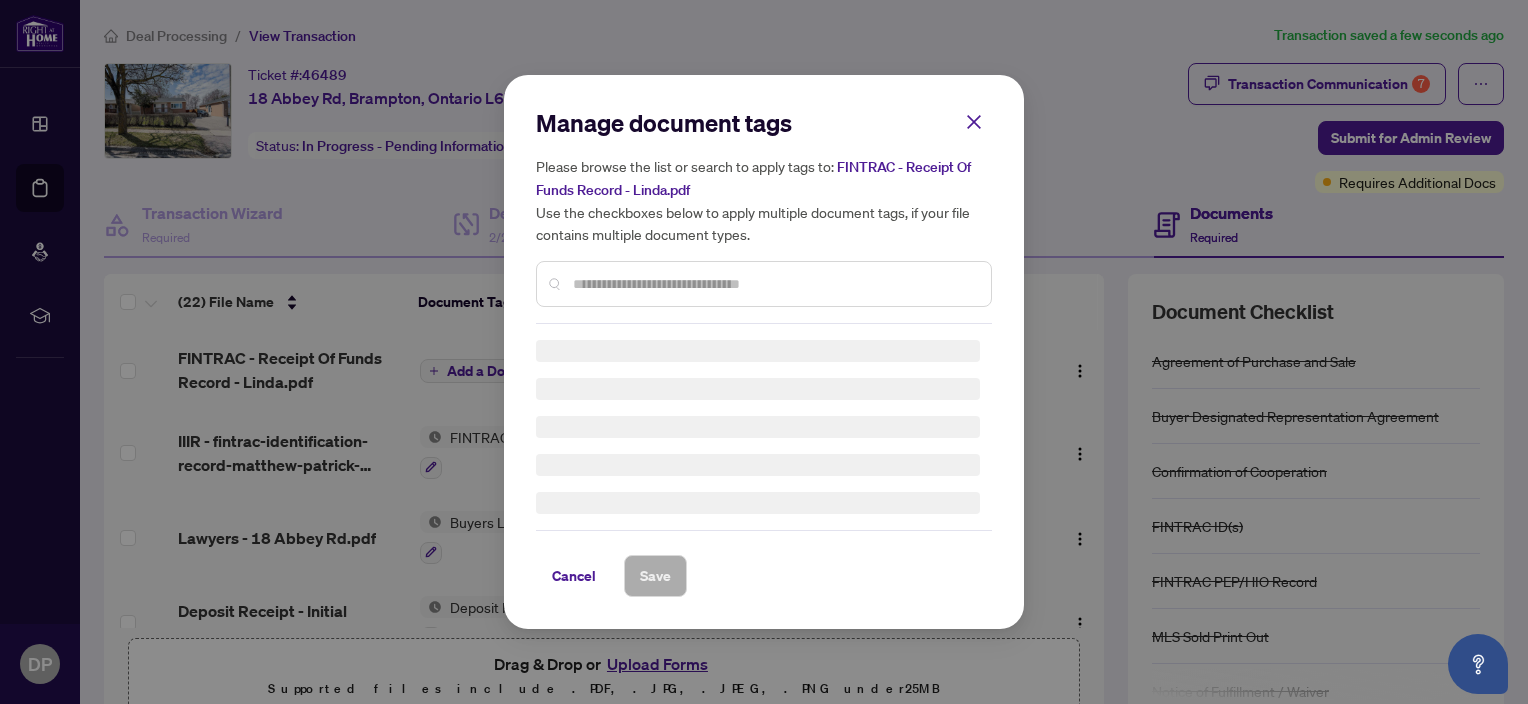 click on "Manage document tags Please browse the list or search to apply tags to:   FINTRAC - Receipt Of Funds Record - [FIRST].pdf   Use the checkboxes below to apply multiple document tags, if your file contains multiple document types." at bounding box center (764, 215) 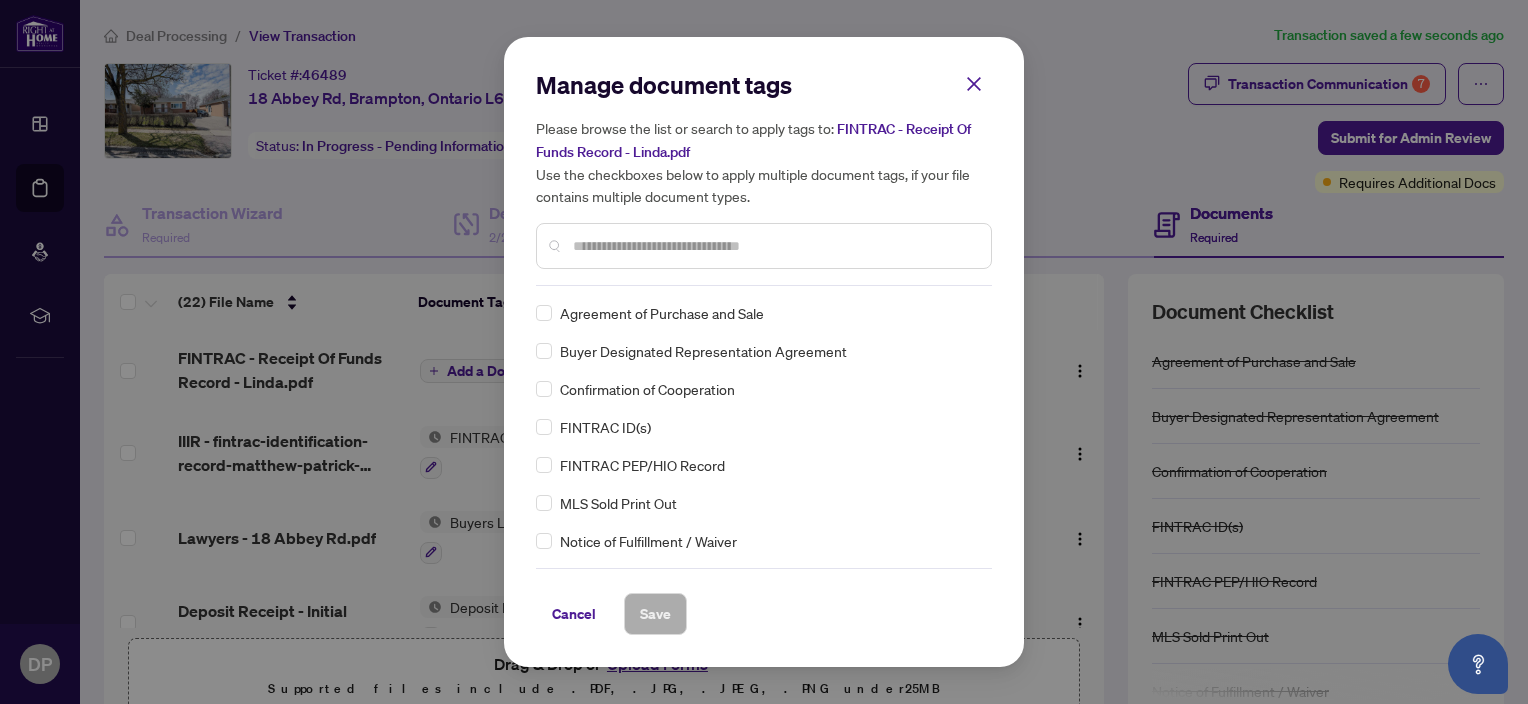 click at bounding box center (774, 246) 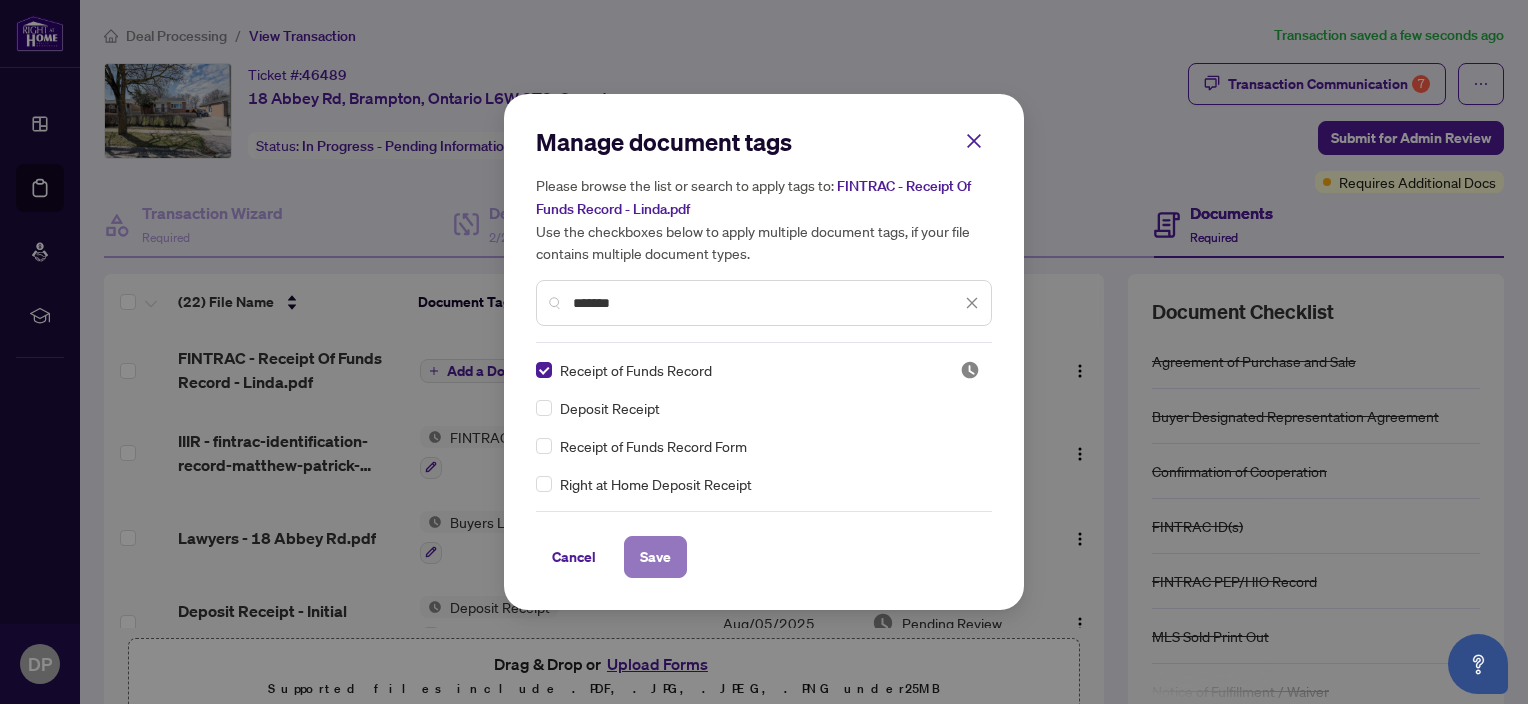 click on "Save" at bounding box center [655, 557] 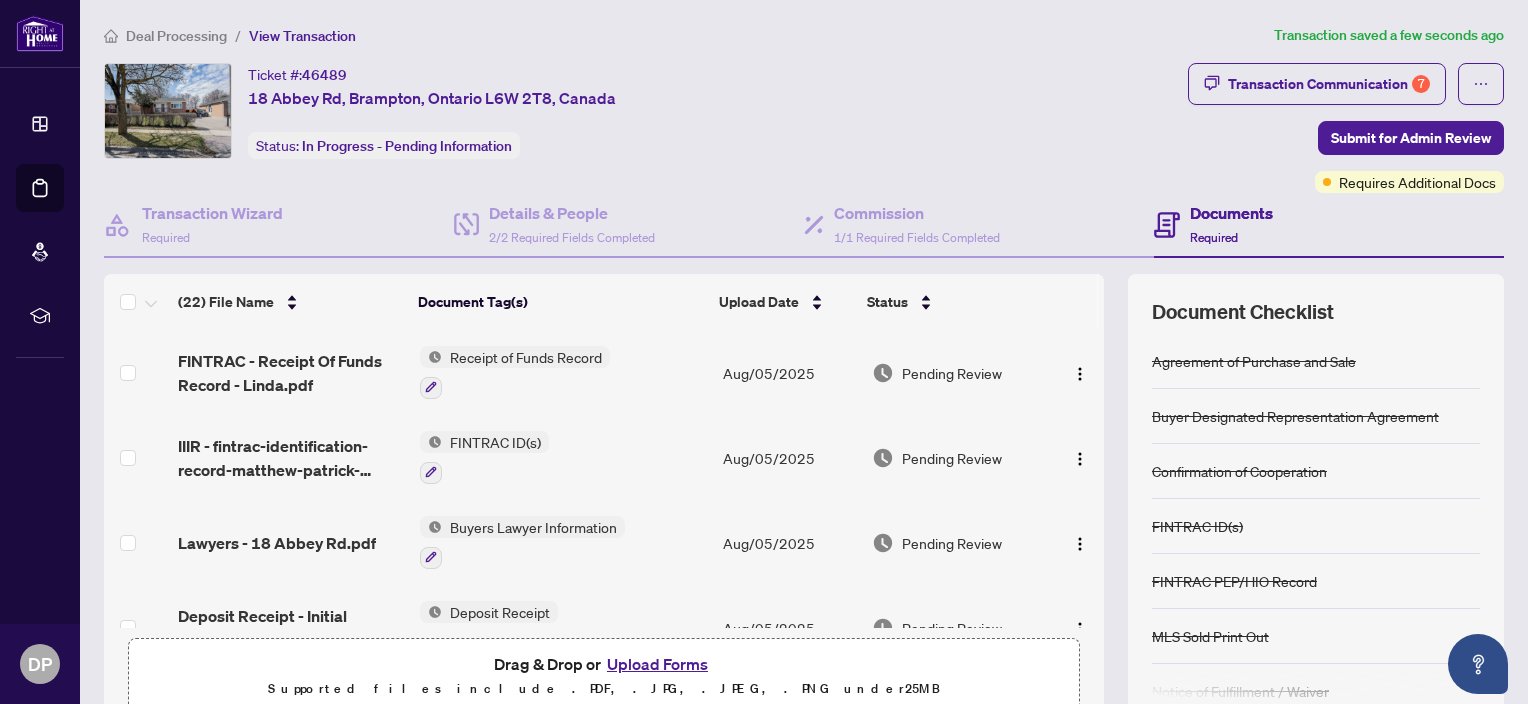 click on "Upload Forms" at bounding box center [657, 664] 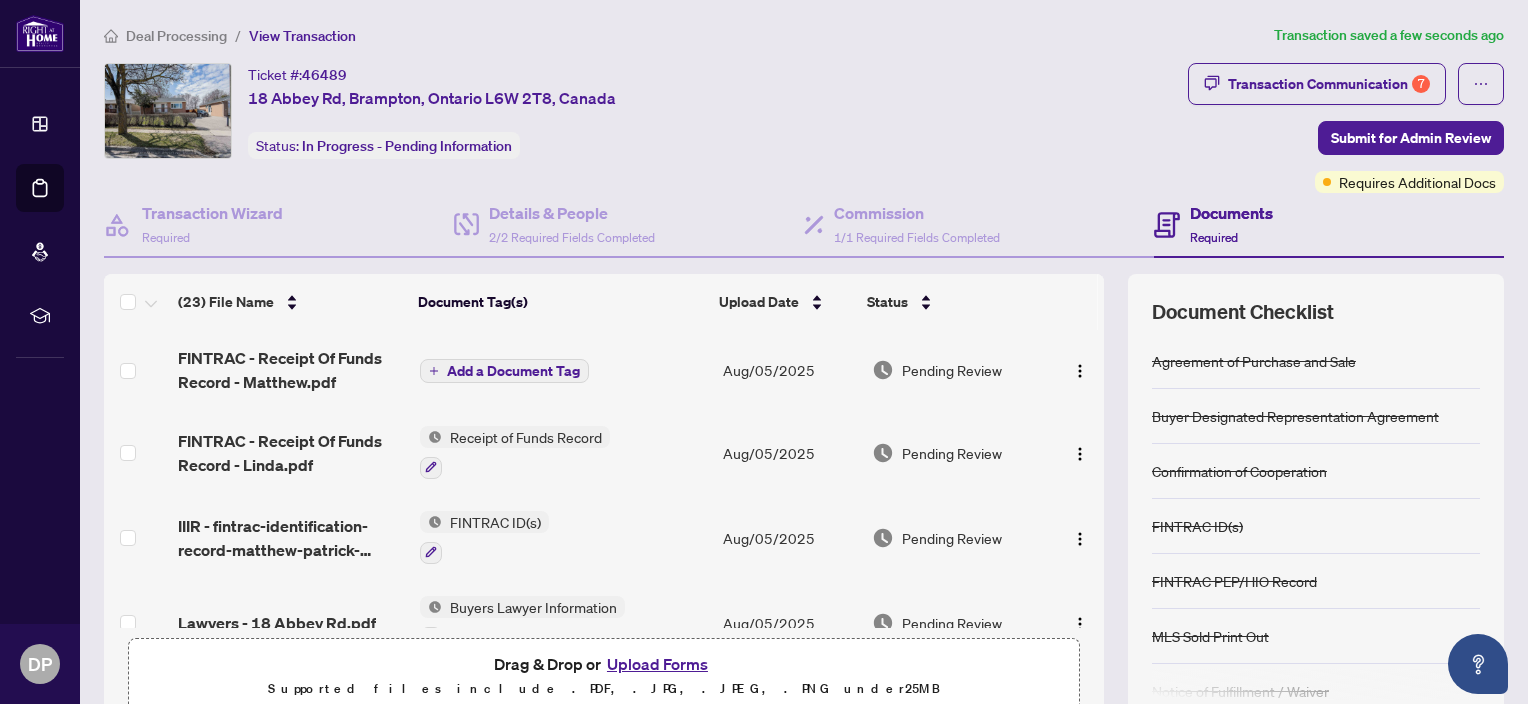 click on "Add a Document Tag" at bounding box center (513, 371) 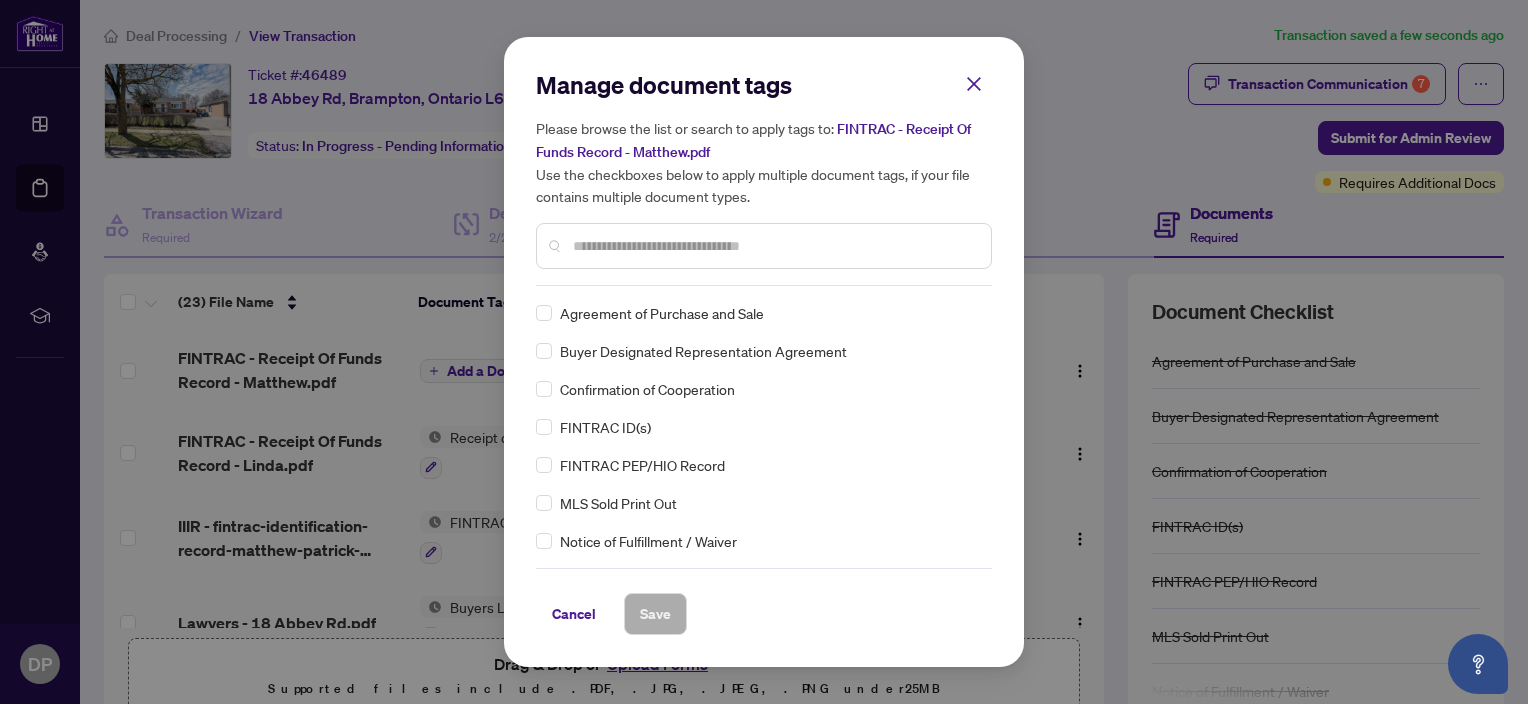 click at bounding box center (774, 246) 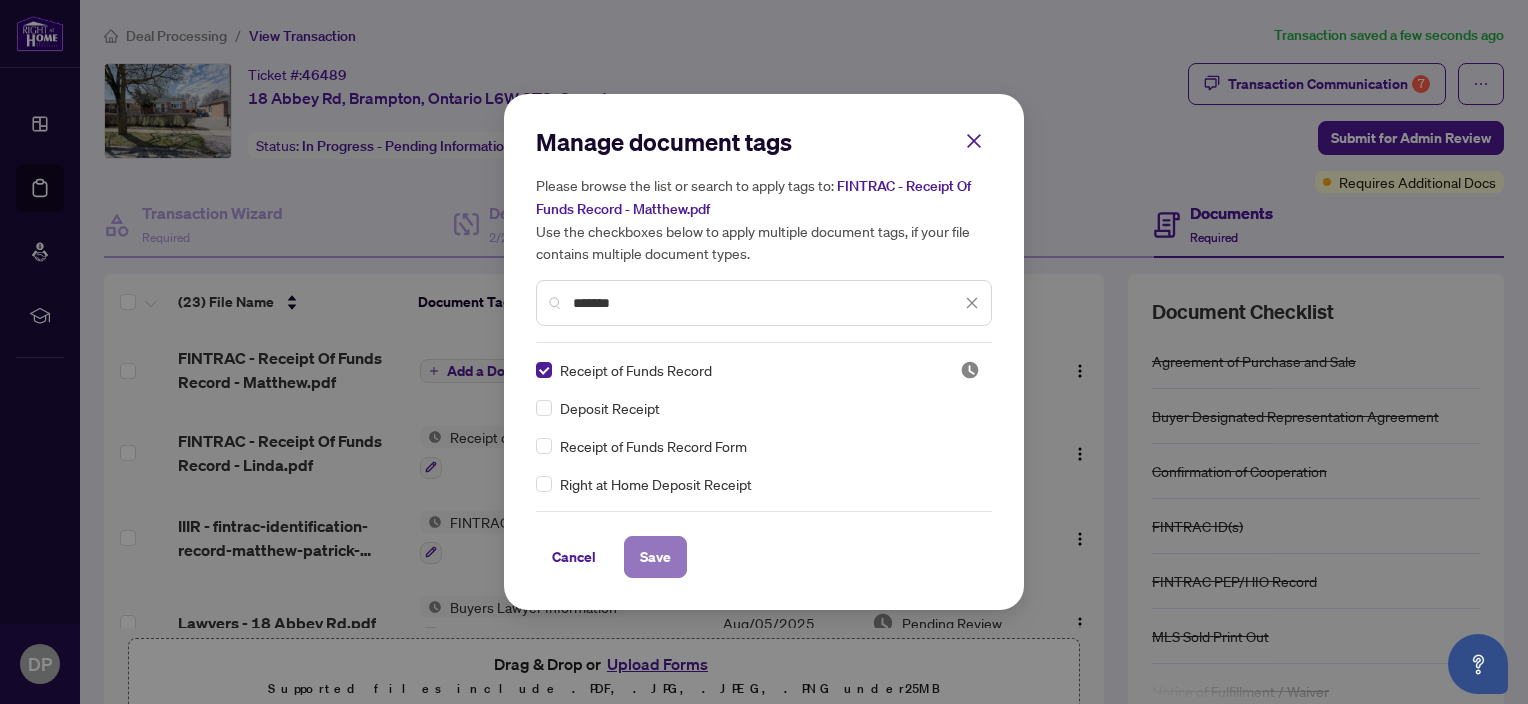 click on "Save" at bounding box center (655, 557) 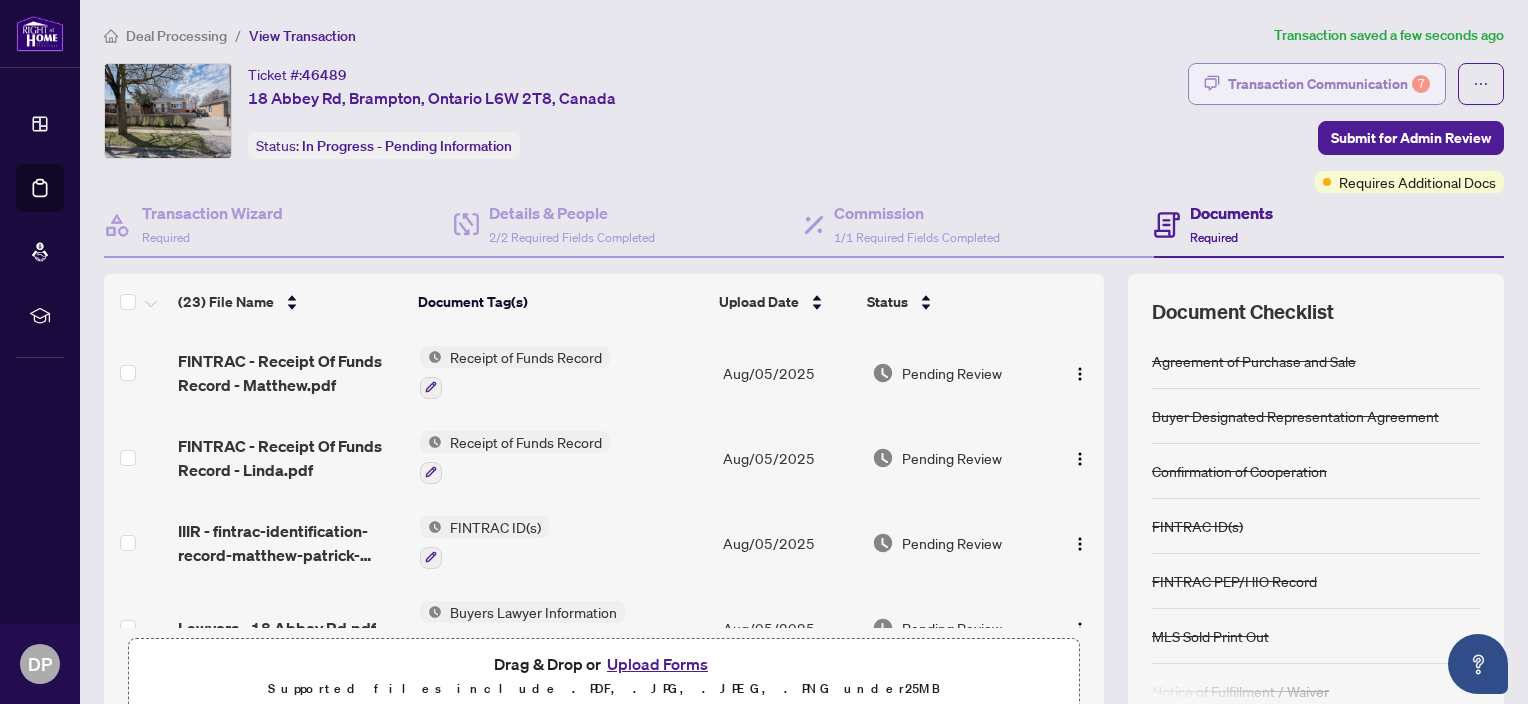 click on "Transaction Communication 7" at bounding box center [1329, 84] 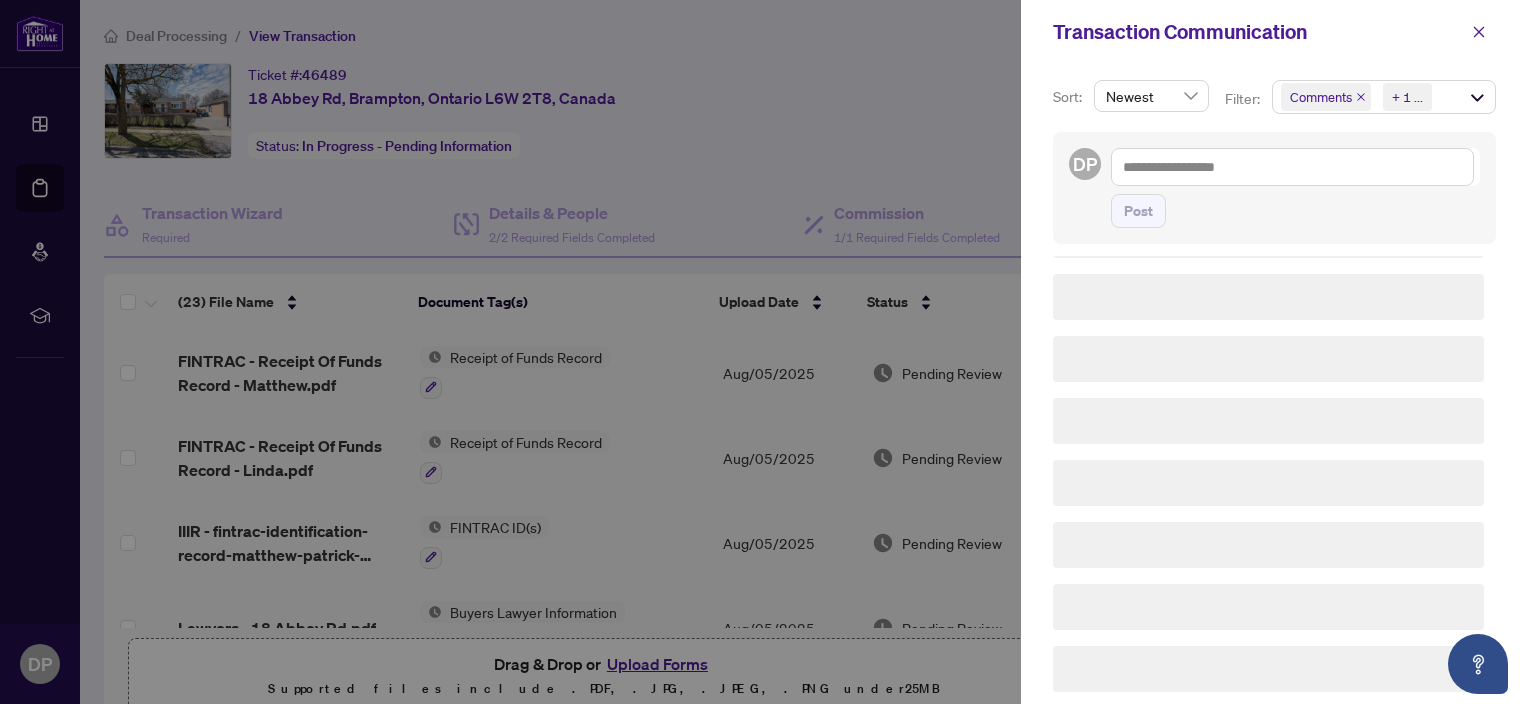 scroll, scrollTop: 0, scrollLeft: 0, axis: both 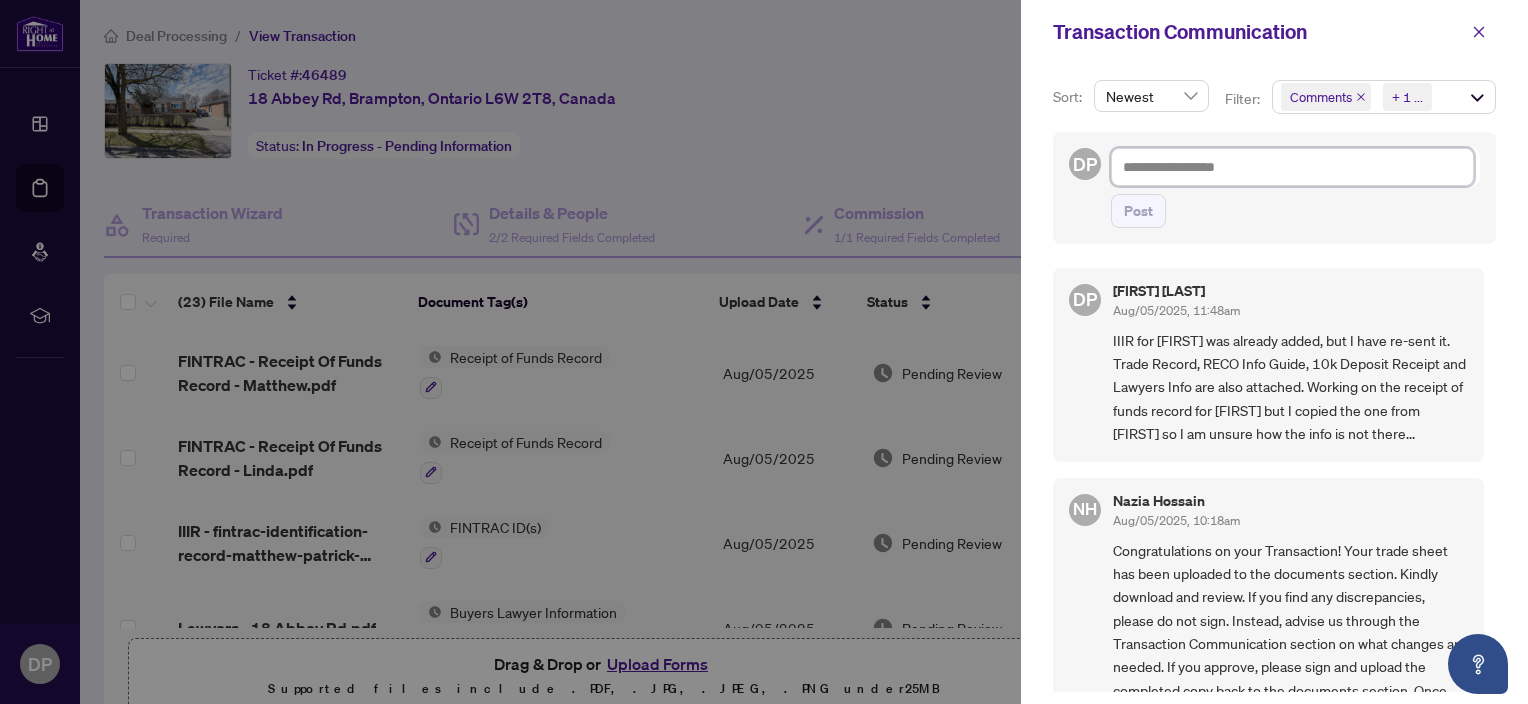 click at bounding box center [1292, 167] 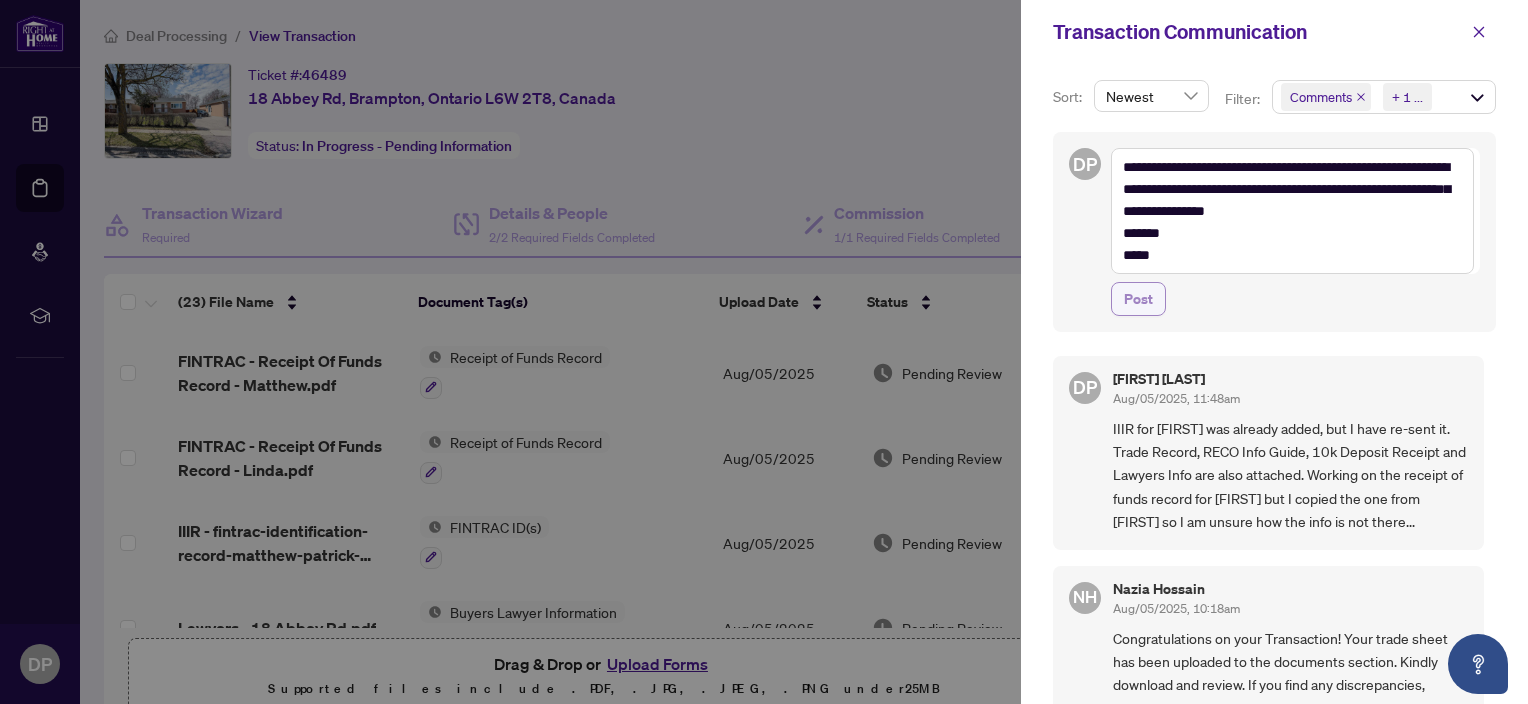 click on "Post" at bounding box center [1138, 299] 